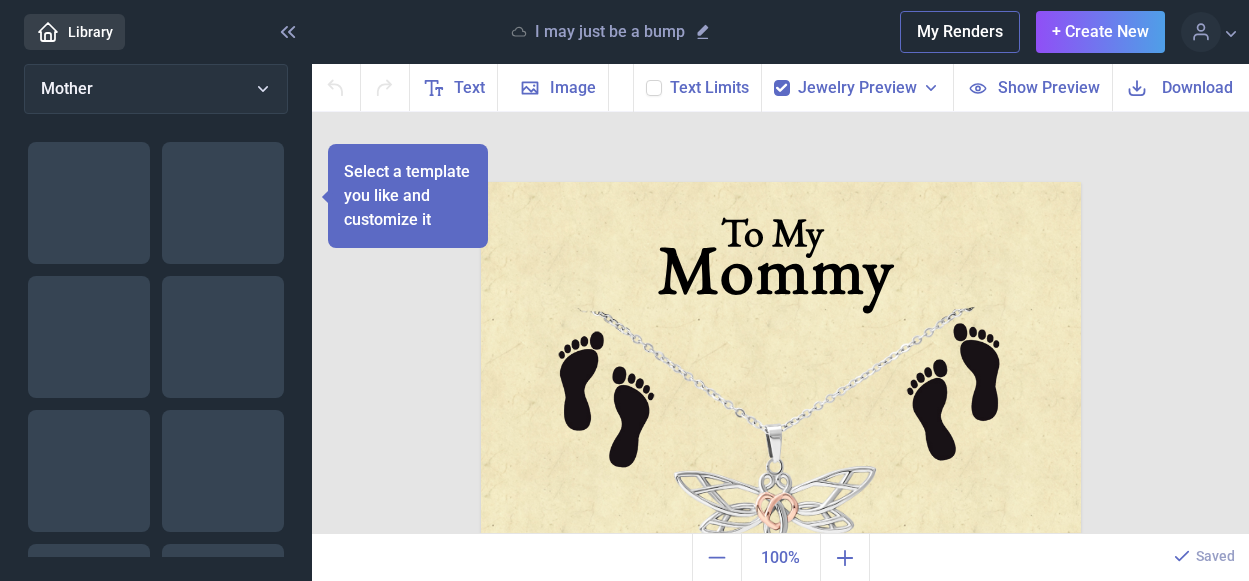 scroll, scrollTop: 0, scrollLeft: 0, axis: both 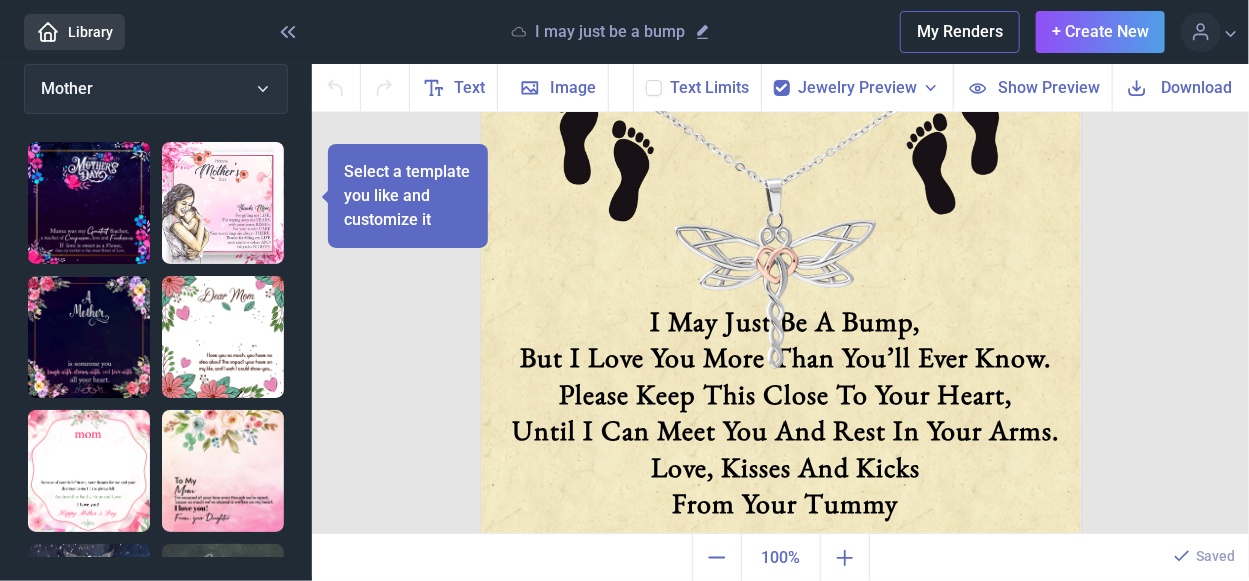 click at bounding box center (782, 88) 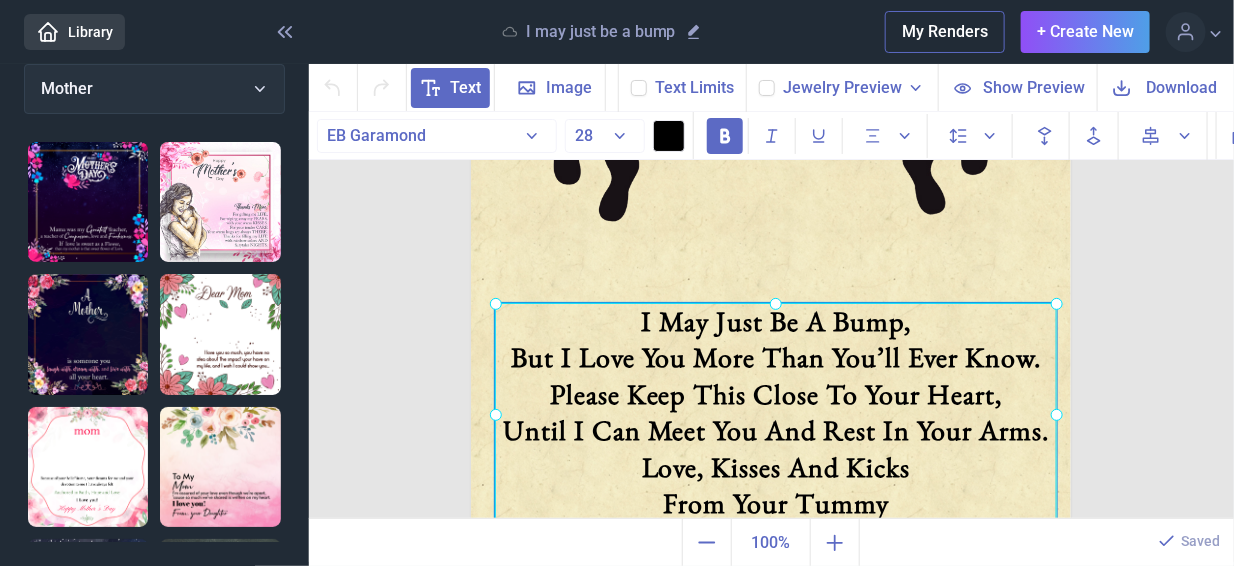 click on "I May Just Be A Bump, But I Love You More Than You’ll Ever Know. Please Keep This Close To Your Heart, Until I Can Meet You And Rest In Your Arms. Love, Kisses And Kicks From Your Tummy" at bounding box center (471, -64) 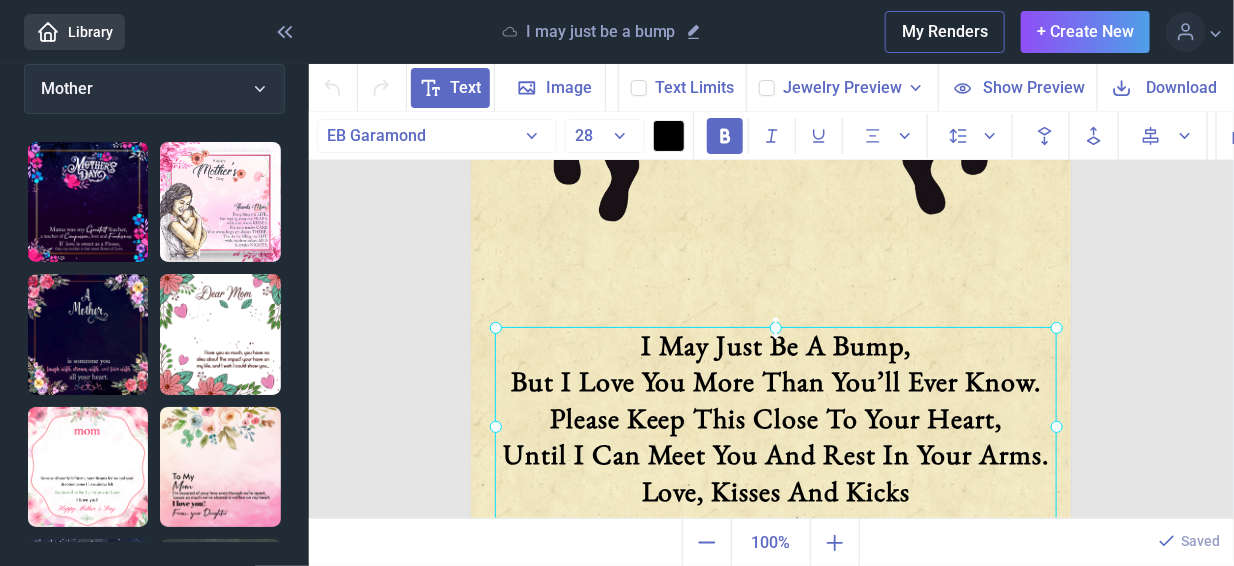 drag, startPoint x: 767, startPoint y: 305, endPoint x: 765, endPoint y: 323, distance: 18.110771 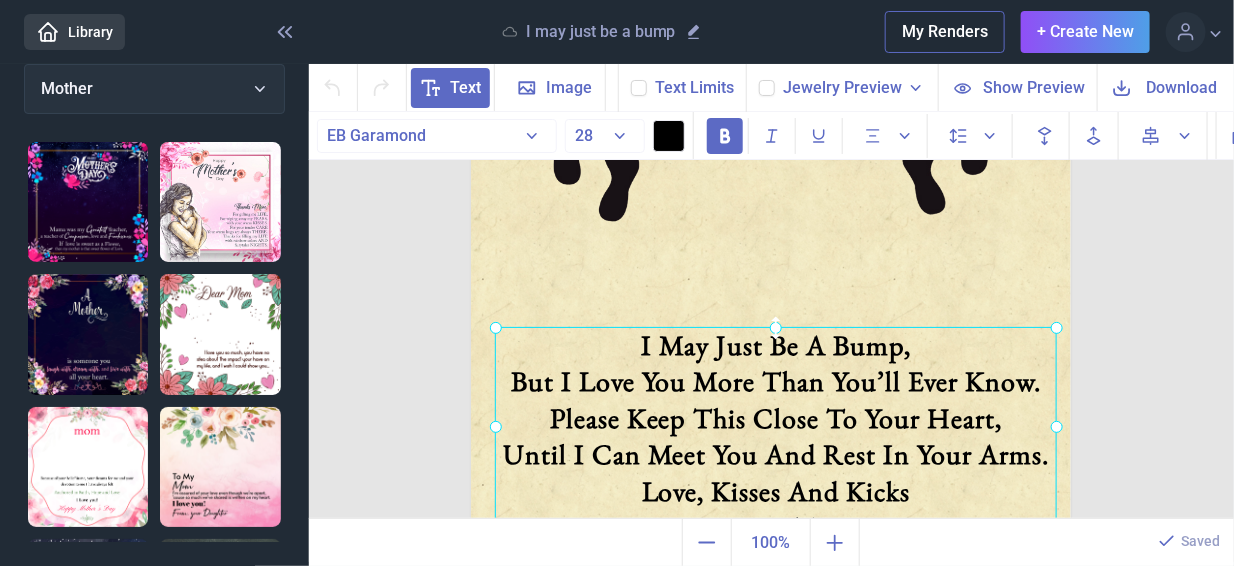 click 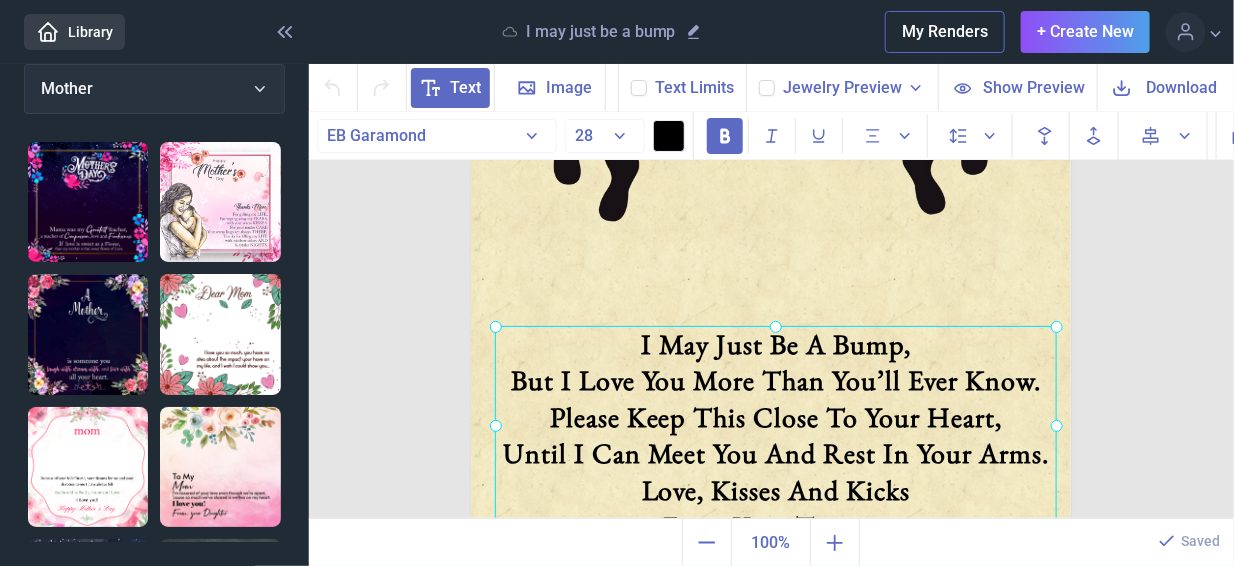 scroll, scrollTop: 14, scrollLeft: 0, axis: vertical 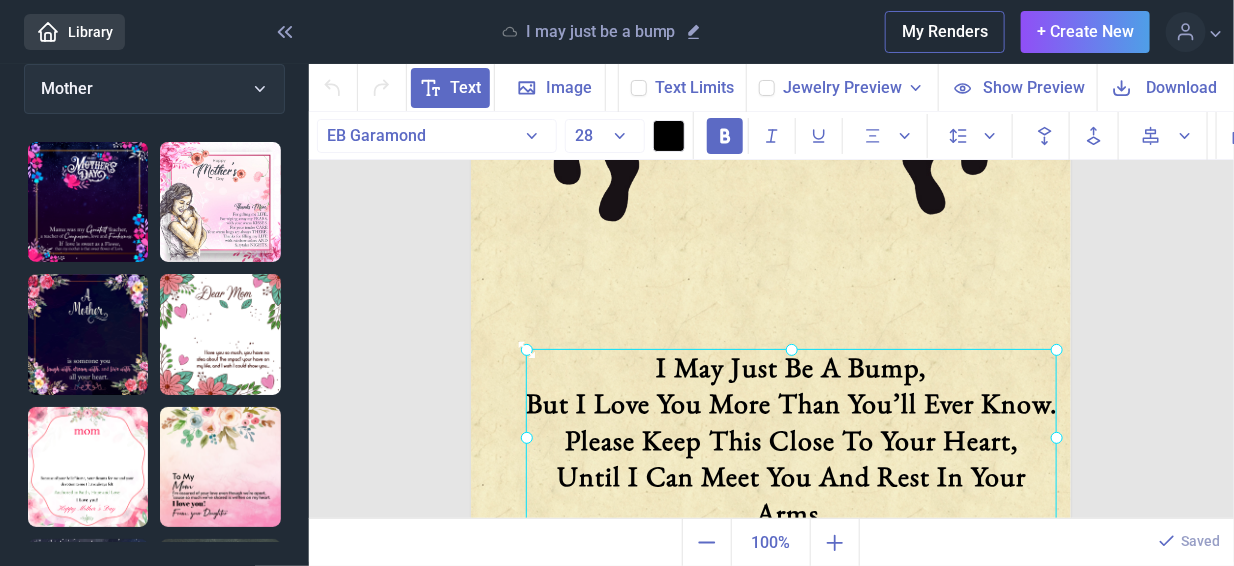 drag, startPoint x: 491, startPoint y: 316, endPoint x: 522, endPoint y: 339, distance: 38.600517 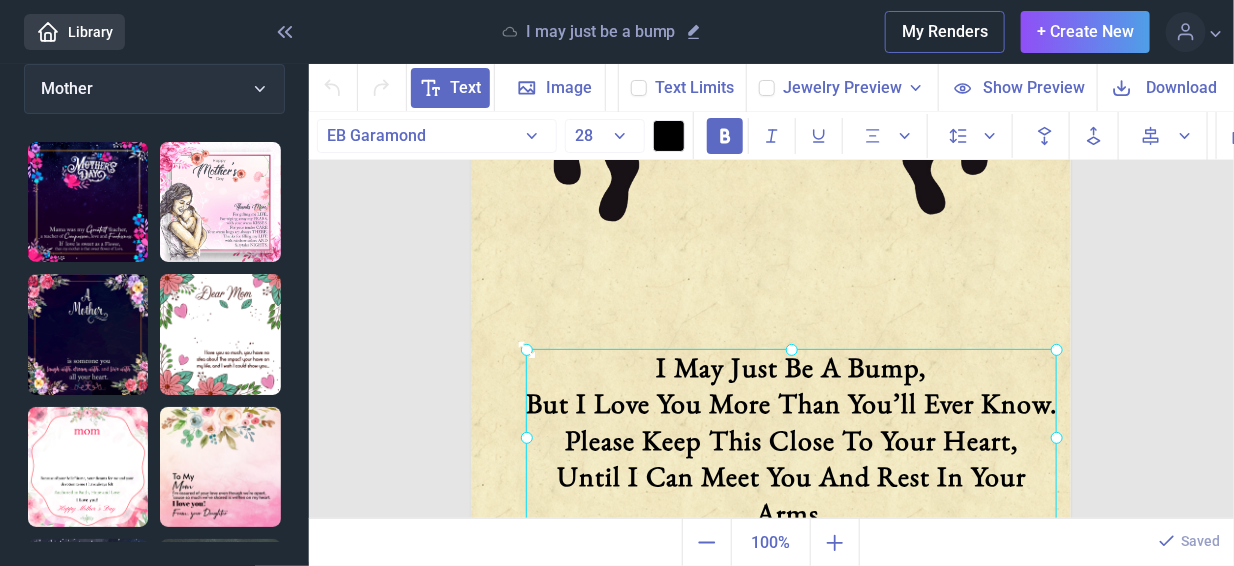 click 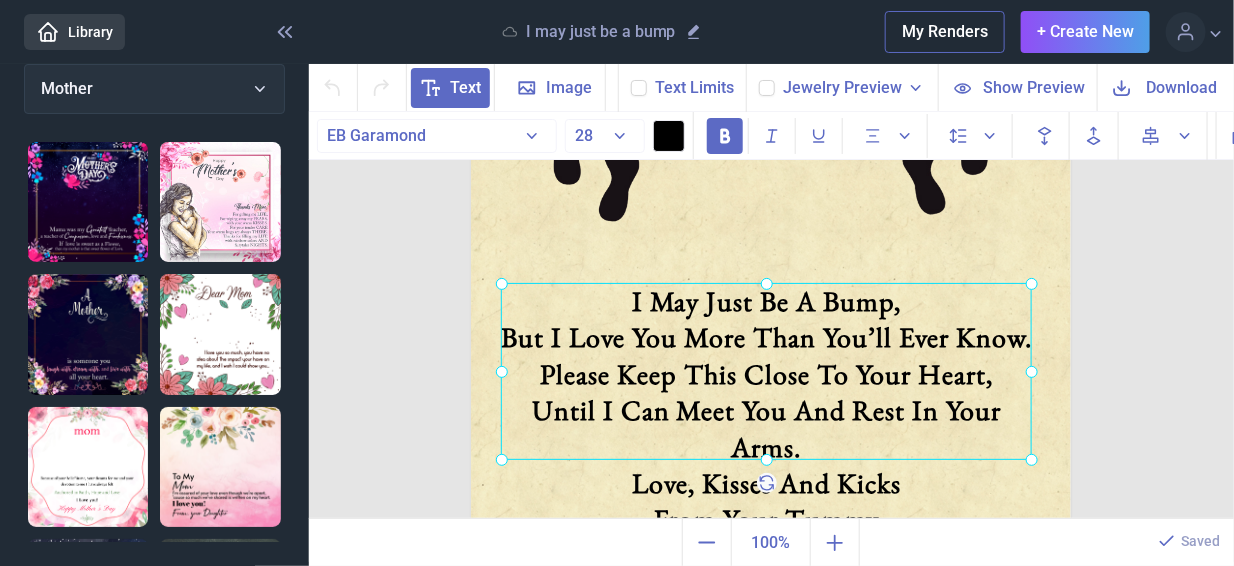 drag, startPoint x: 621, startPoint y: 380, endPoint x: 598, endPoint y: 328, distance: 56.859474 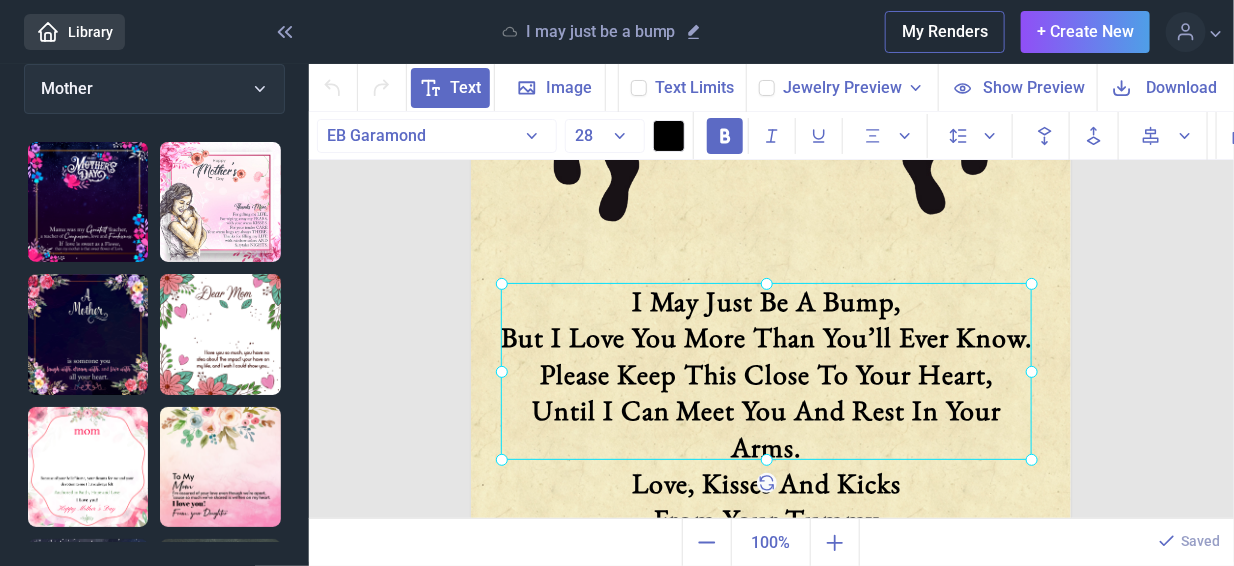 click at bounding box center [766, 371] 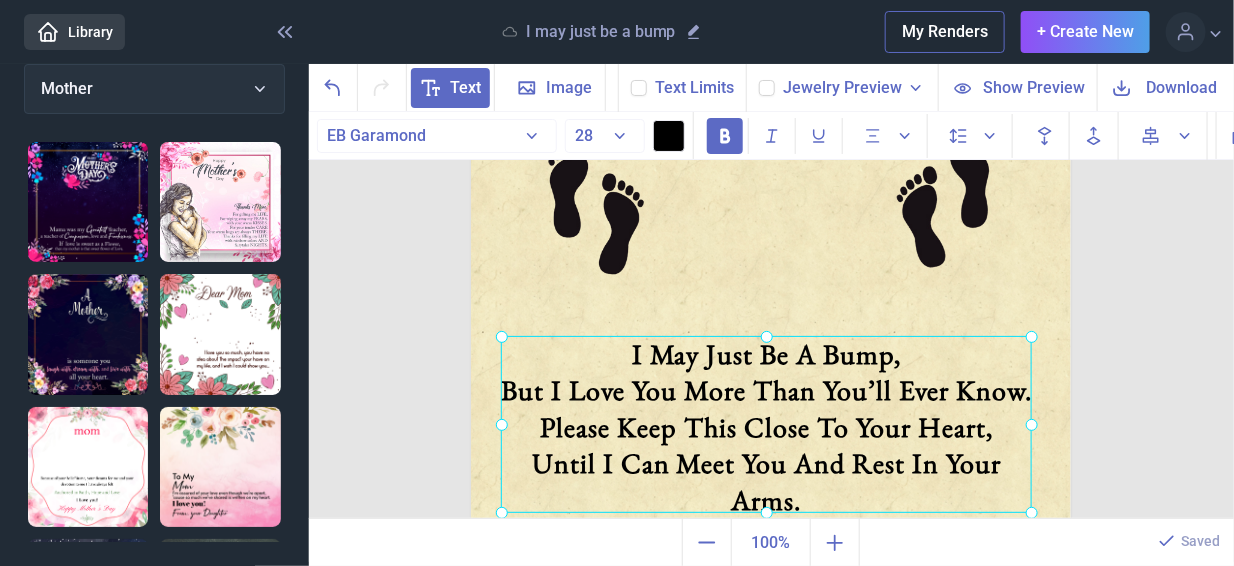 scroll, scrollTop: 246, scrollLeft: 0, axis: vertical 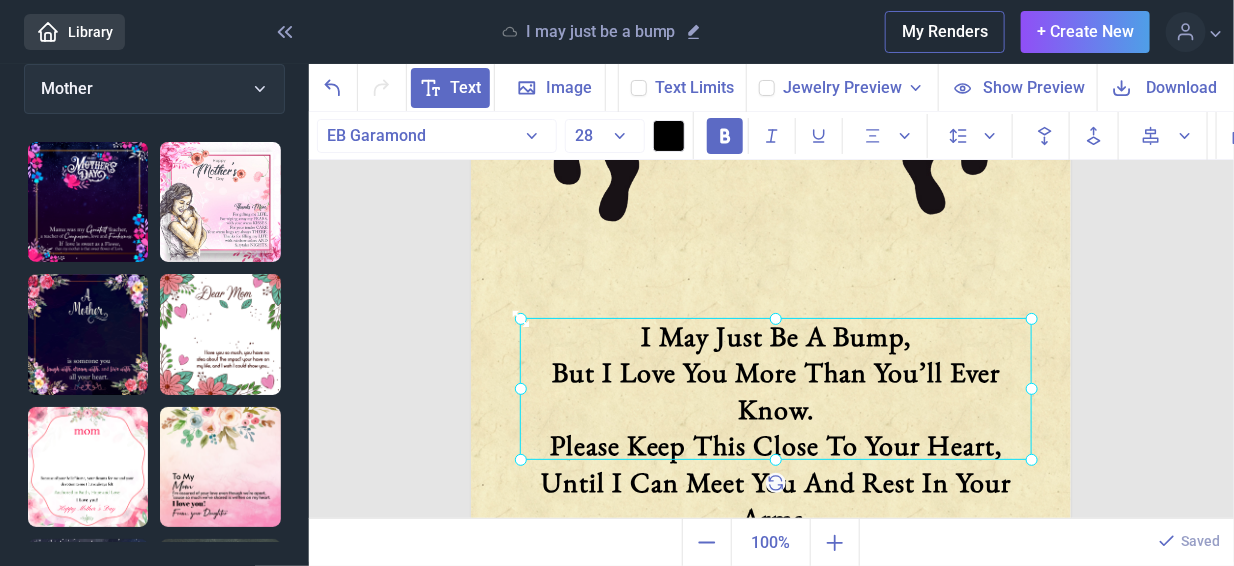 drag, startPoint x: 490, startPoint y: 266, endPoint x: 509, endPoint y: 301, distance: 39.824615 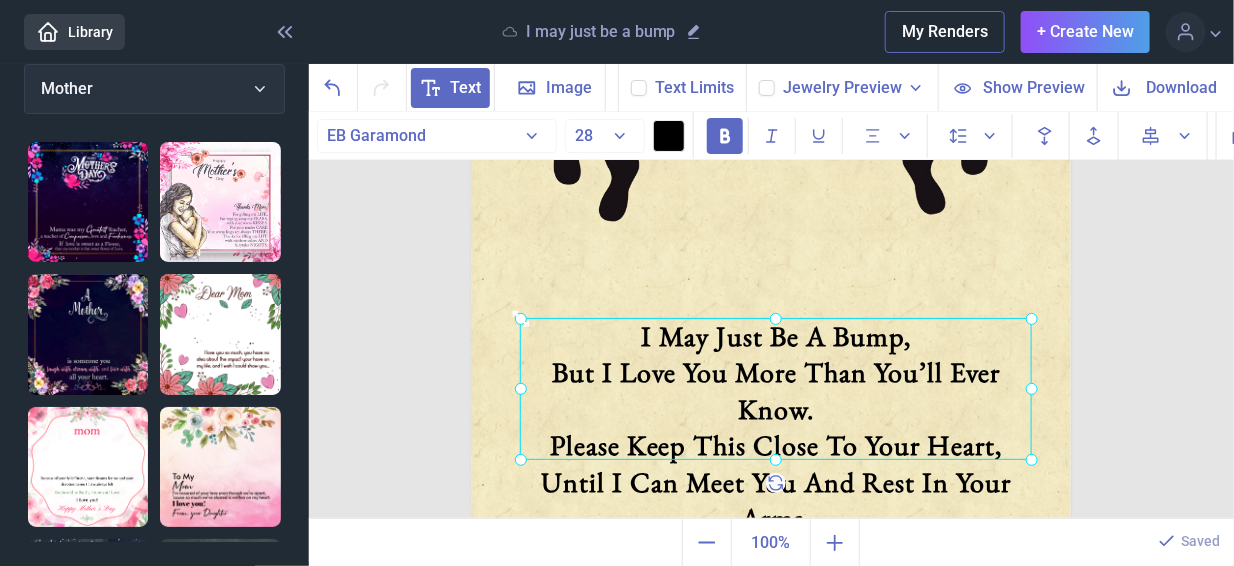 click 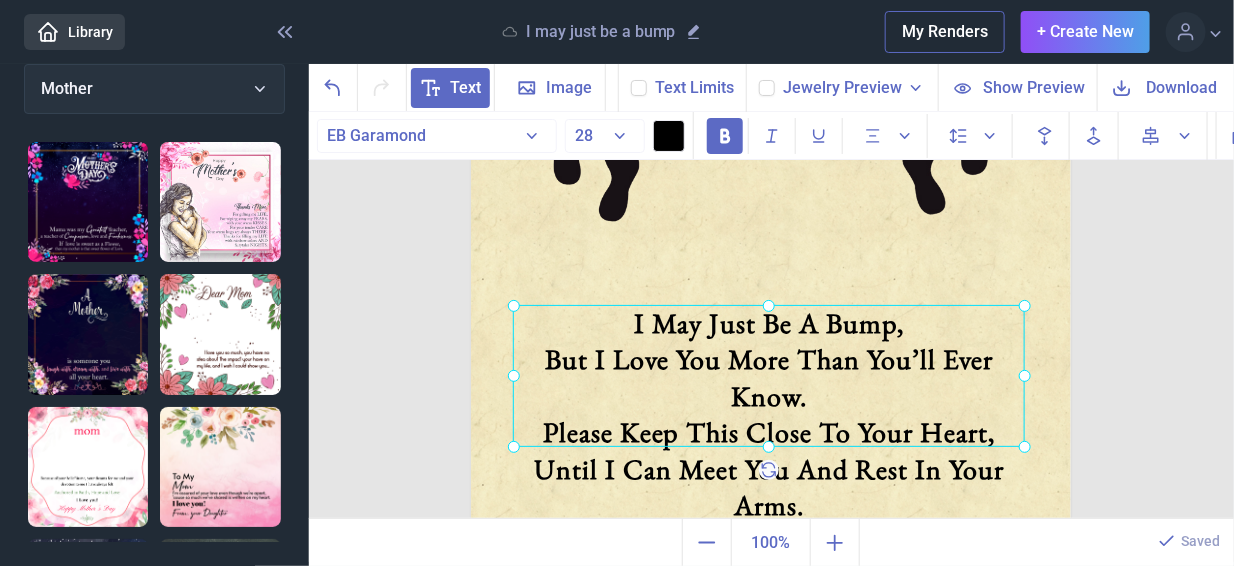 drag, startPoint x: 581, startPoint y: 349, endPoint x: 574, endPoint y: 336, distance: 14.764823 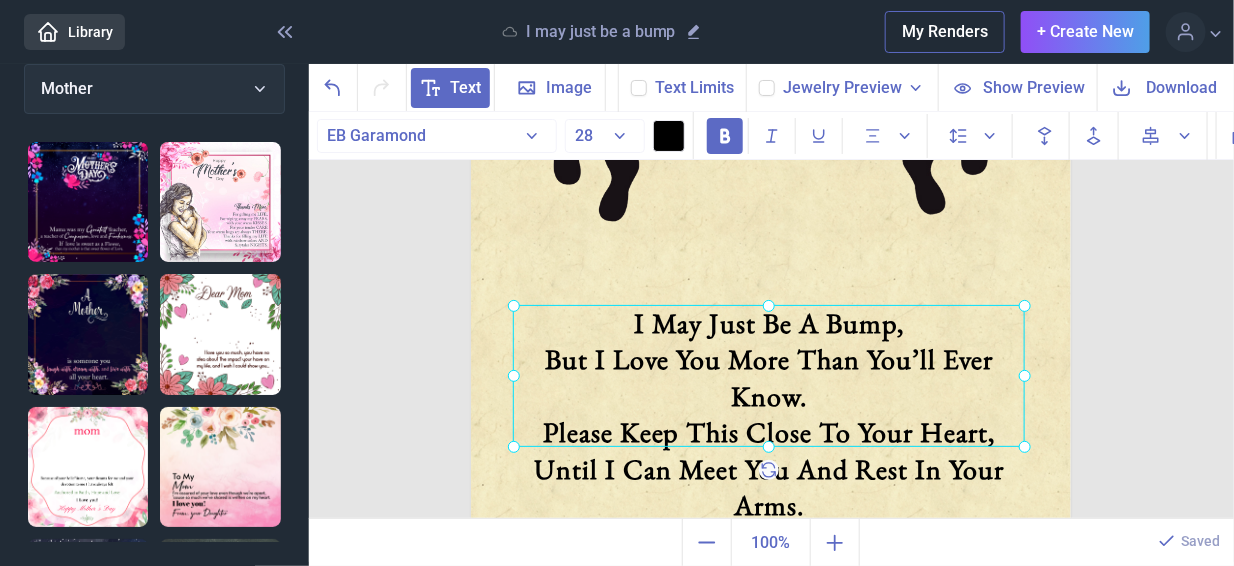 click at bounding box center (769, 376) 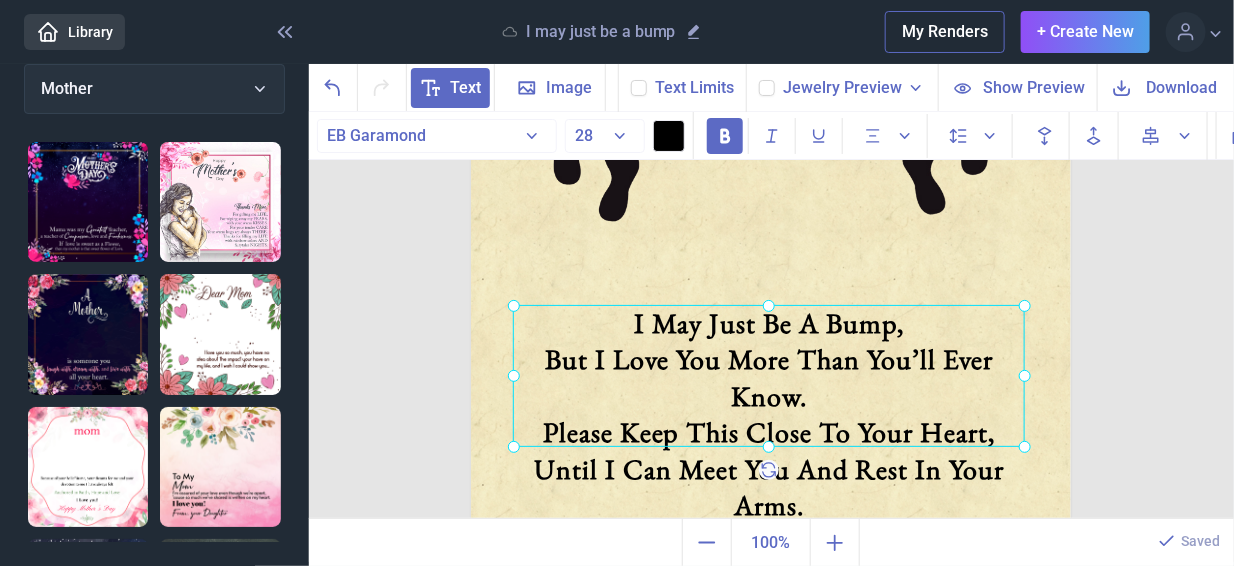 click 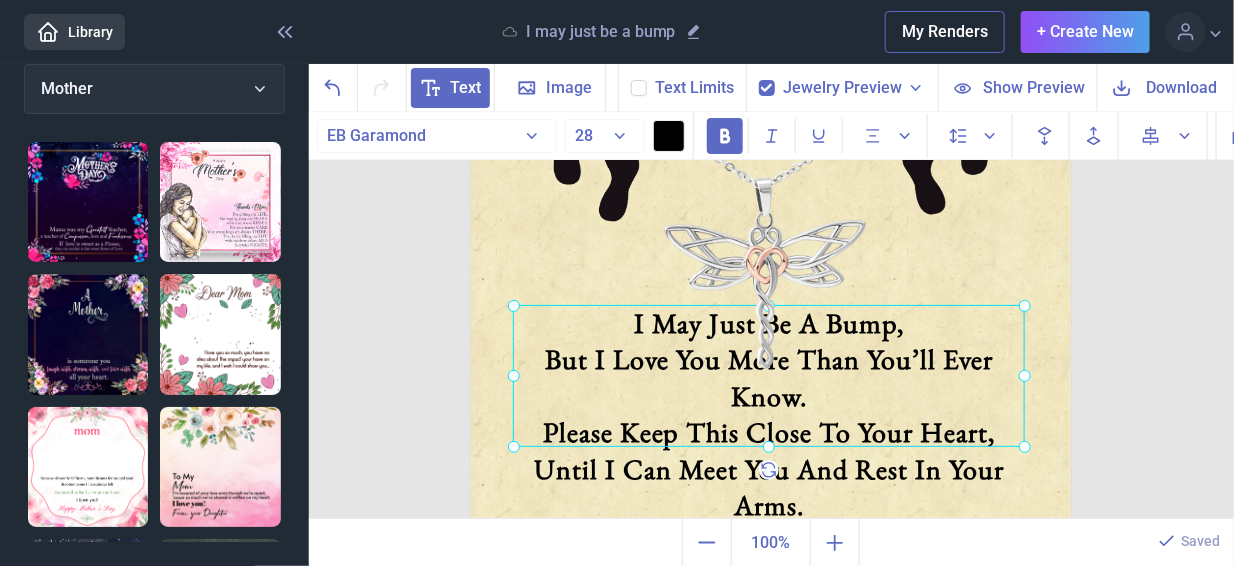 click 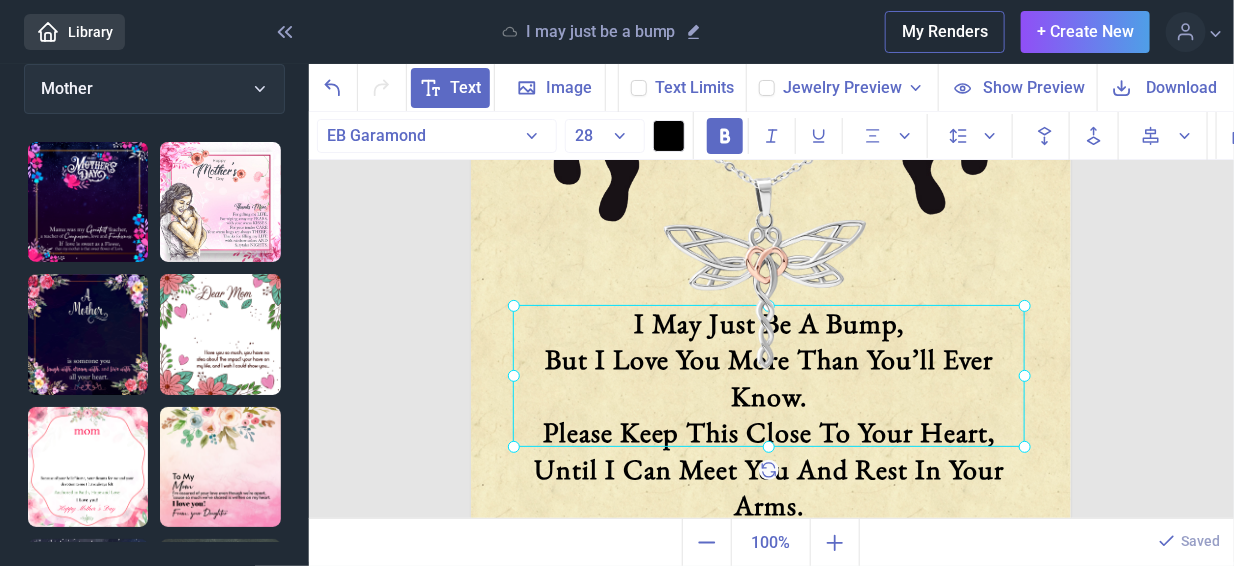 checkbox on "false" 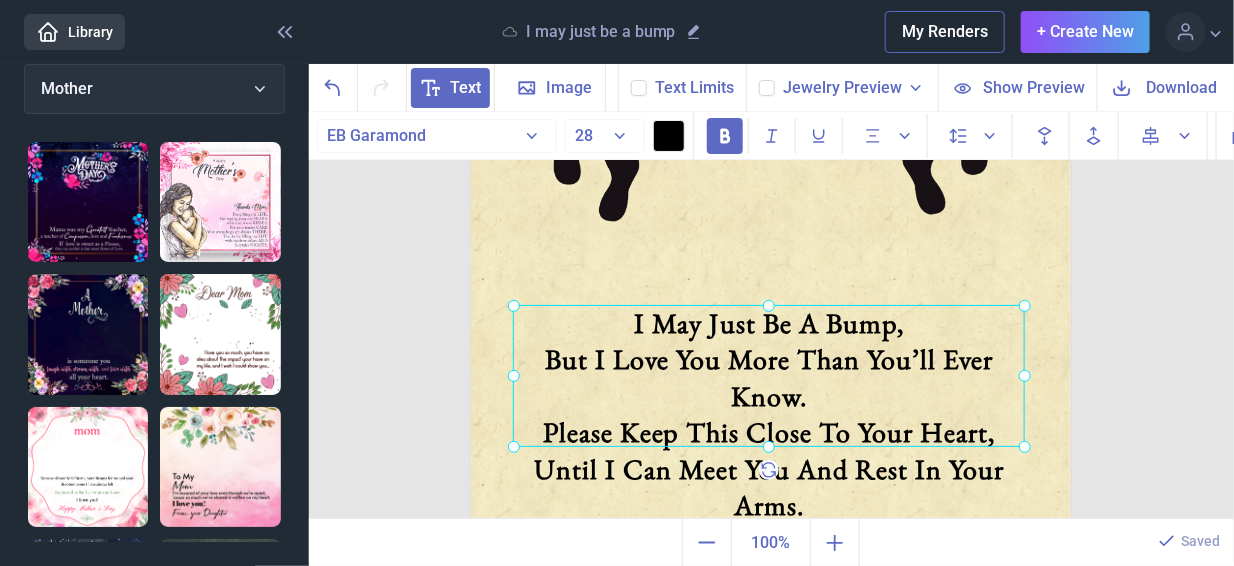 click at bounding box center [769, 376] 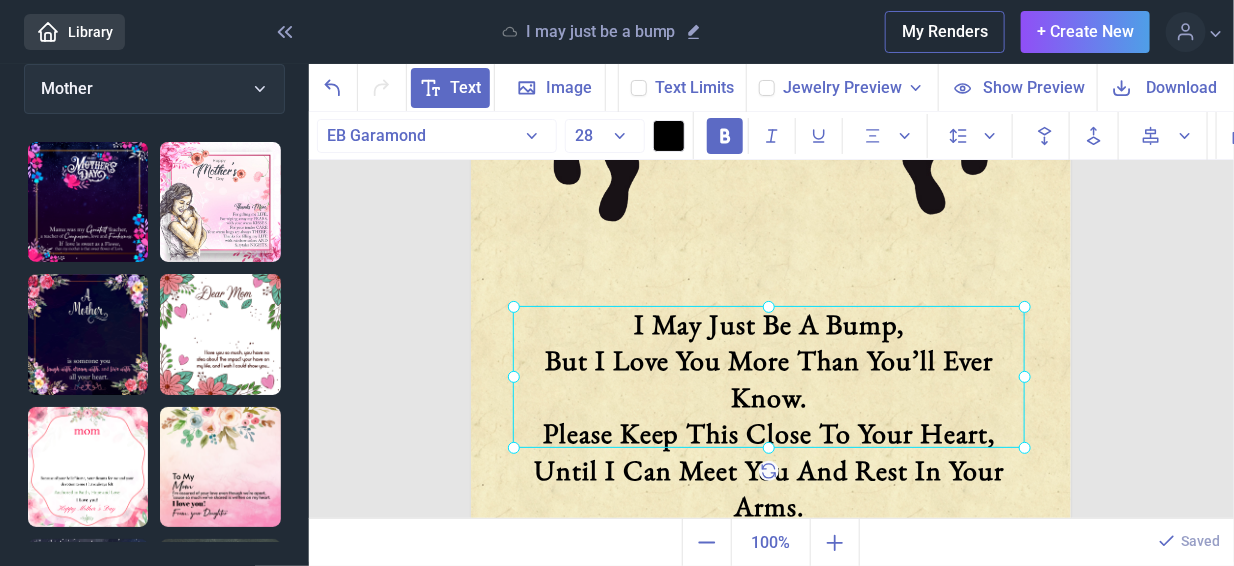 click at bounding box center (769, 377) 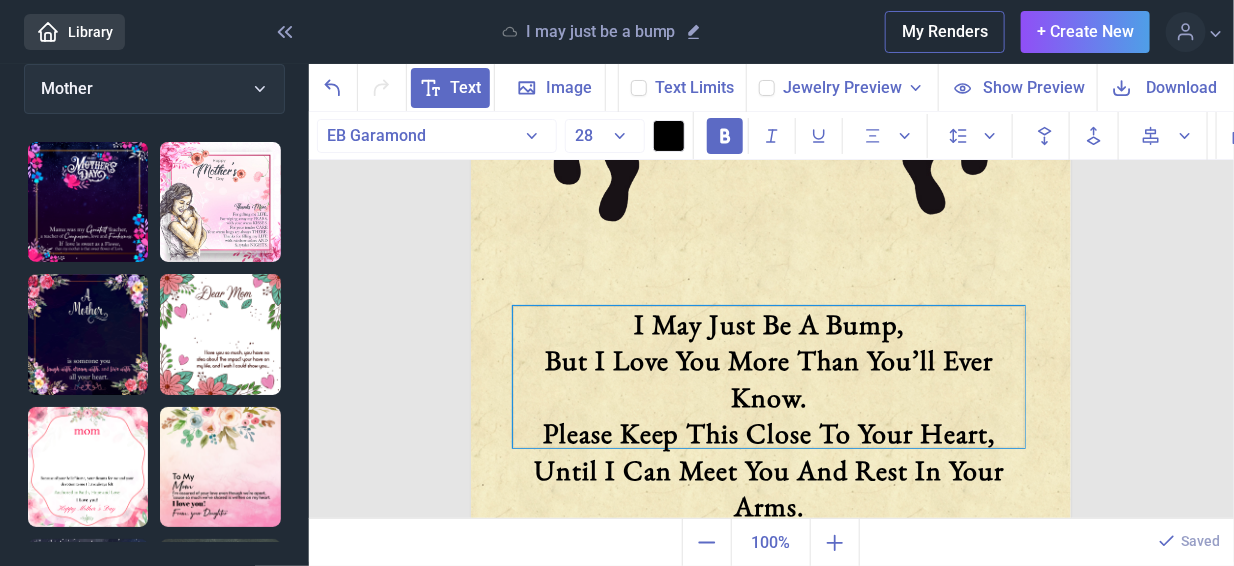 click on "I May Just Be A Bump, But I Love You More Than You’ll Ever Know. Please Keep This Close To Your Heart, Until I Can Meet You And Rest In Your Arms. Love, Kisses And Kicks From Your Tummy" at bounding box center [769, 377] 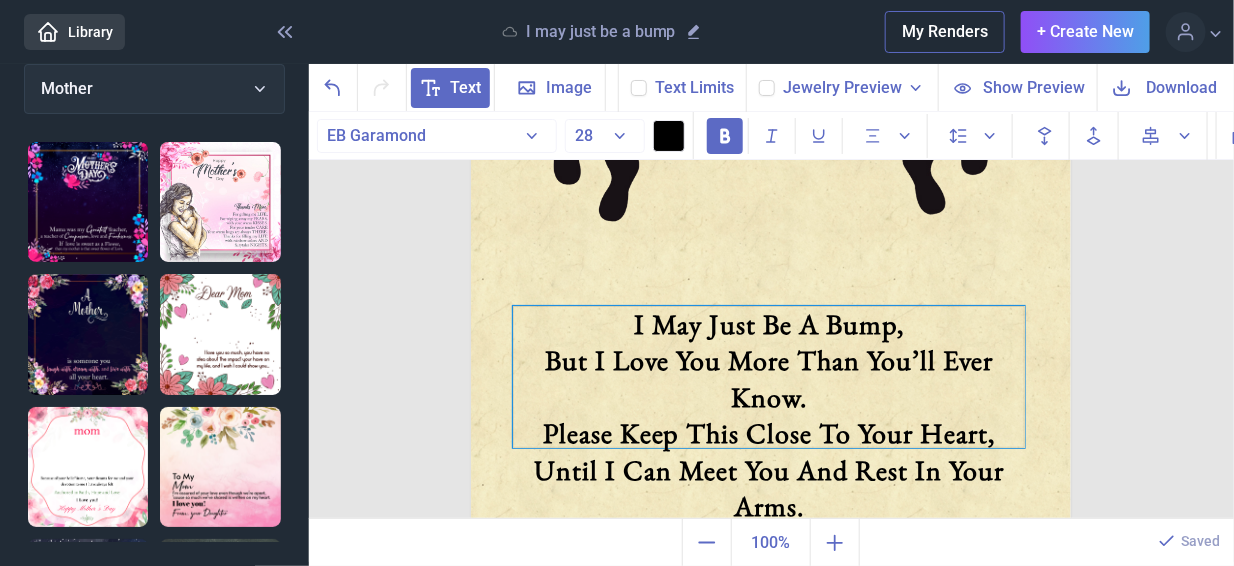 type 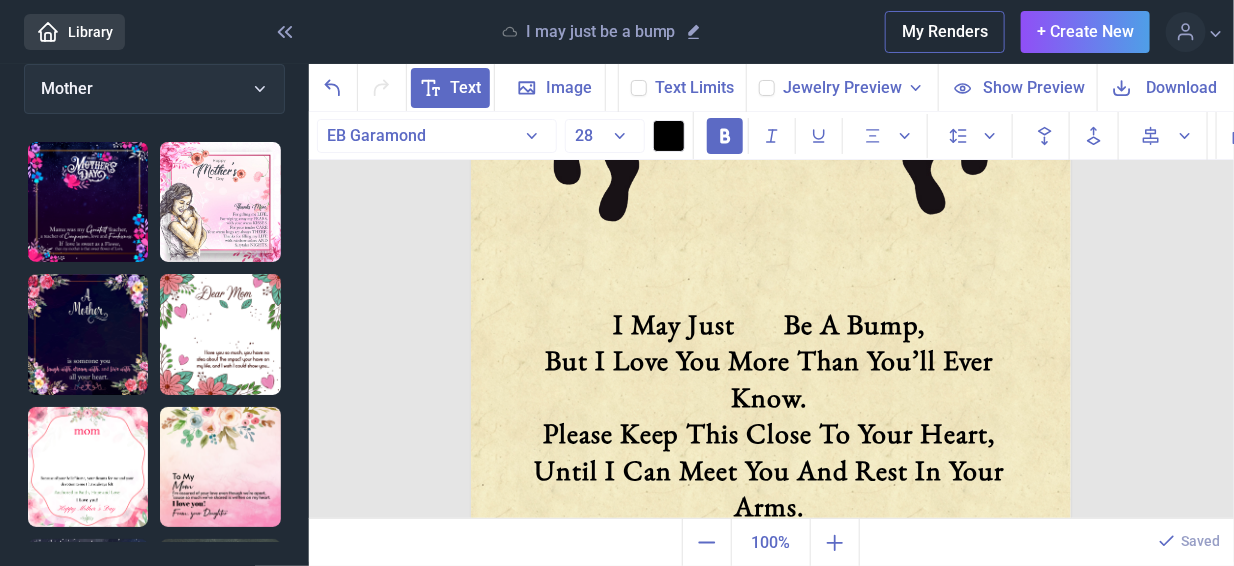 click 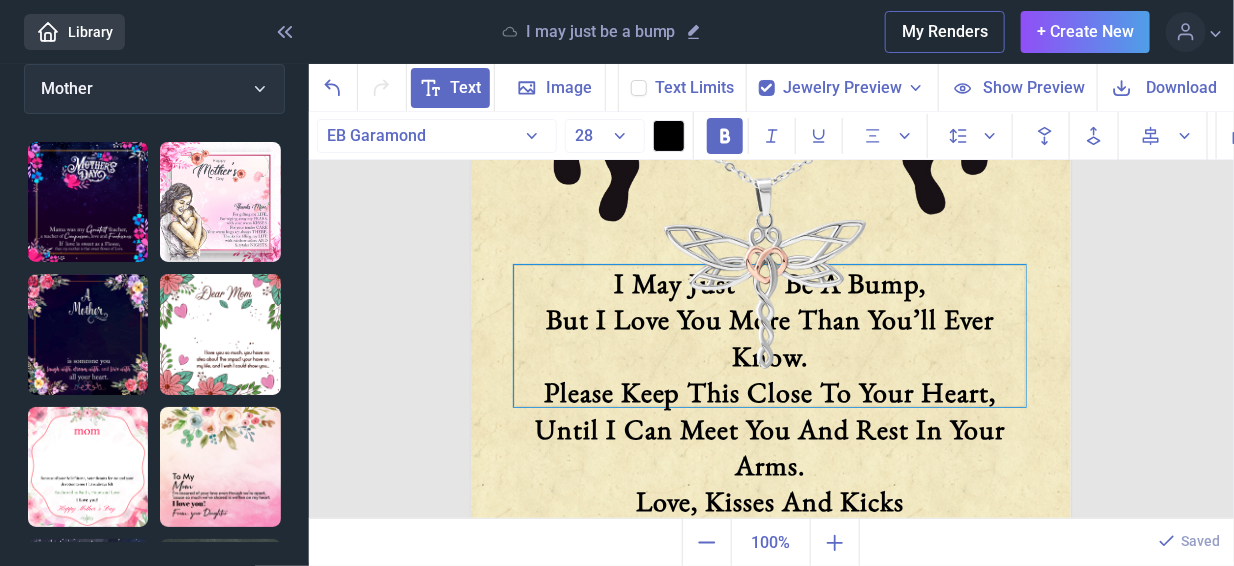 drag, startPoint x: 836, startPoint y: 344, endPoint x: 837, endPoint y: 301, distance: 43.011627 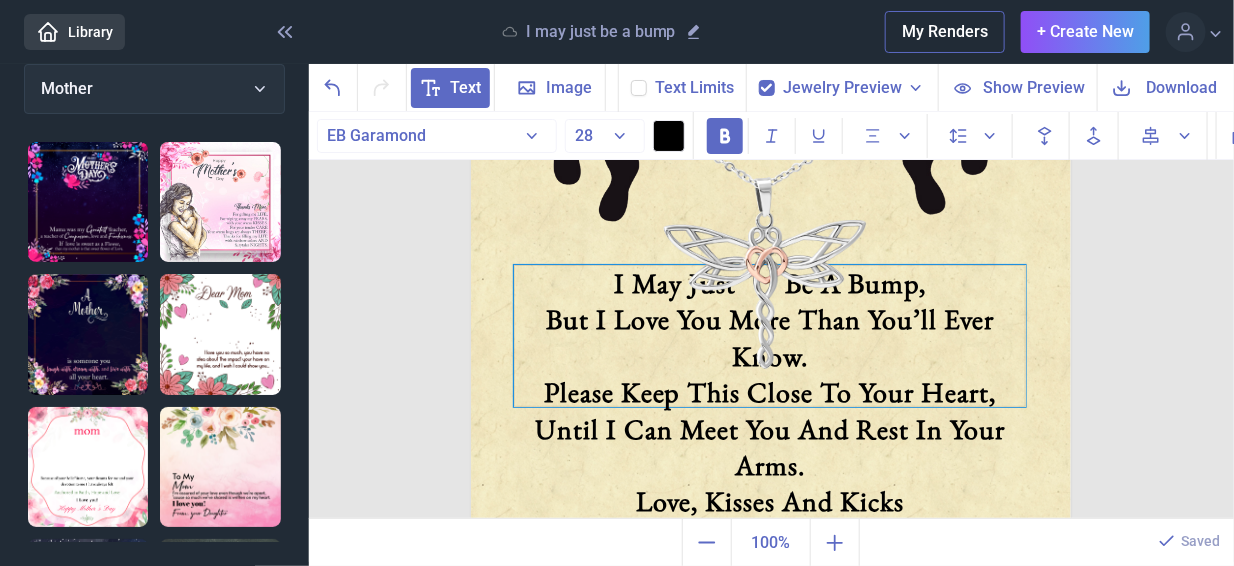 click on "But I Love You More Than You’ll Ever Know." at bounding box center [770, 337] 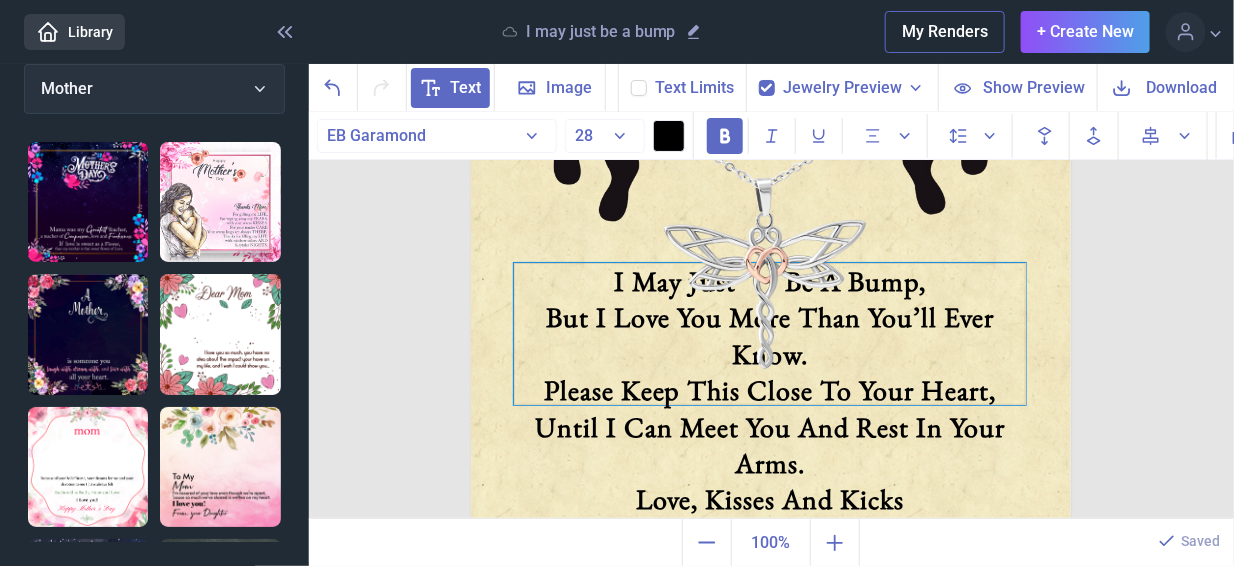 click on "But I Love You More Than You’ll Ever Know." at bounding box center (770, 335) 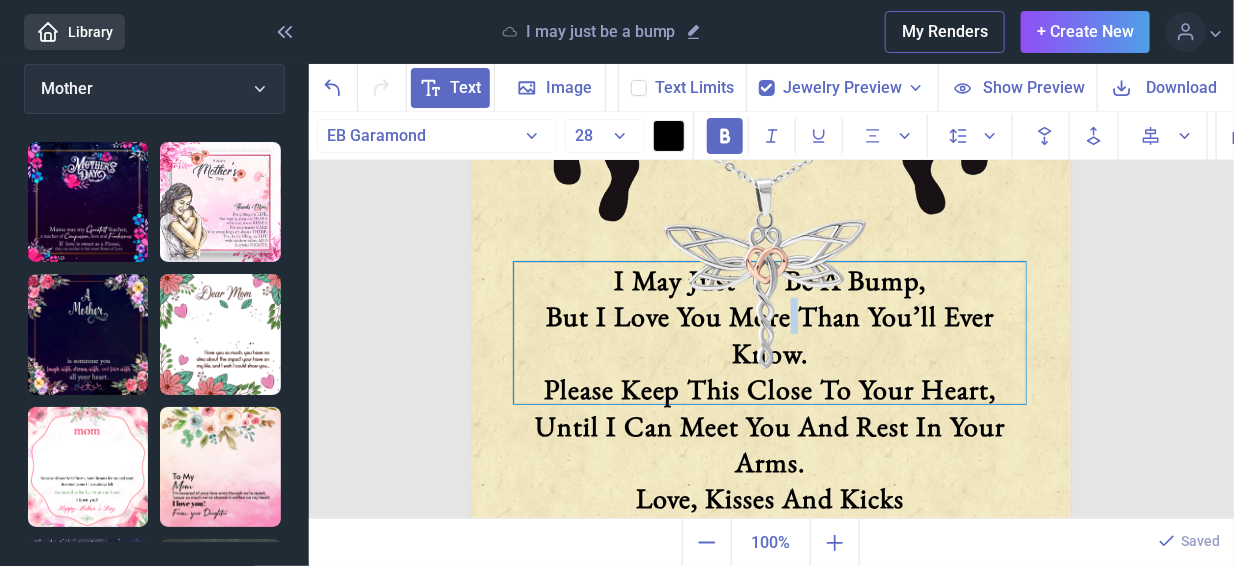 click on "But I Love You More Than You’ll Ever Know." at bounding box center (770, 334) 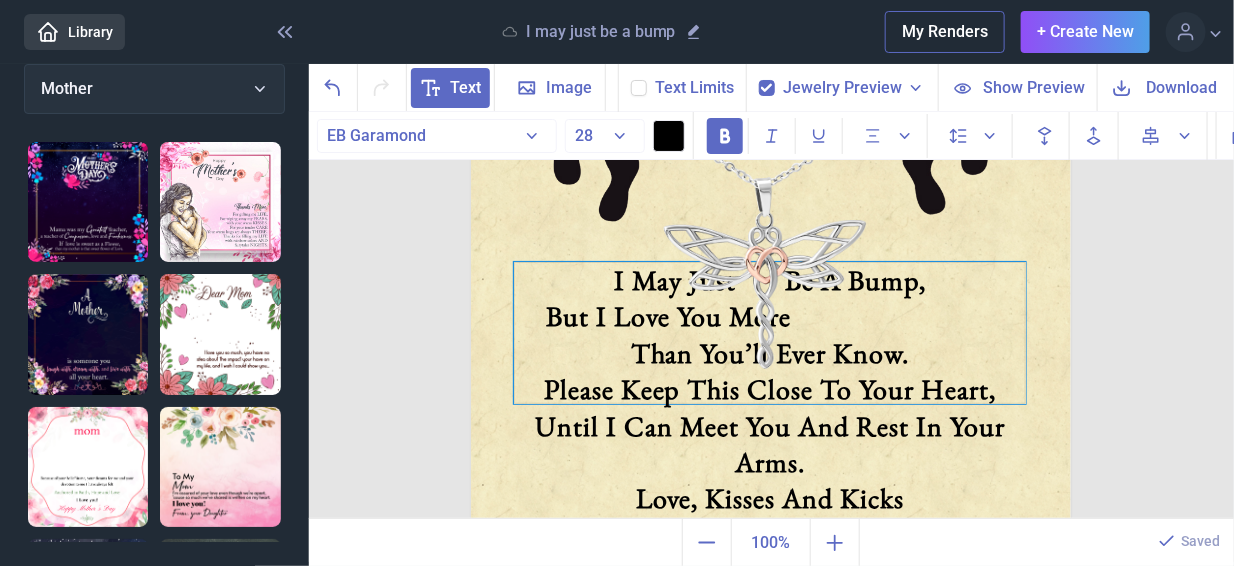 click on "But I Love You More                              Than You’ll Ever Know." at bounding box center (770, 334) 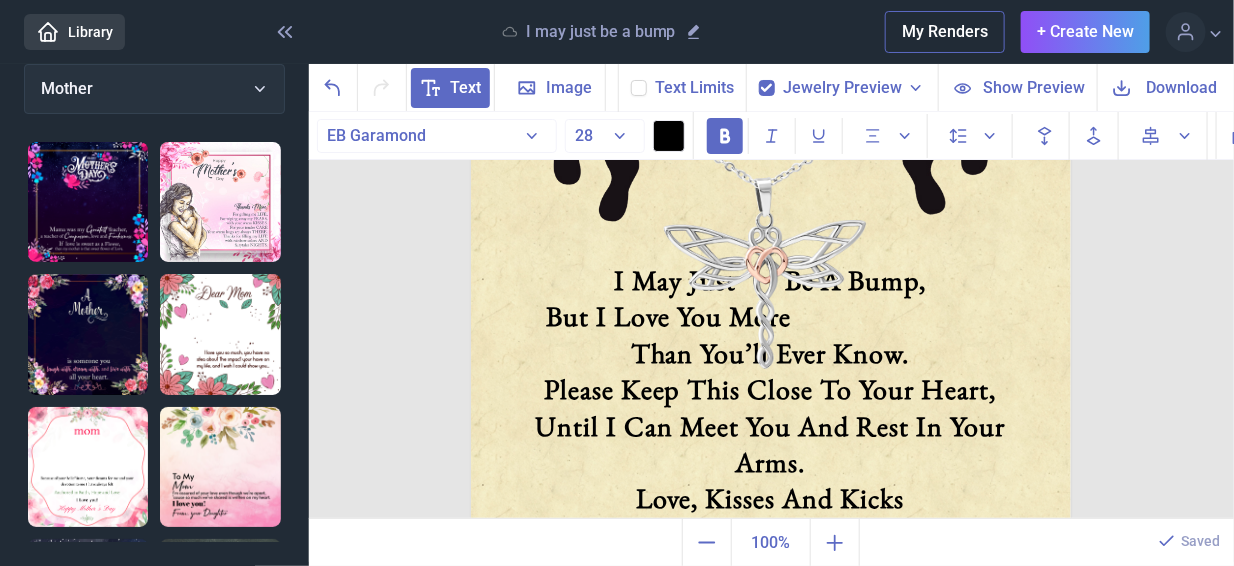 click at bounding box center [771, 236] 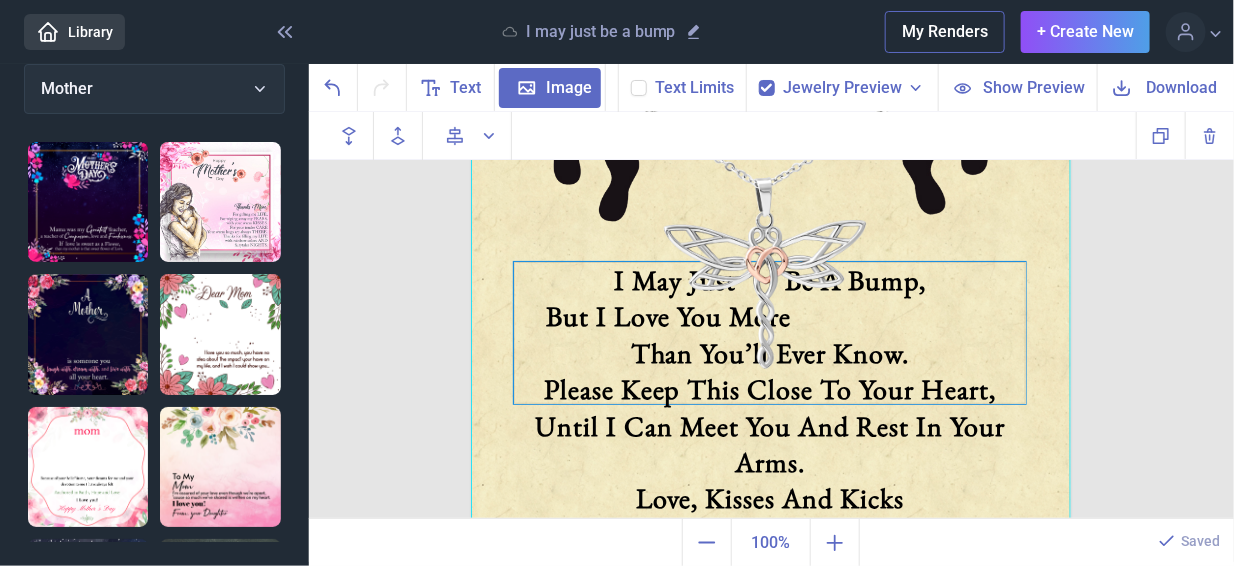 click on "But I Love You More                              Than You’ll Ever Know." at bounding box center (770, 334) 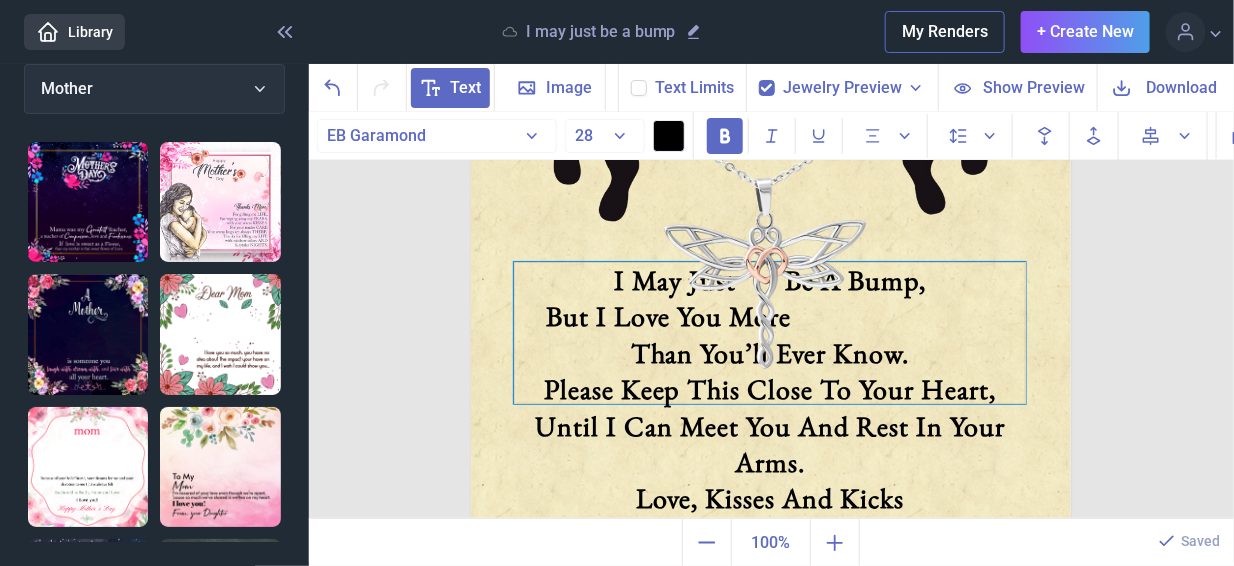 click on "I May Just       Be A Bump, But I Love You More                              Than You’ll Ever Know. Please Keep This Close To Your Heart, Until I Can Meet You And Rest In Your Arms. Love, Kisses And Kicks From Your Tummy" at bounding box center [770, 333] 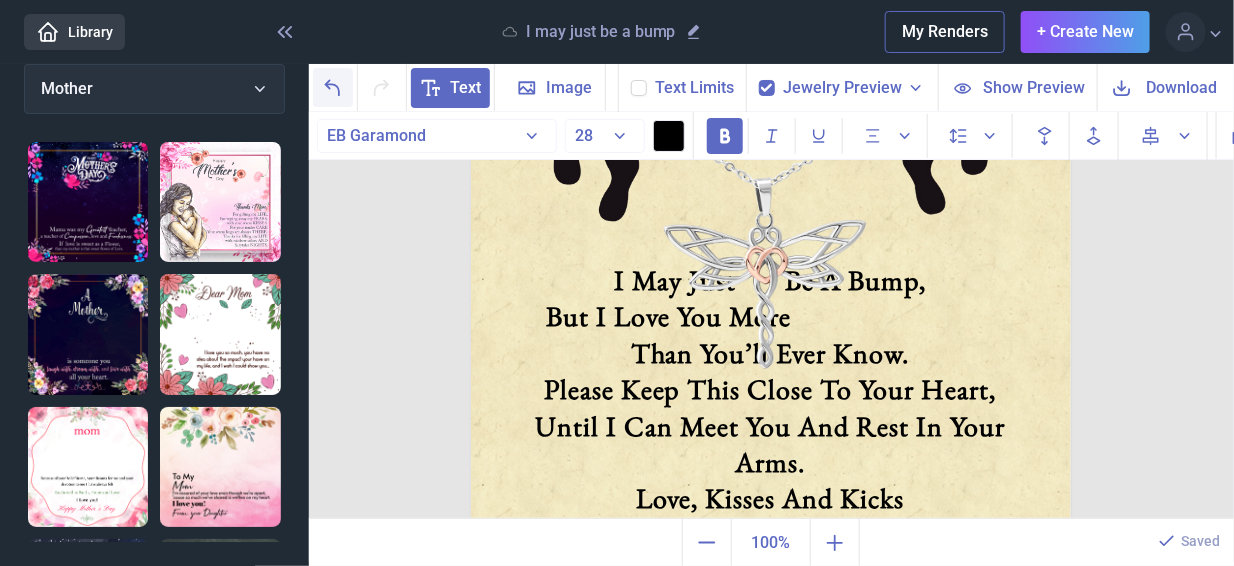 click 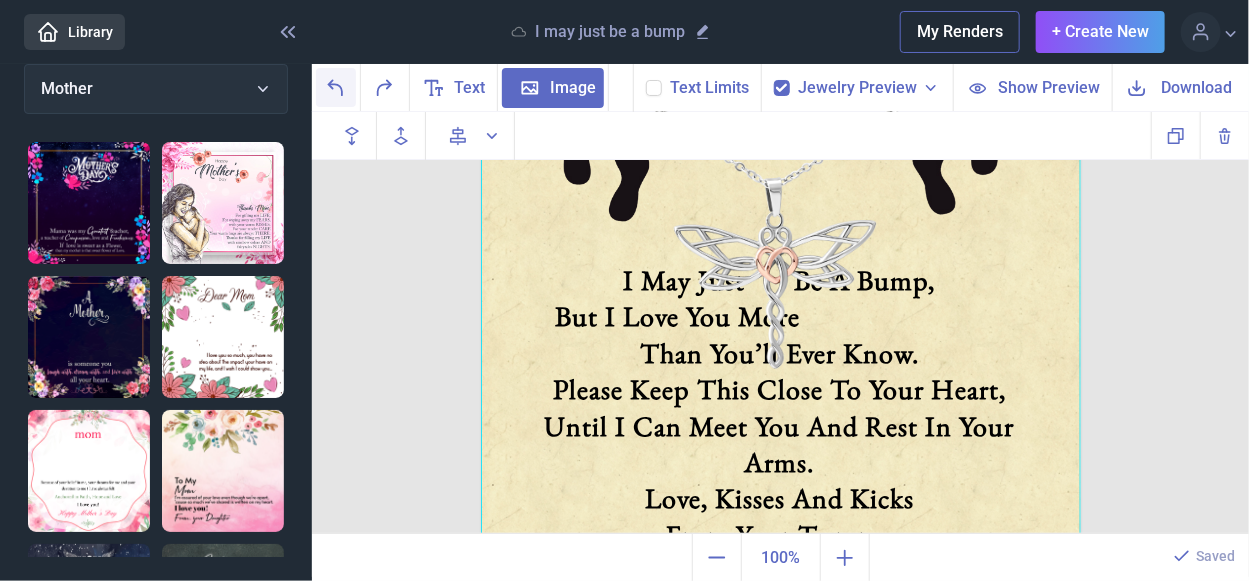 click 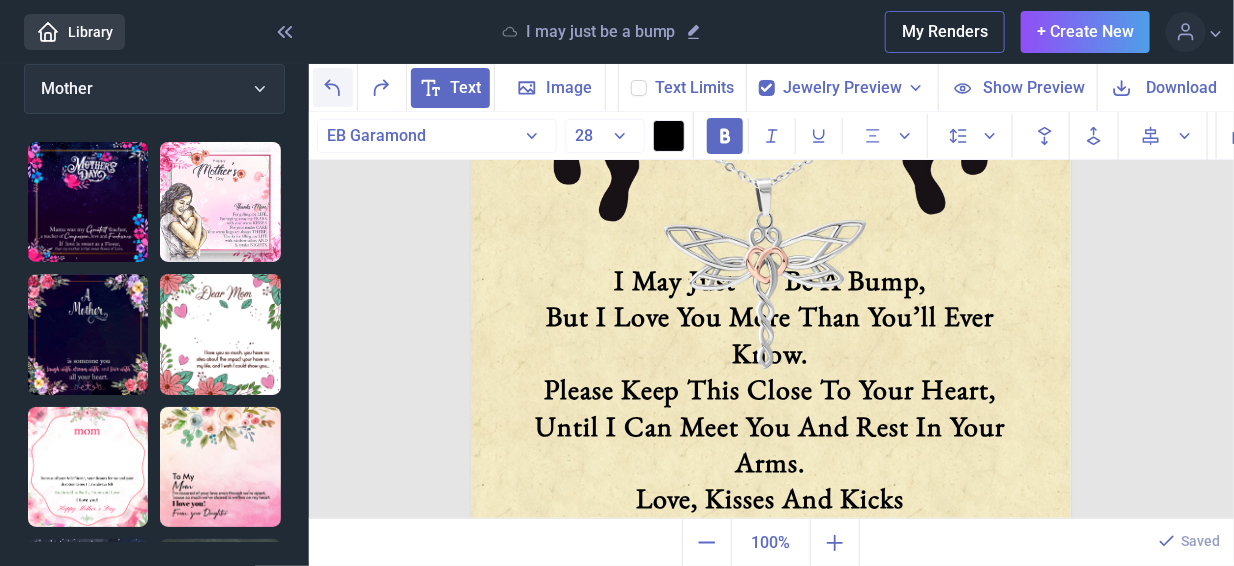 click 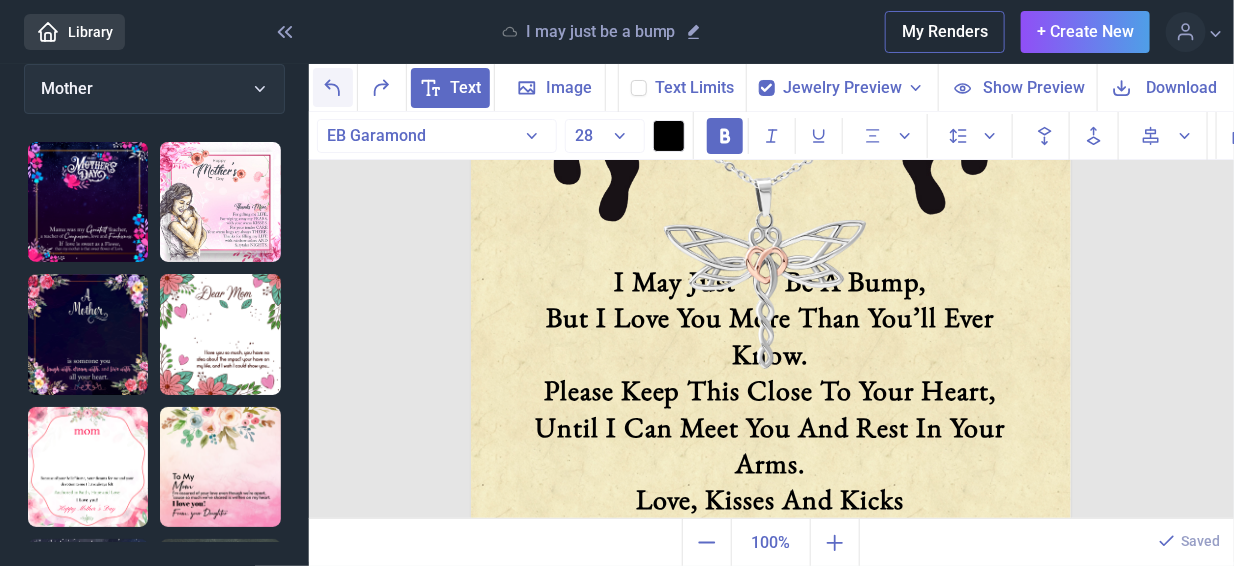 click 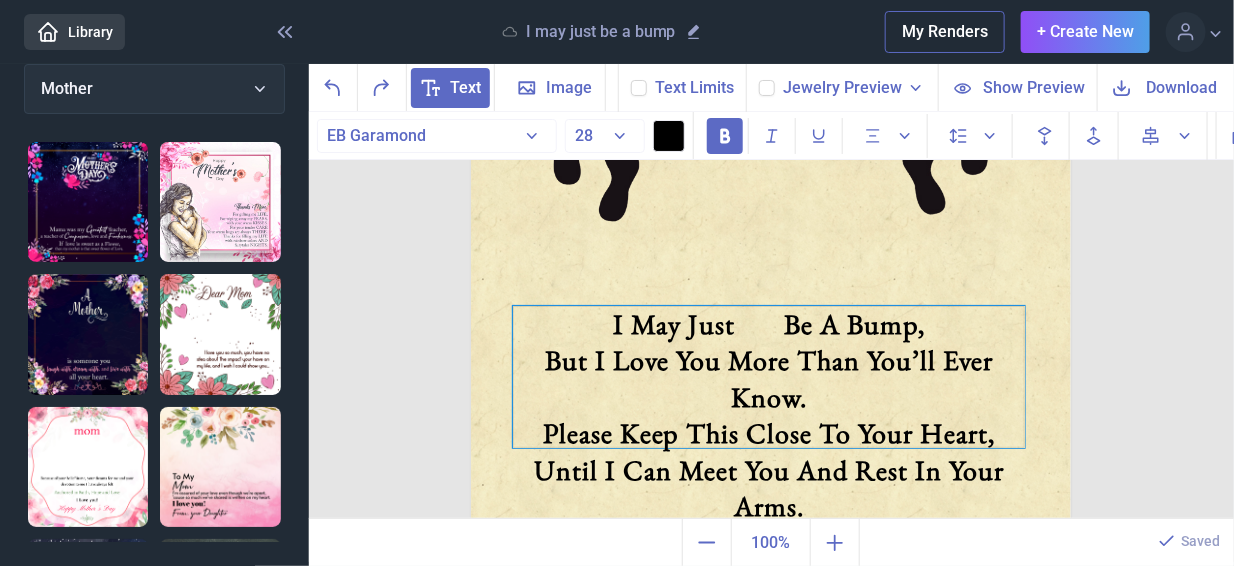click on "But I Love You More Than You’ll Ever Know." at bounding box center (769, 378) 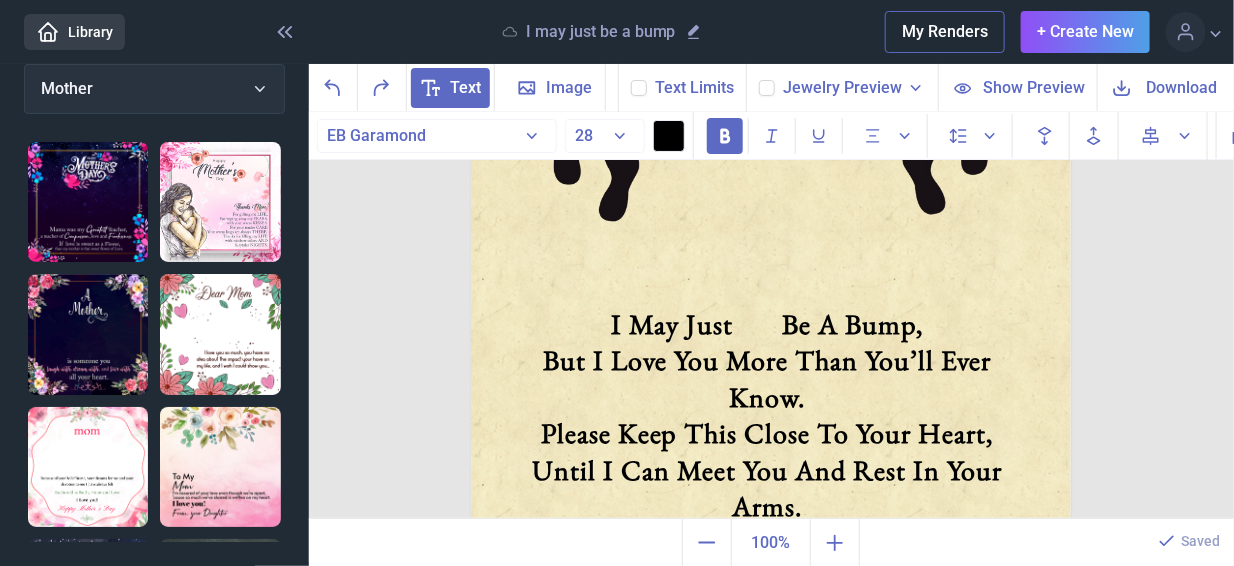 click at bounding box center (771, 236) 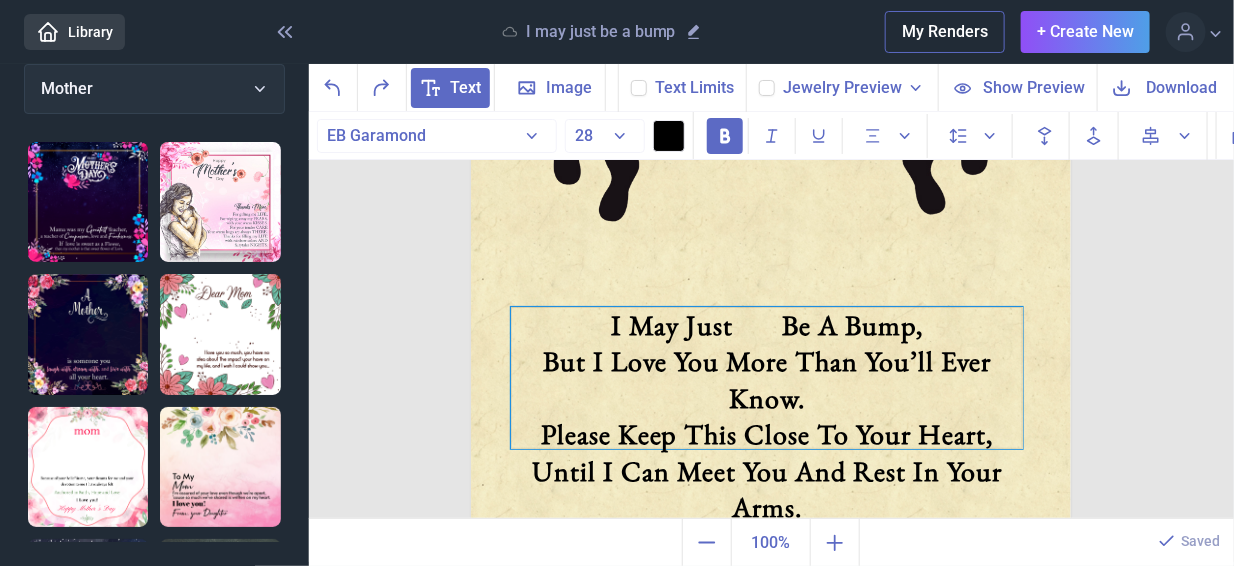 drag, startPoint x: 752, startPoint y: 323, endPoint x: 761, endPoint y: 329, distance: 10.816654 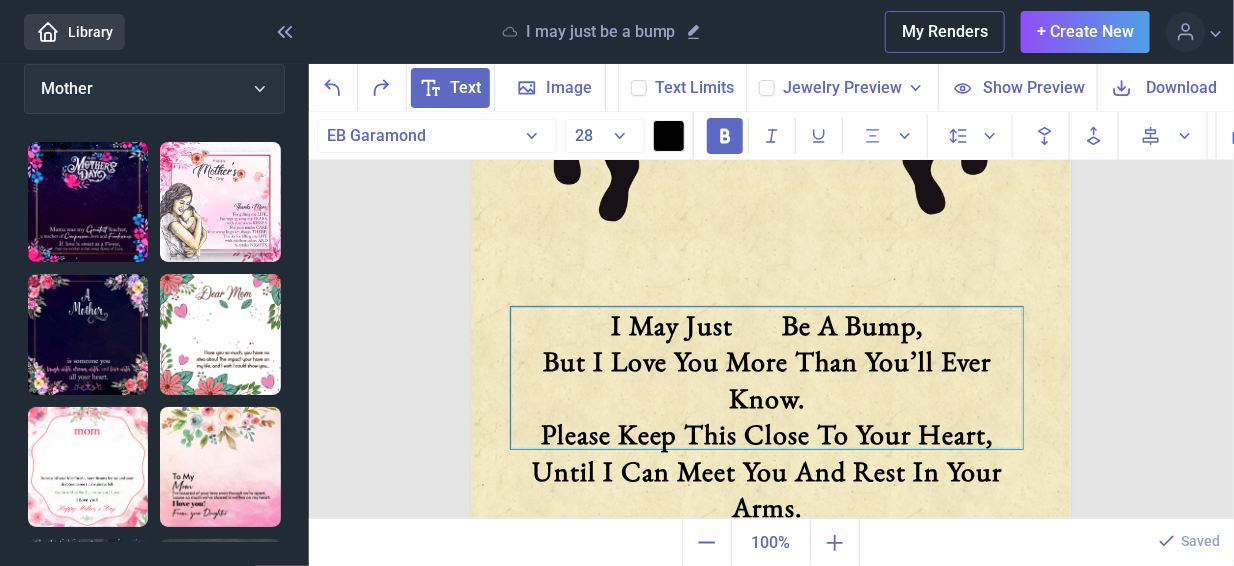 click on "I May Just       Be A Bump, But I Love You More Than You’ll Ever Know. Please Keep This Close To Your Heart, Until I Can Meet You And Rest In Your Arms. Love, Kisses And Kicks From Your Tummy" at bounding box center (767, 378) 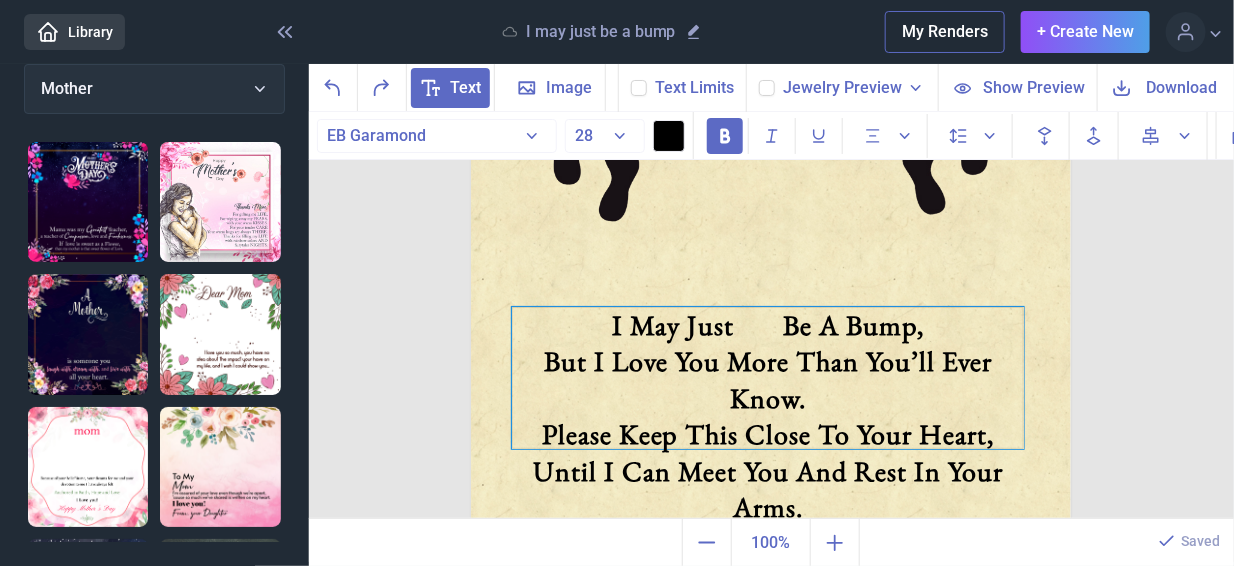 click on "To My       Mommy       I May Just       Be A Bump, But I Love You More Than You’ll Ever Know. Please Keep This Close To Your Heart, Until I Can Meet You And Rest In Your Arms. Love, Kisses And Kicks From Your Tummy" at bounding box center (771, 236) 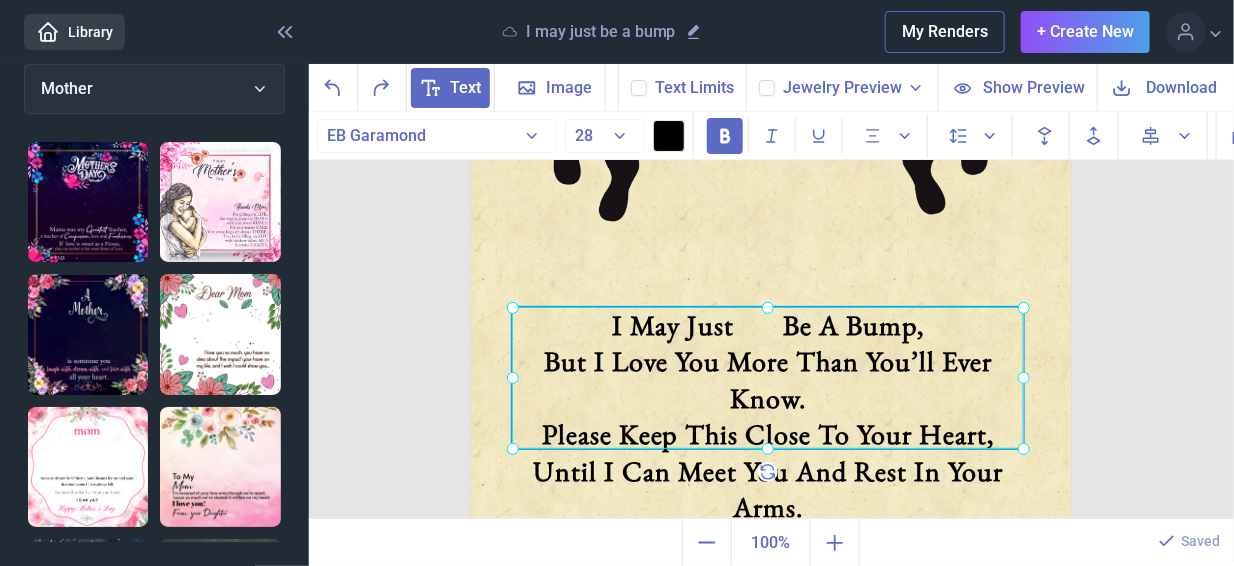 click on "I May Just       Be A Bump, But I Love You More Than You’ll Ever Know. Please Keep This Close To Your Heart, Until I Can Meet You And Rest In Your Arms. Love, Kisses And Kicks From Your Tummy" at bounding box center [471, -64] 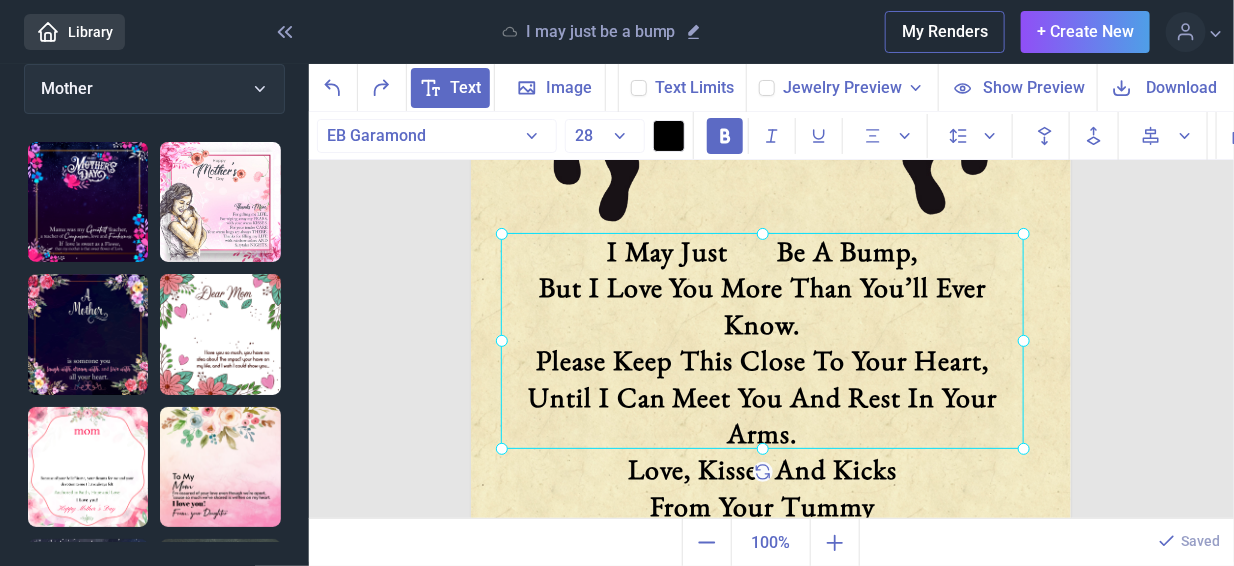 drag, startPoint x: 497, startPoint y: 303, endPoint x: 486, endPoint y: 229, distance: 74.8131 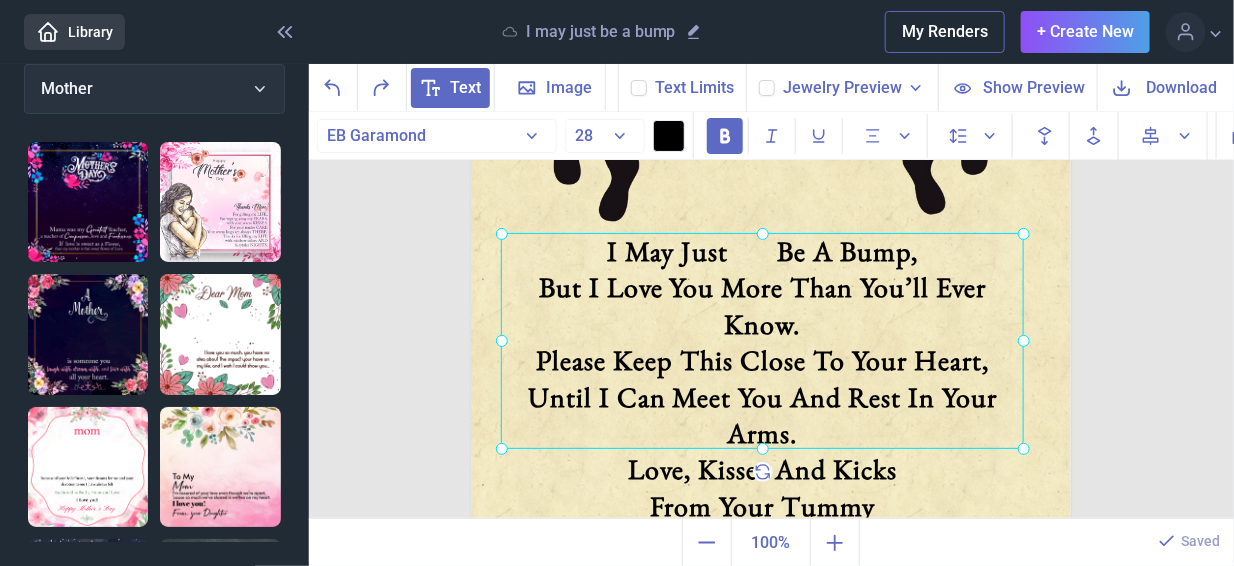 click on "To My       Mommy       I May Just       Be A Bump, But I Love You More Than You’ll Ever Know. Please Keep This Close To Your Heart, Until I Can Meet You And Rest In Your Arms. Love, Kisses And Kicks From Your Tummy" at bounding box center [771, 236] 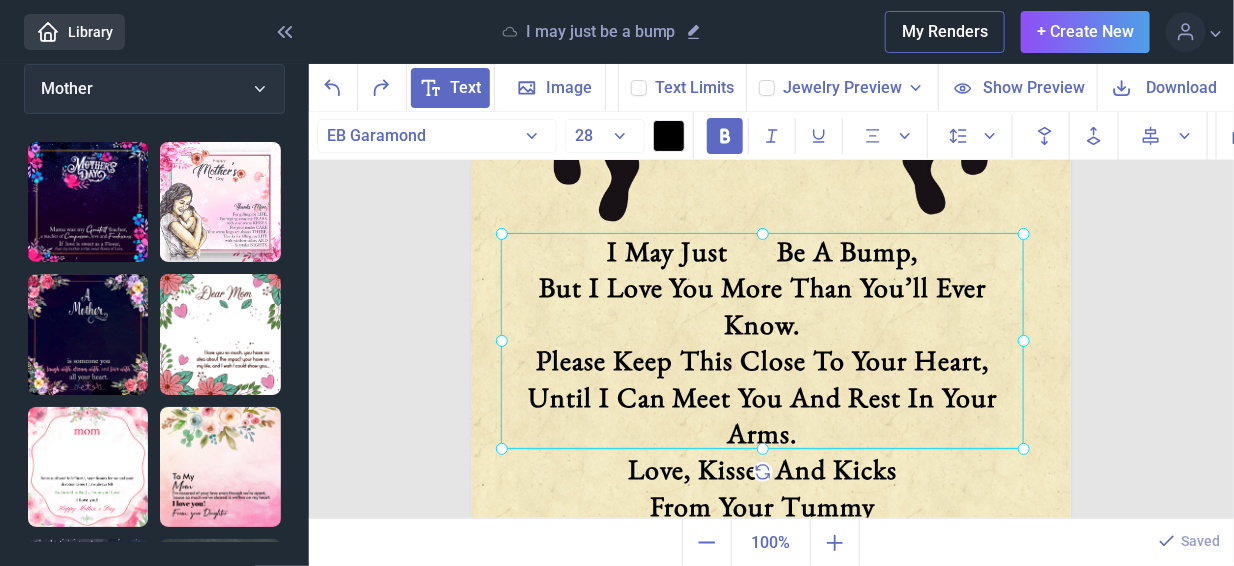 click on "I May Just       Be A Bump, But I Love You More Than You’ll Ever Know. Please Keep This Close To Your Heart, Until I Can Meet You And Rest In Your Arms. Love, Kisses And Kicks From Your Tummy" at bounding box center [471, -64] 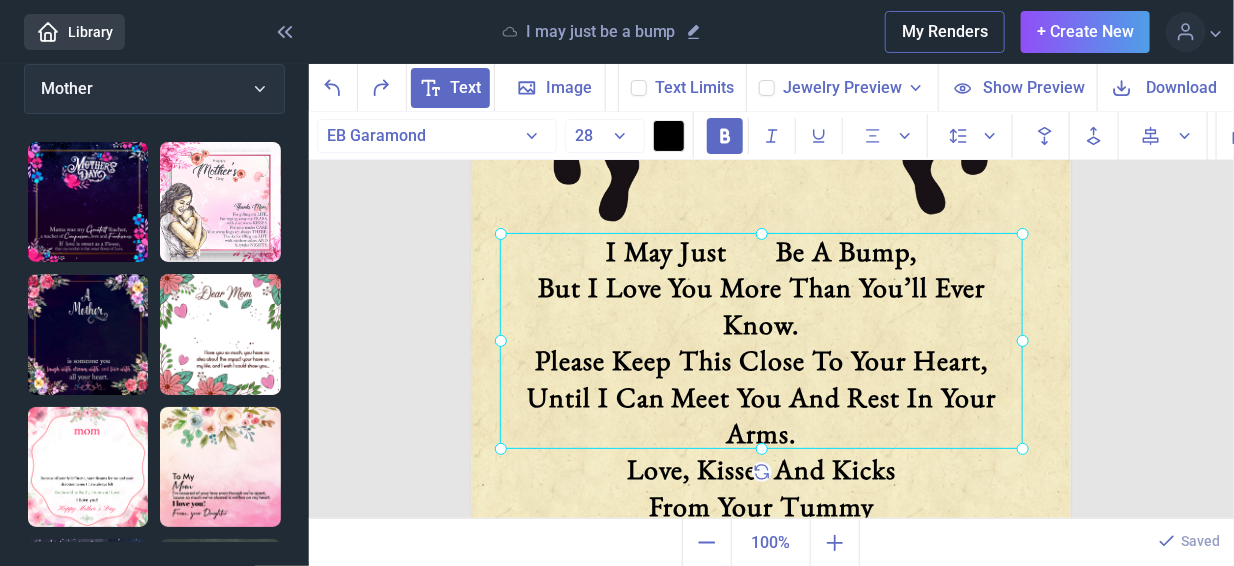 click at bounding box center (767, 88) 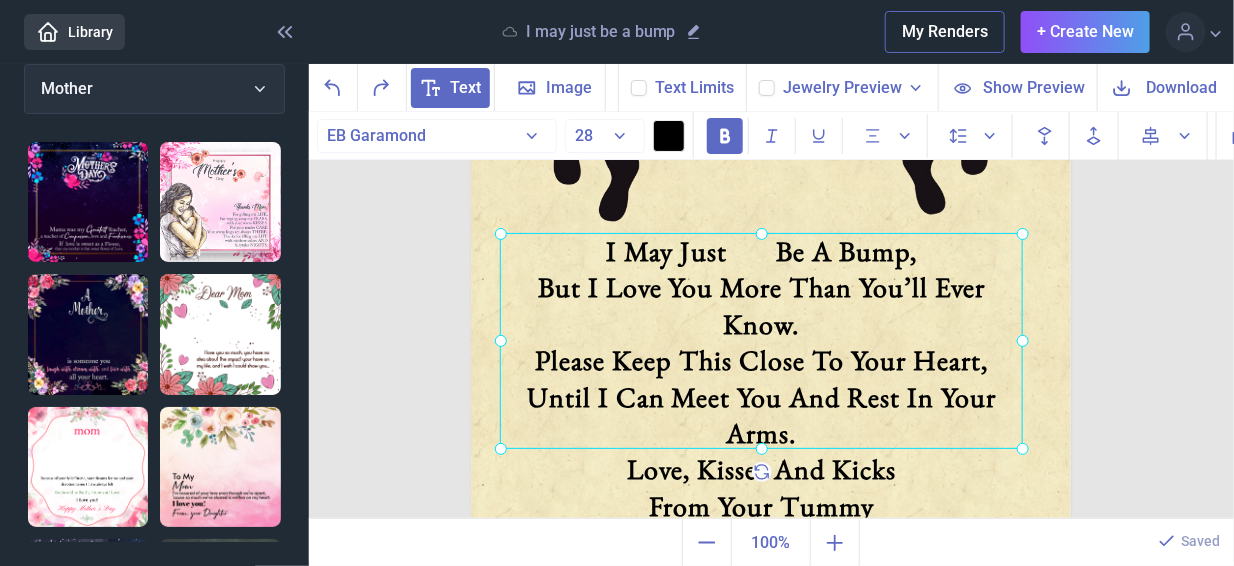 click at bounding box center (758, 79) 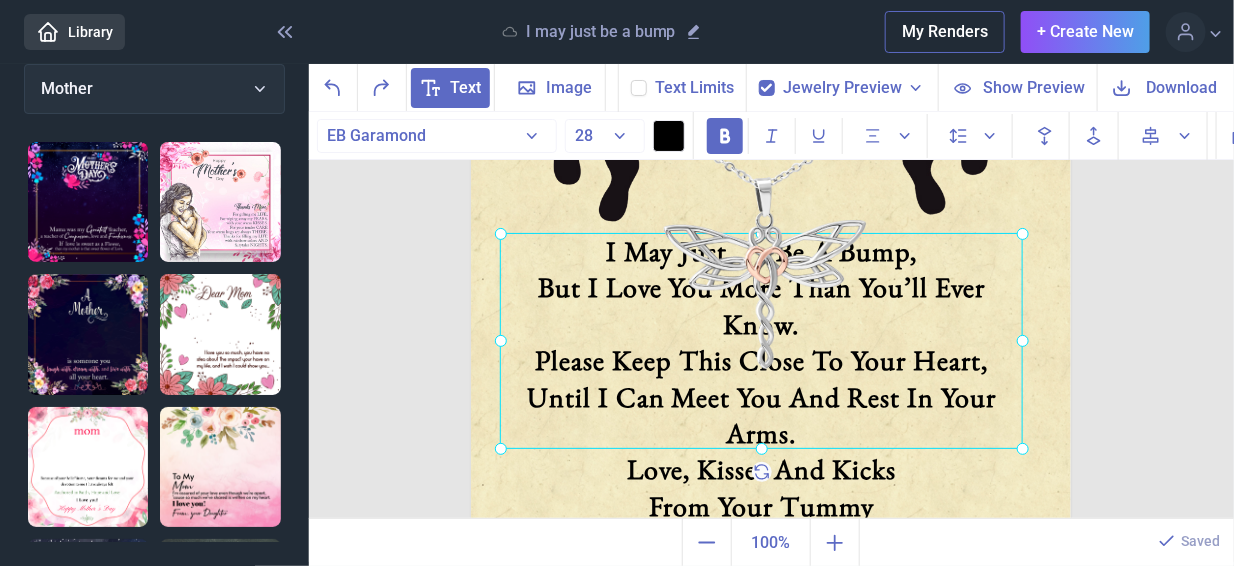 click at bounding box center [761, 341] 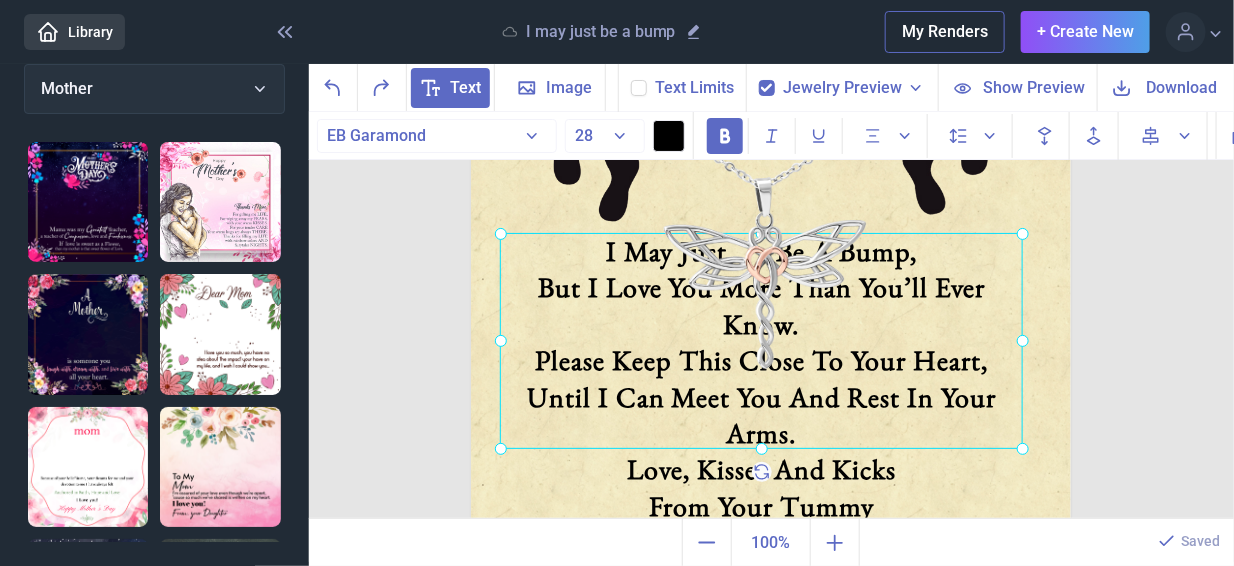 click at bounding box center [761, 341] 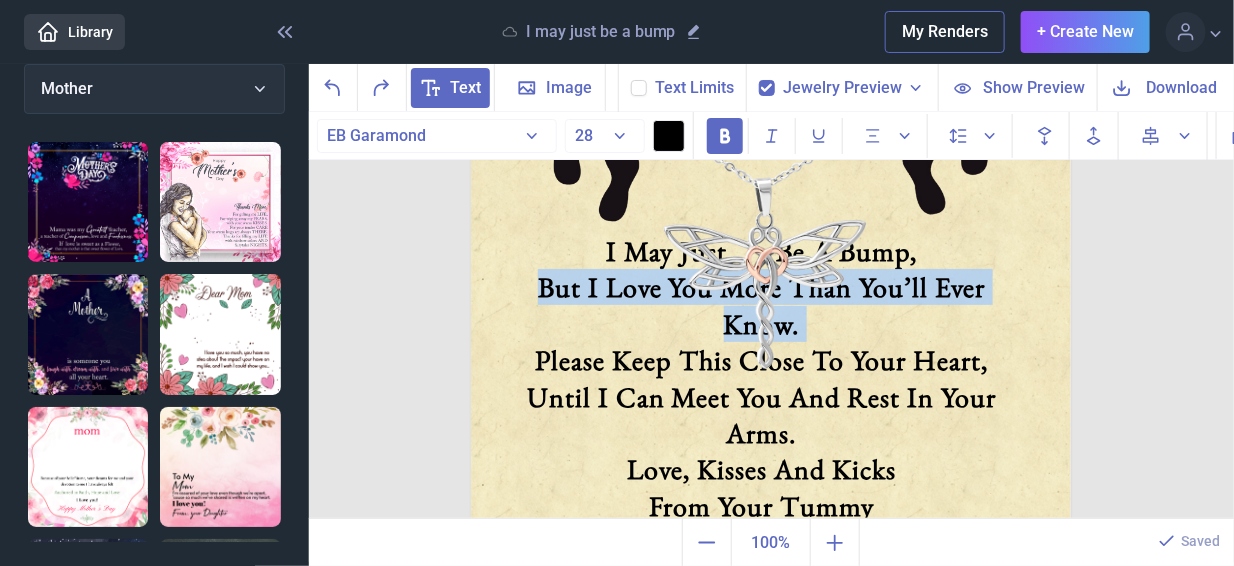 click on "But I Love You More Than You’ll Ever Know." at bounding box center (761, 305) 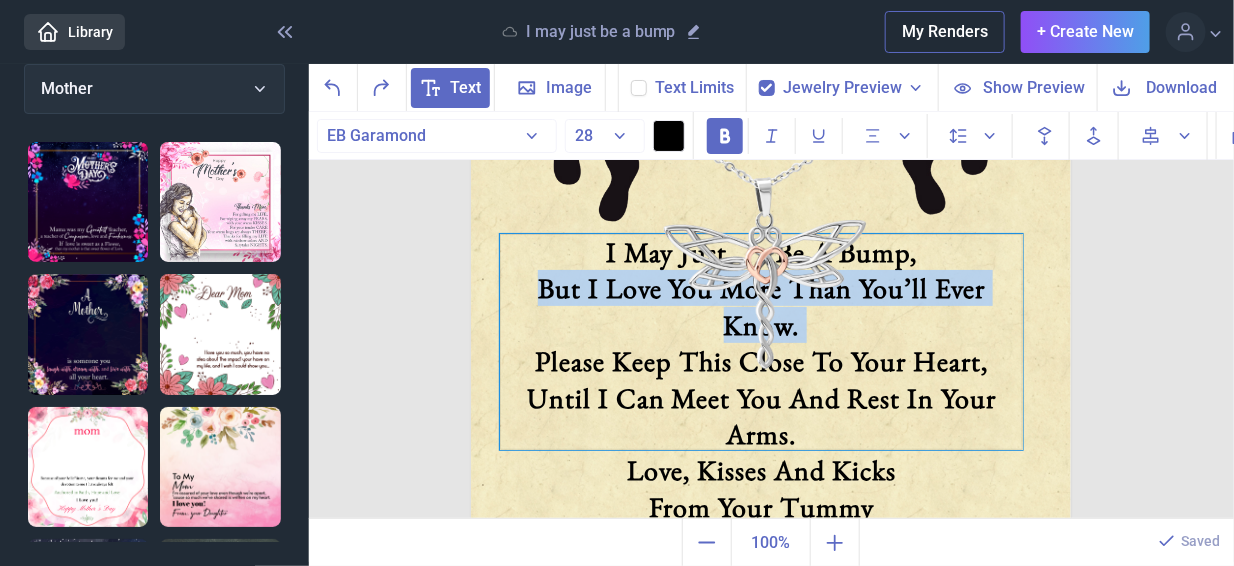click on "But I Love You More Than You’ll Ever Know." at bounding box center (761, 306) 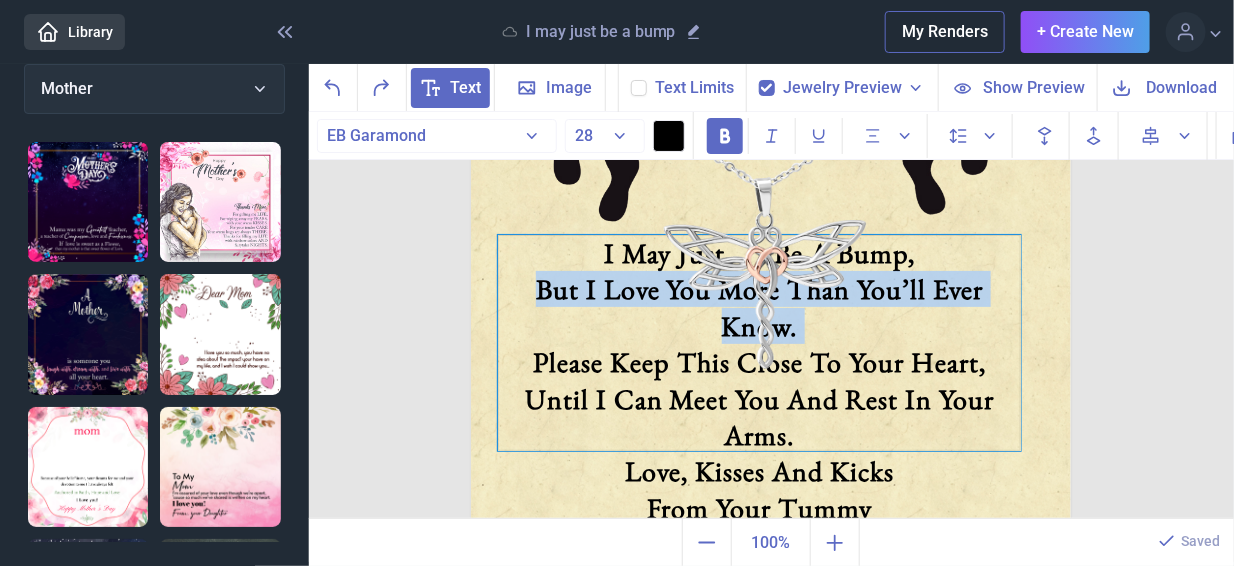 click on "But I Love You More Than You’ll Ever Know." at bounding box center [759, 307] 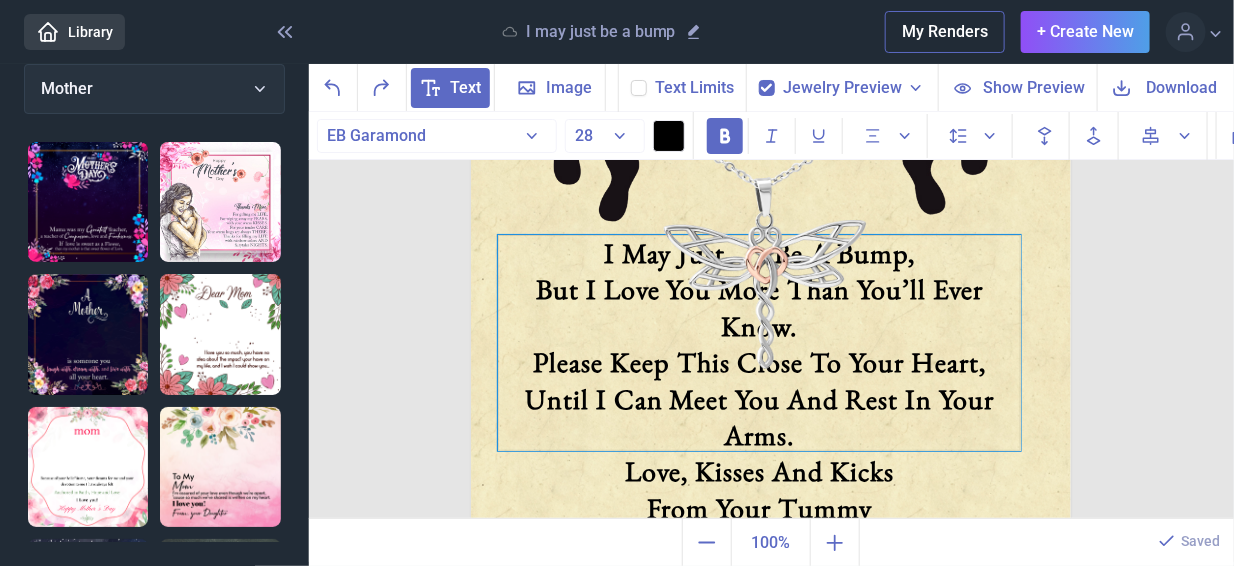click on "But I Love You More Than You’ll Ever Know." at bounding box center [759, 307] 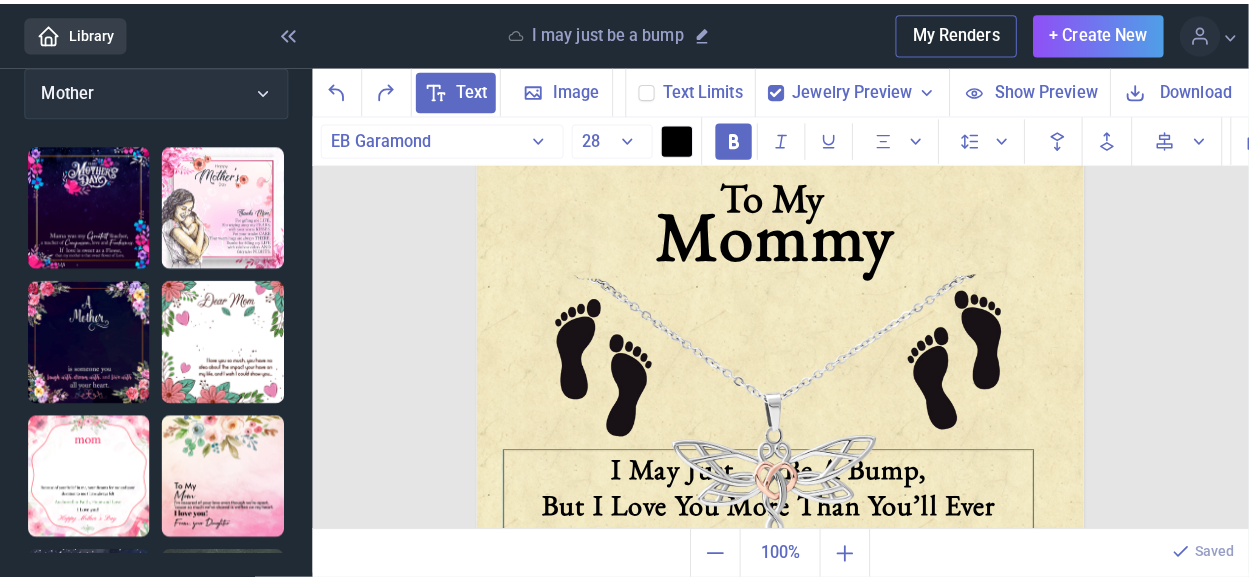 scroll, scrollTop: 0, scrollLeft: 0, axis: both 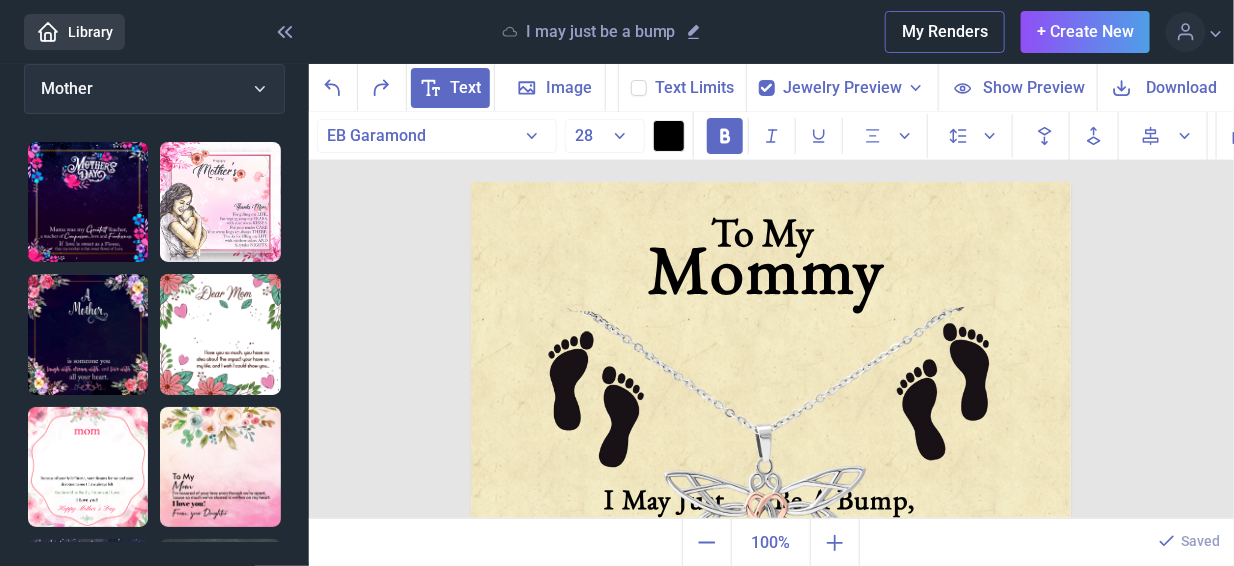 click on "Jewelry Preview" at bounding box center [842, 88] 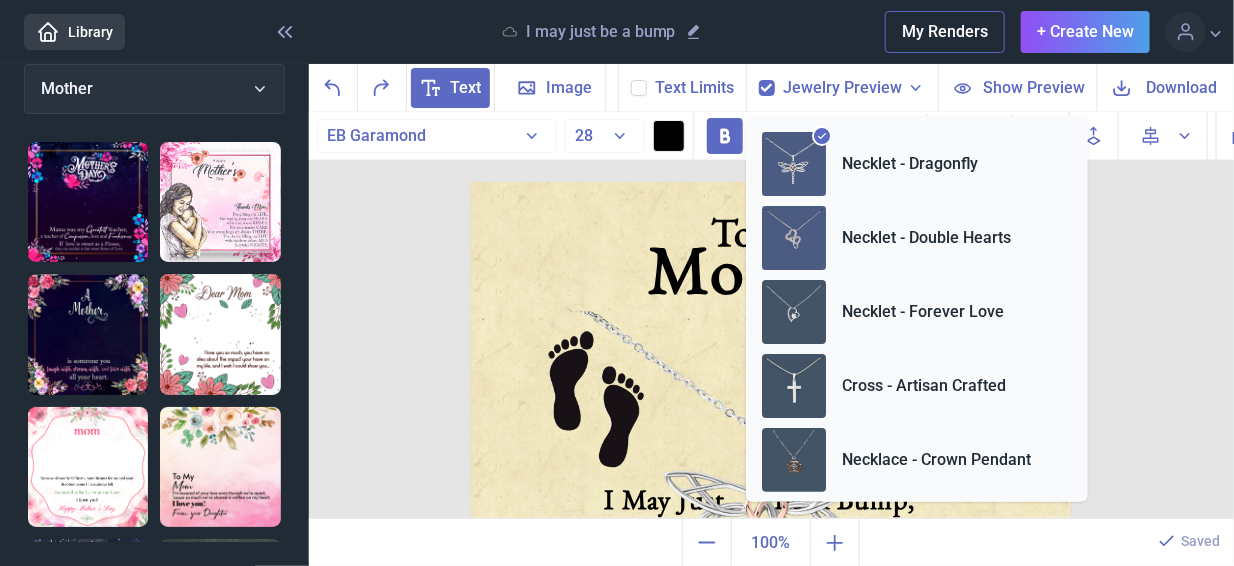 click at bounding box center (794, 238) 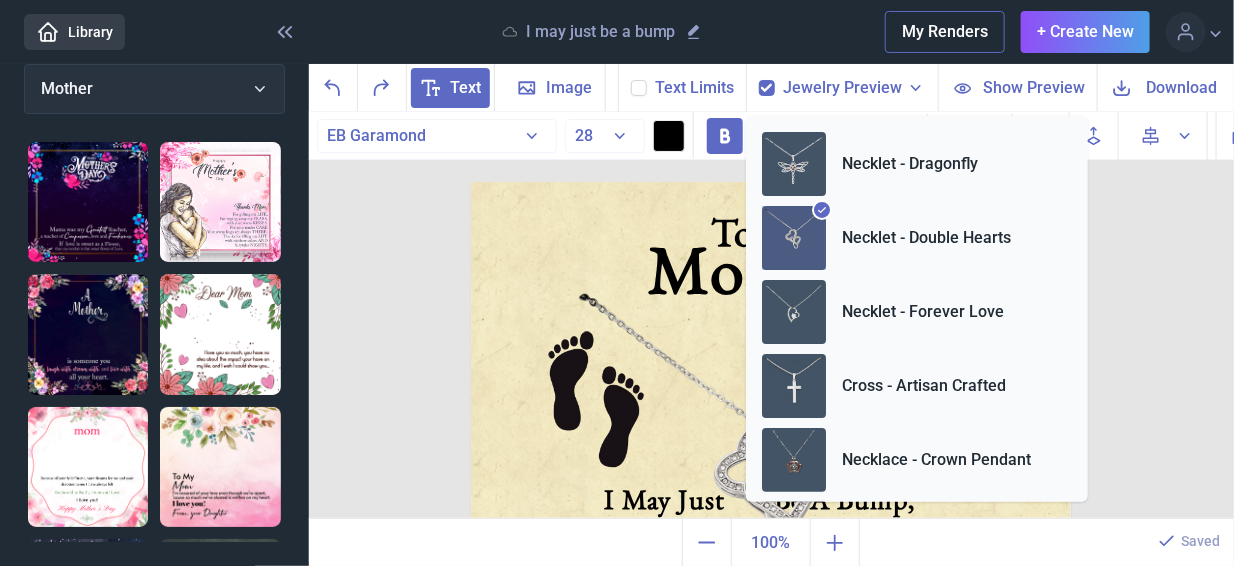 click at bounding box center [771, 482] 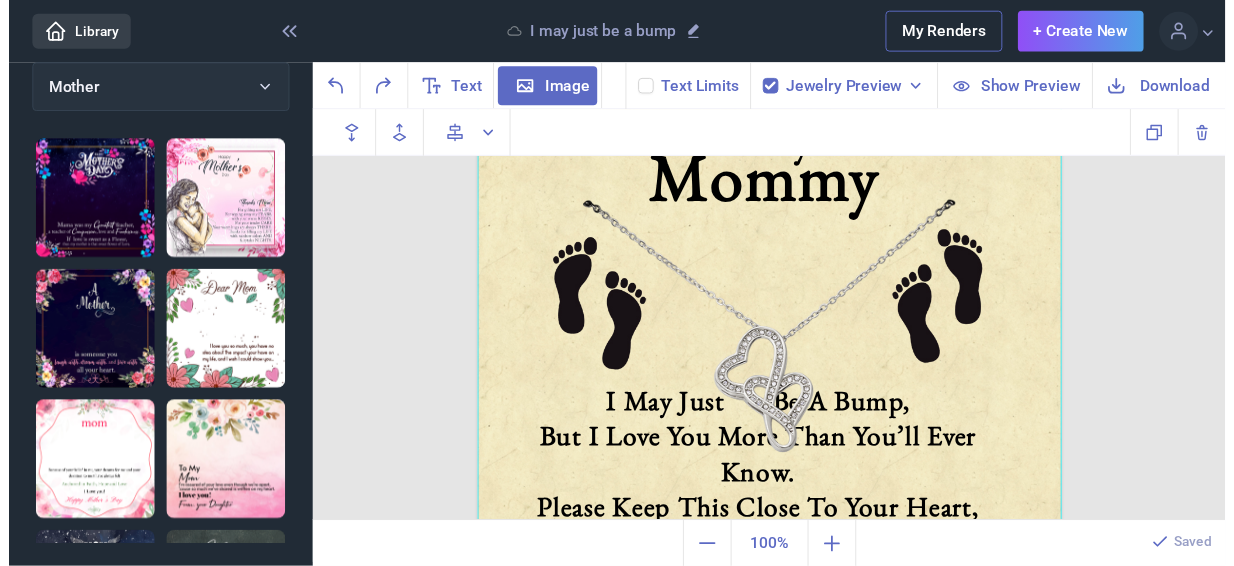 scroll, scrollTop: 200, scrollLeft: 0, axis: vertical 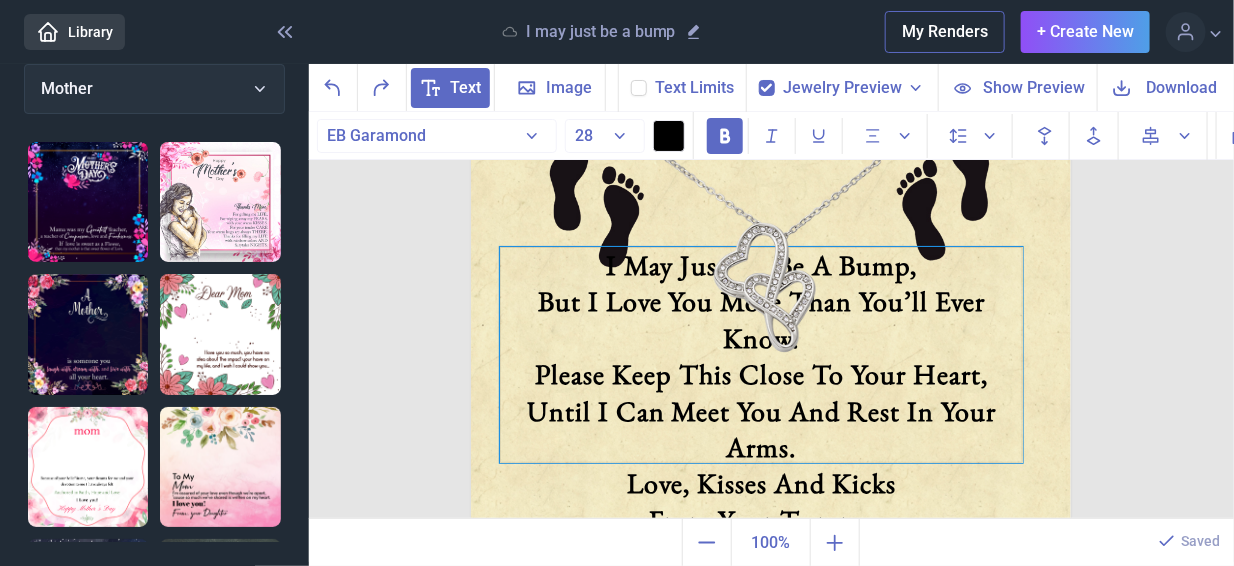 drag, startPoint x: 832, startPoint y: 300, endPoint x: 833, endPoint y: 266, distance: 34.0147 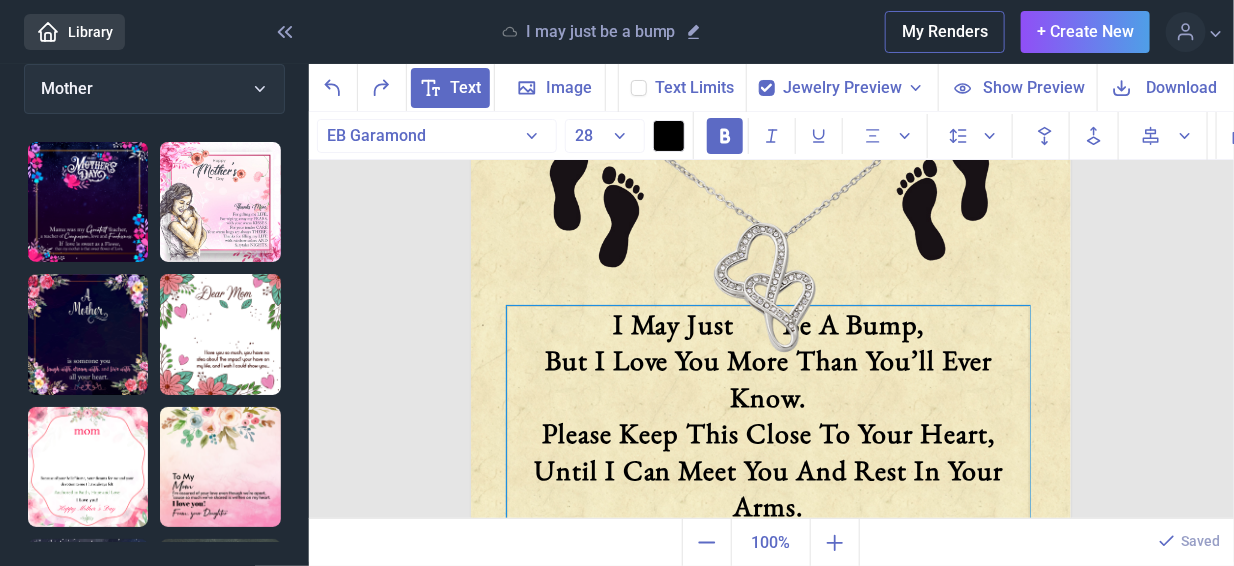 drag, startPoint x: 838, startPoint y: 285, endPoint x: 843, endPoint y: 336, distance: 51.24451 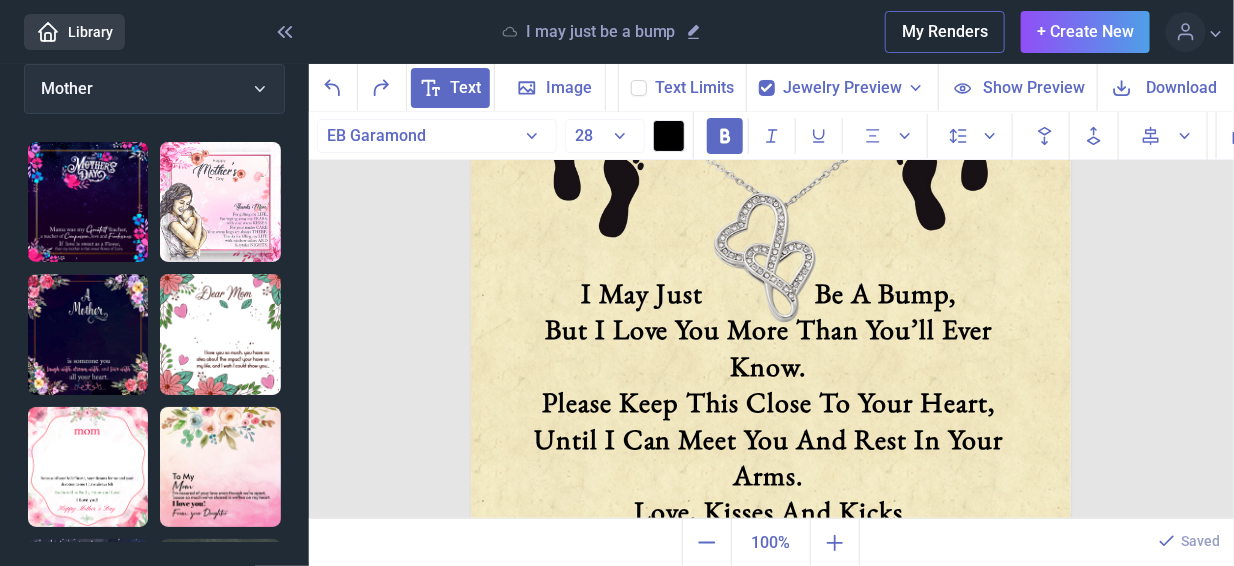 scroll, scrollTop: 246, scrollLeft: 0, axis: vertical 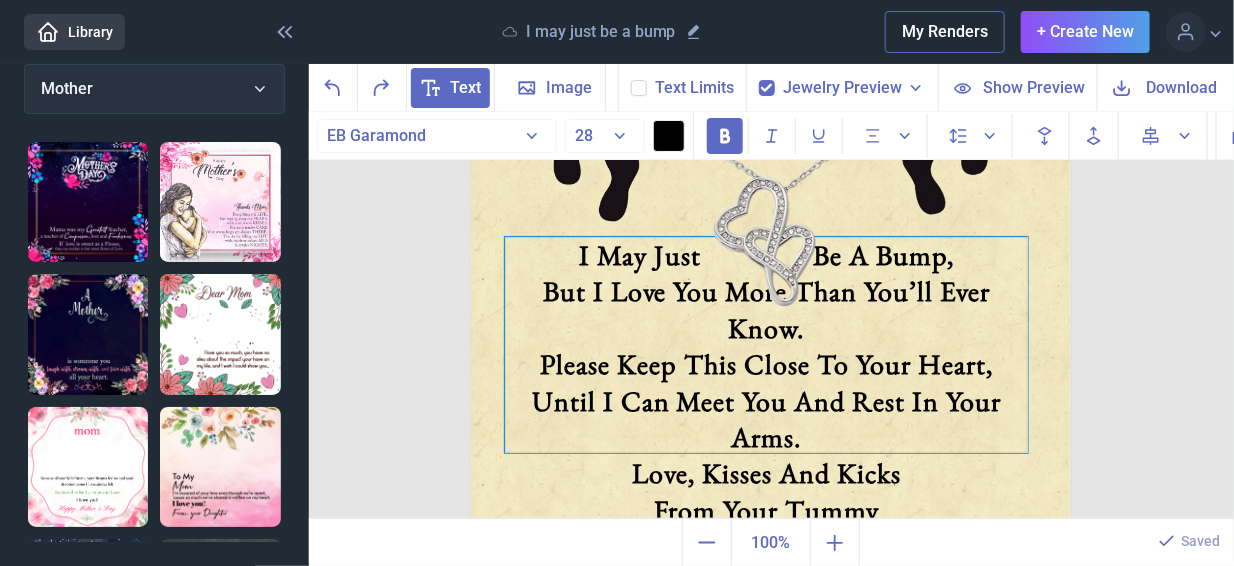 drag, startPoint x: 824, startPoint y: 384, endPoint x: 823, endPoint y: 364, distance: 20.024984 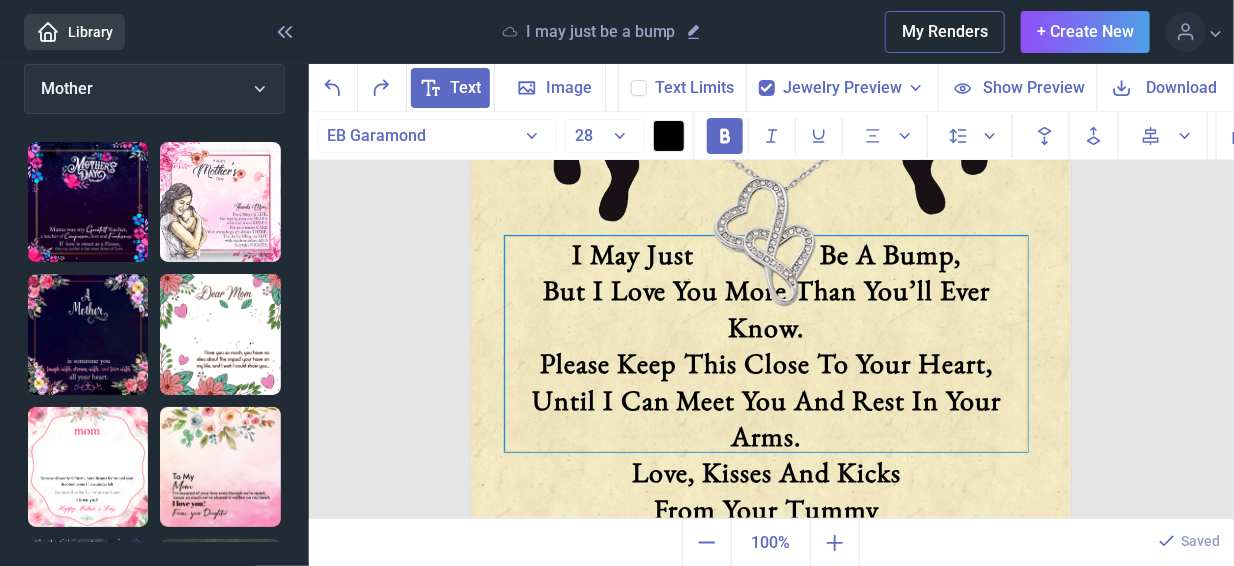 click on "But I Love You More Than You’ll Ever Know." at bounding box center (766, 308) 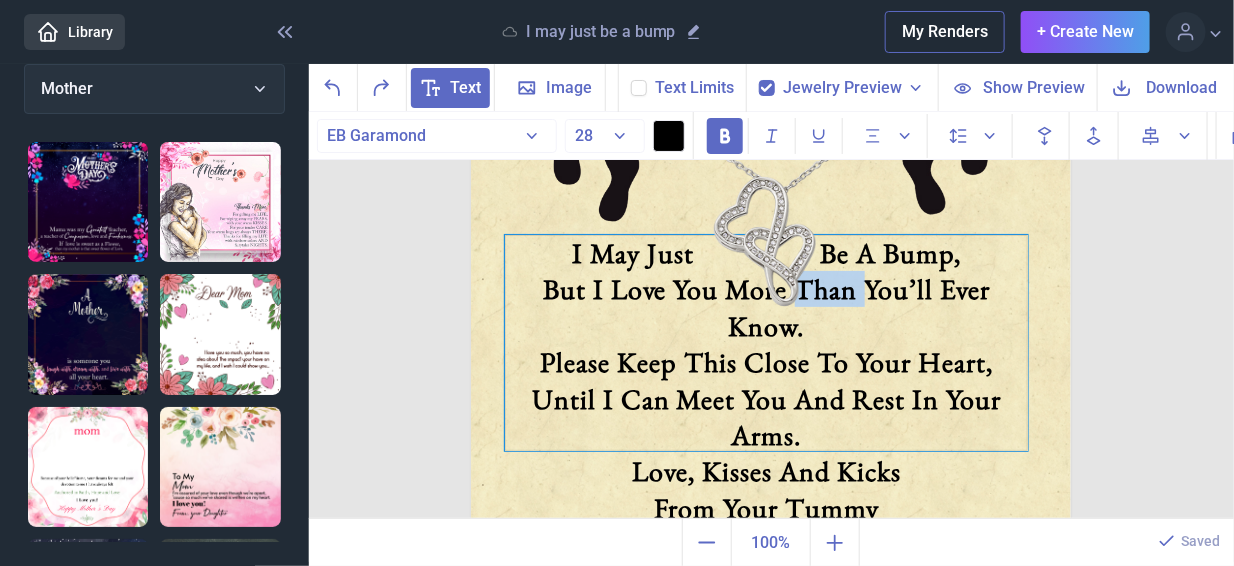 click on "But I Love You More Than You’ll Ever Know." at bounding box center (766, 307) 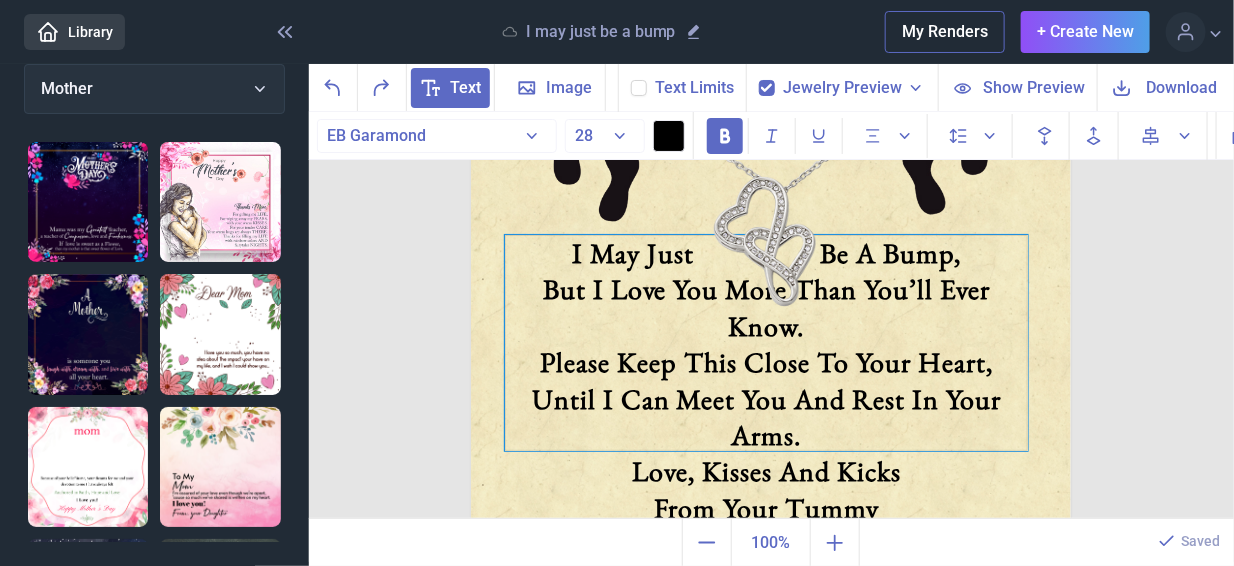 click on "But I Love You More Than You’ll Ever Know." at bounding box center [766, 307] 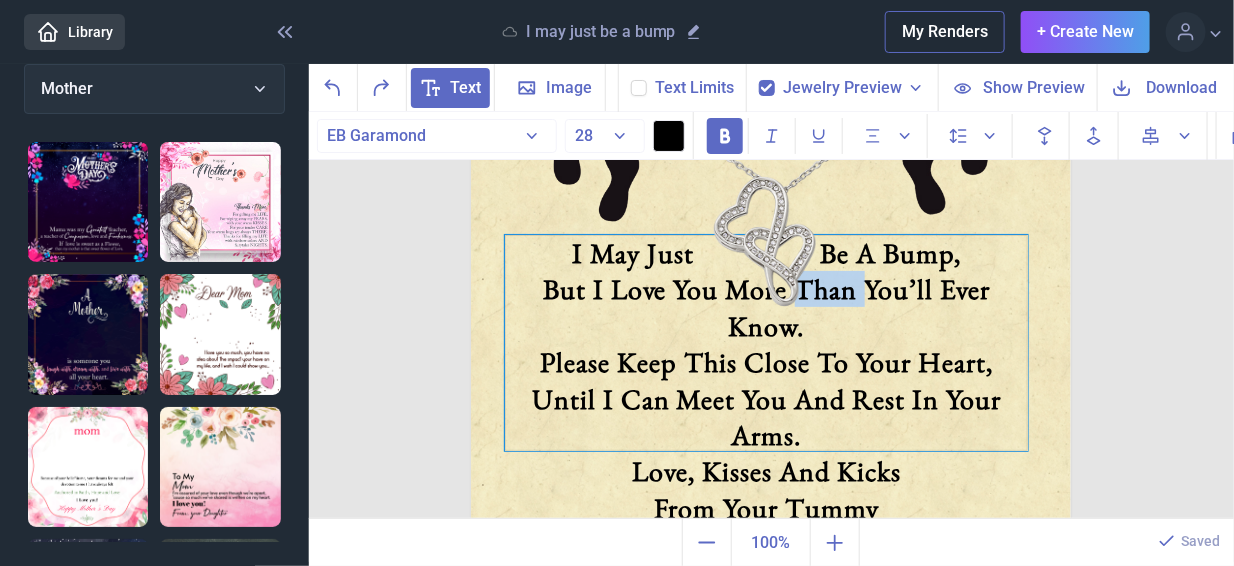 click on "But I Love You More Than You’ll Ever Know." at bounding box center [766, 307] 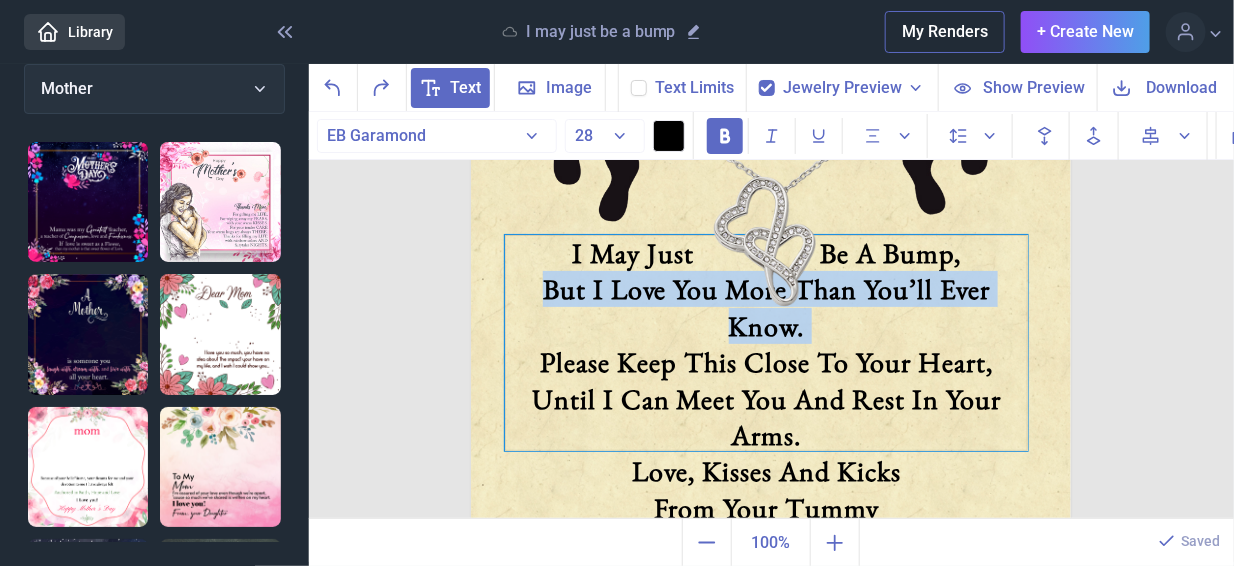 click on "But I Love You More Than You’ll Ever Know." at bounding box center (766, 307) 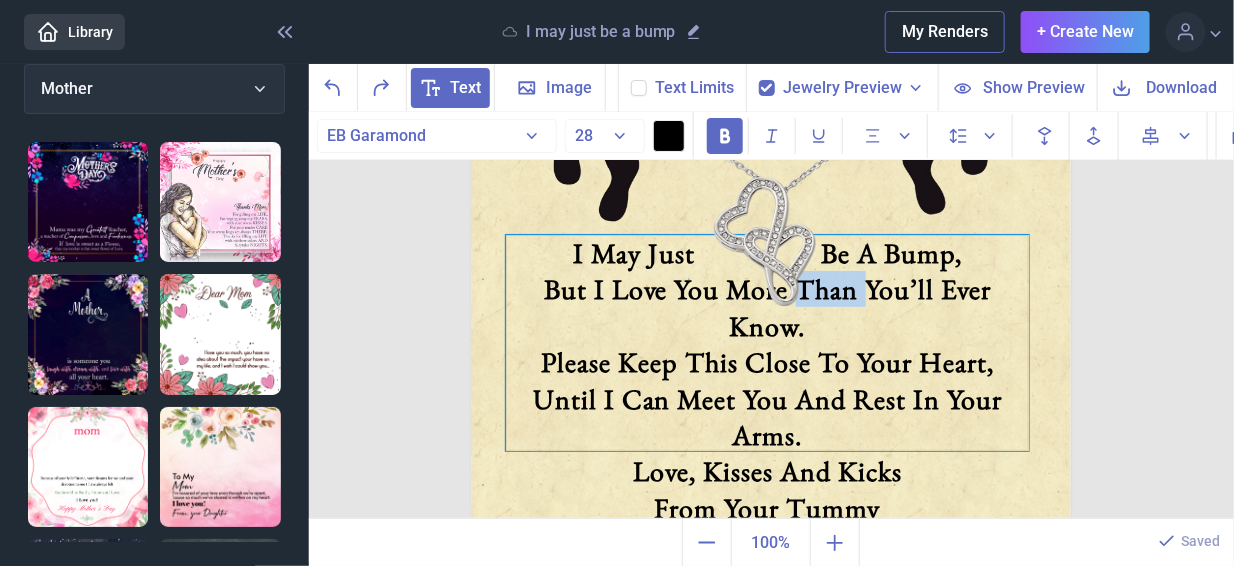 click on "But I Love You More Than You’ll Ever Know." at bounding box center (767, 307) 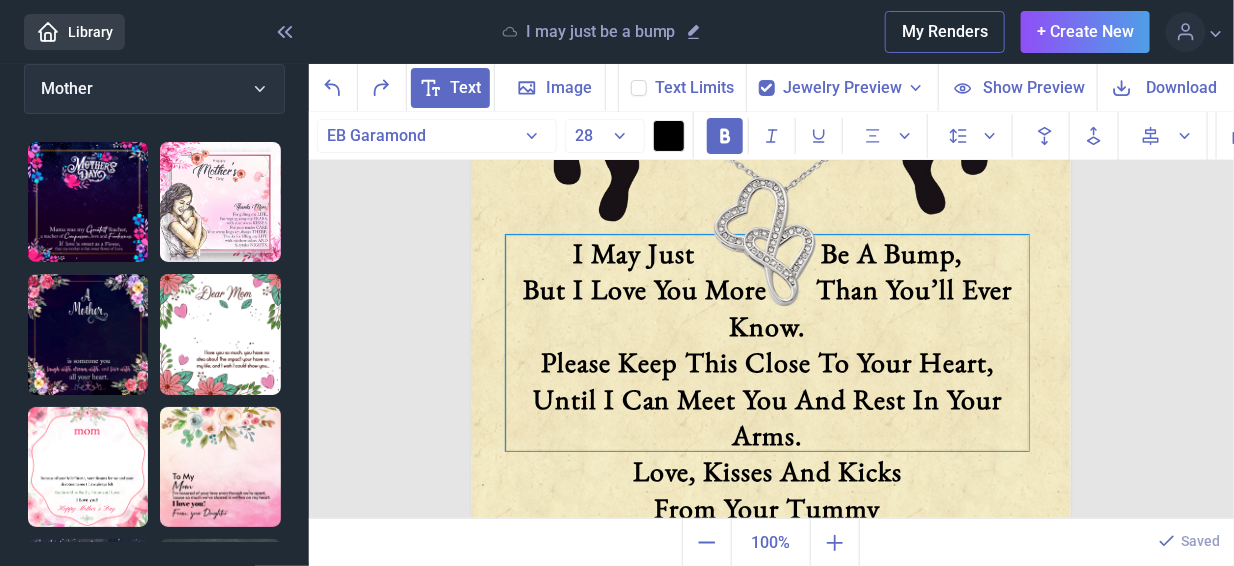 click on "But I Love You More       Than You’ll Ever Know." at bounding box center [767, 307] 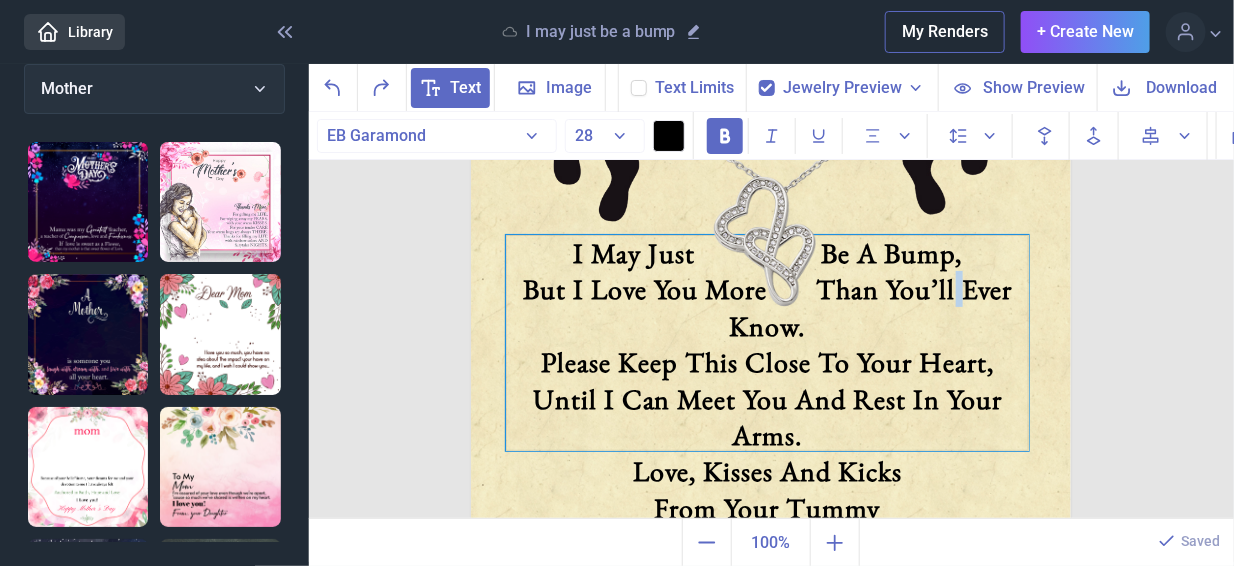 click on "But I Love You More       Than You’ll Ever Know." at bounding box center (767, 307) 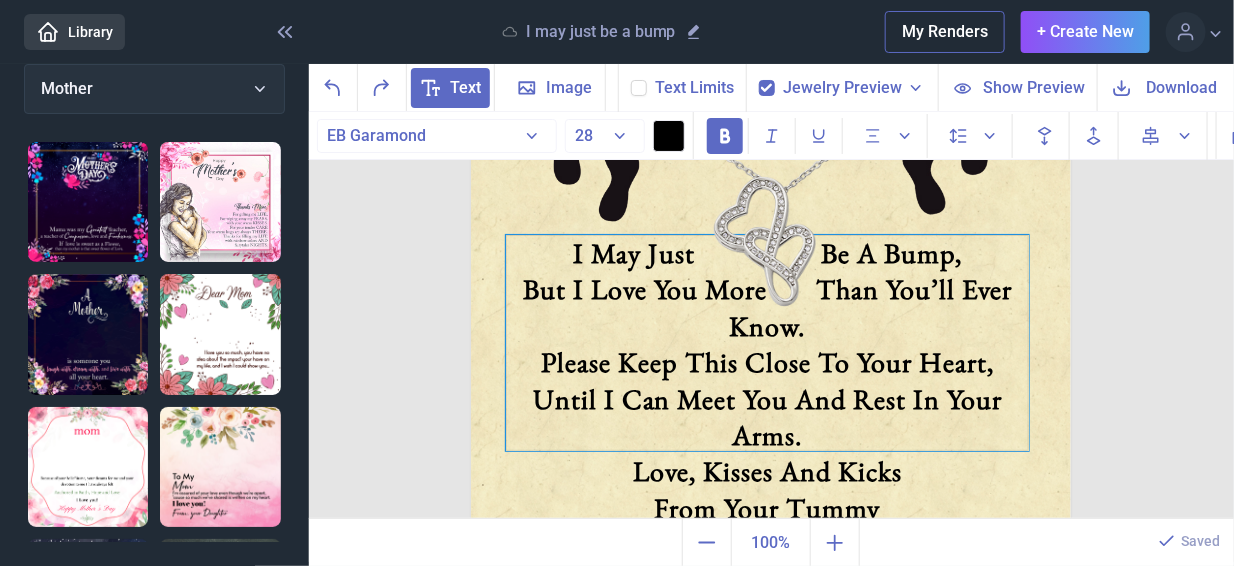 click on "But I Love You More       Than You’ll Ever Know." at bounding box center (767, 307) 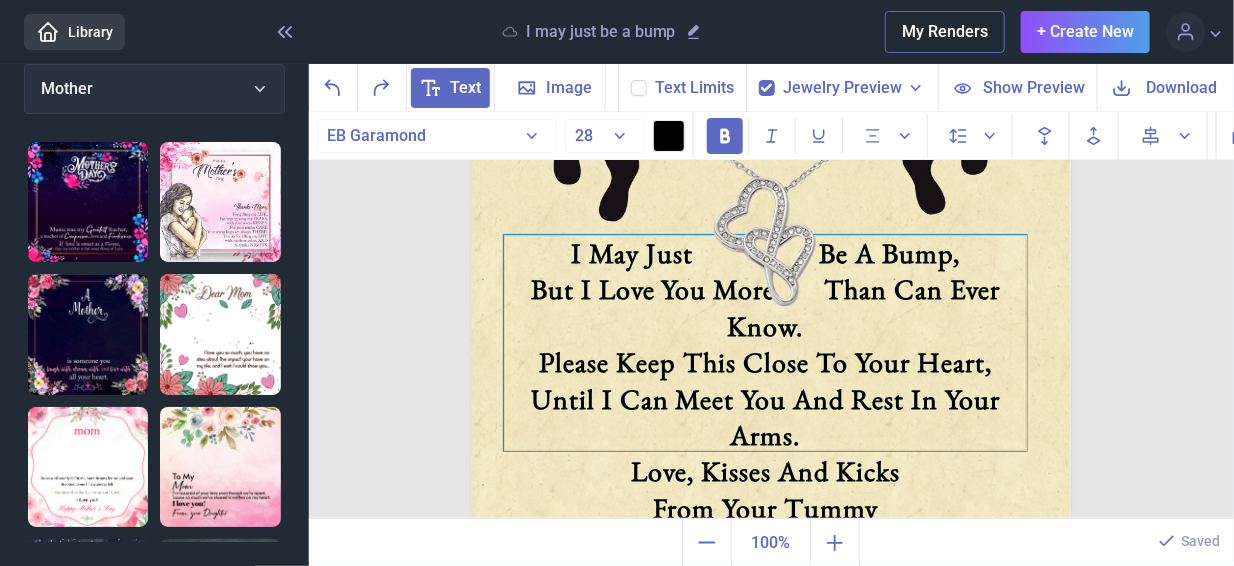 click on "But I Love You More       Than Can Ever Know." at bounding box center (765, 307) 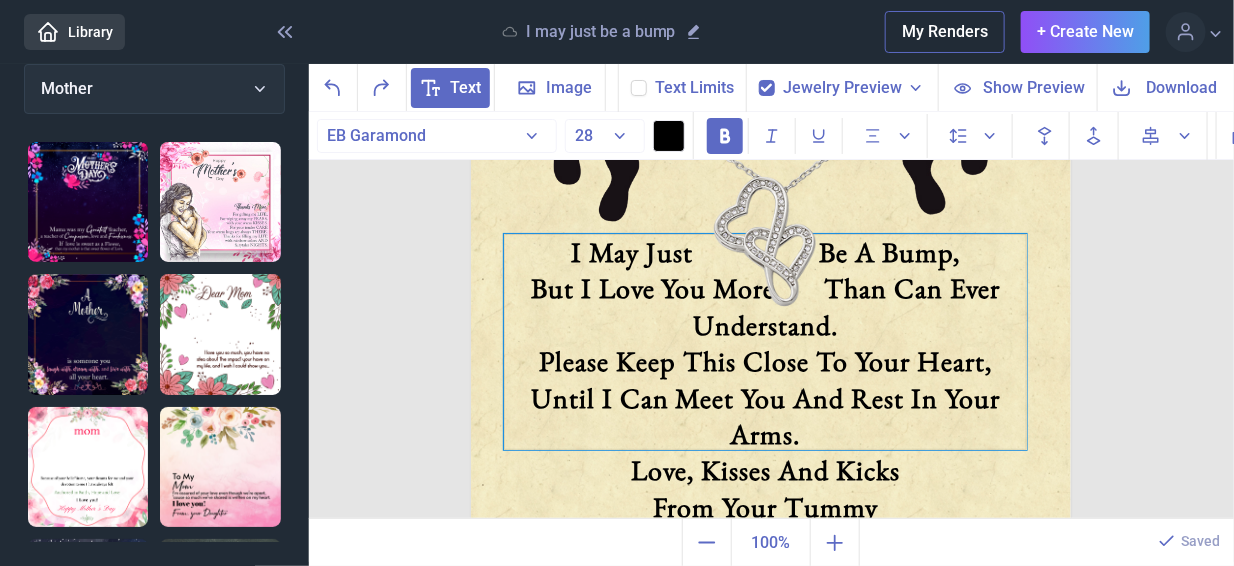 click on "But I Love You More       Than Can Ever Understand." at bounding box center [765, 306] 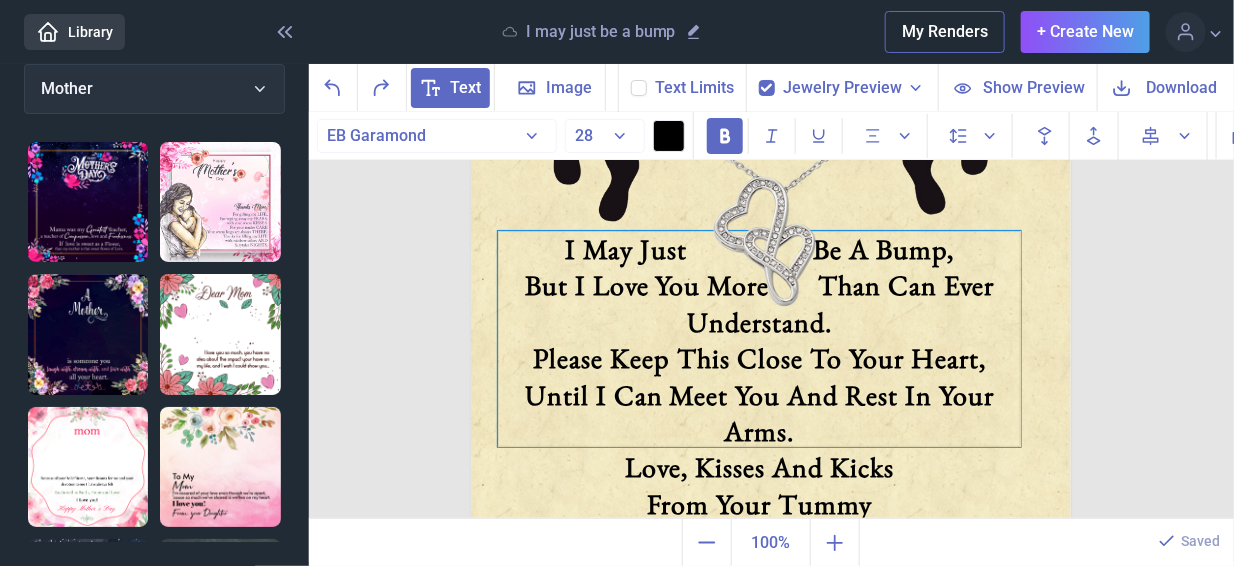 click on "But I Love You More       Than Can Ever Understand." at bounding box center (759, 303) 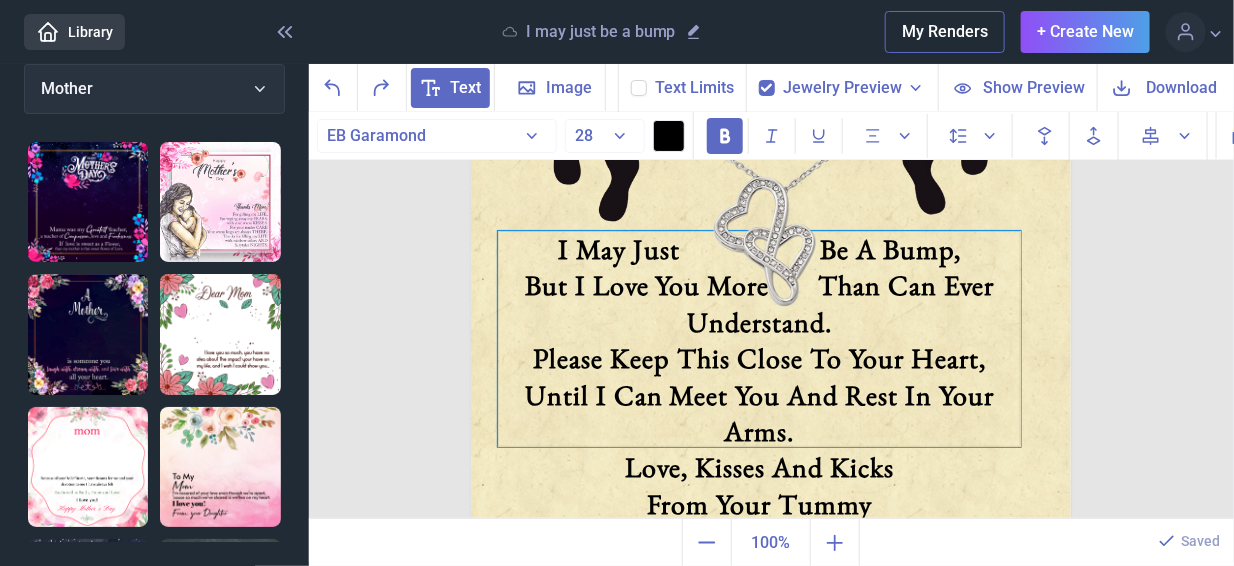 click on "But I Love You More       Than Can Ever Understand." at bounding box center (759, 303) 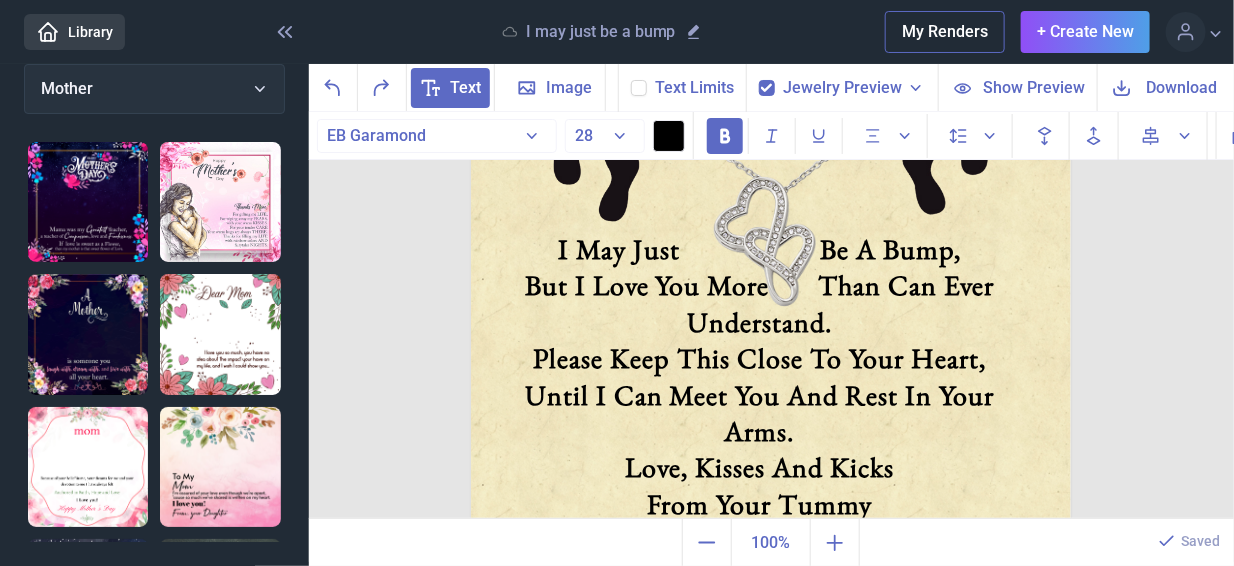 click 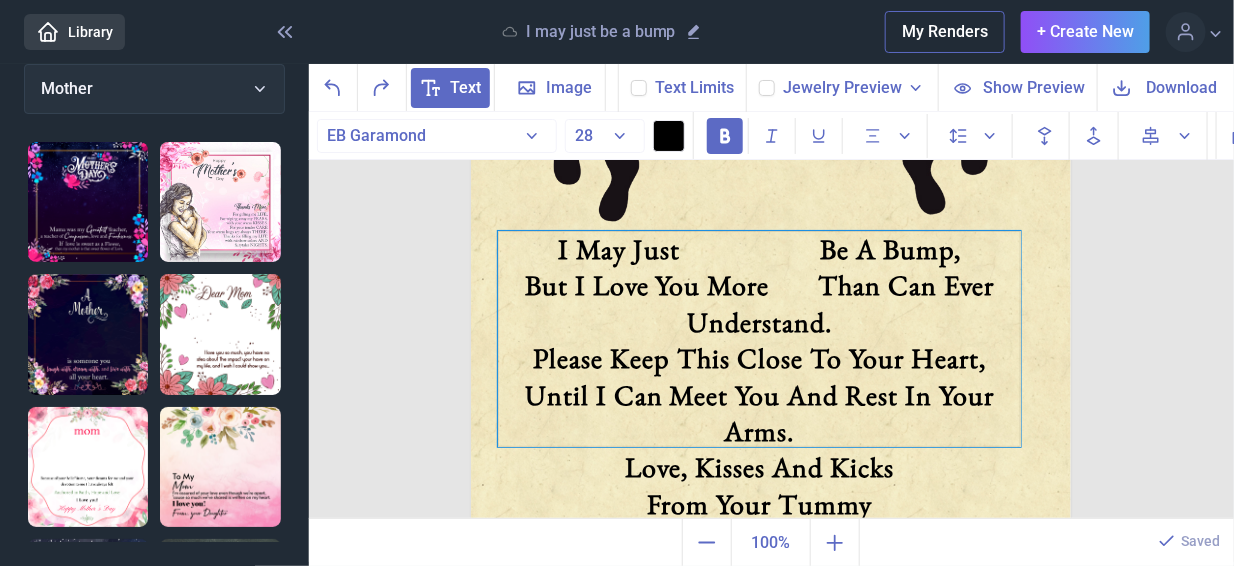click on "But I Love You More       Than Can Ever Understand." at bounding box center [759, 303] 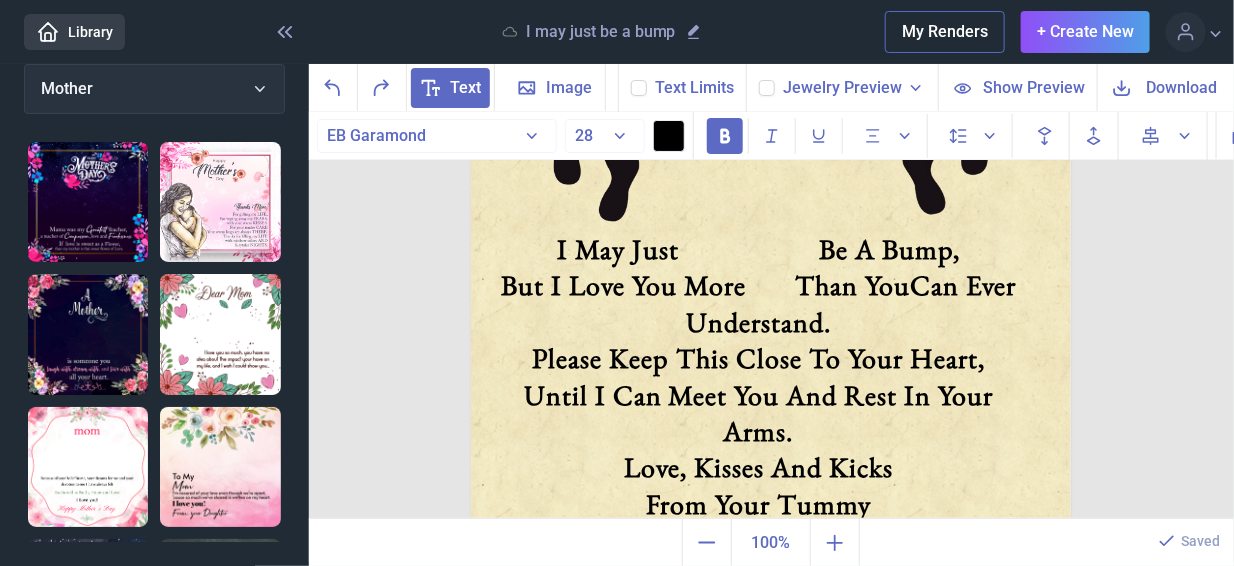 click 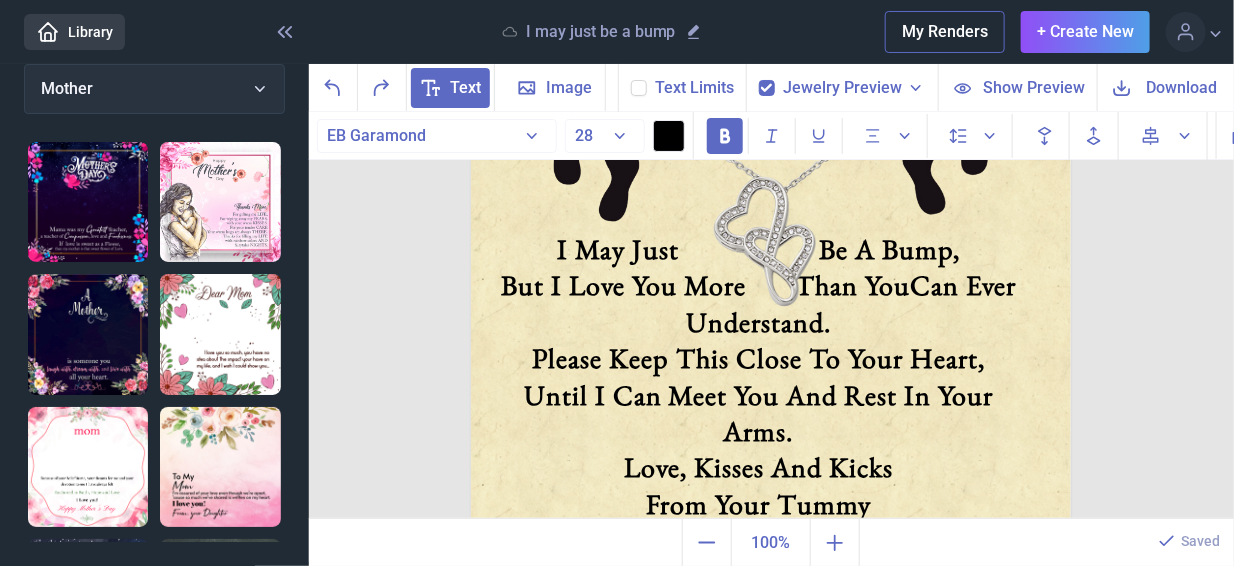 click 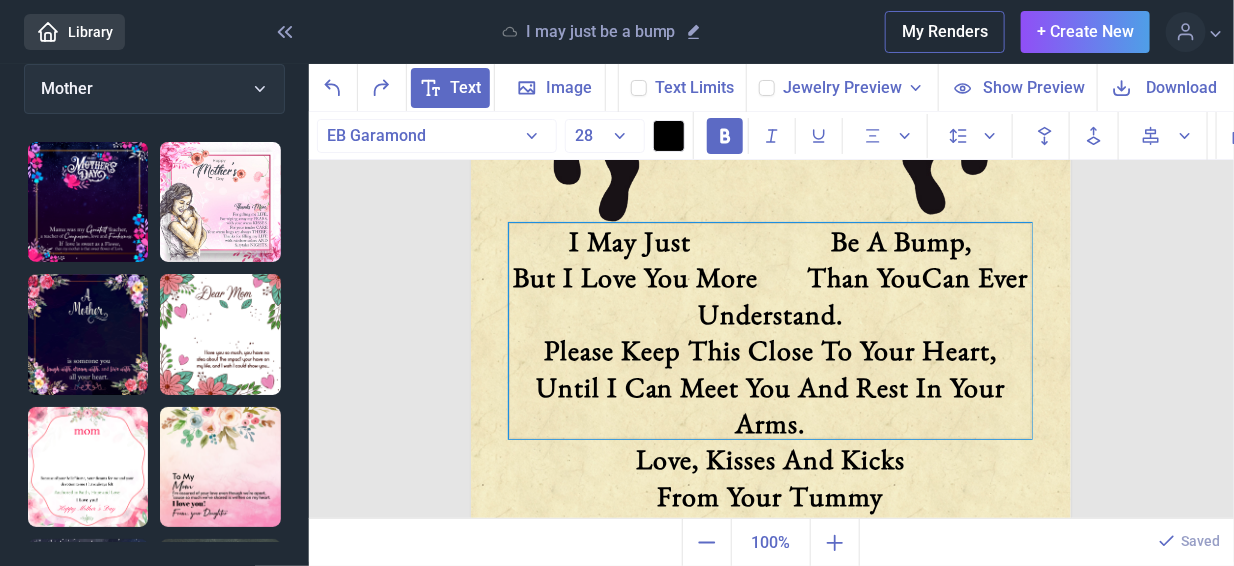 drag, startPoint x: 793, startPoint y: 253, endPoint x: 806, endPoint y: 247, distance: 14.3178215 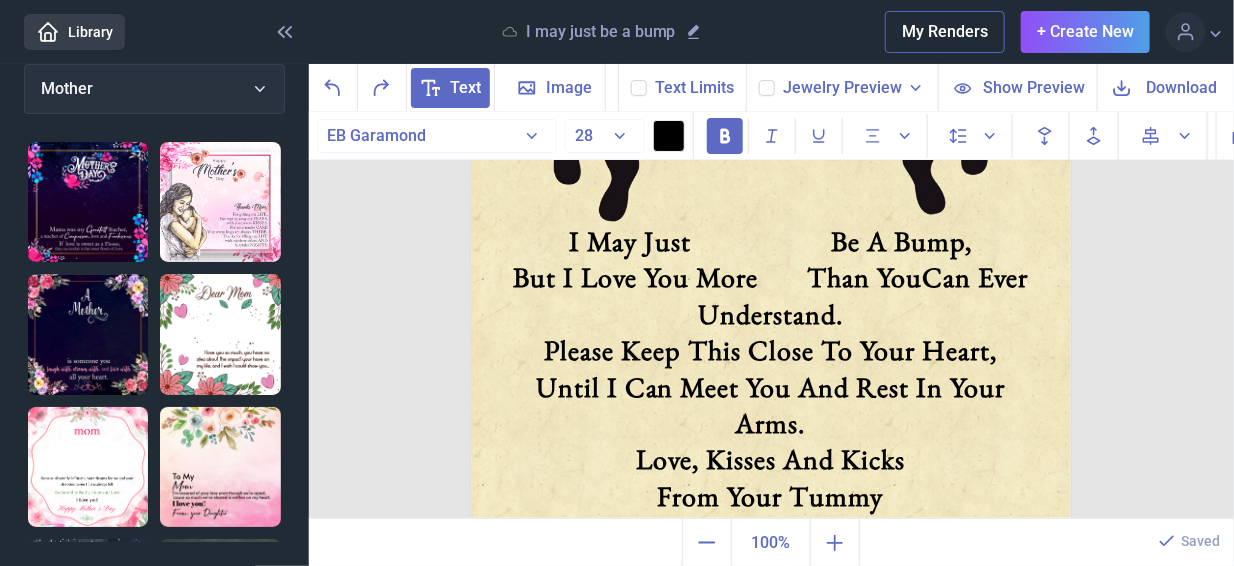 click at bounding box center (767, 88) 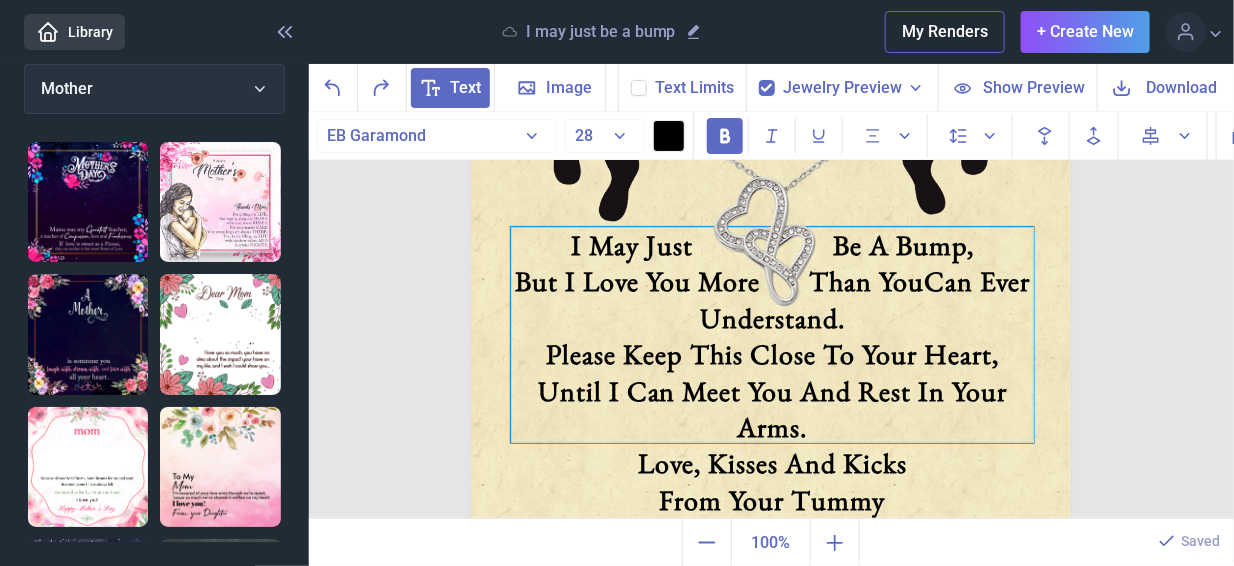 click on "But I Love You More       Than YouCan Ever Understand." at bounding box center (772, 299) 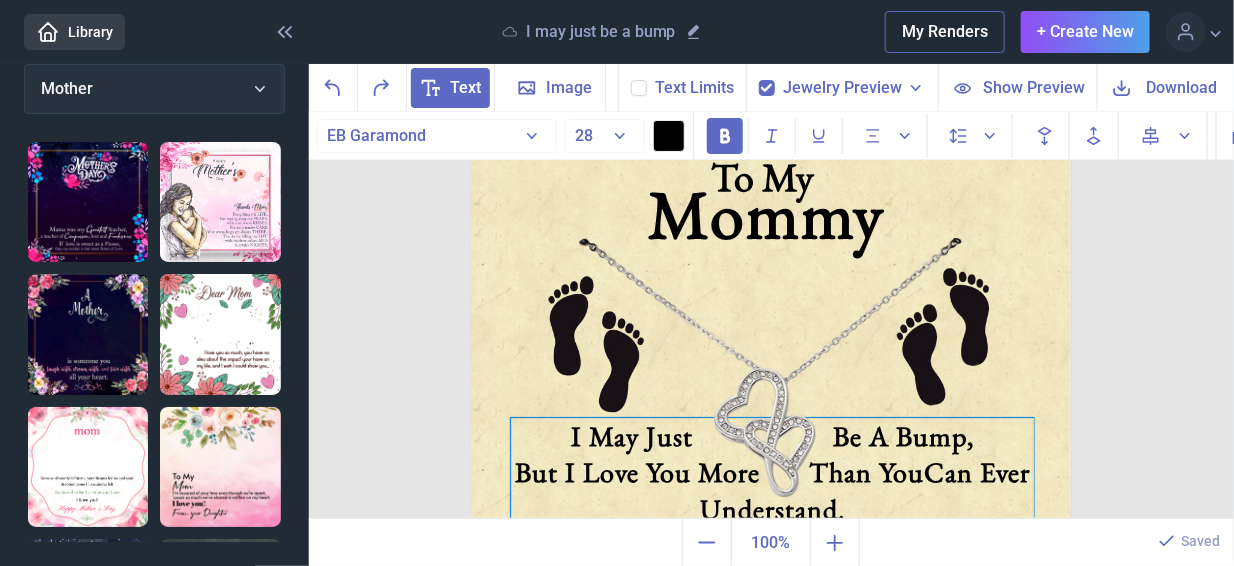 scroll, scrollTop: 46, scrollLeft: 0, axis: vertical 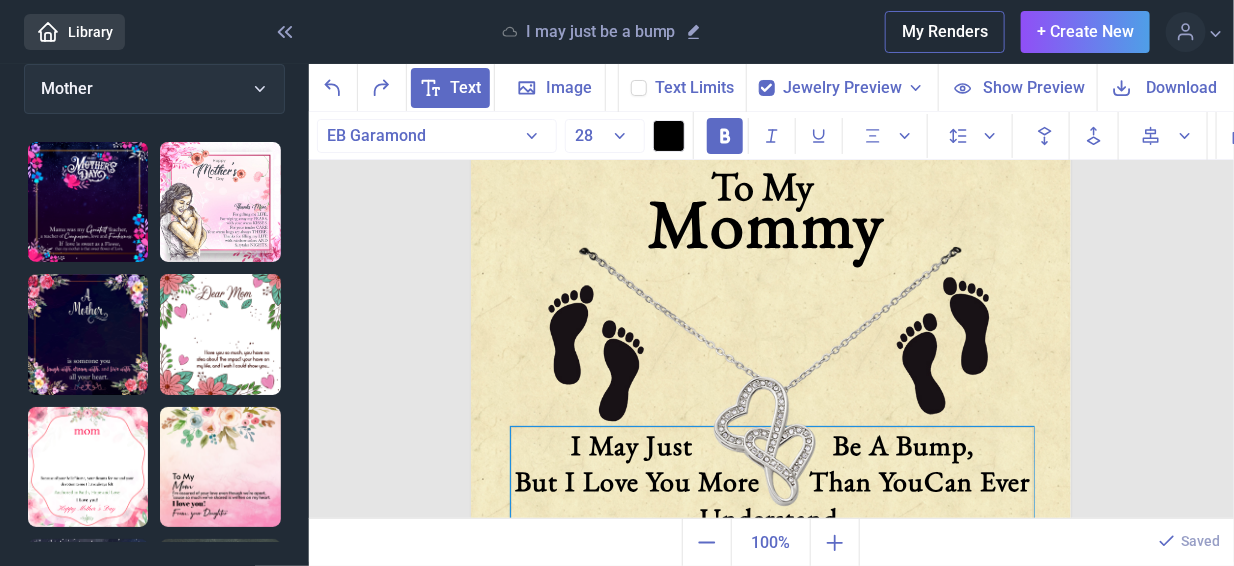 click on "But I Love You More       Than YouCan Ever Understand." at bounding box center (772, 499) 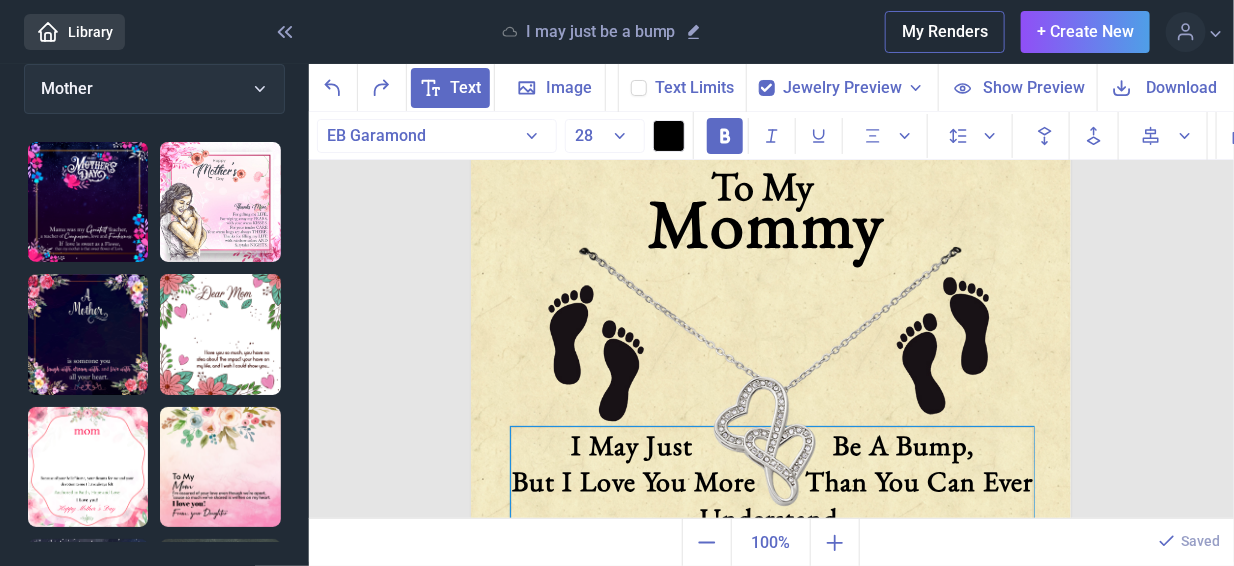 click on "But I Love You More       Than You Can Ever Understand." at bounding box center (772, 499) 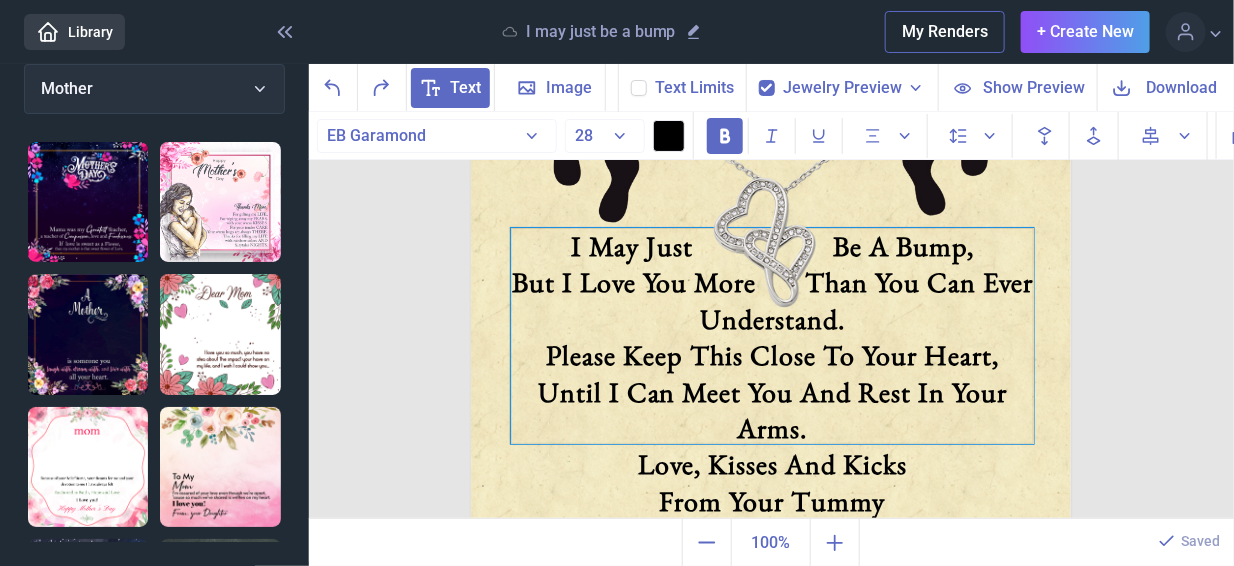 scroll, scrollTop: 246, scrollLeft: 0, axis: vertical 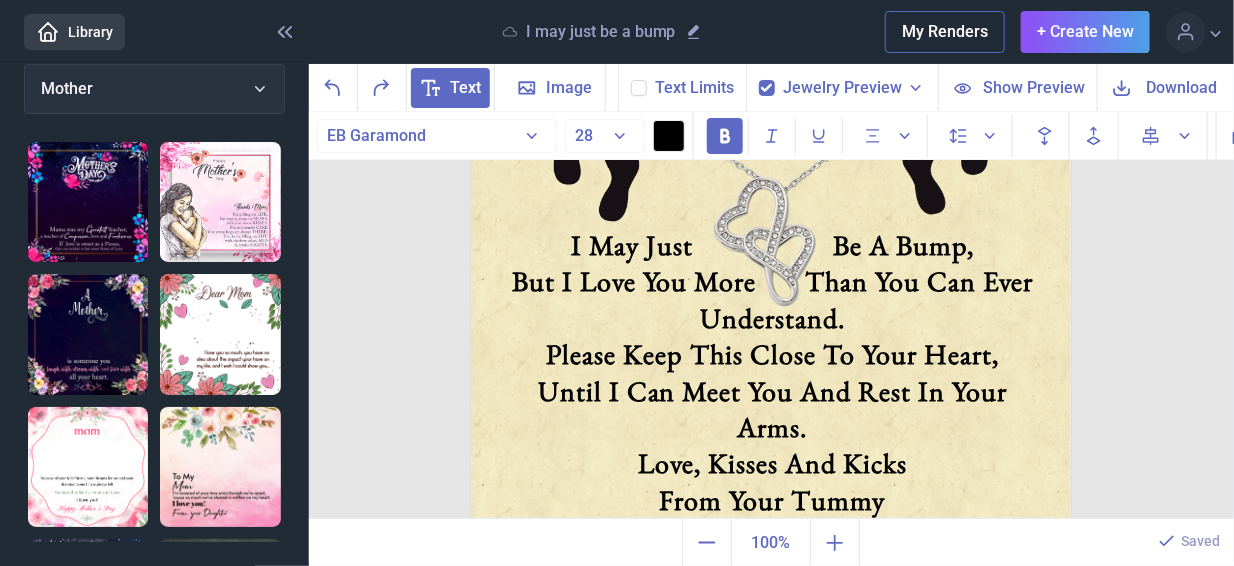 click at bounding box center (767, 88) 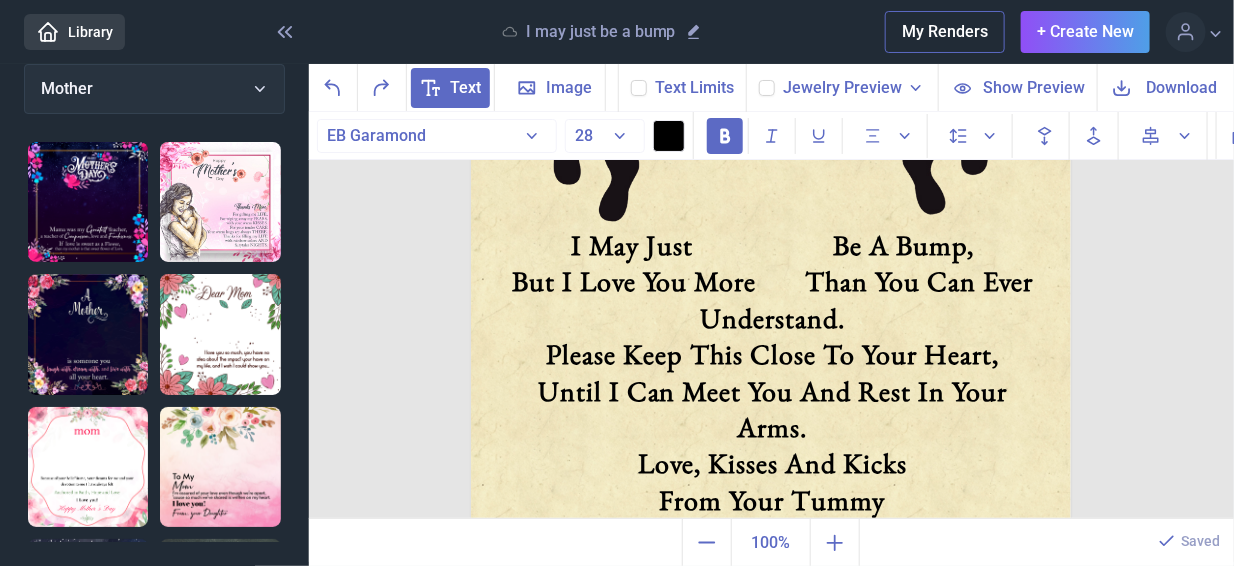 click 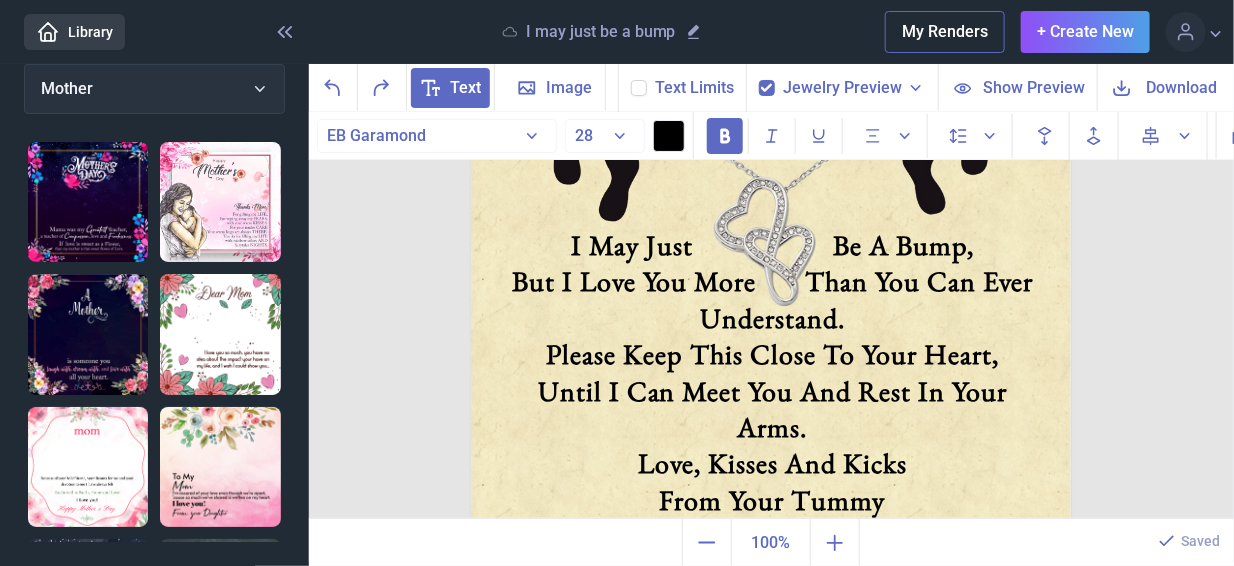 click 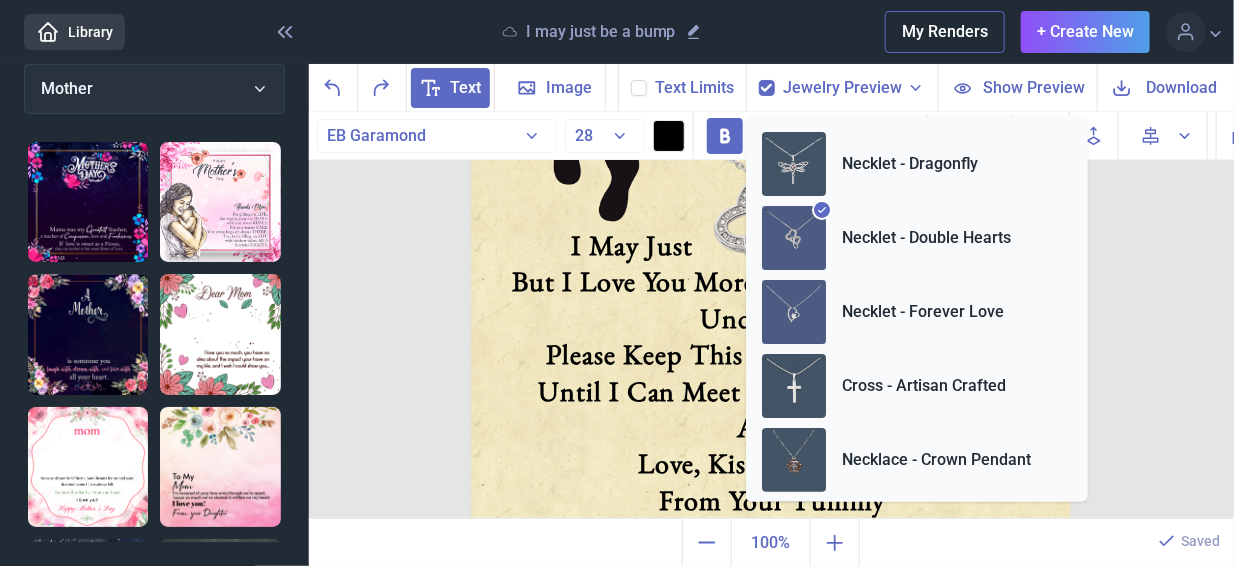 click on "Necklet - Forever Love" at bounding box center [923, 312] 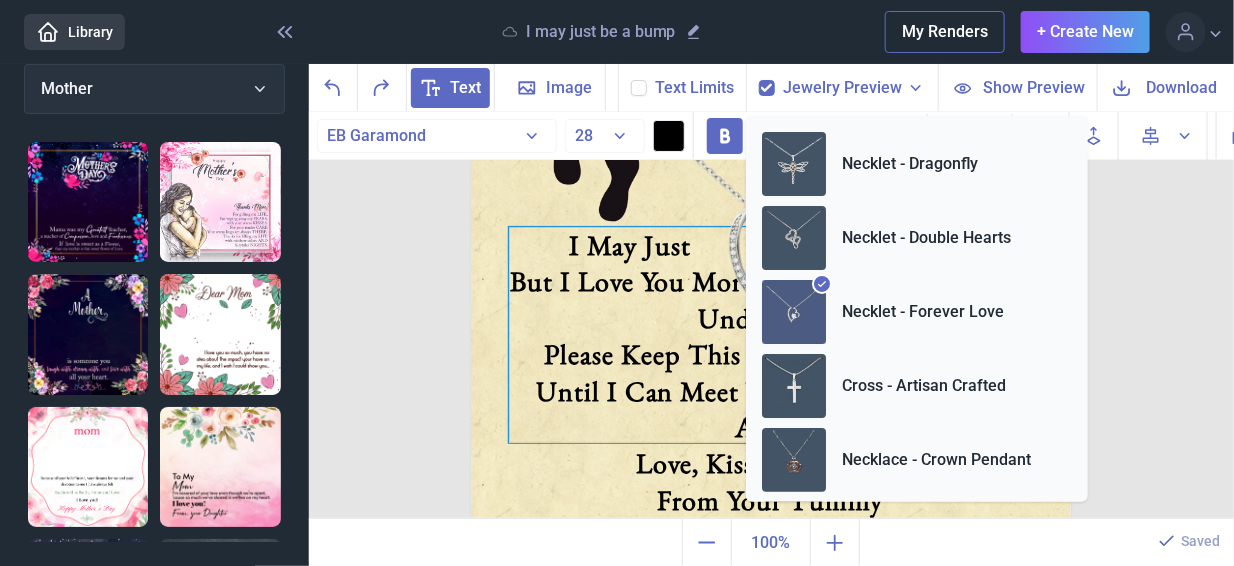 click on "But I Love You More       Than You Can Ever Understand." at bounding box center [770, 299] 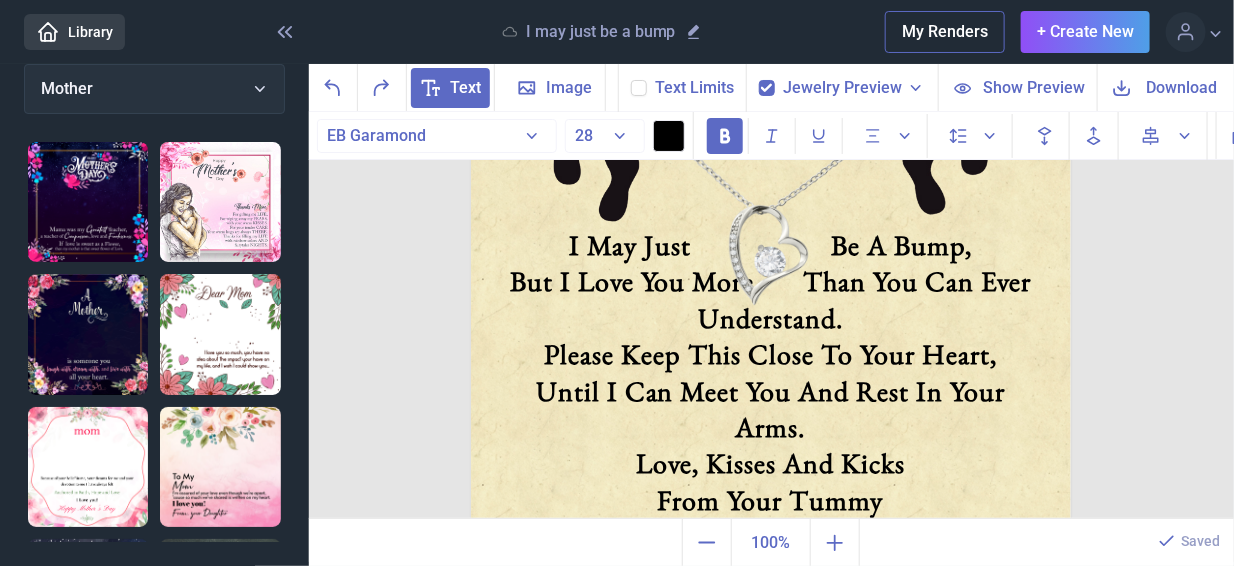 click 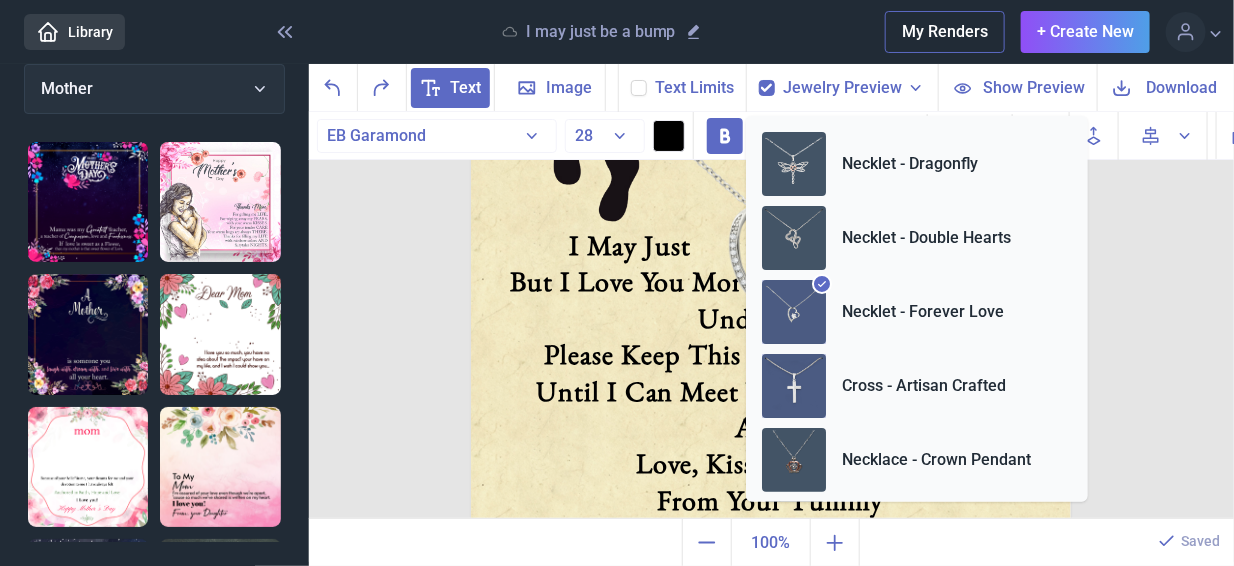 click at bounding box center [794, 386] 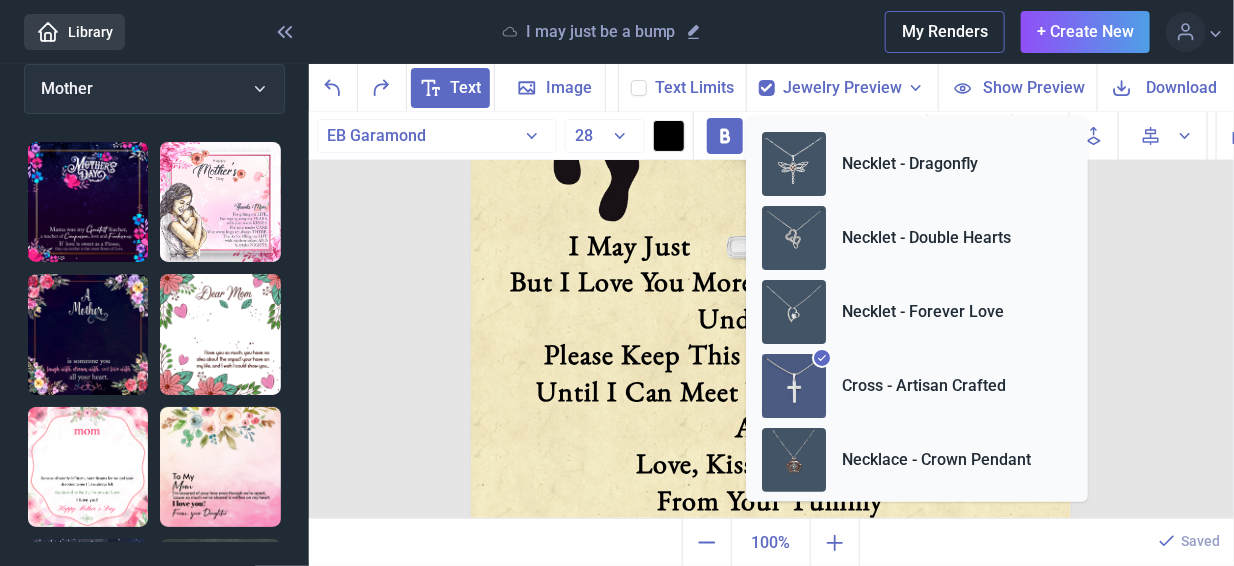 click on "To My       Mommy       I May Just                    Be A Bump, But I Love You More       Than You Can Ever Understand. Please Keep This Close To Your Heart, Until I Can Meet You And Rest In Your Arms. Love, Kisses And Kicks From Your Tummy                 Duplicate     Delete       Backwards   >   Forward" at bounding box center [772, 316] 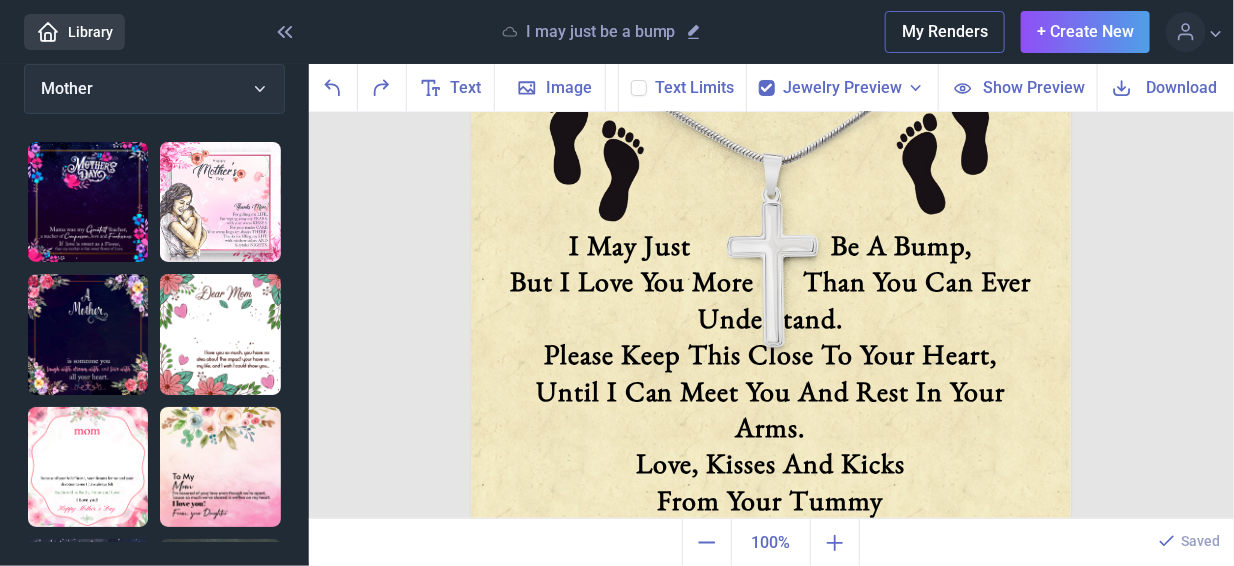 scroll, scrollTop: 0, scrollLeft: 0, axis: both 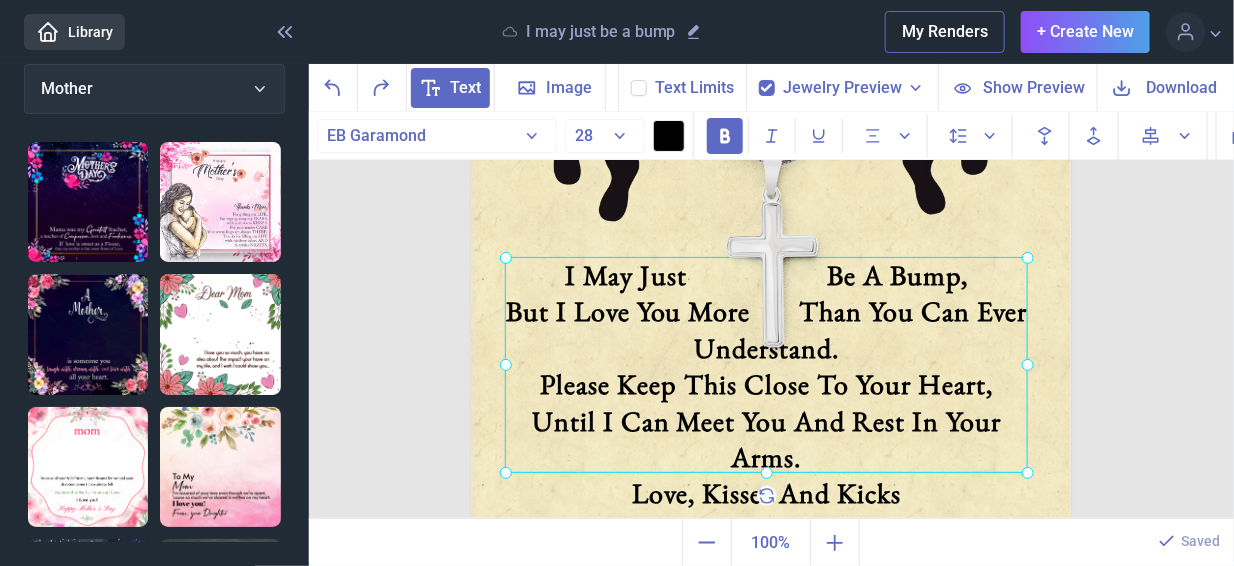 drag, startPoint x: 883, startPoint y: 342, endPoint x: 879, endPoint y: 372, distance: 30.265491 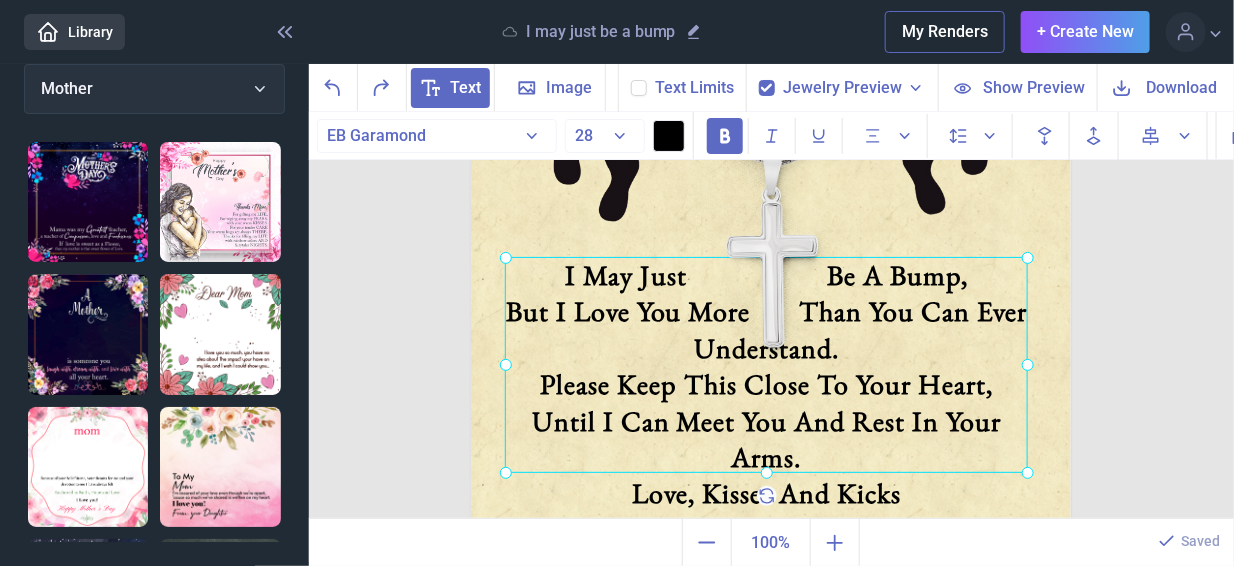 click on "I May Just                    Be A Bump, But I Love You More       Than You Can Ever Understand. Please Keep This Close To Your Heart, Until I Can Meet You And Rest In Your Arms. Love, Kisses And Kicks From Your Tummy" at bounding box center [471, -64] 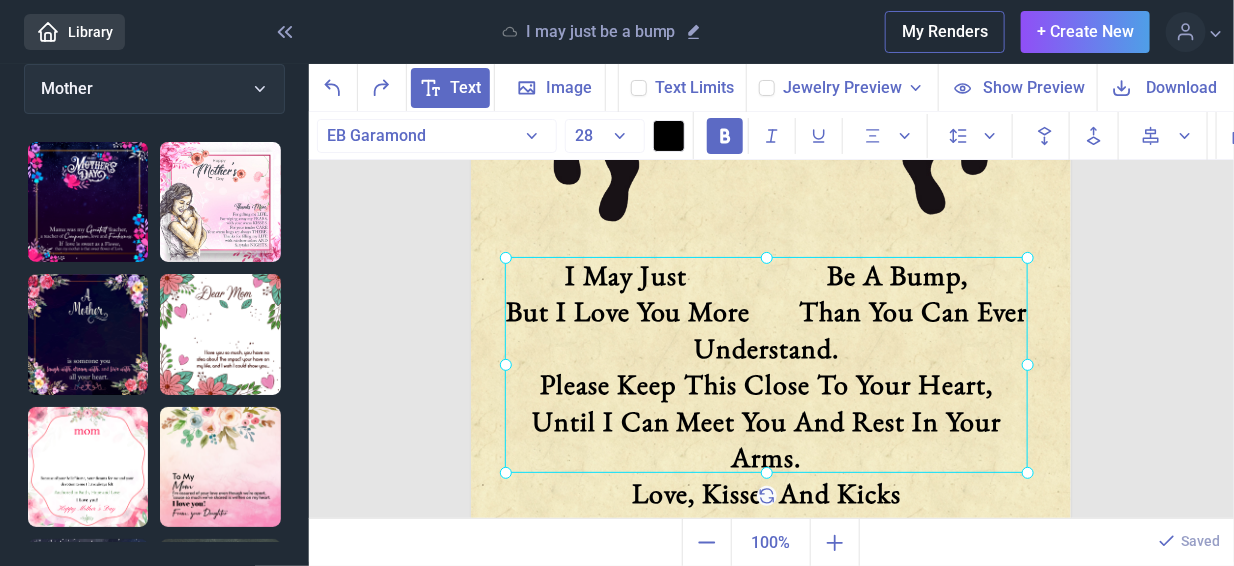 click 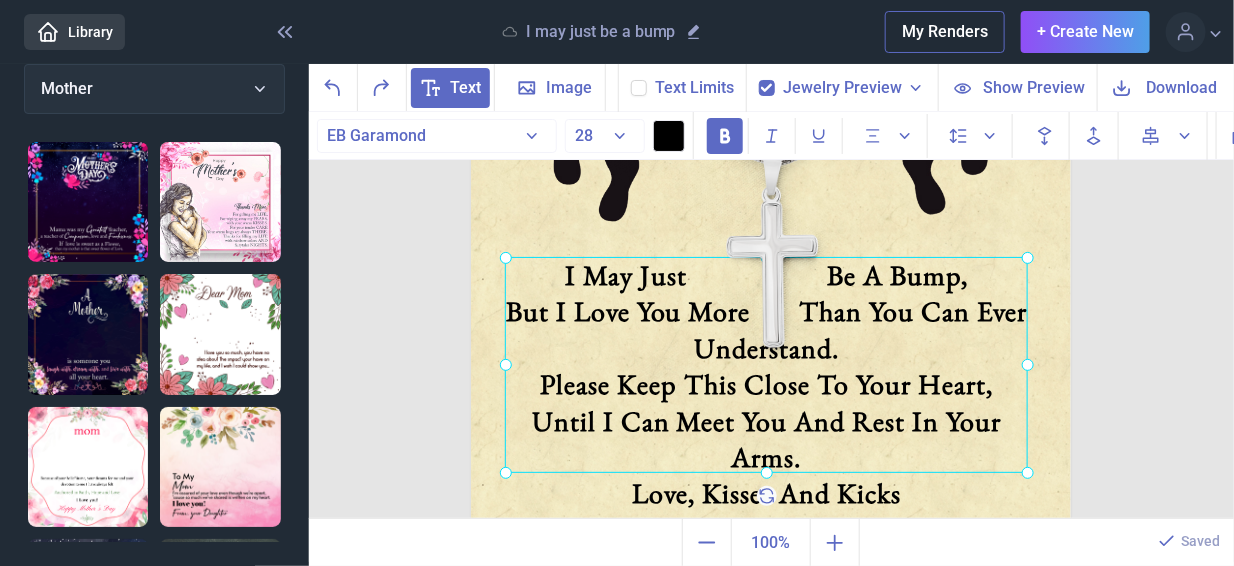 click 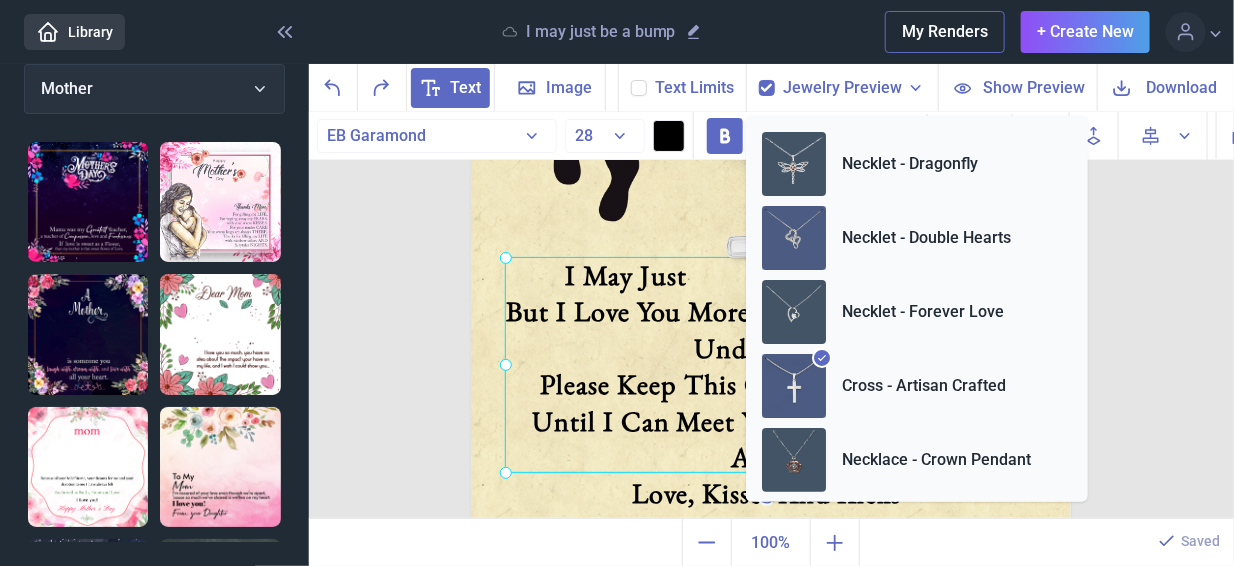 click at bounding box center [794, 238] 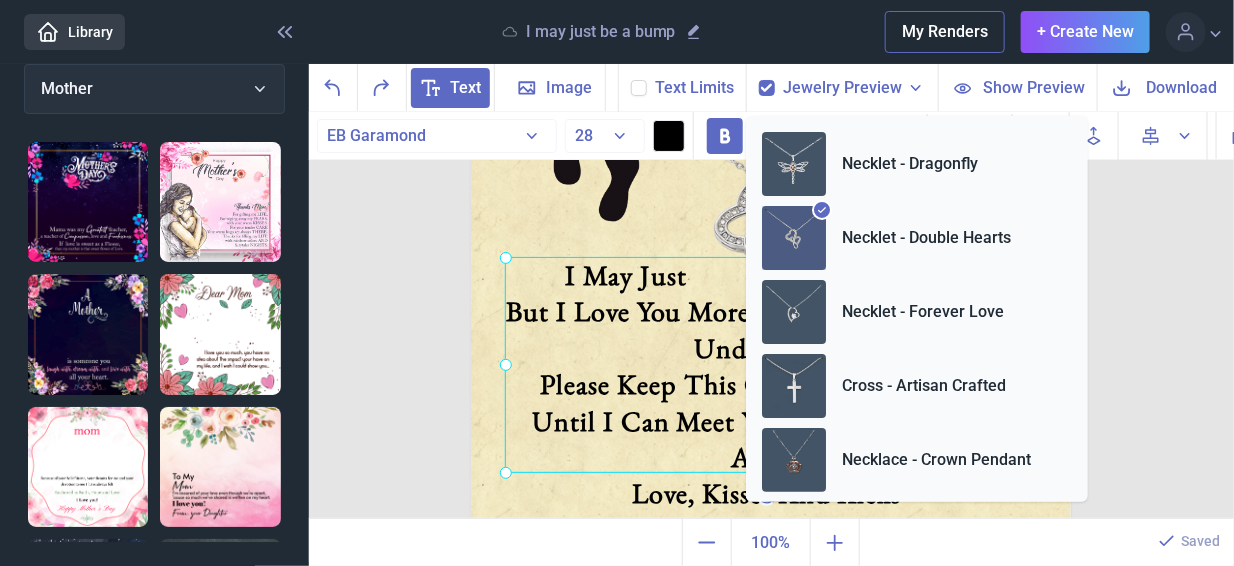 click on "To My       Mommy       I May Just                    Be A Bump, But I Love You More       Than You Can Ever Understand. Please Keep This Close To Your Heart, Until I Can Meet You And Rest In Your Arms. Love, Kisses And Kicks From Your Tummy                                 Duplicate     Delete       Backwards   >   Forward" at bounding box center (772, 316) 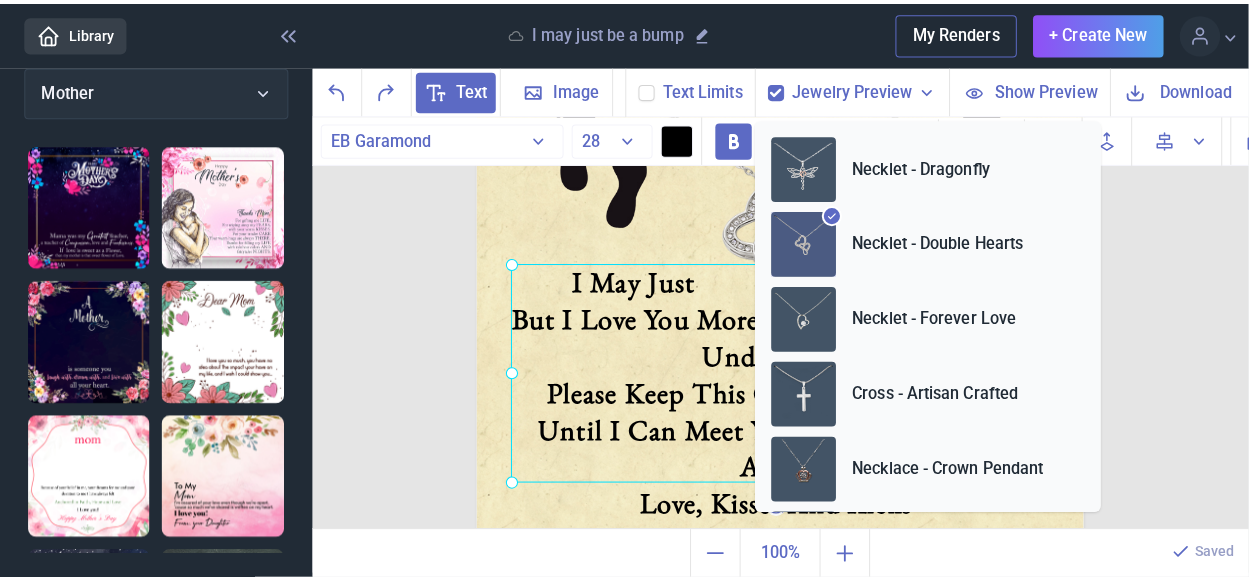 scroll, scrollTop: 0, scrollLeft: 0, axis: both 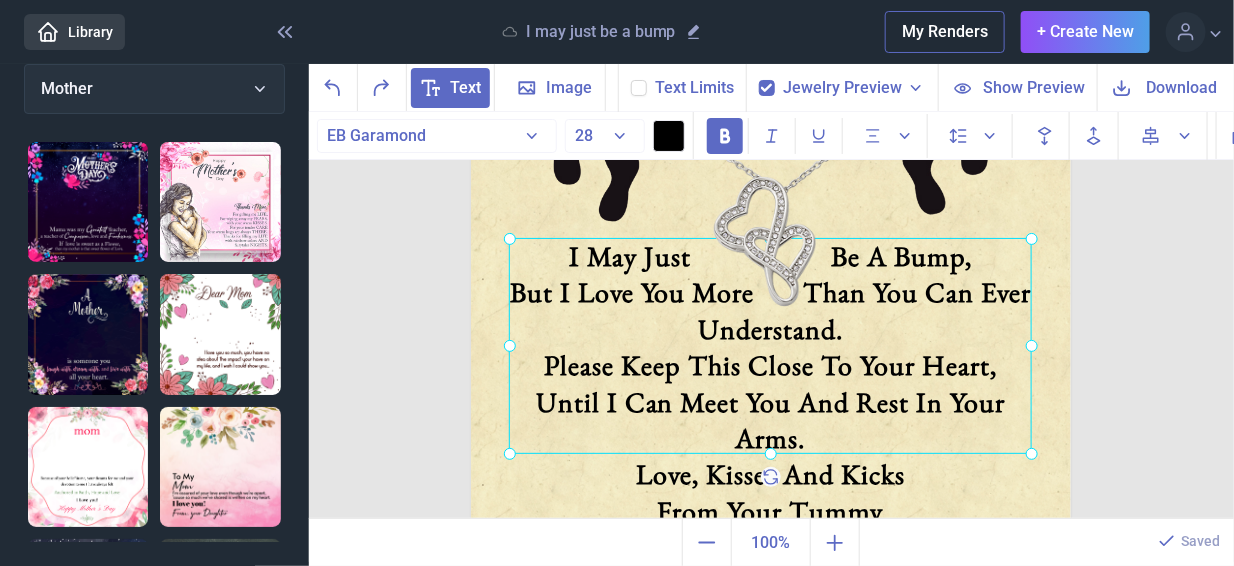drag, startPoint x: 883, startPoint y: 362, endPoint x: 887, endPoint y: 343, distance: 19.416489 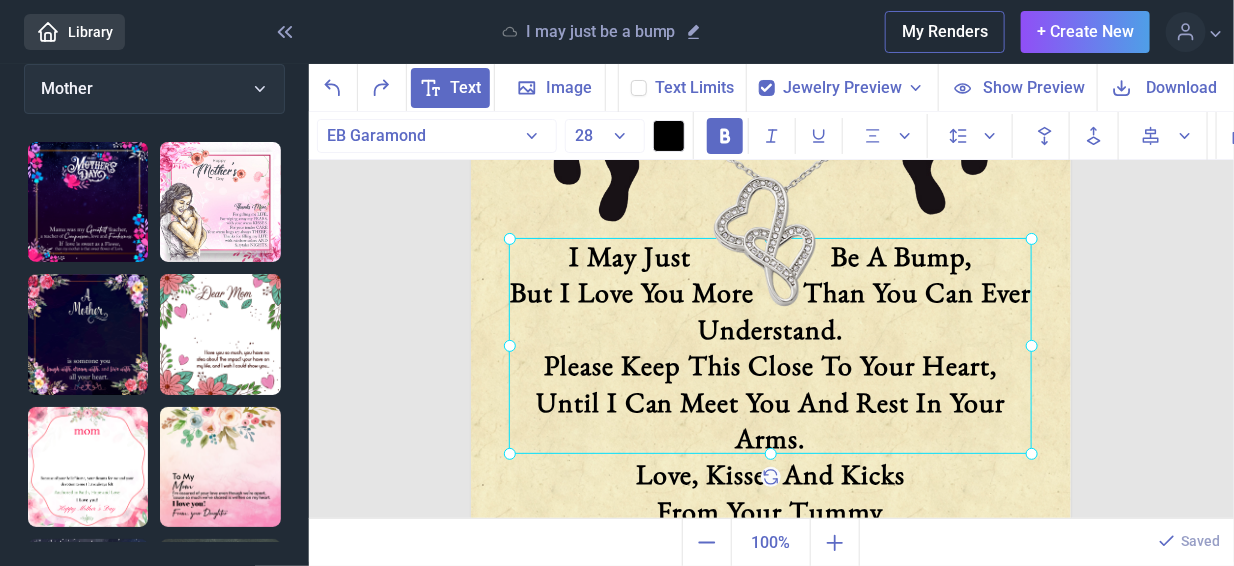 click on "I May Just                    Be A Bump, But I Love You More       Than You Can Ever Understand. Please Keep This Close To Your Heart, Until I Can Meet You And Rest In Your Arms. Love, Kisses And Kicks From Your Tummy" at bounding box center [471, -64] 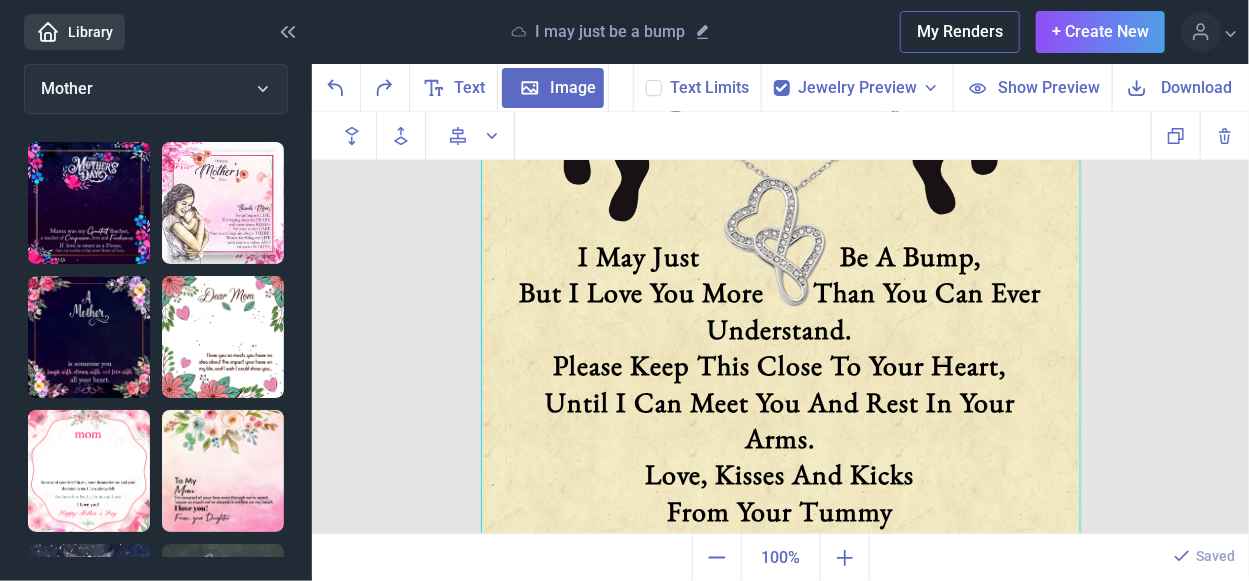 click 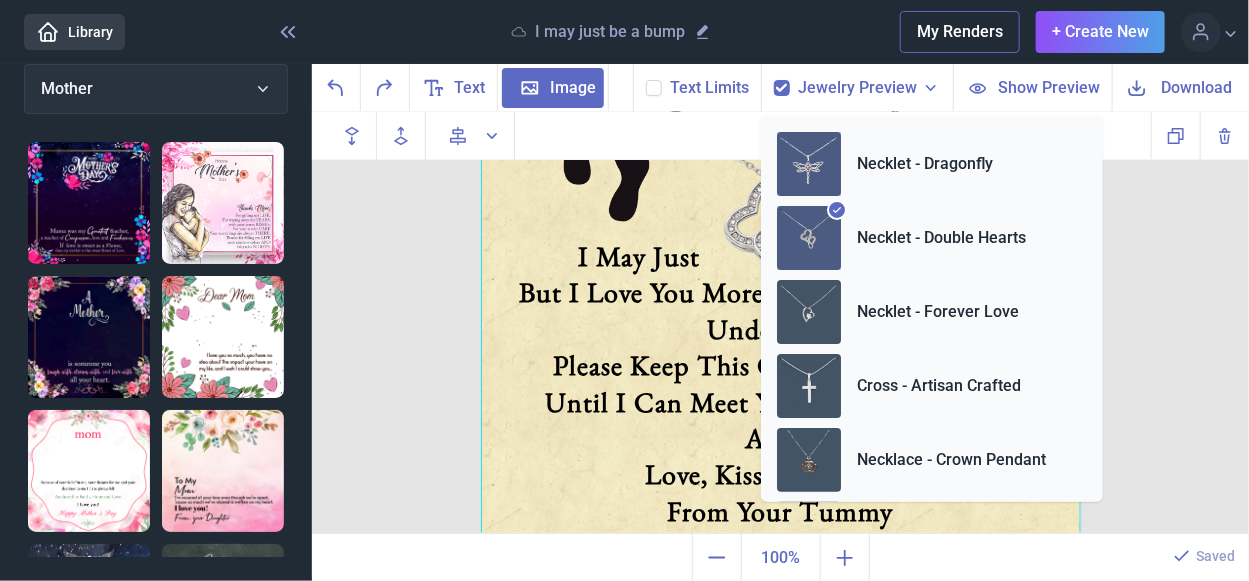 click at bounding box center [809, 164] 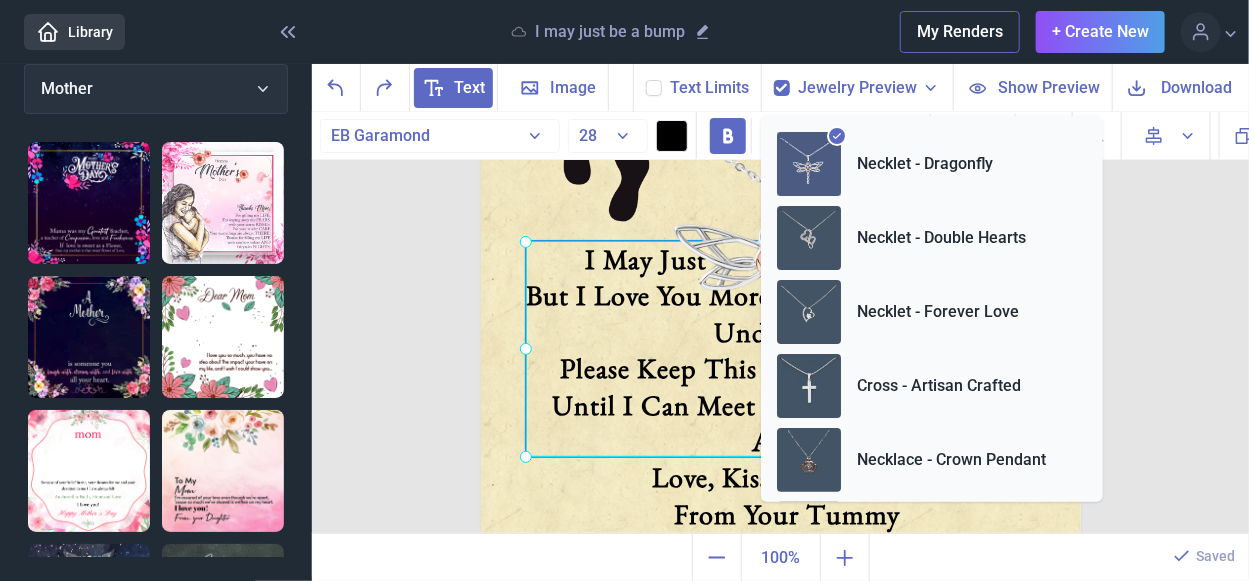 click on "Love, Kisses And Kicks" at bounding box center [787, 477] 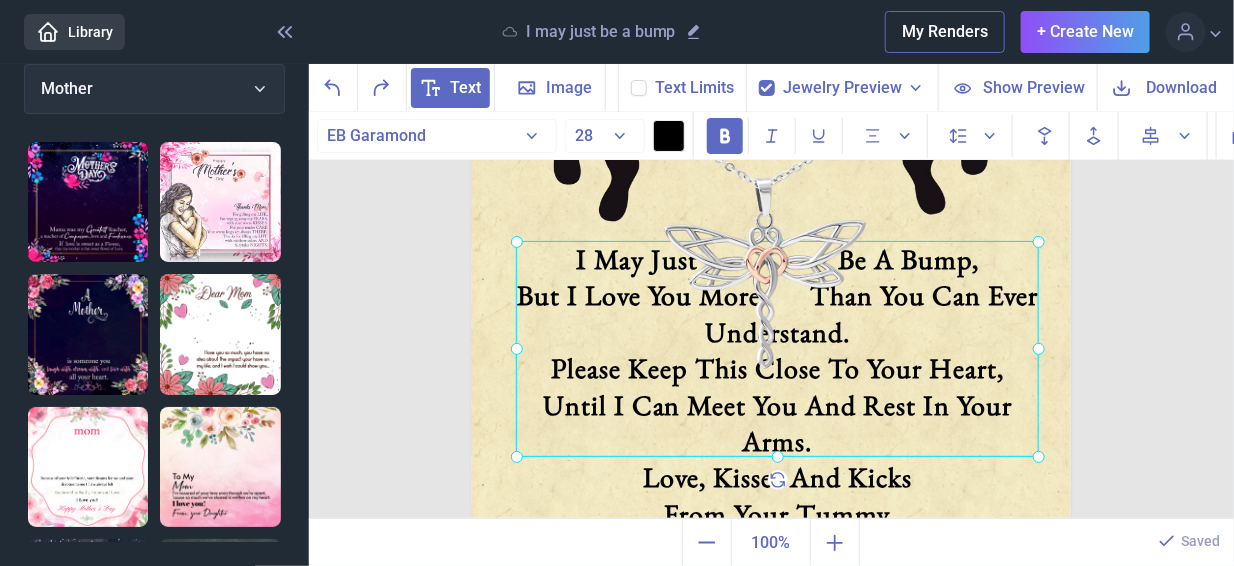 click on "Jewelry Preview" at bounding box center [842, 88] 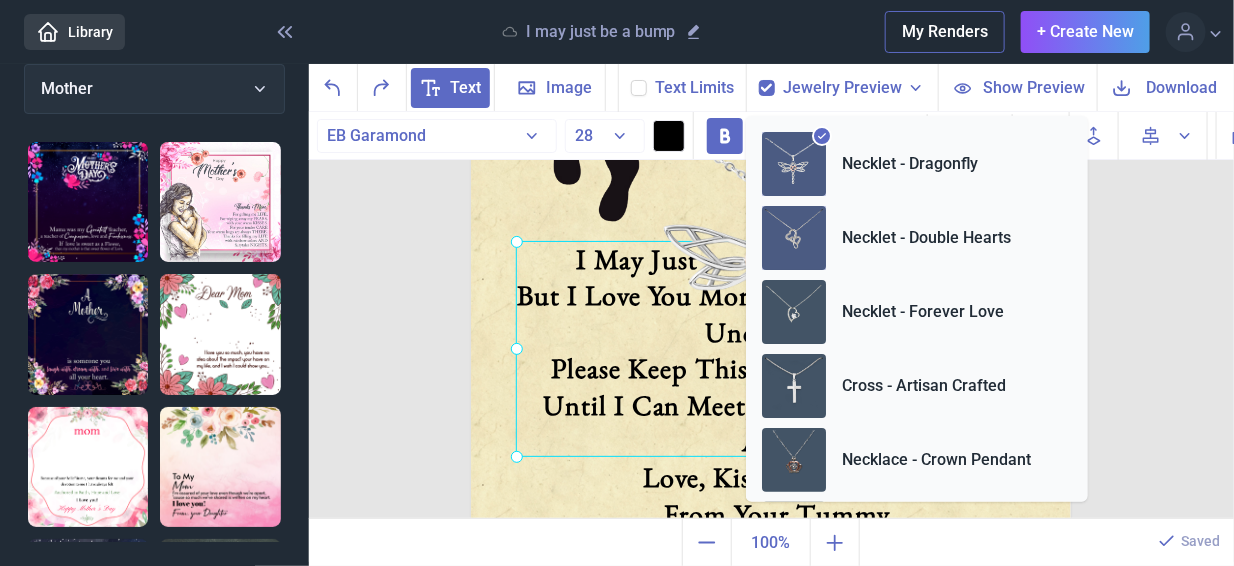 click at bounding box center [794, 238] 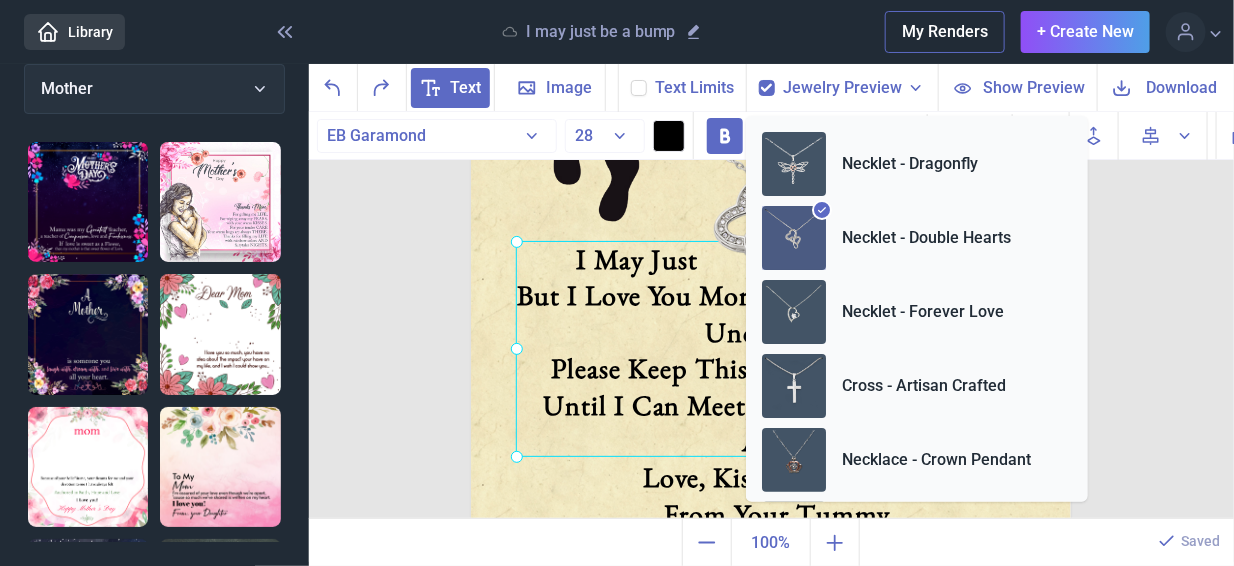 click on "To My       Mommy       I May Just                    Be A Bump, But I Love You More       Than You Can Ever Understand. Please Keep This Close To Your Heart, Until I Can Meet You And Rest In Your Arms. Love, Kisses And Kicks From Your Tummy                                 Duplicate     Delete       Backwards   >   Forward" at bounding box center [772, 316] 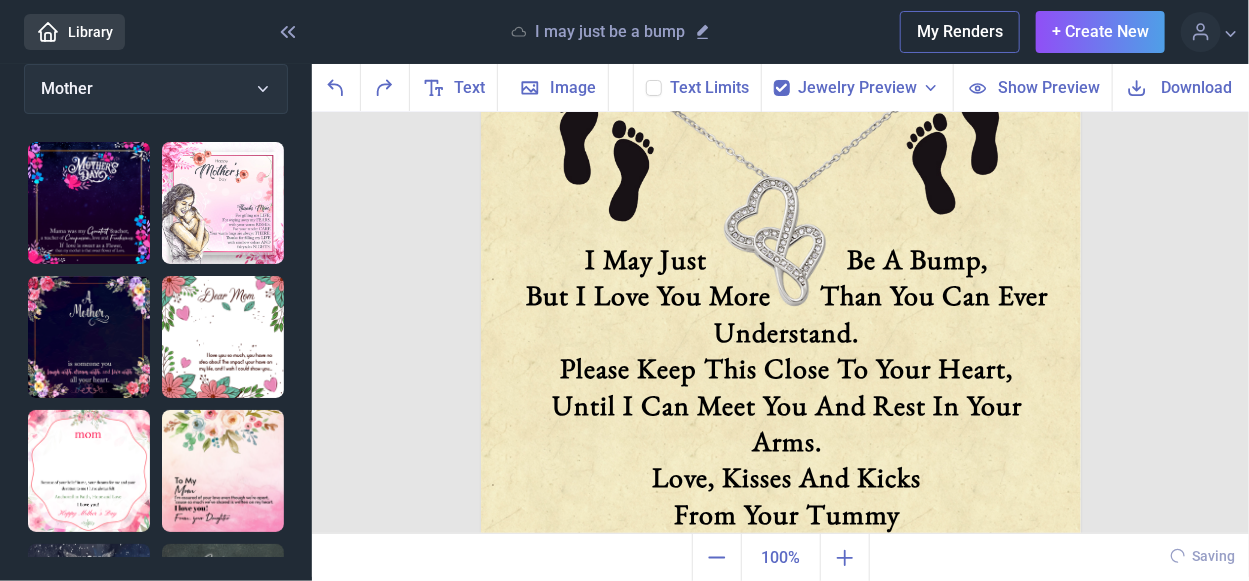 click 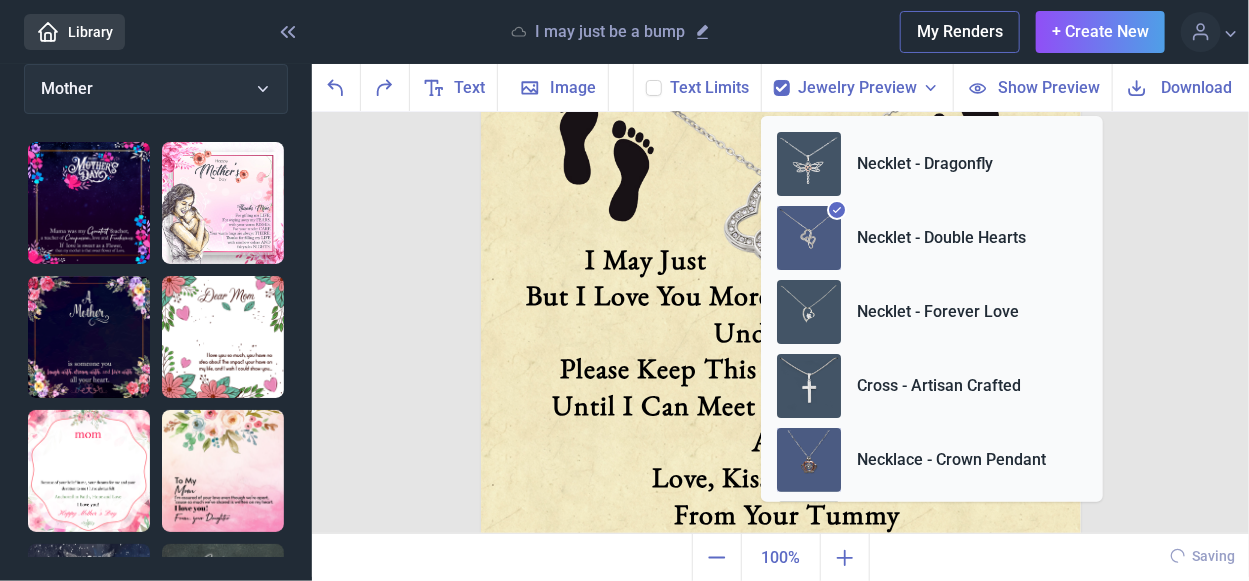 click at bounding box center [809, 460] 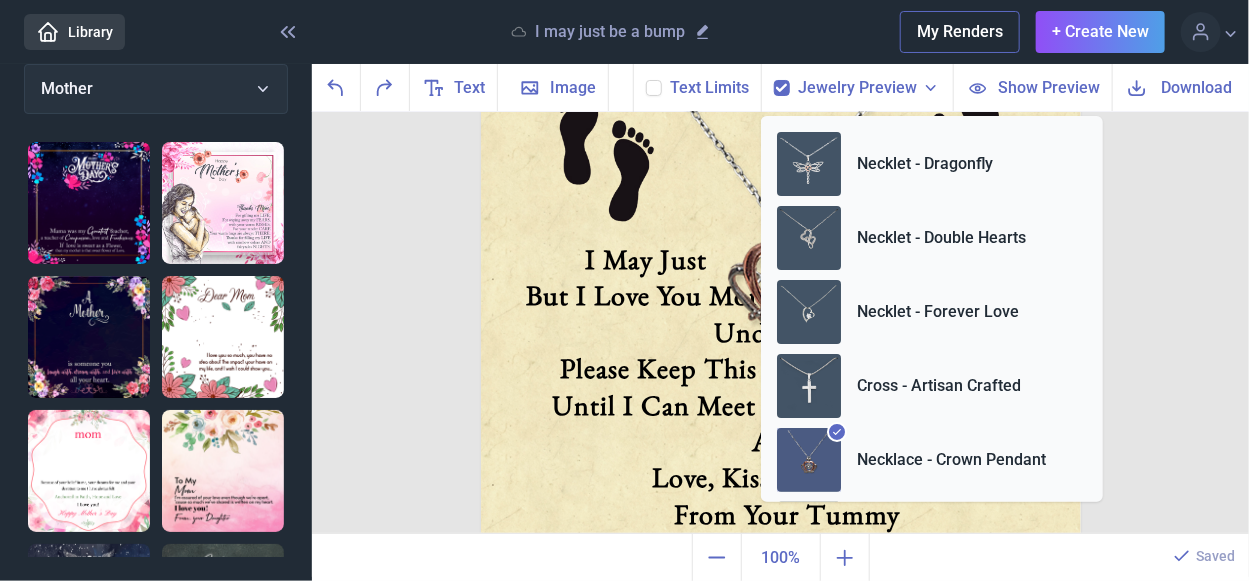 click on "To My       Mommy       I May Just                    Be A Bump, But I Love You More       Than You Can Ever Understand. Please Keep This Close To Your Heart, Until I Can Meet You And Rest In Your Arms. Love, Kisses And Kicks From Your Tummy                 Duplicate     Delete       Backwards   >   Forward" at bounding box center (780, 323) 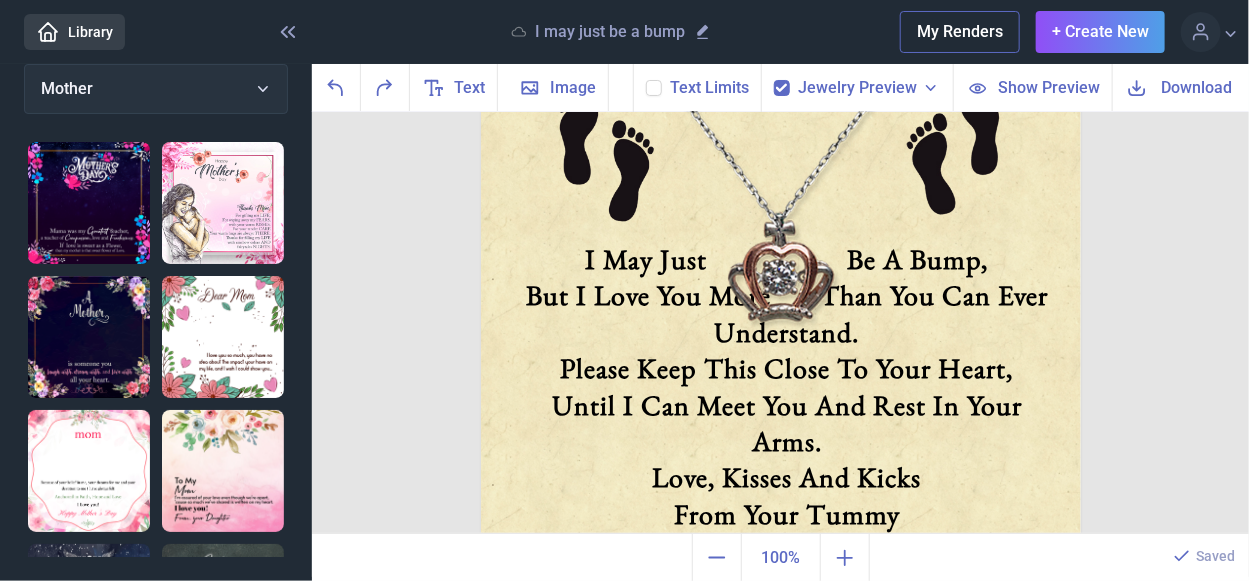 click on "Jewelry Preview" at bounding box center [857, 88] 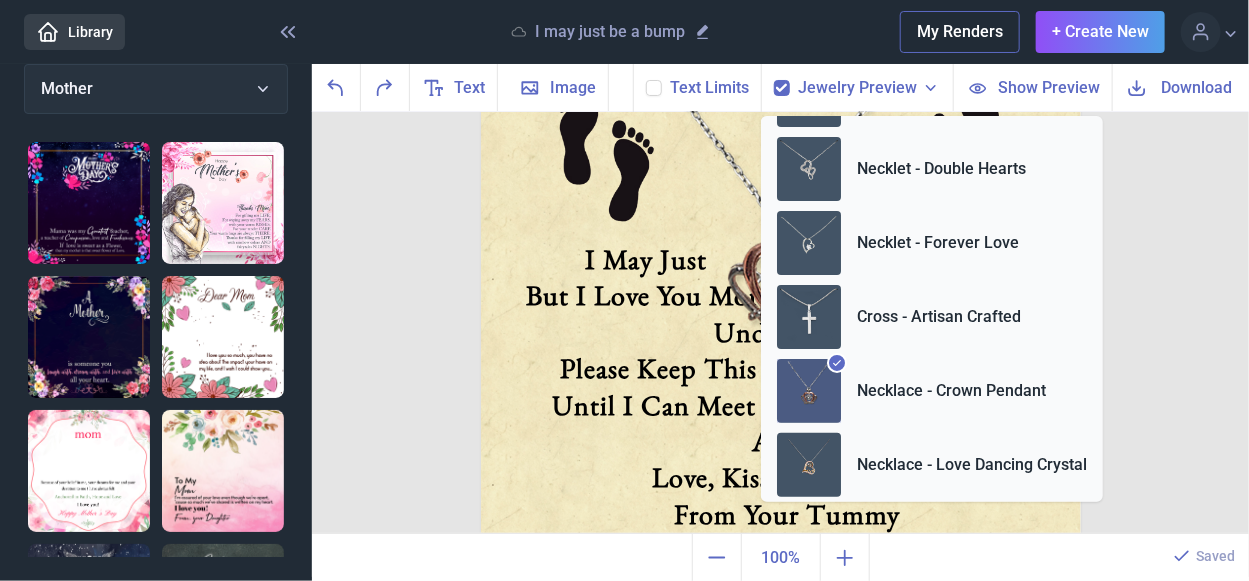 scroll, scrollTop: 100, scrollLeft: 0, axis: vertical 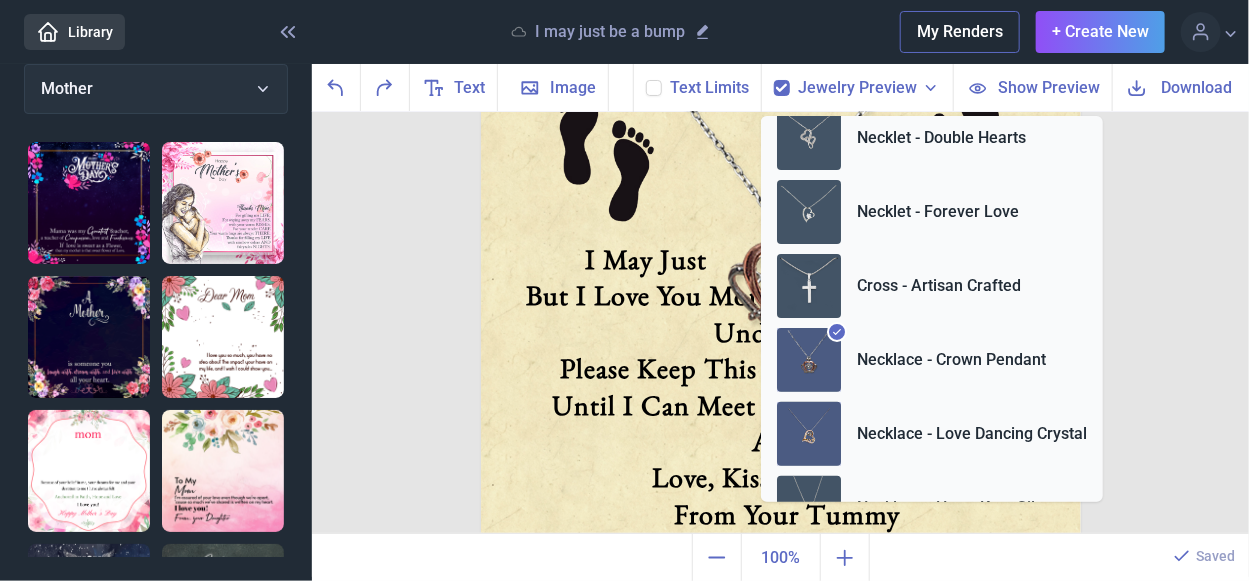 click at bounding box center [809, 434] 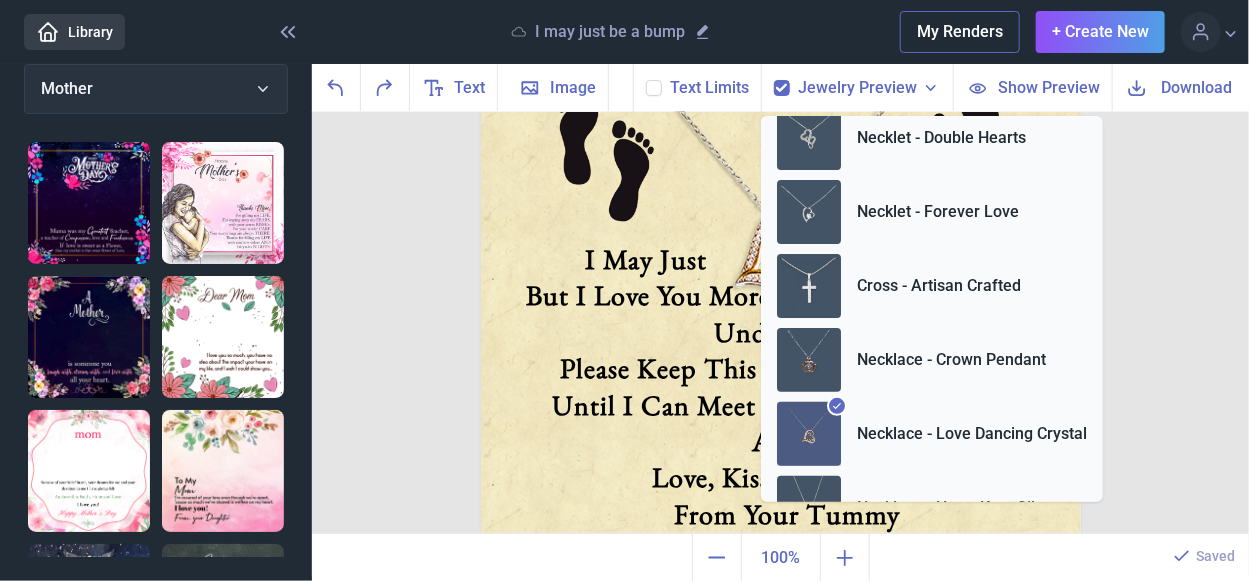 click on "To My       Mommy       I May Just                    Be A Bump, But I Love You More       Than You Can Ever Understand. Please Keep This Close To Your Heart, Until I Can Meet You And Rest In Your Arms. Love, Kisses And Kicks From Your Tummy                 Duplicate     Delete       Backwards   >   Forward" at bounding box center [780, 323] 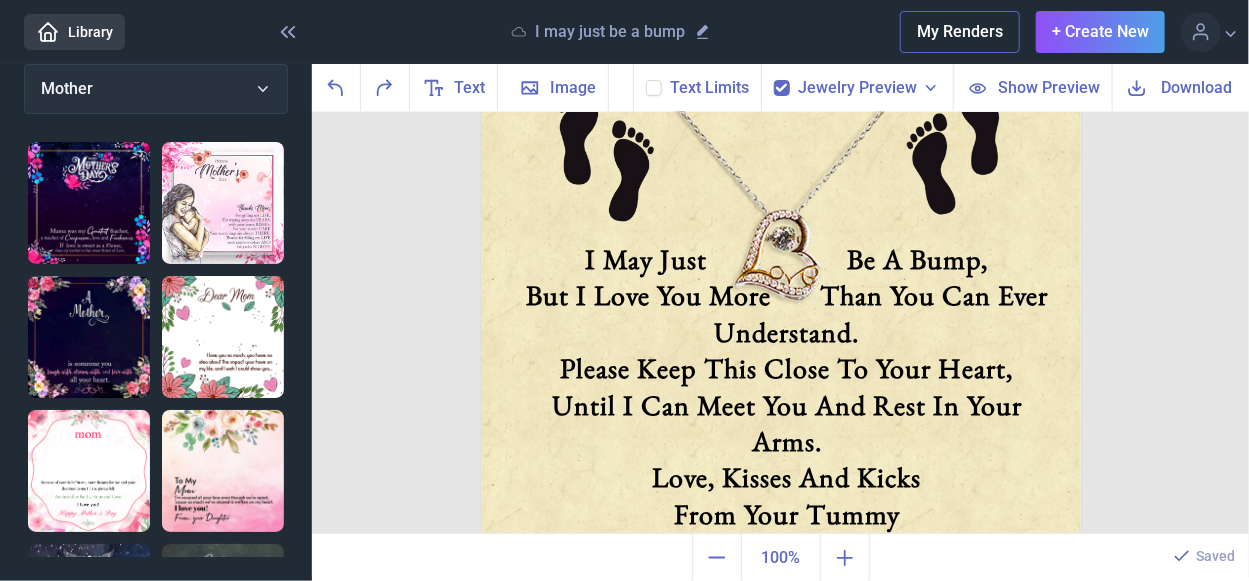 click on "Jewelry Preview" at bounding box center [857, 88] 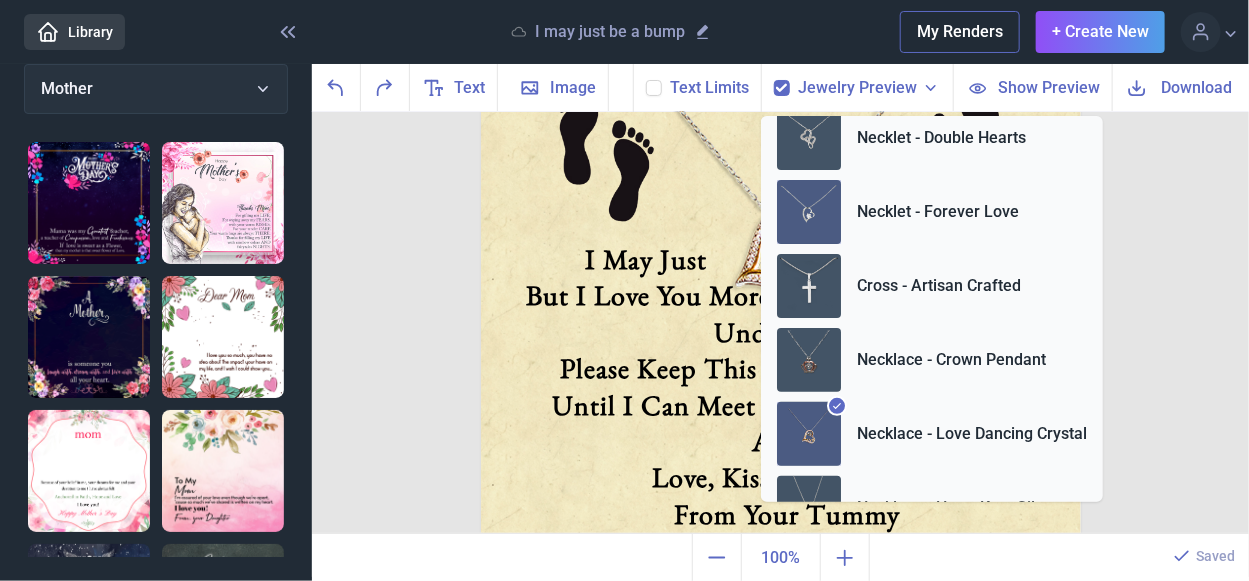 click at bounding box center (809, 212) 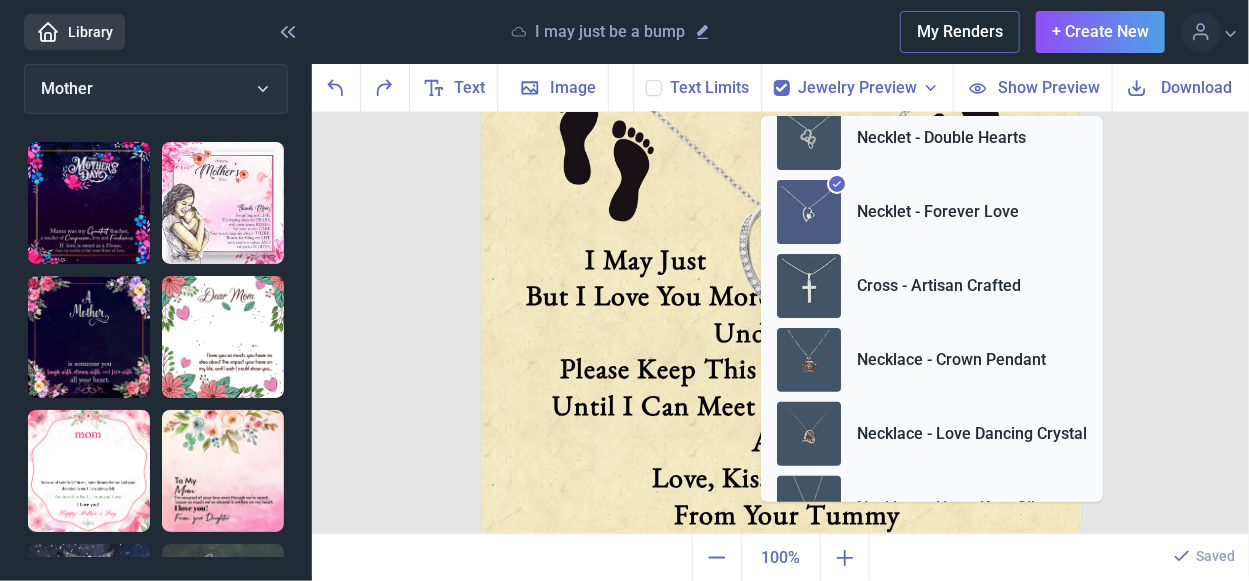 click at bounding box center (781, 236) 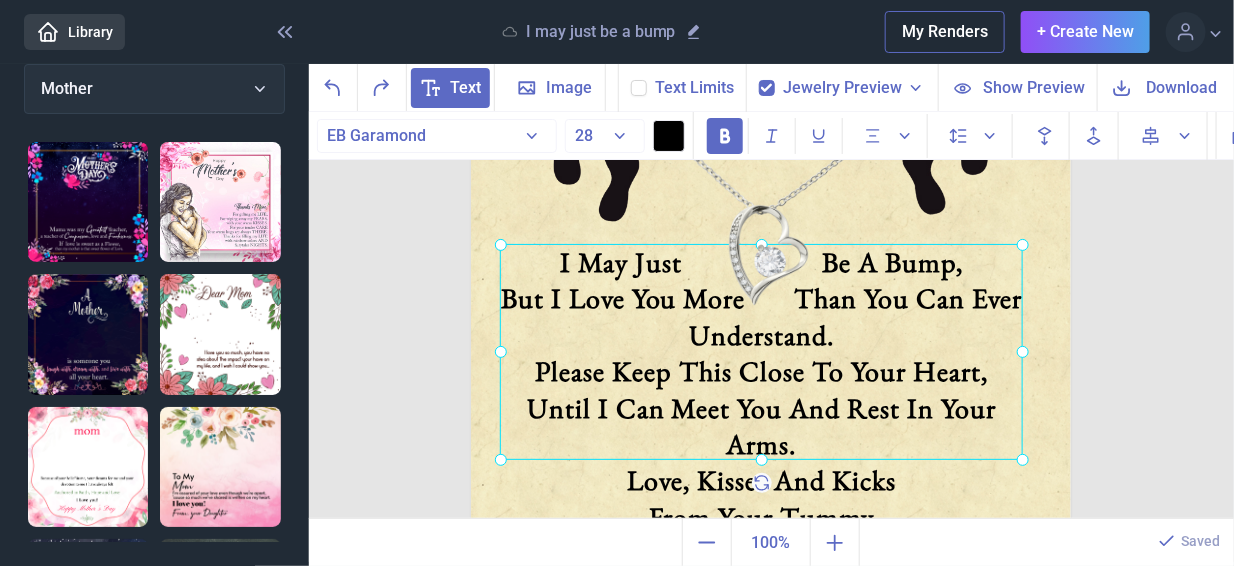 drag, startPoint x: 775, startPoint y: 312, endPoint x: 759, endPoint y: 315, distance: 16.27882 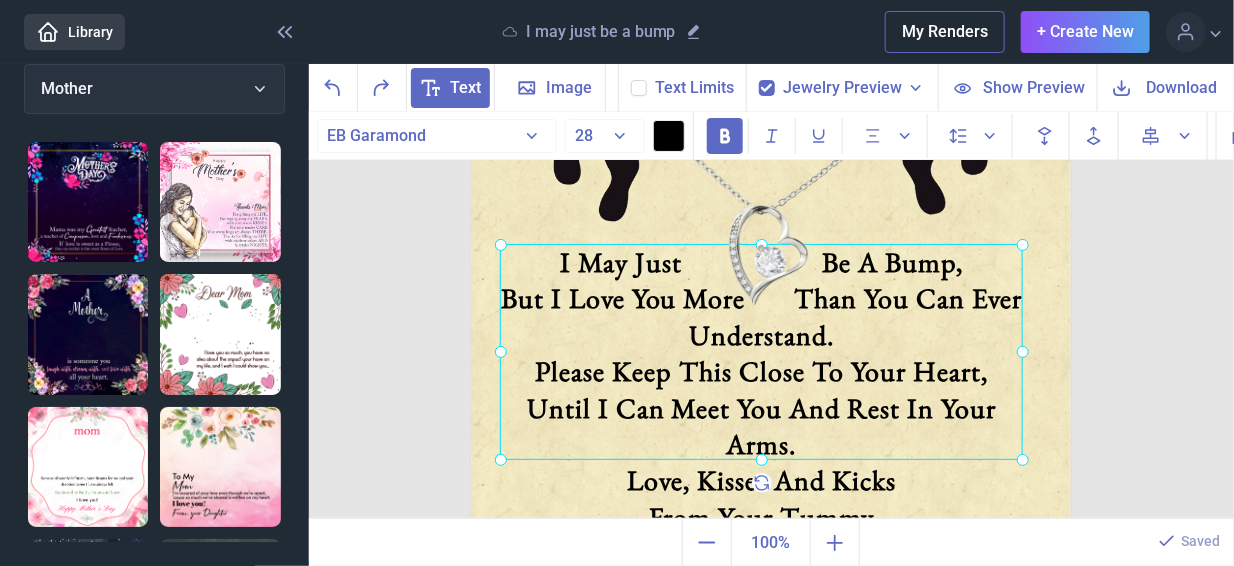 click on "I May Just                    Be A Bump, But I Love You More       Than You Can Ever Understand. Please Keep This Close To Your Heart, Until I Can Meet You And Rest In Your Arms. Love, Kisses And Kicks From Your Tummy" at bounding box center [471, -64] 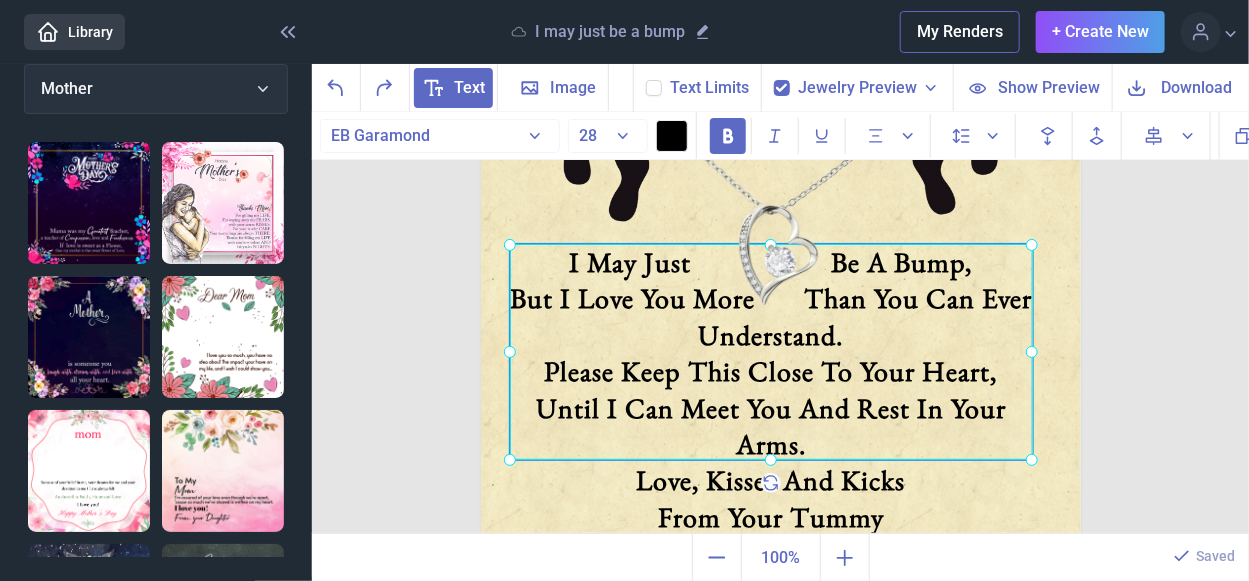 click on "I May Just                    Be A Bump, But I Love You More       Than You Can Ever Understand. Please Keep This Close To Your Heart, Until I Can Meet You And Rest In Your Arms. Love, Kisses And Kicks From Your Tummy" at bounding box center [481, -64] 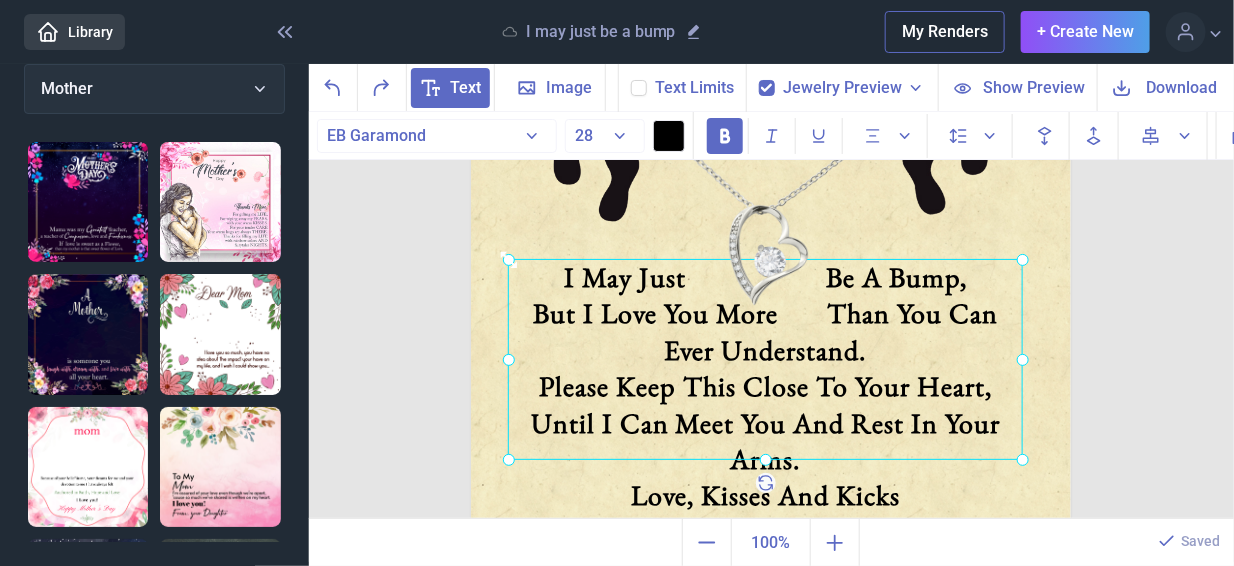 drag, startPoint x: 493, startPoint y: 240, endPoint x: 498, endPoint y: 254, distance: 14.866069 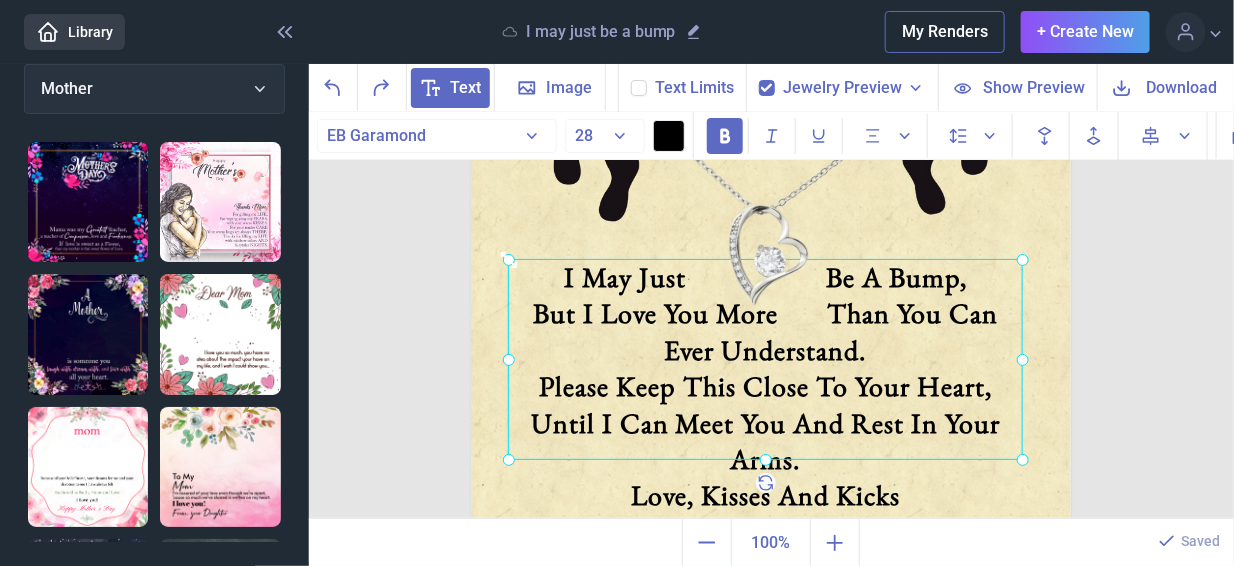 click 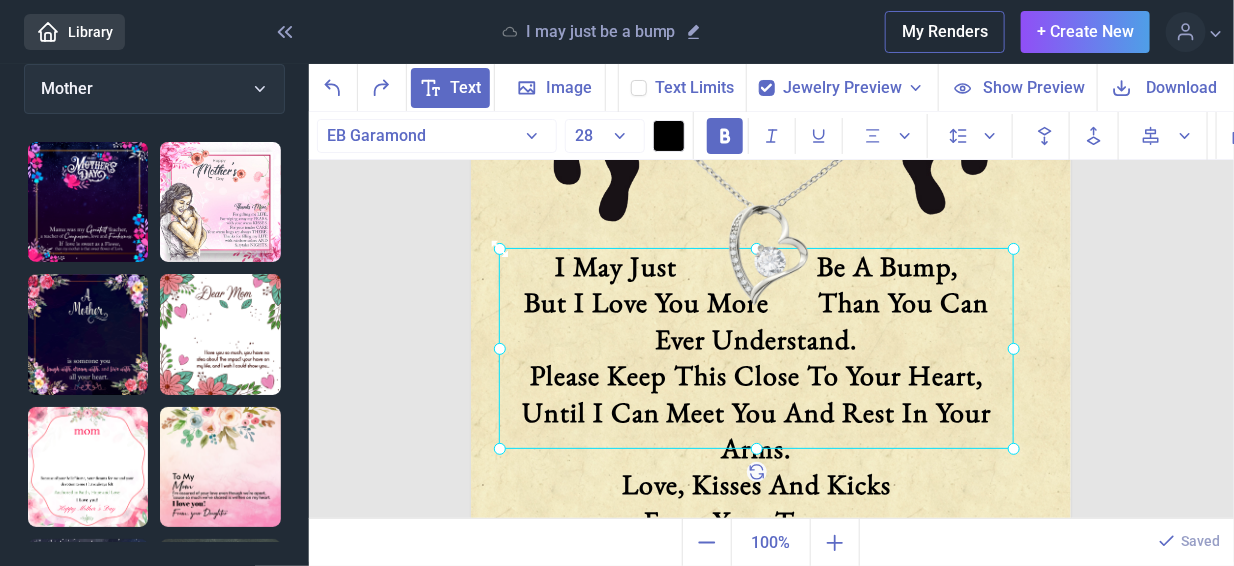 drag, startPoint x: 517, startPoint y: 301, endPoint x: 497, endPoint y: 247, distance: 57.58472 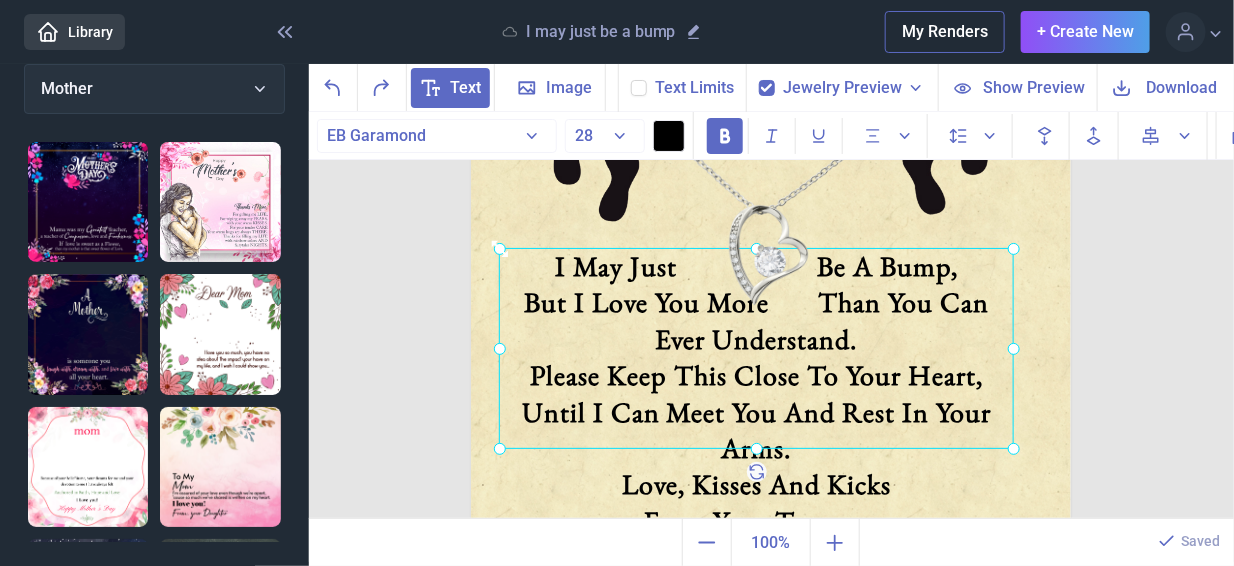 click at bounding box center [756, 348] 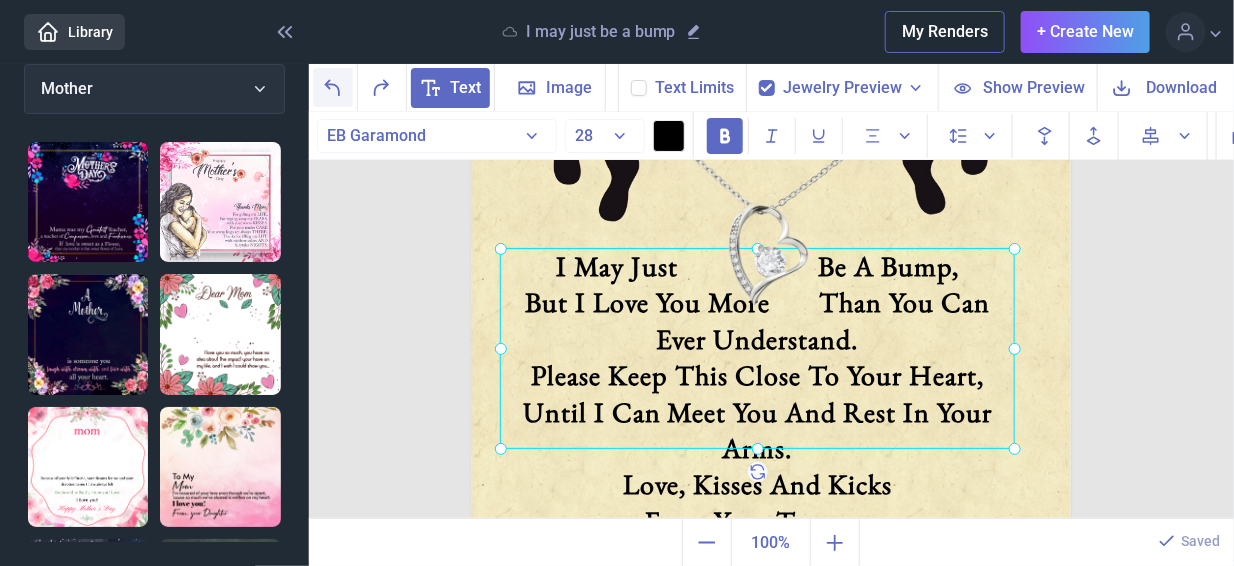 click 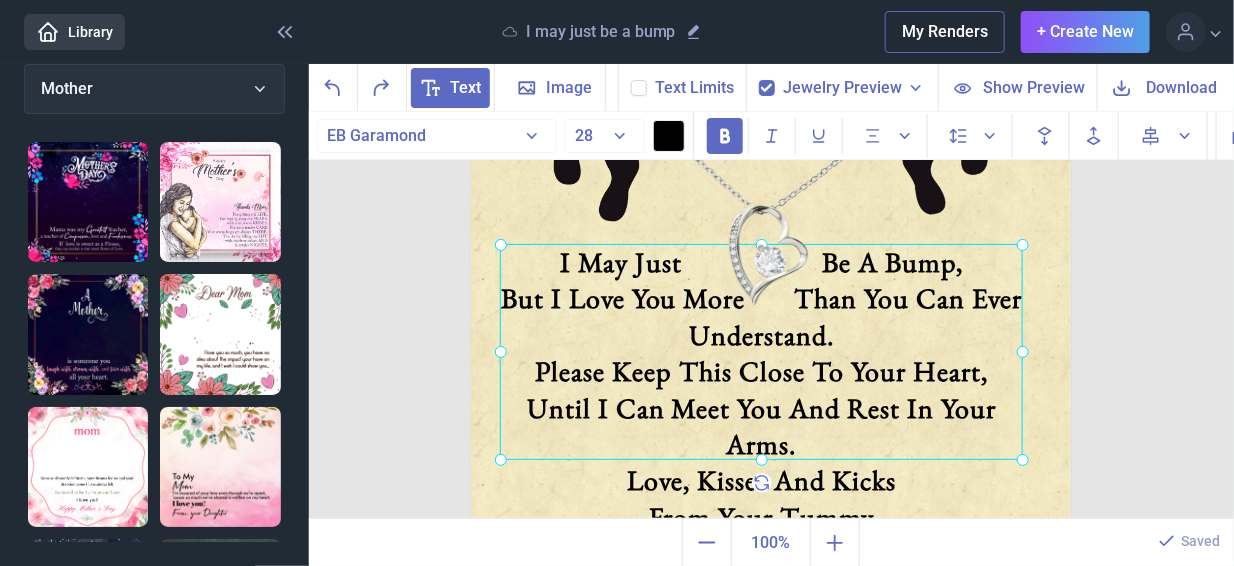 click at bounding box center [771, 236] 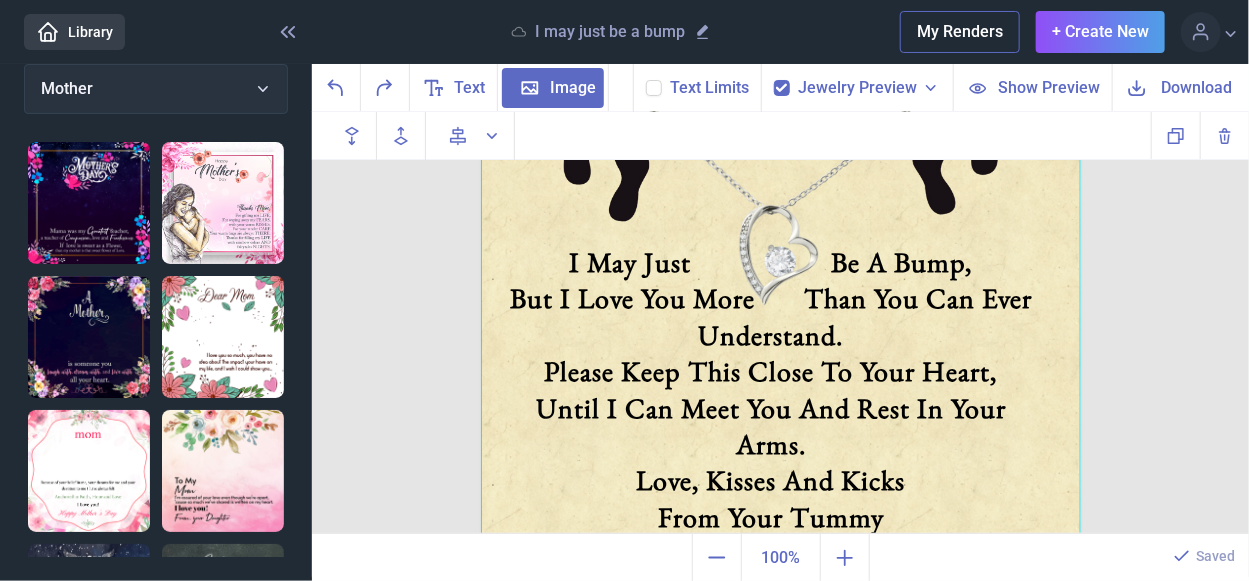 click 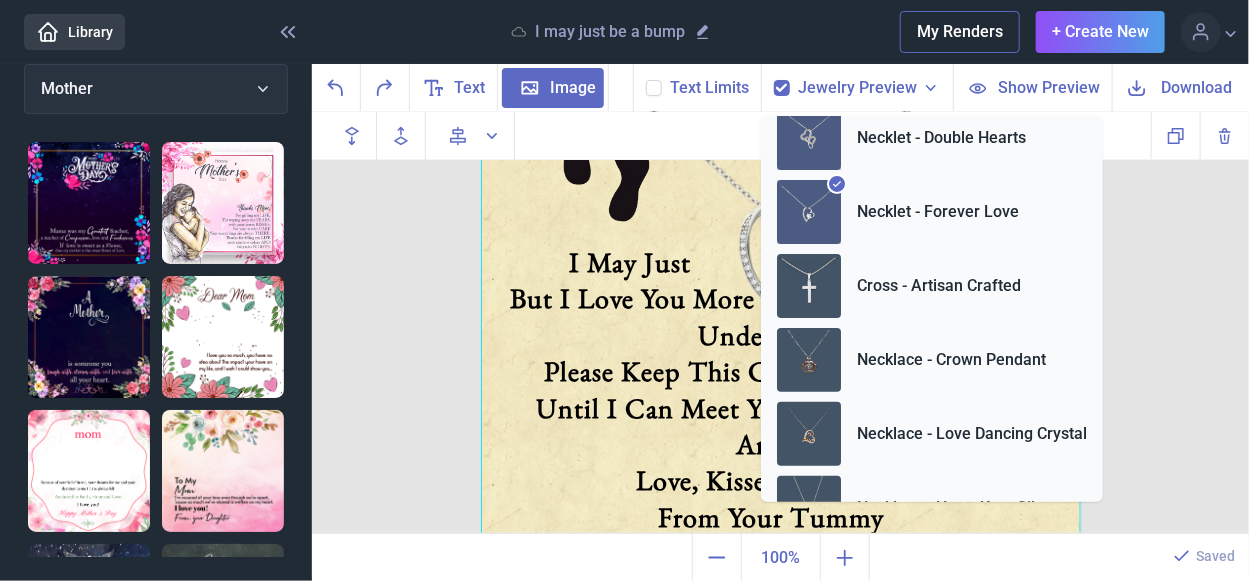 click at bounding box center (809, 138) 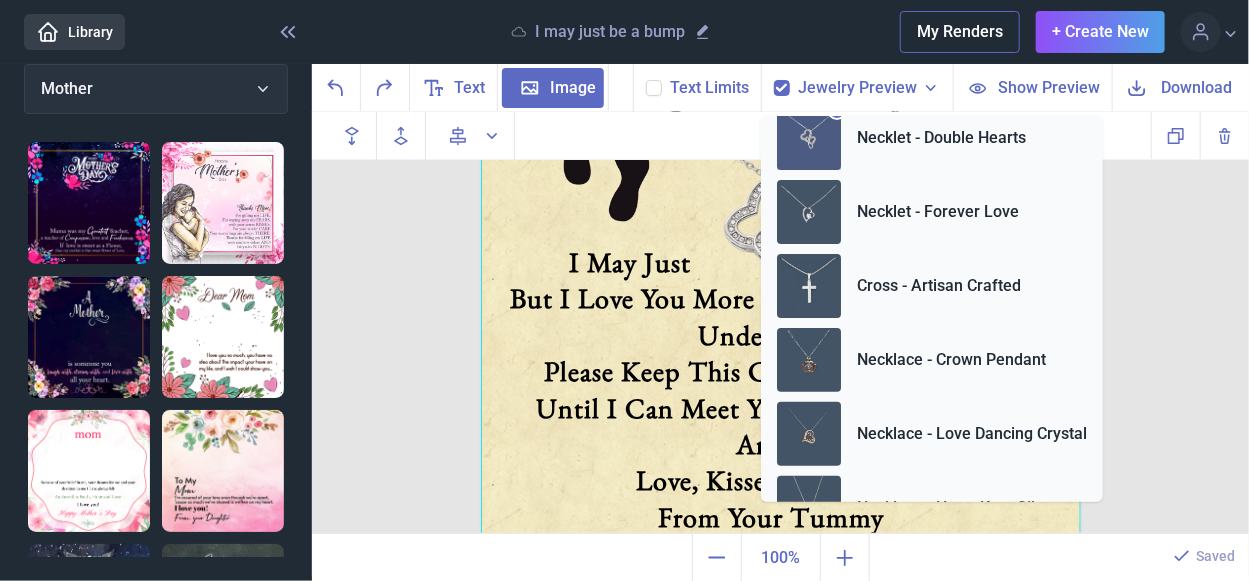 click at bounding box center (781, 236) 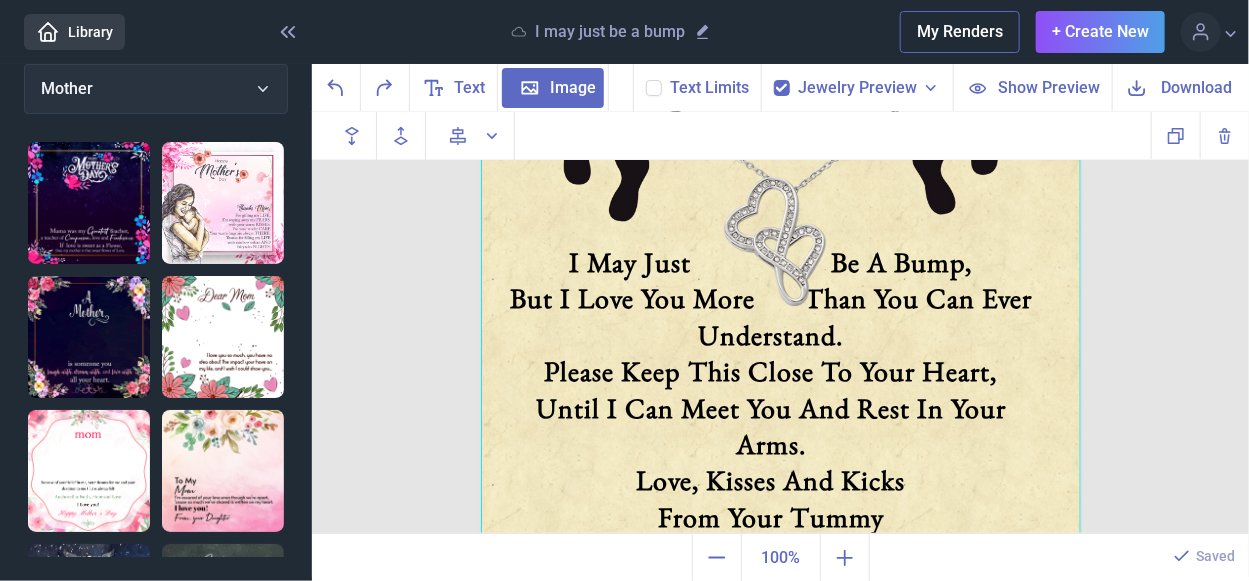 click on "Jewelry Preview" at bounding box center (857, 88) 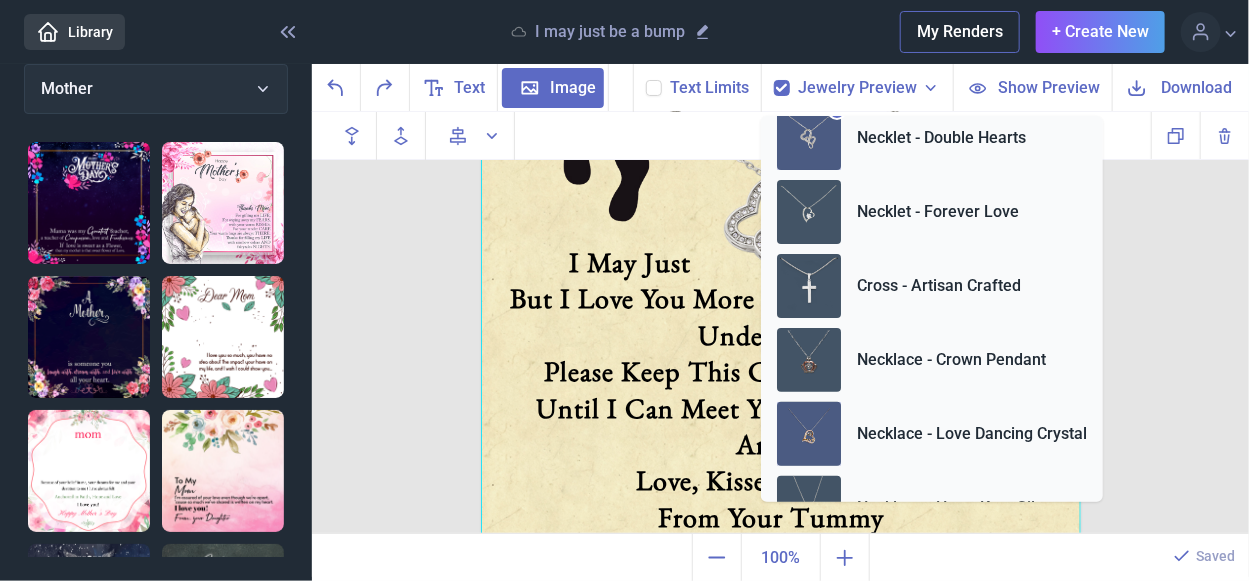click at bounding box center [809, 434] 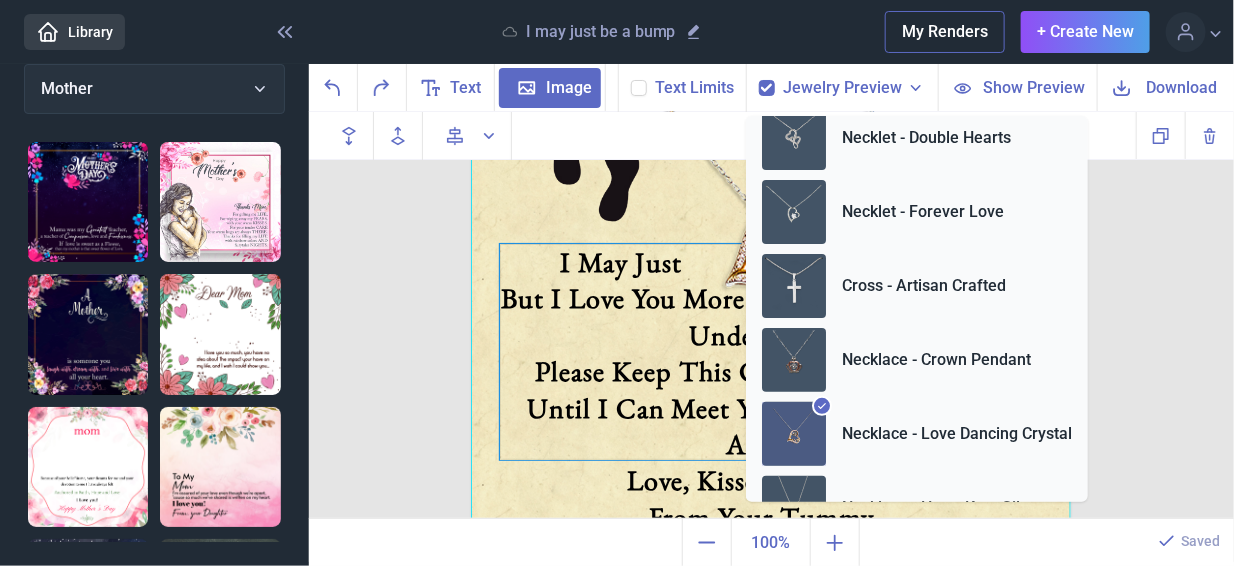 click on "I May Just                    Be A Bump, But I Love You More       Than You Can Ever Understand. Please Keep This Close To Your Heart, Until I Can Meet You And Rest In Your Arms. Love, Kisses And Kicks From Your Tummy" at bounding box center [771, -64] 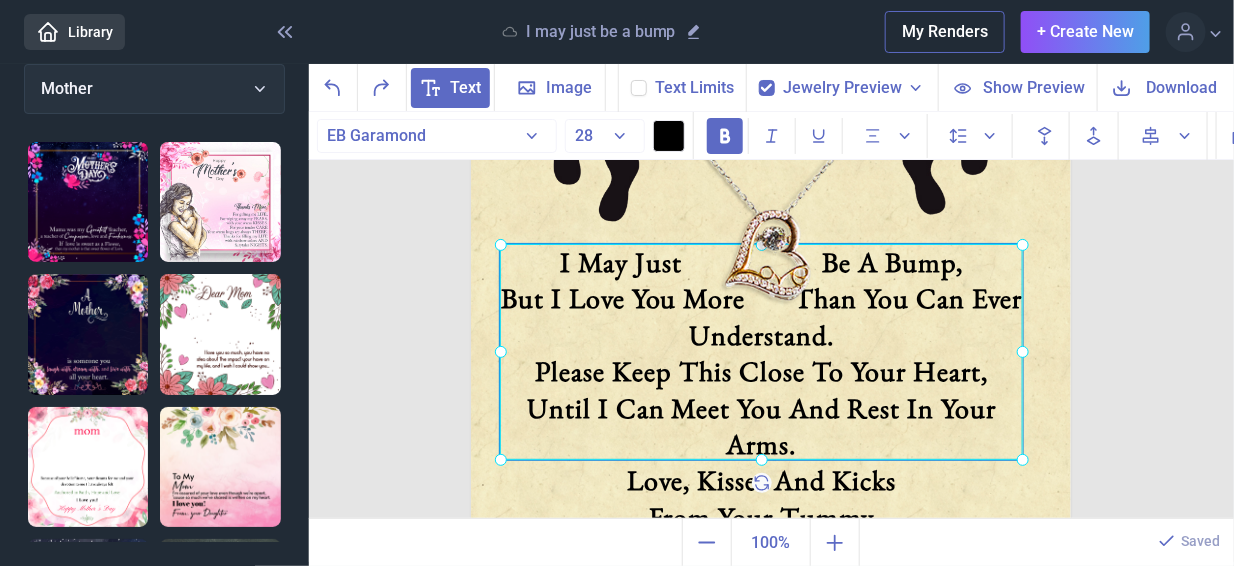 click on "Love, Kisses And Kicks" at bounding box center [761, 480] 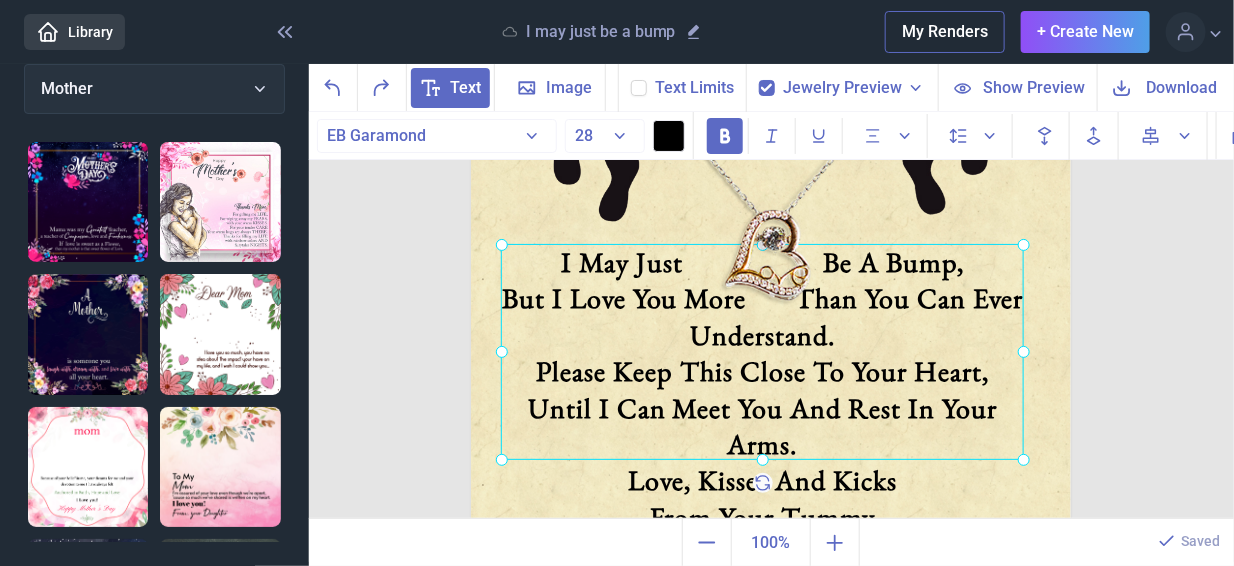click at bounding box center [771, 236] 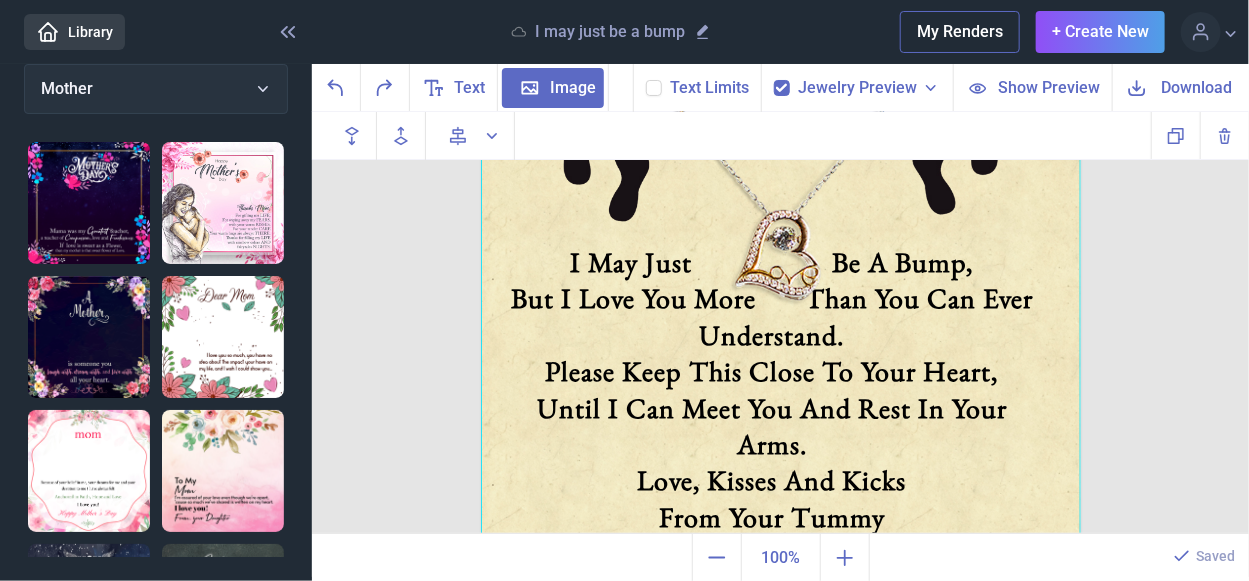 click 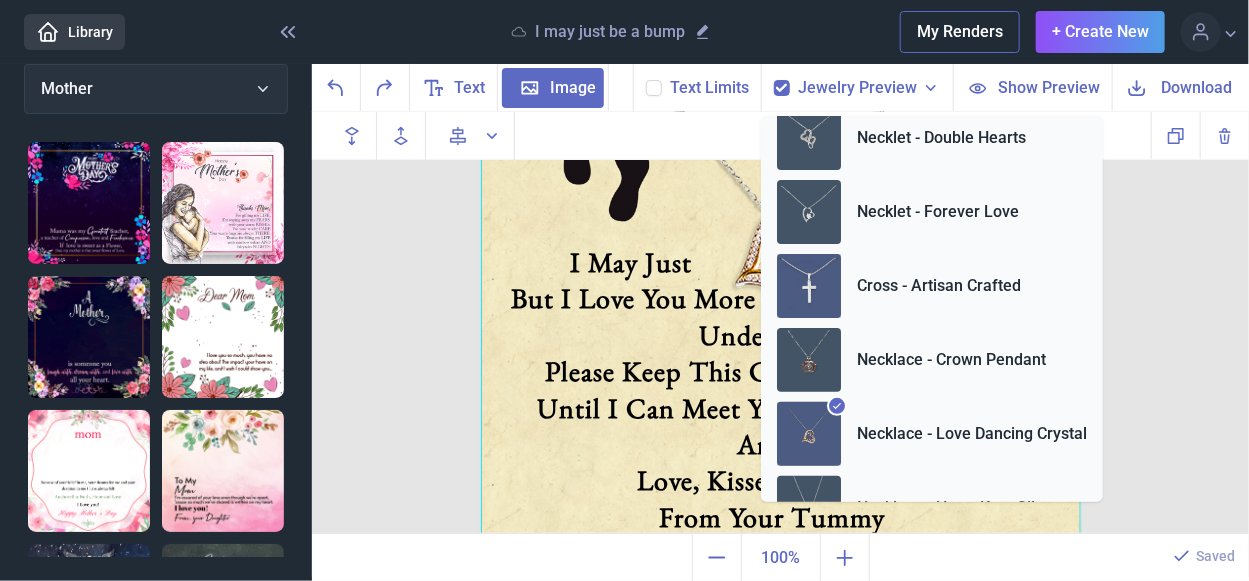 scroll, scrollTop: 299, scrollLeft: 0, axis: vertical 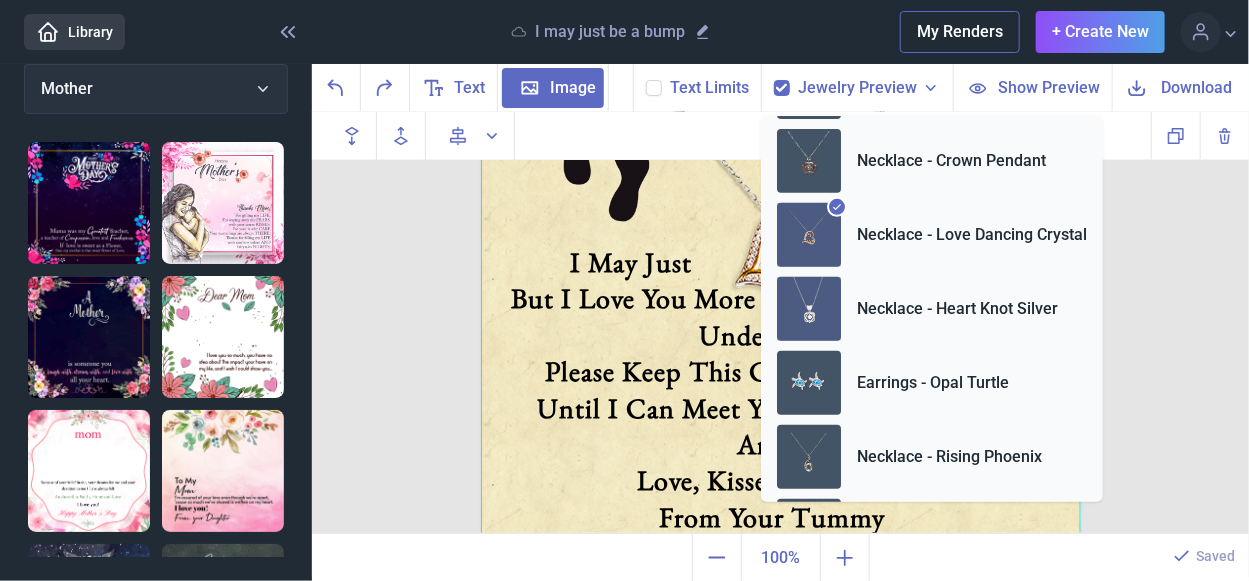 click at bounding box center (809, 309) 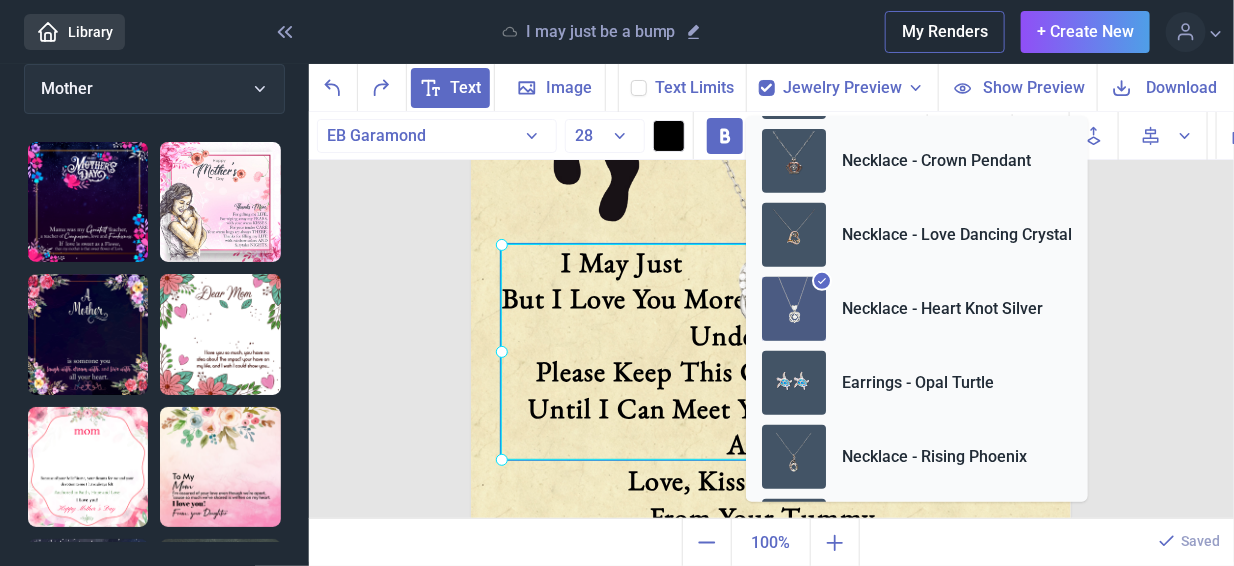 click on "Love, Kisses And Kicks" at bounding box center (762, 480) 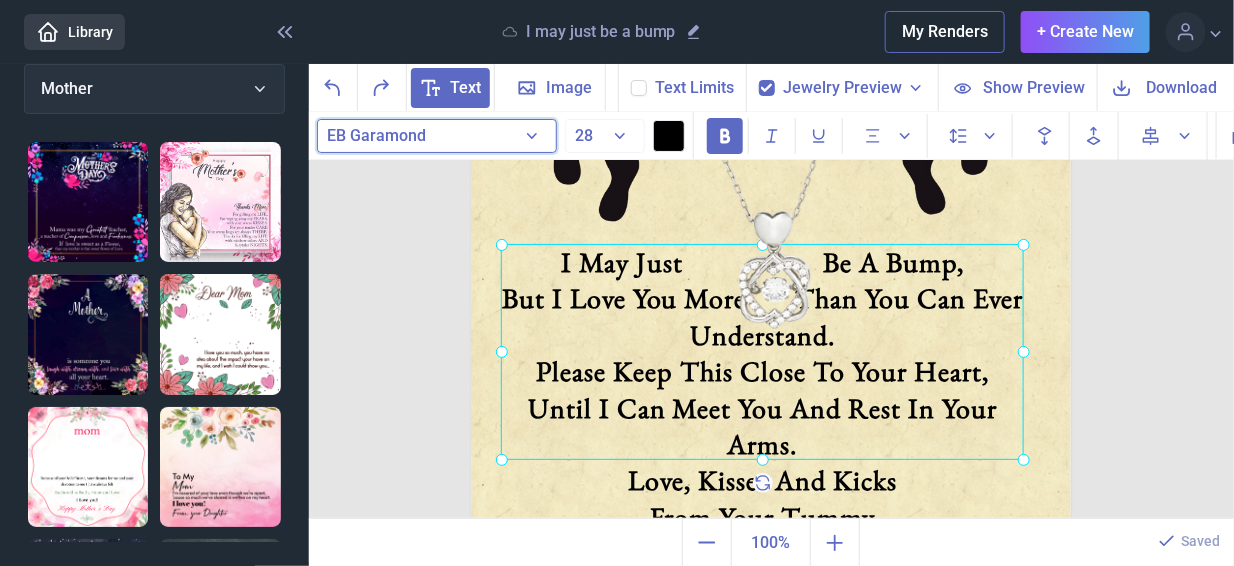 click on "EB Garamond" at bounding box center (437, 136) 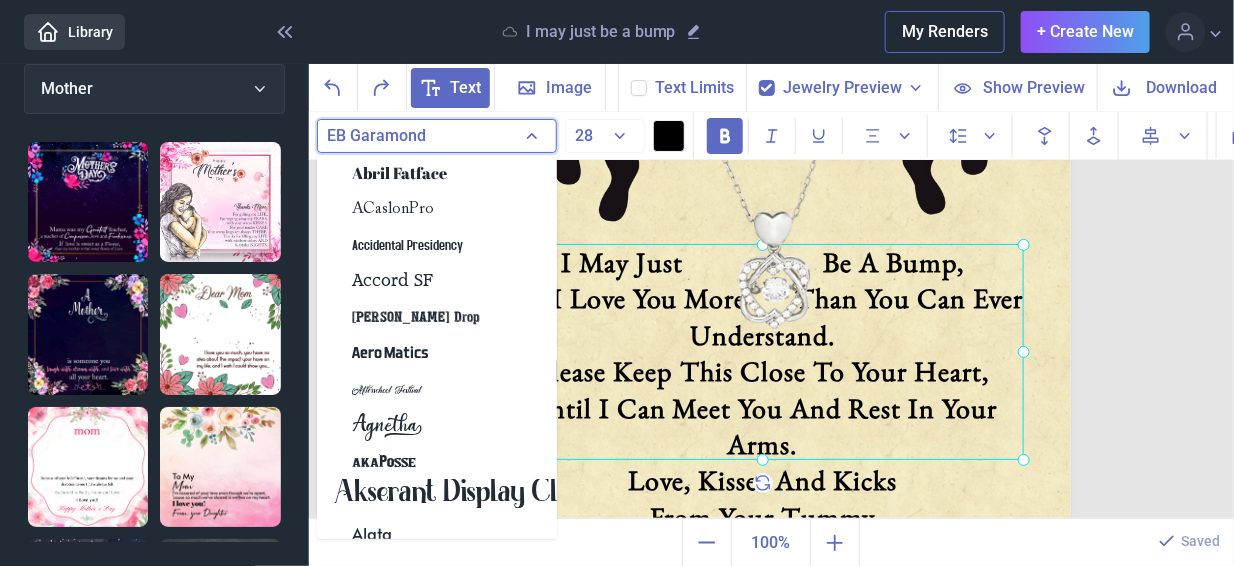 click on "EB Garamond" at bounding box center [437, 136] 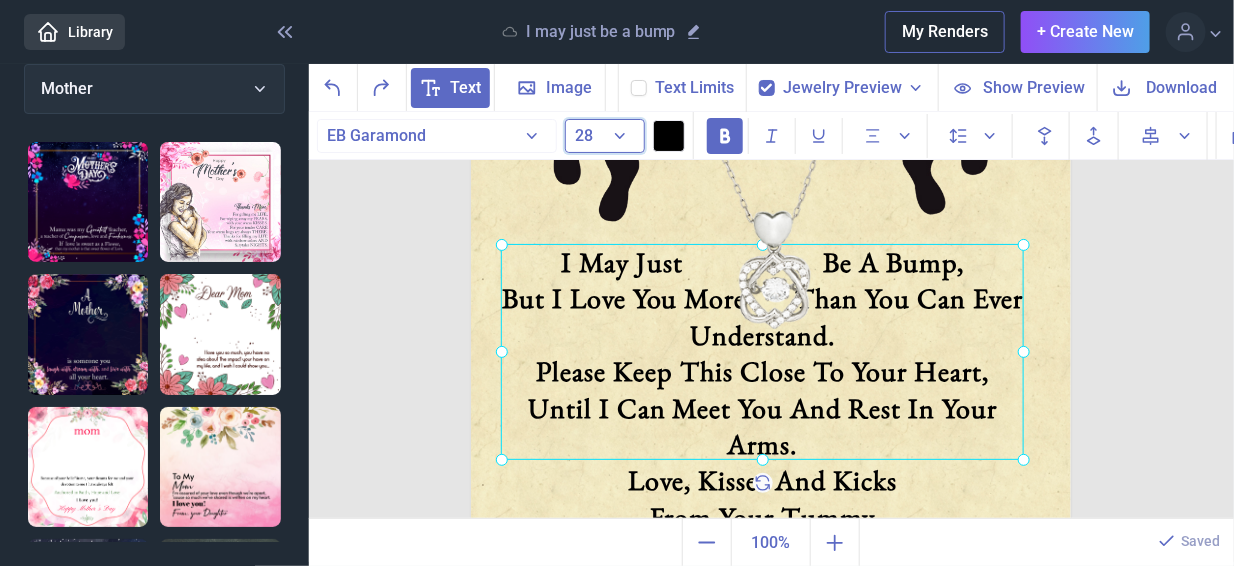 click on "28" at bounding box center (605, 136) 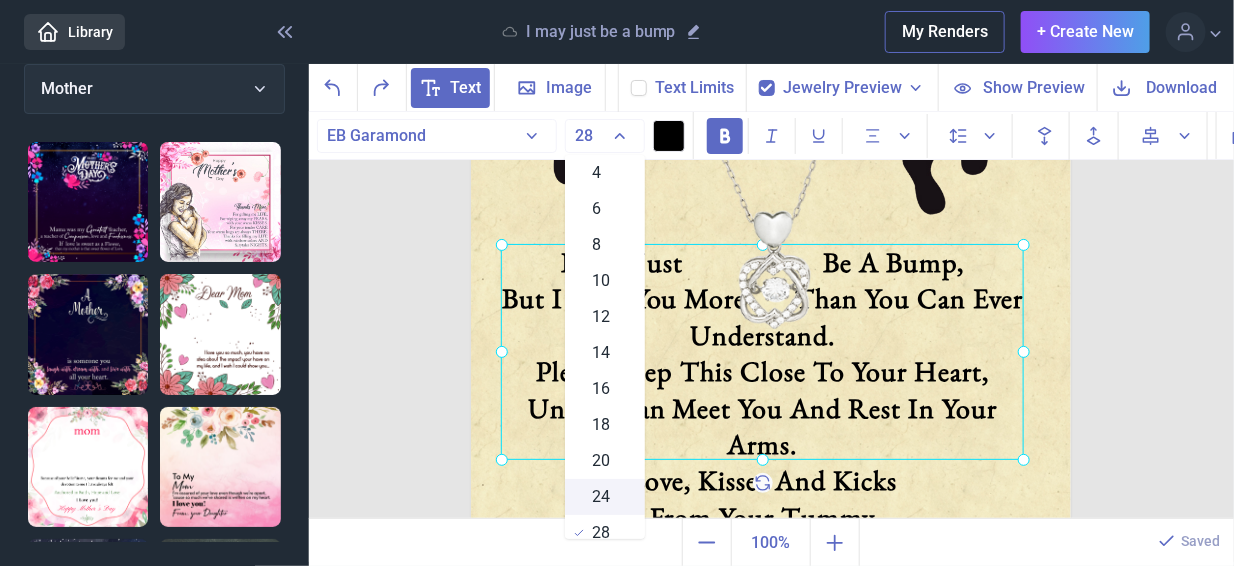 click on "24" at bounding box center [602, 497] 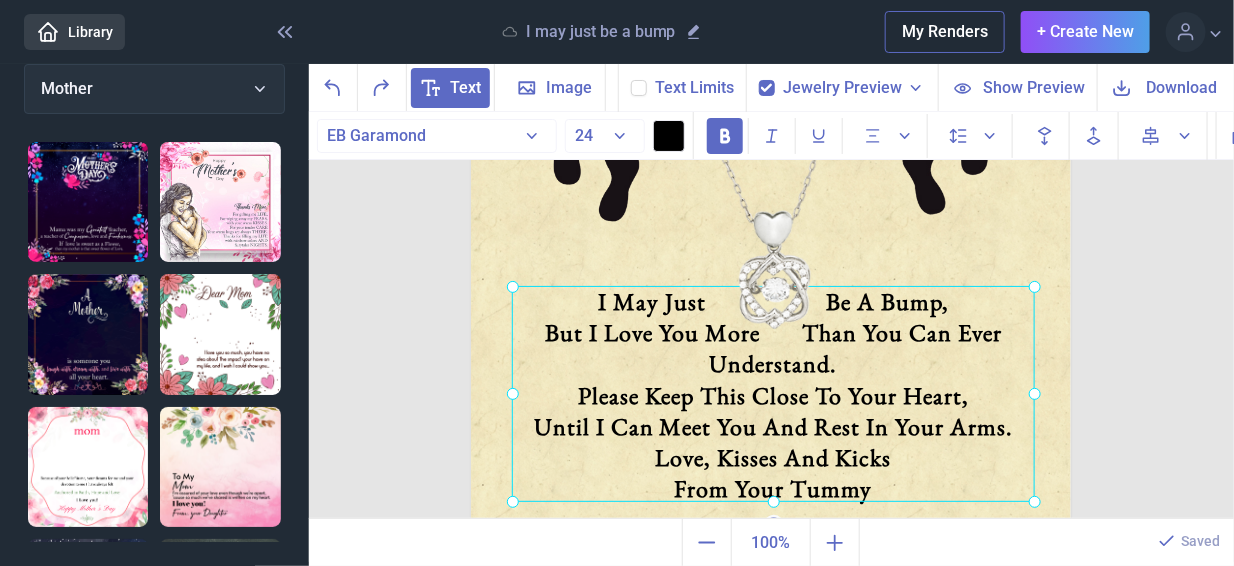 drag, startPoint x: 718, startPoint y: 374, endPoint x: 729, endPoint y: 416, distance: 43.416588 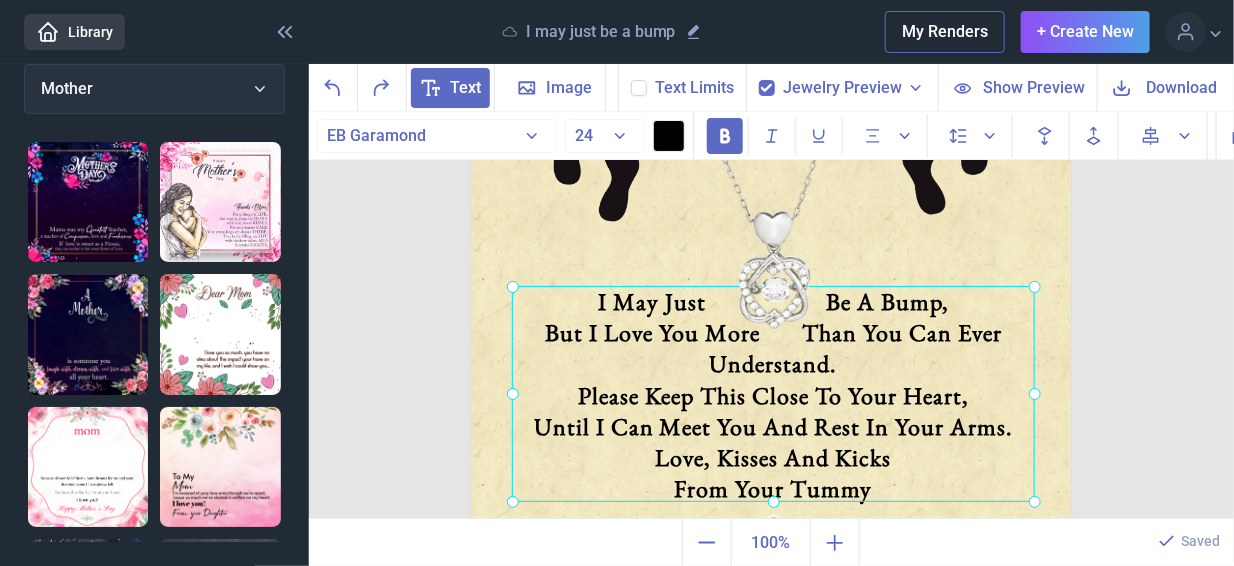 click at bounding box center [773, 394] 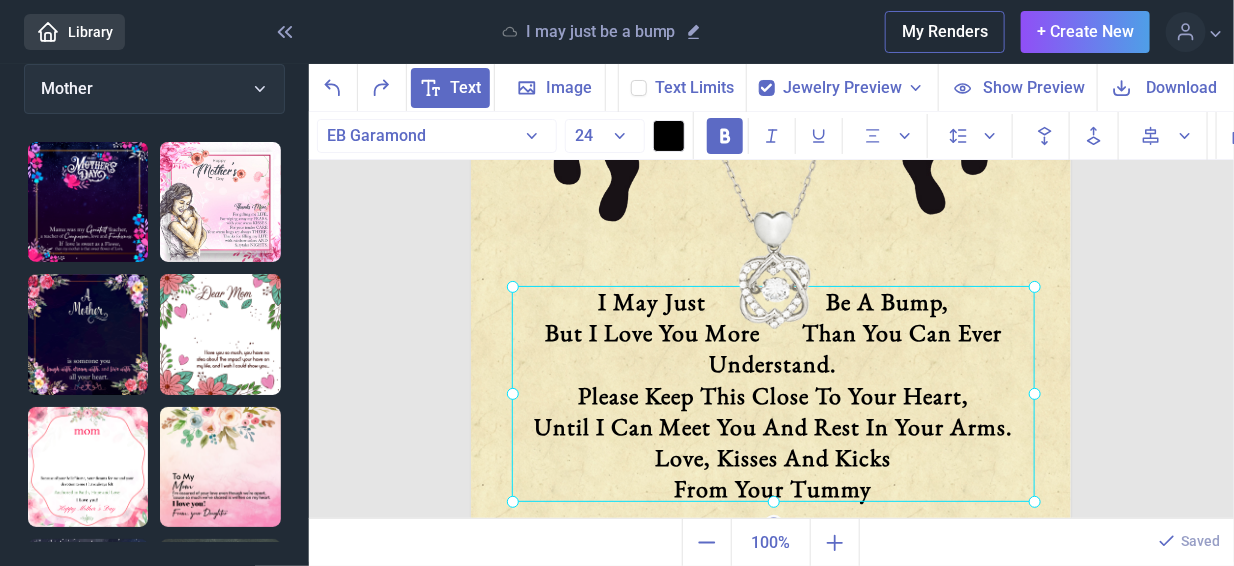 click at bounding box center (771, 236) 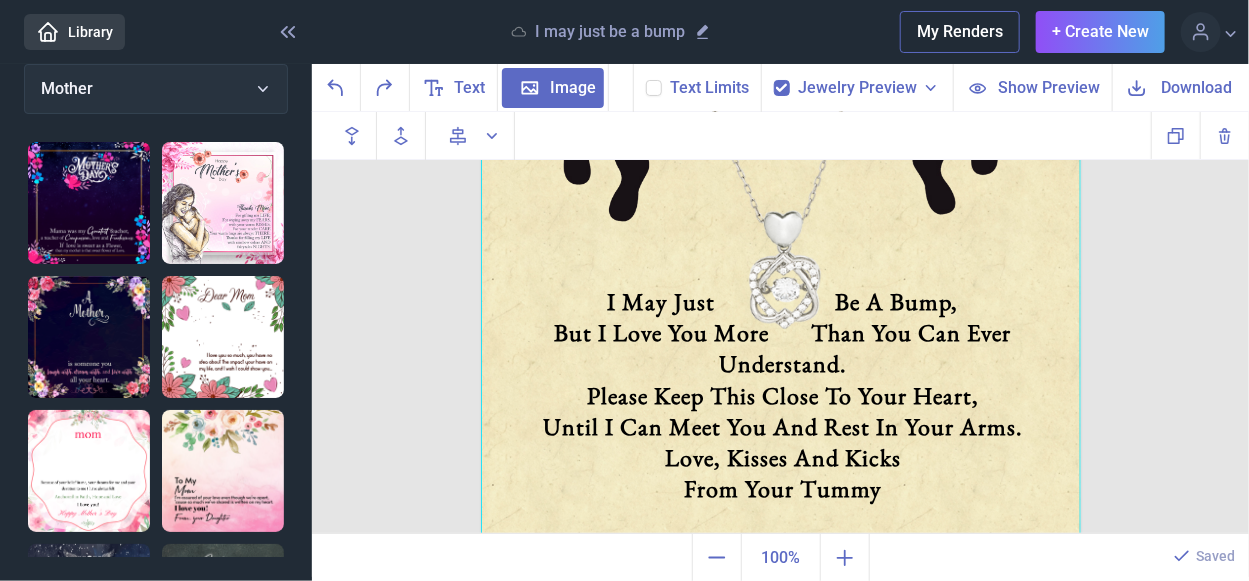 click 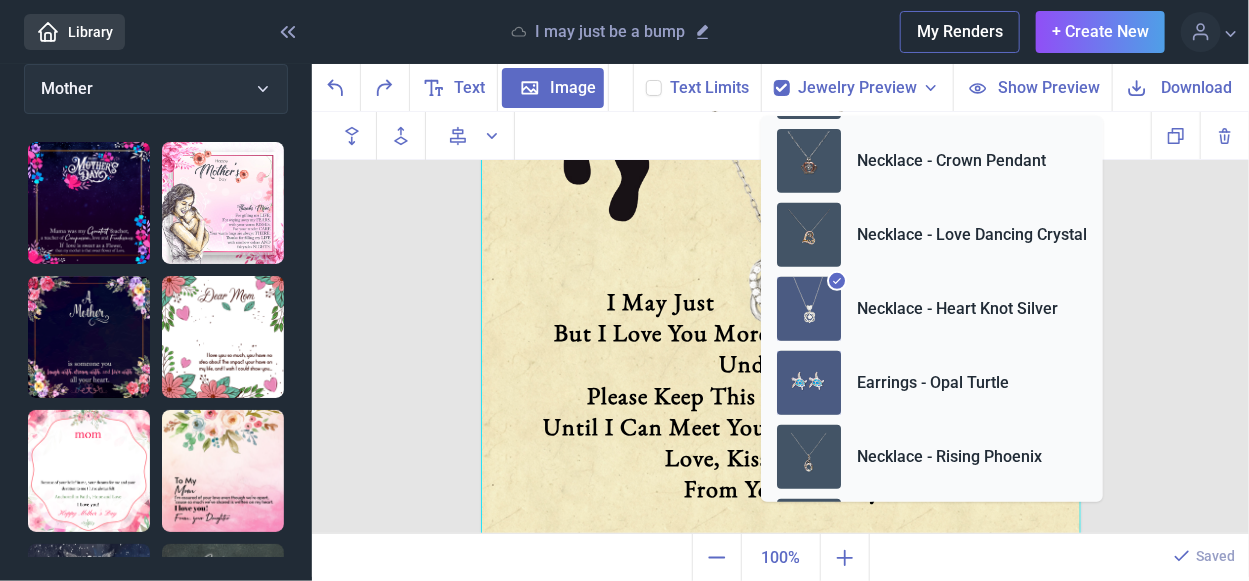 click at bounding box center (809, 383) 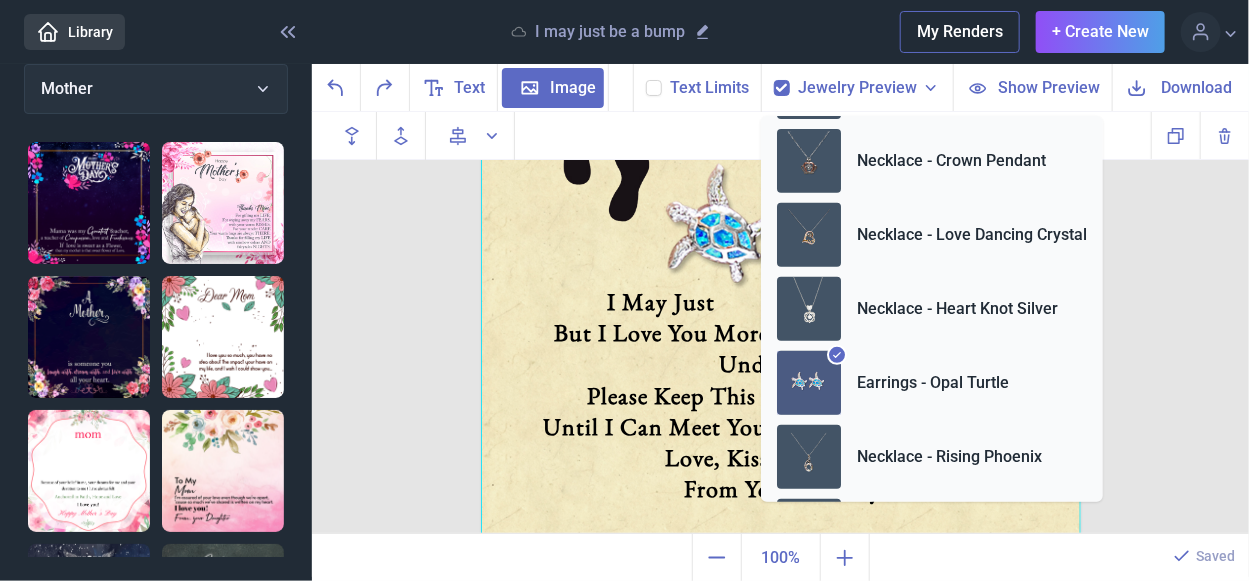 click on "To My       Mommy       I May Just                    Be A Bump, But I Love You More       Than You Can Ever Understand. Please Keep This Close To Your Heart, Until I Can Meet You And Rest In Your Arms. Love, Kisses And Kicks From Your Tummy                 Duplicate     Delete       Backwards   >   Forward" at bounding box center (780, 323) 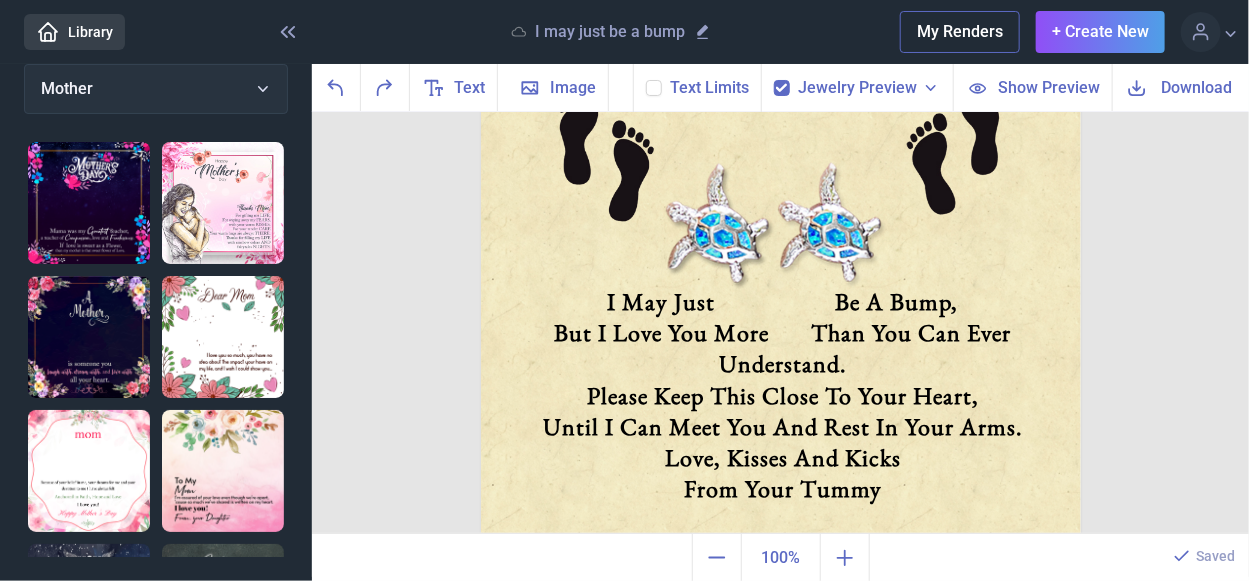 click on "Jewelry Preview" at bounding box center [857, 88] 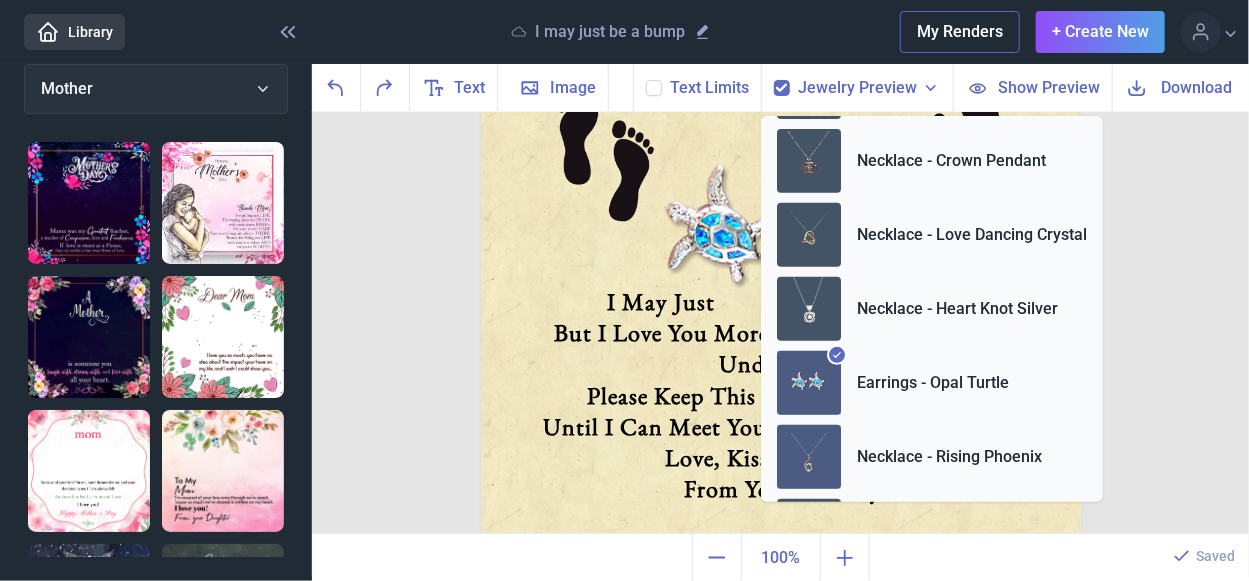 click at bounding box center [809, 457] 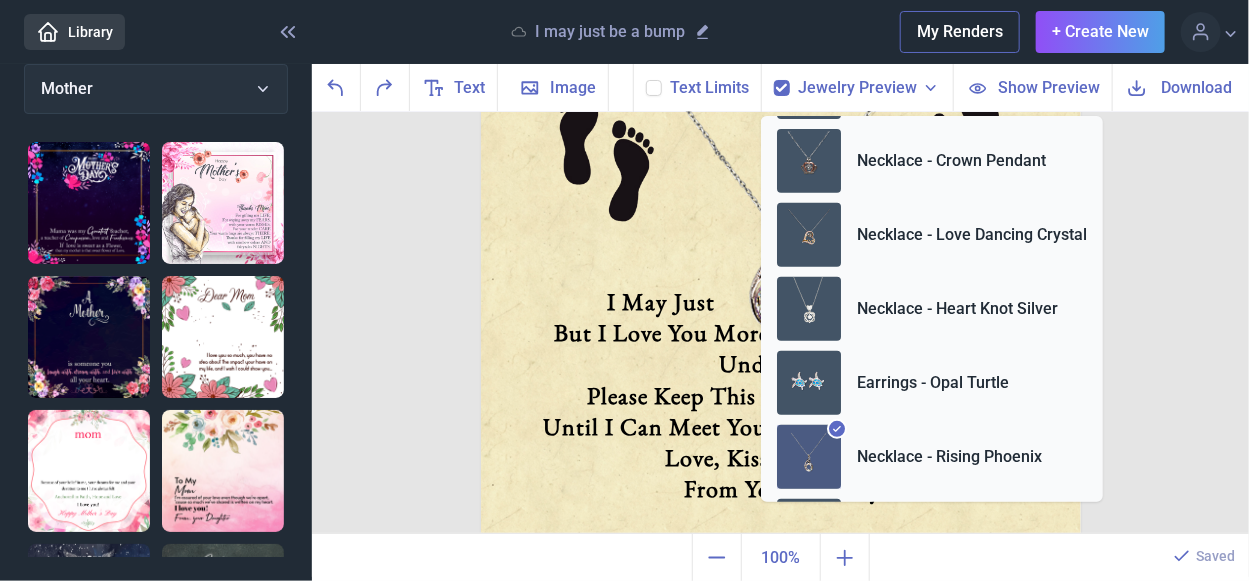 click at bounding box center (781, 236) 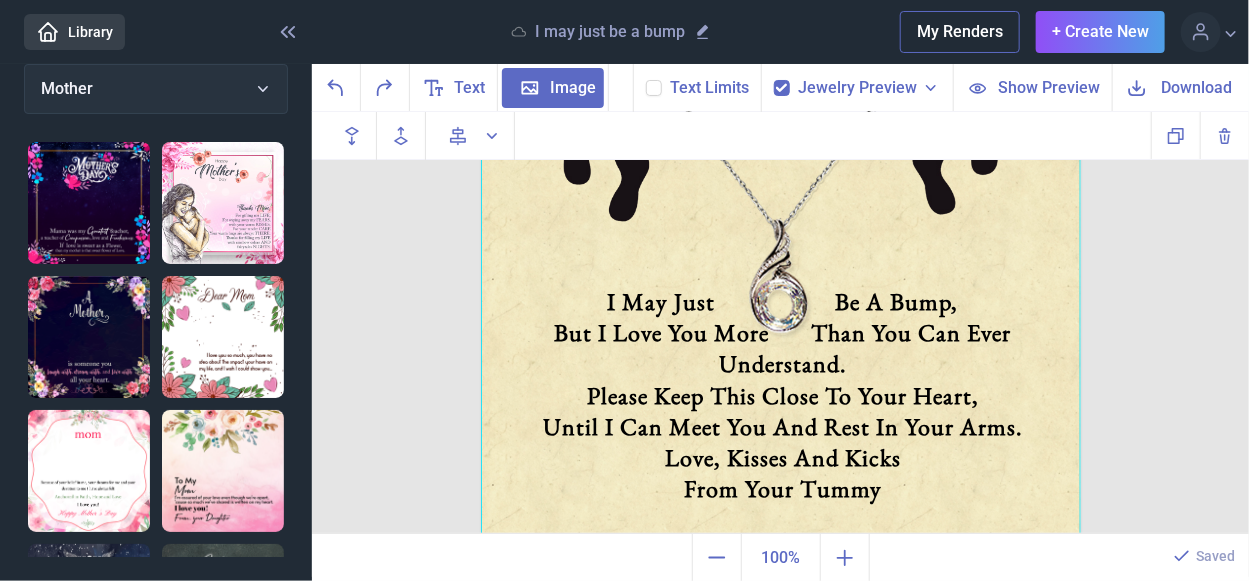 click 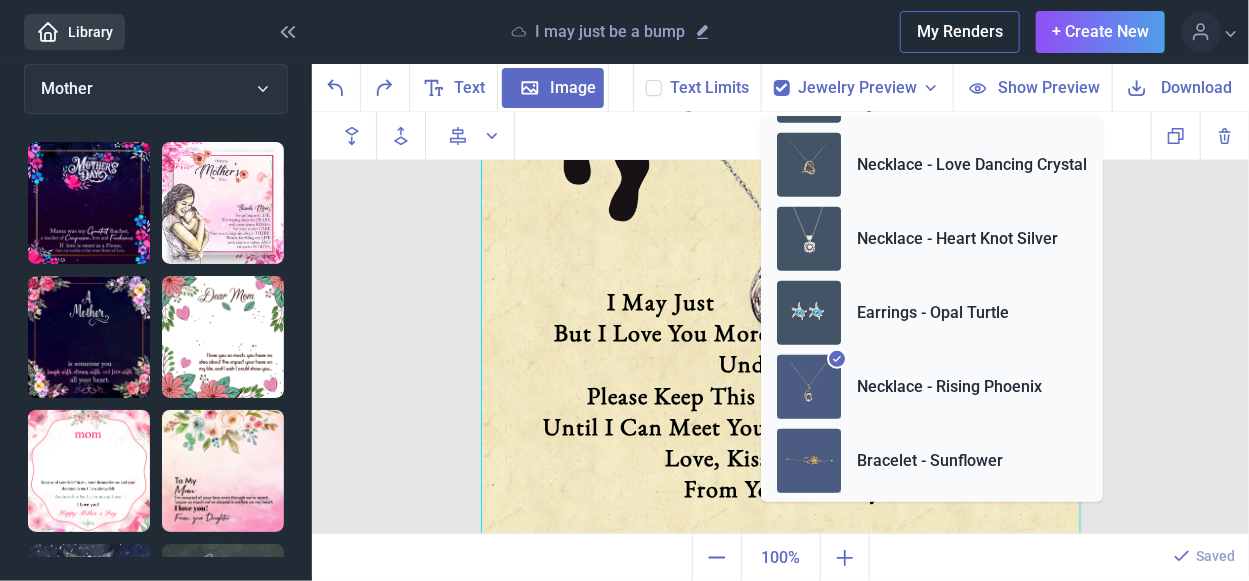 scroll, scrollTop: 500, scrollLeft: 0, axis: vertical 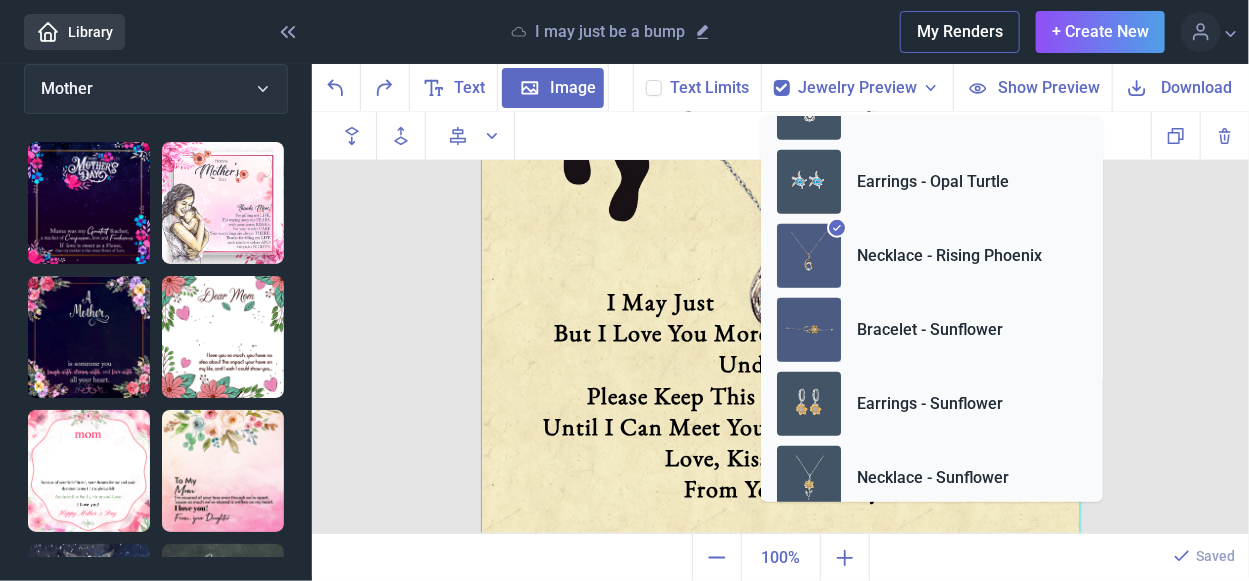 click at bounding box center (809, 330) 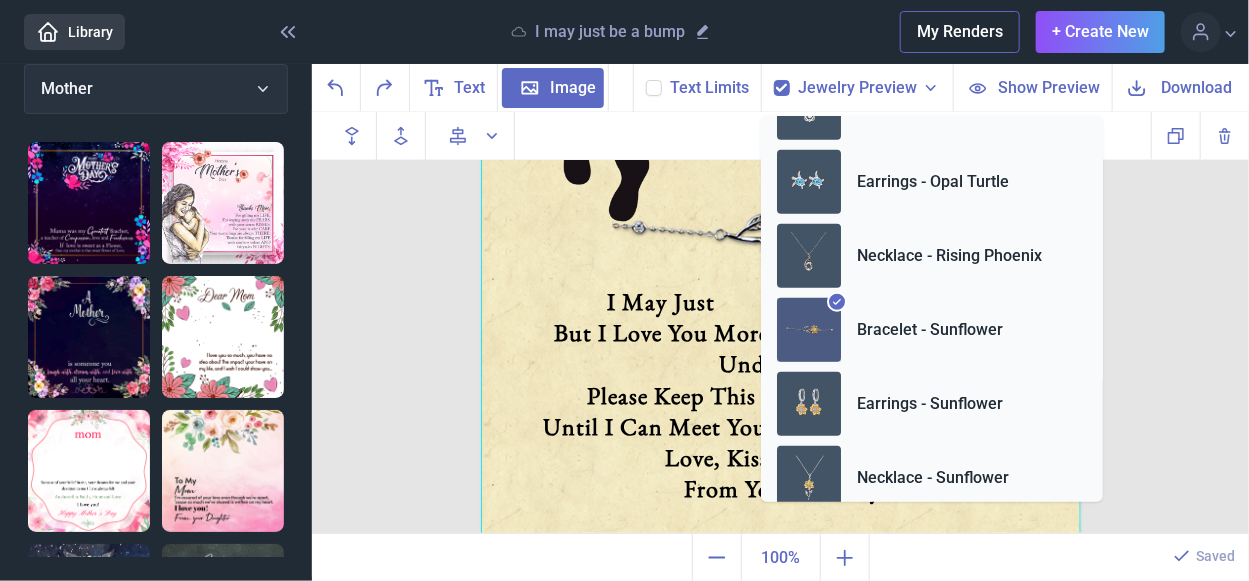 click at bounding box center [781, 236] 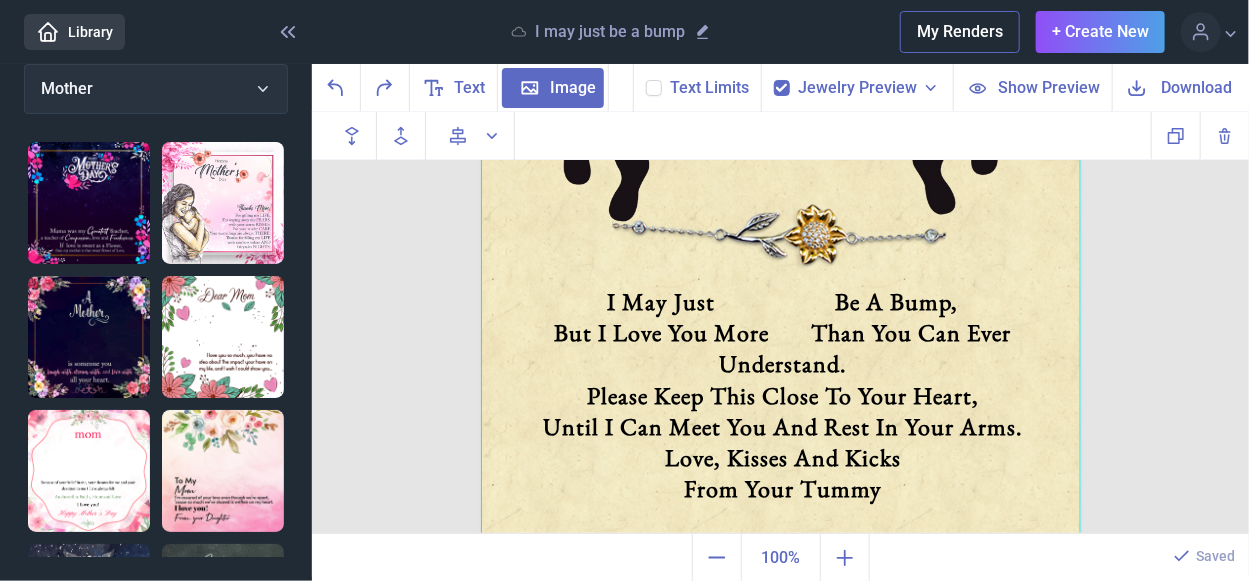 click 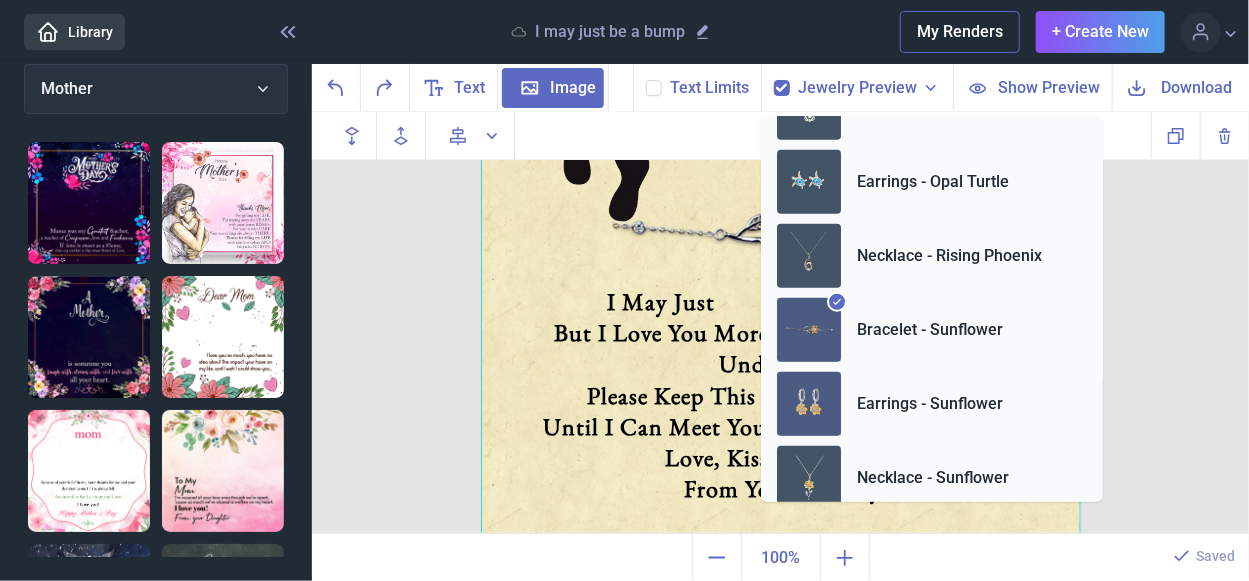 click at bounding box center (809, 404) 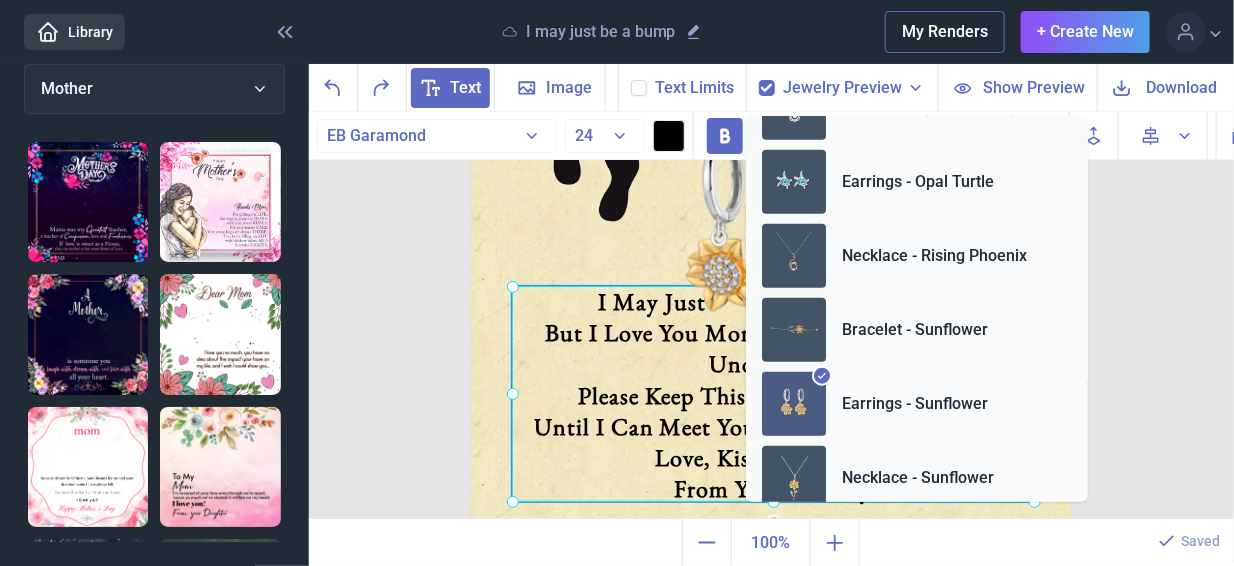 click on "I May Just                    Be A Bump, But I Love You More       Than You Can Ever Understand. Please Keep This Close To Your Heart, Until I Can Meet You And Rest In Your Arms. Love, Kisses And Kicks From Your Tummy" at bounding box center [471, -64] 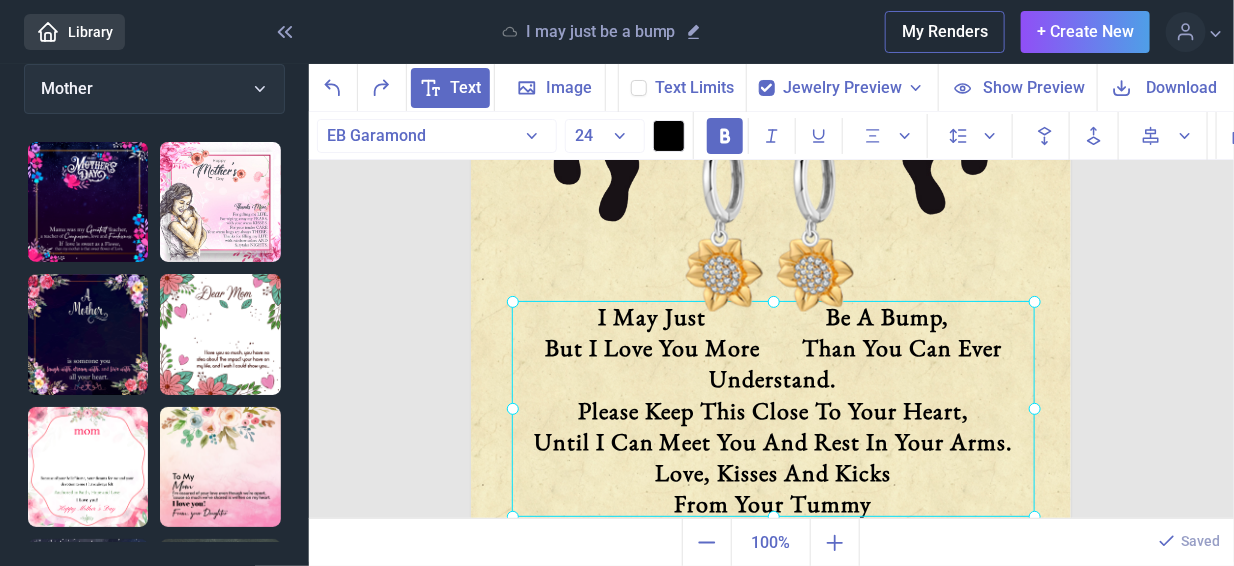 drag, startPoint x: 679, startPoint y: 382, endPoint x: 679, endPoint y: 397, distance: 15 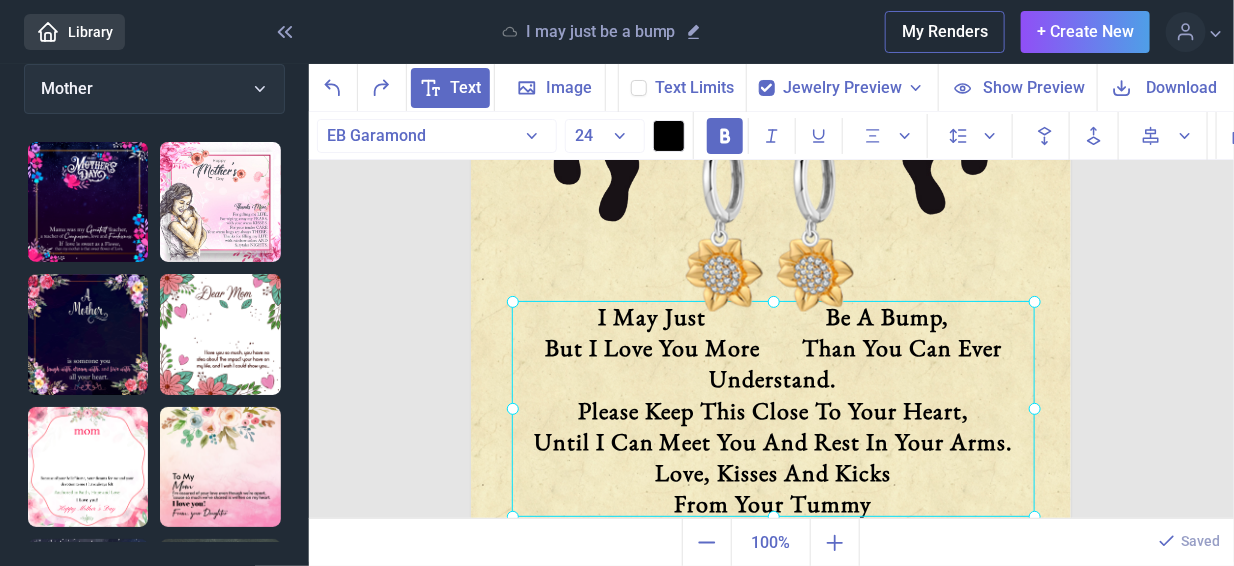 click at bounding box center (773, 409) 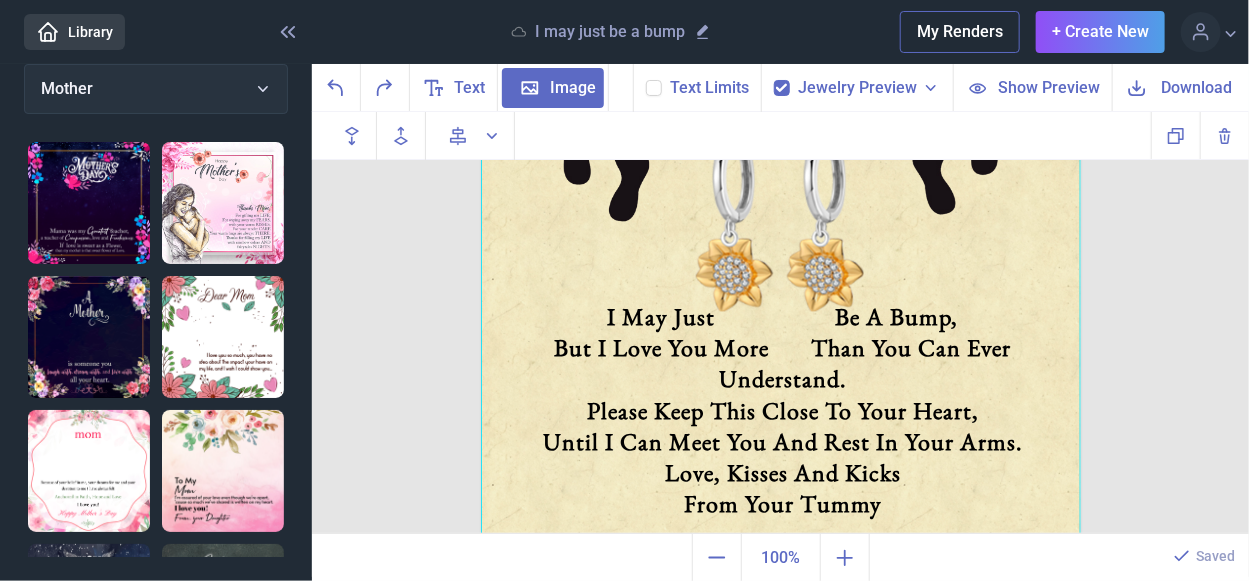click 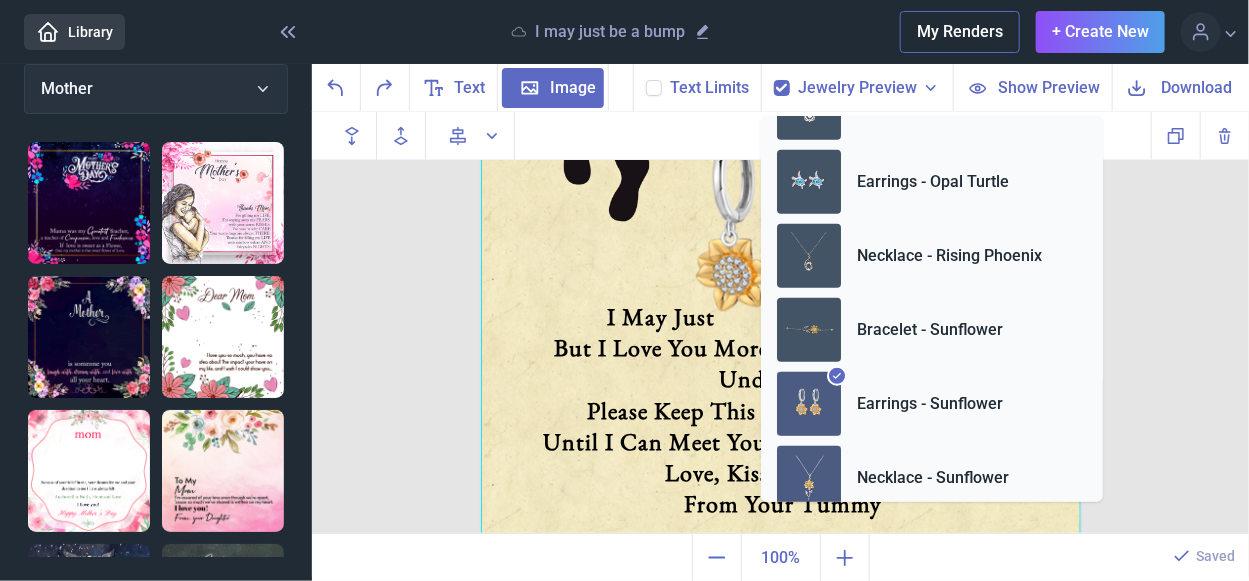 click at bounding box center [809, 478] 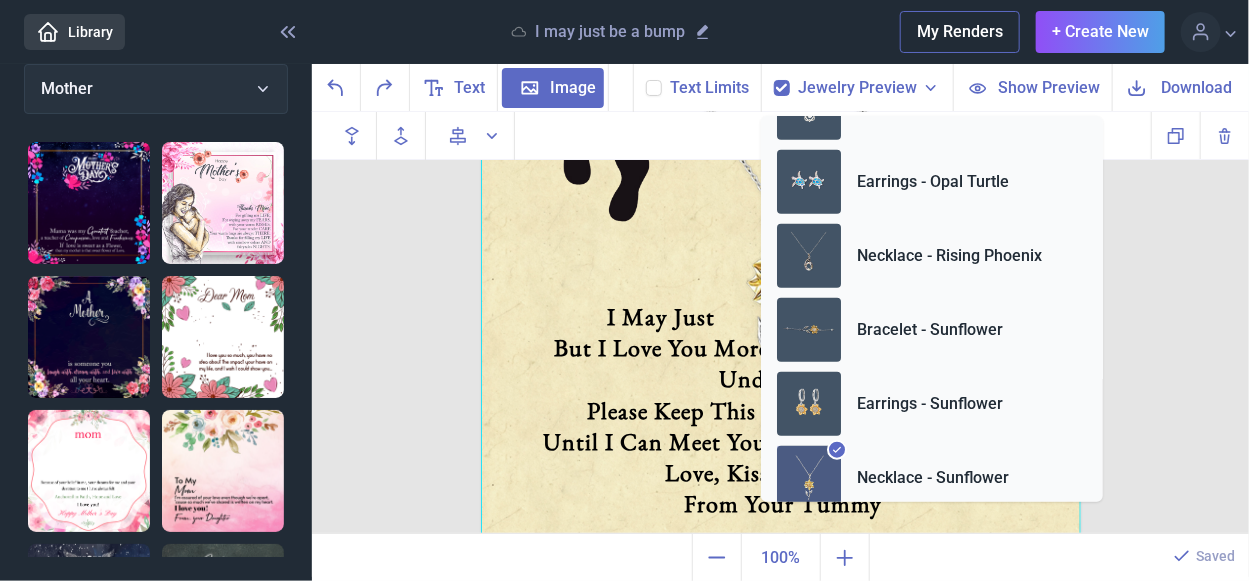 click at bounding box center (781, 236) 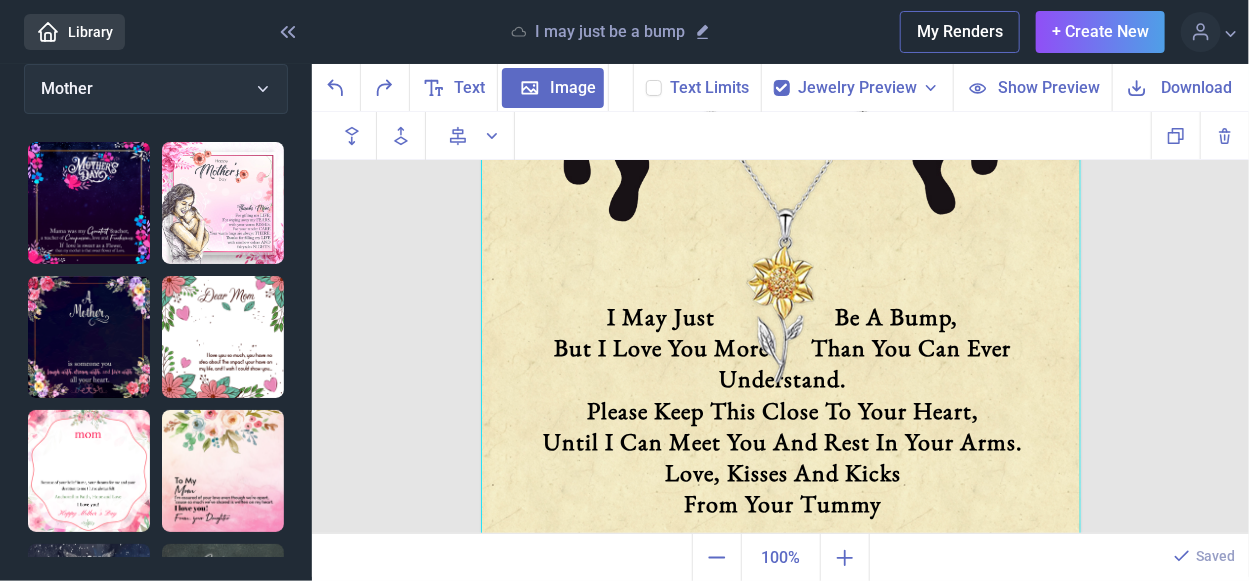 click on "Jewelry Preview" at bounding box center (869, 88) 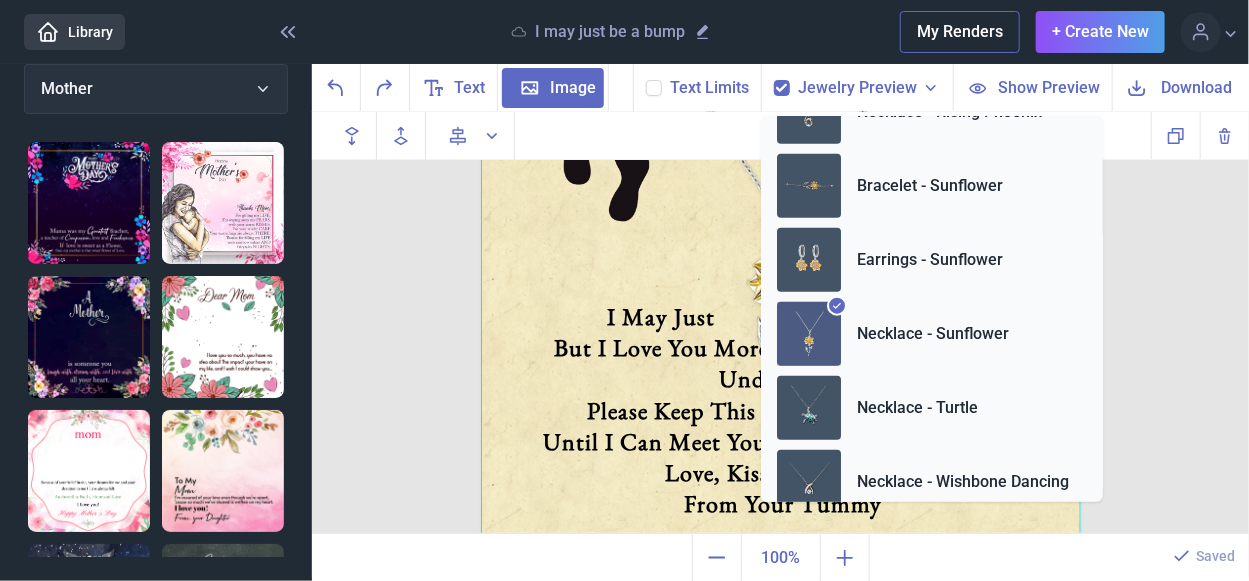scroll, scrollTop: 645, scrollLeft: 0, axis: vertical 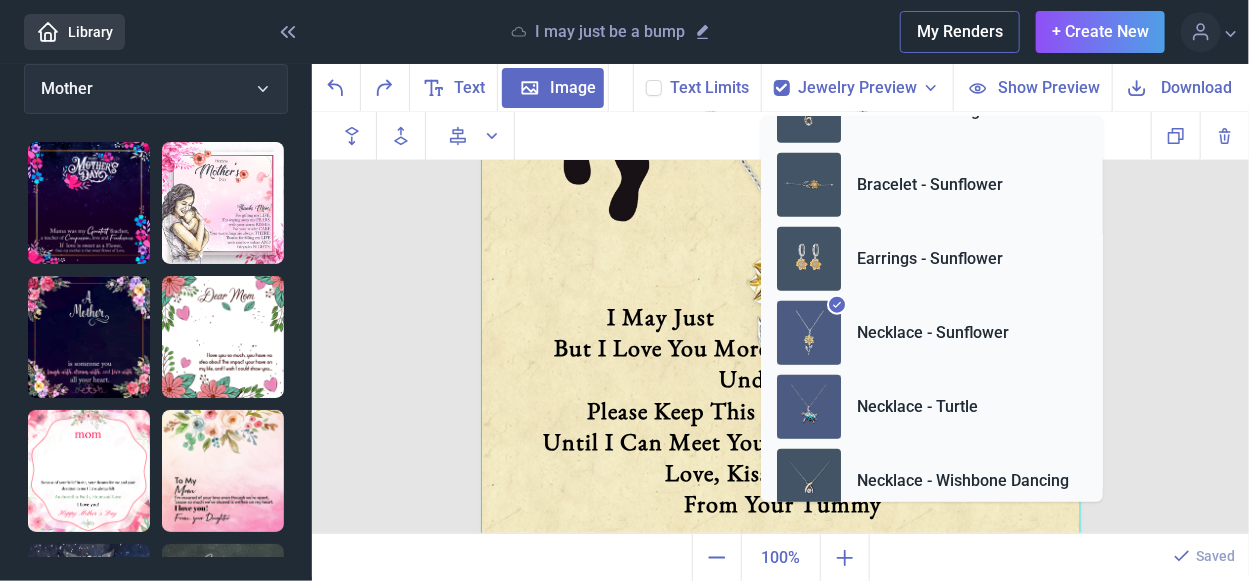 click at bounding box center (809, 407) 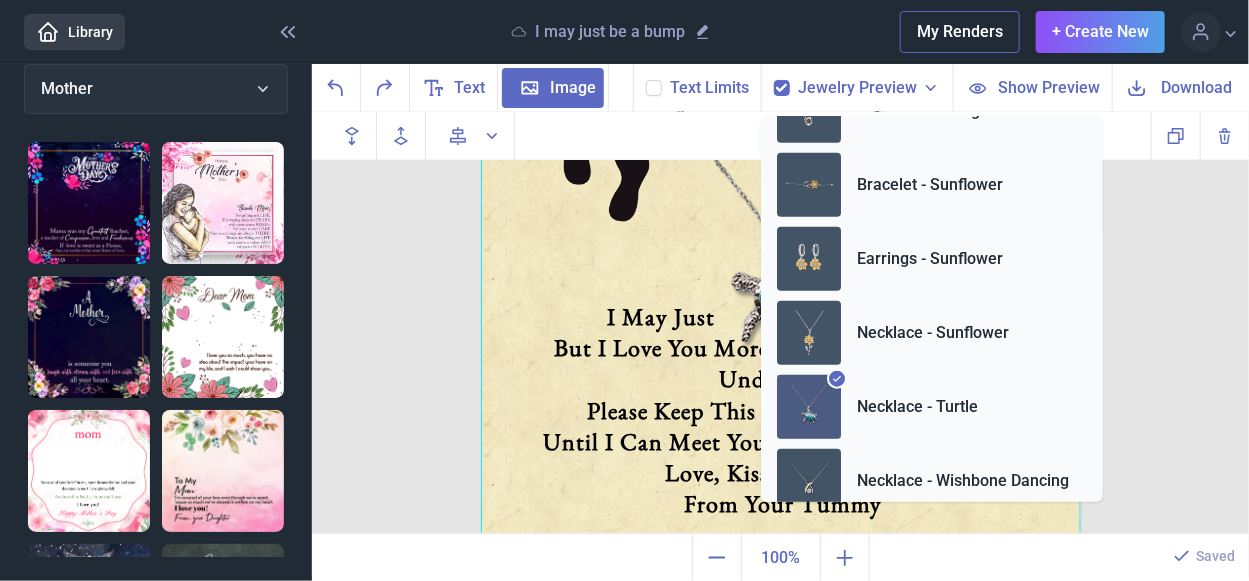 click at bounding box center [781, 236] 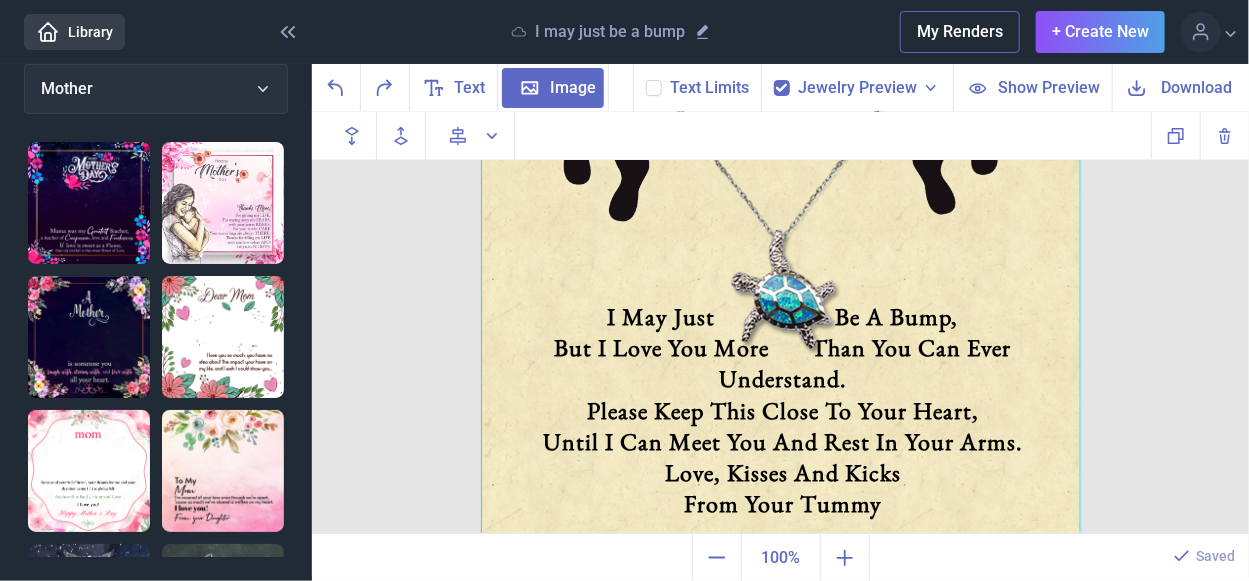 click 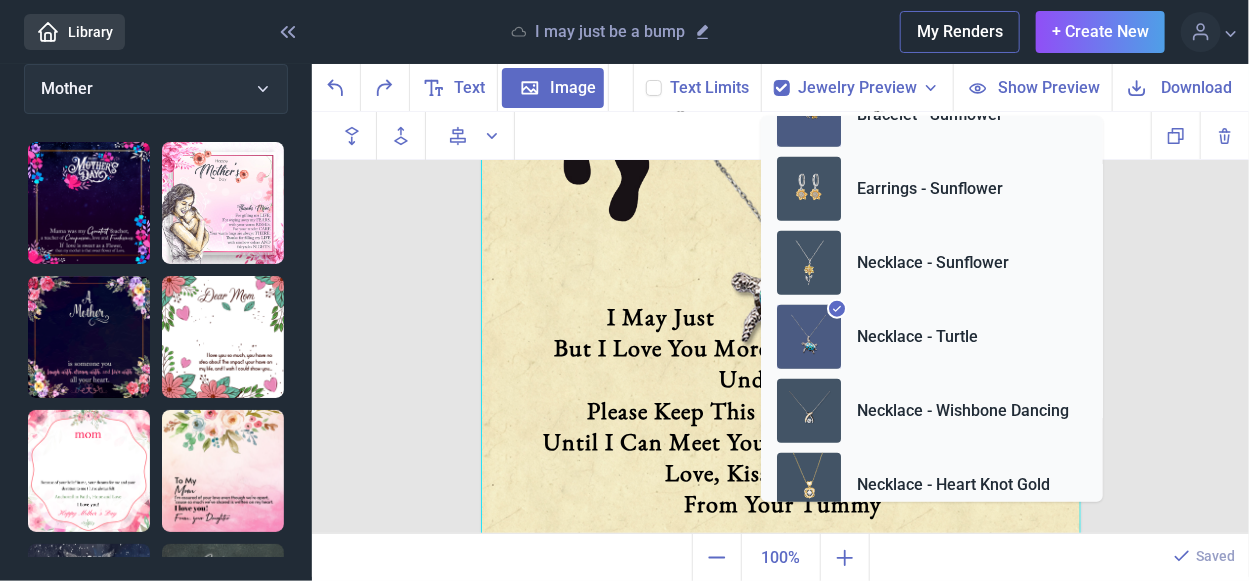 scroll, scrollTop: 746, scrollLeft: 0, axis: vertical 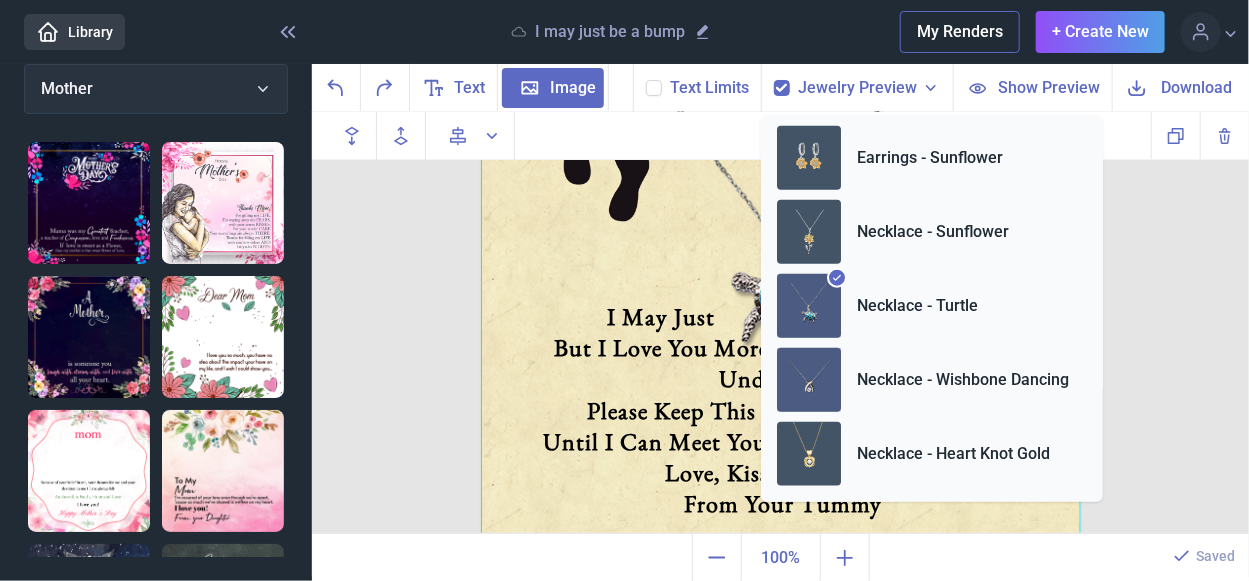 click at bounding box center [809, 380] 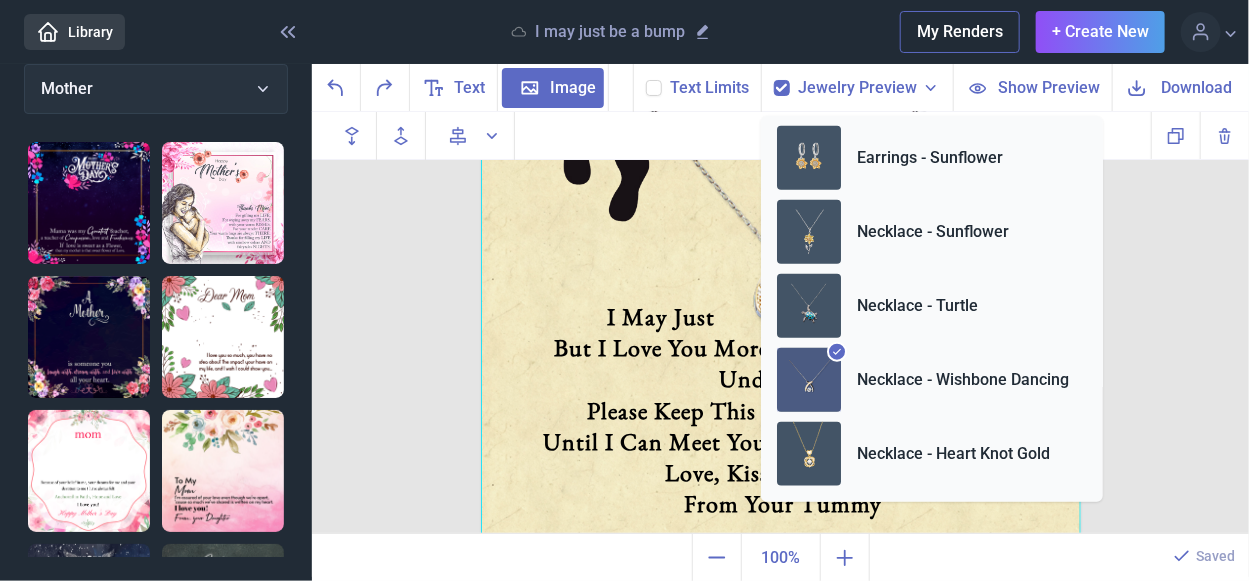 click at bounding box center (781, 236) 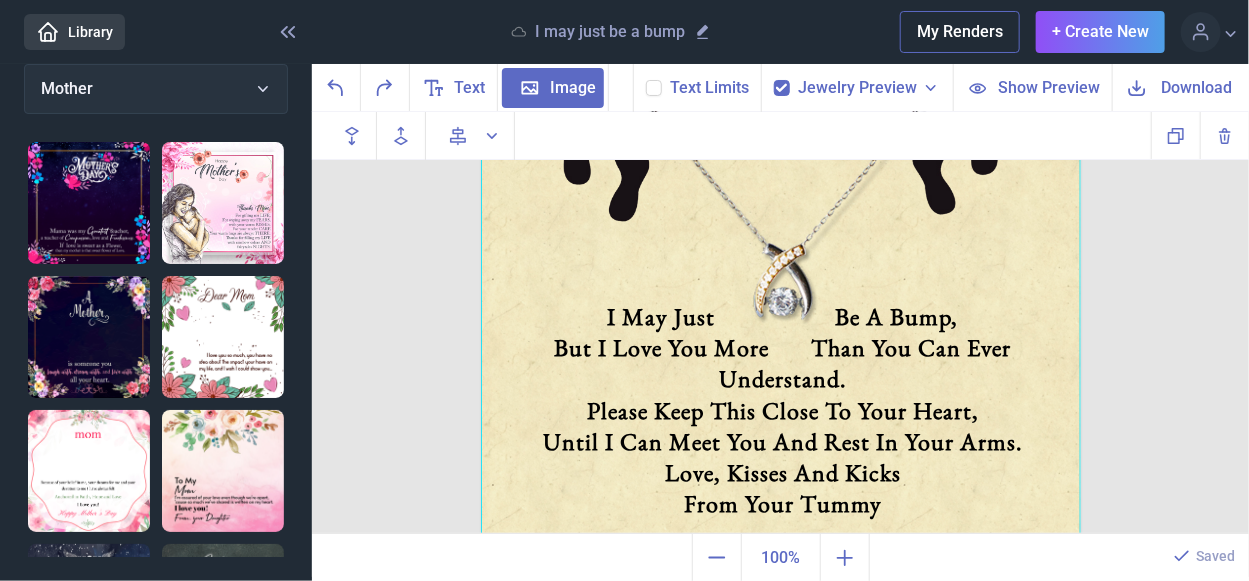 click on "Jewelry Preview" at bounding box center (869, 88) 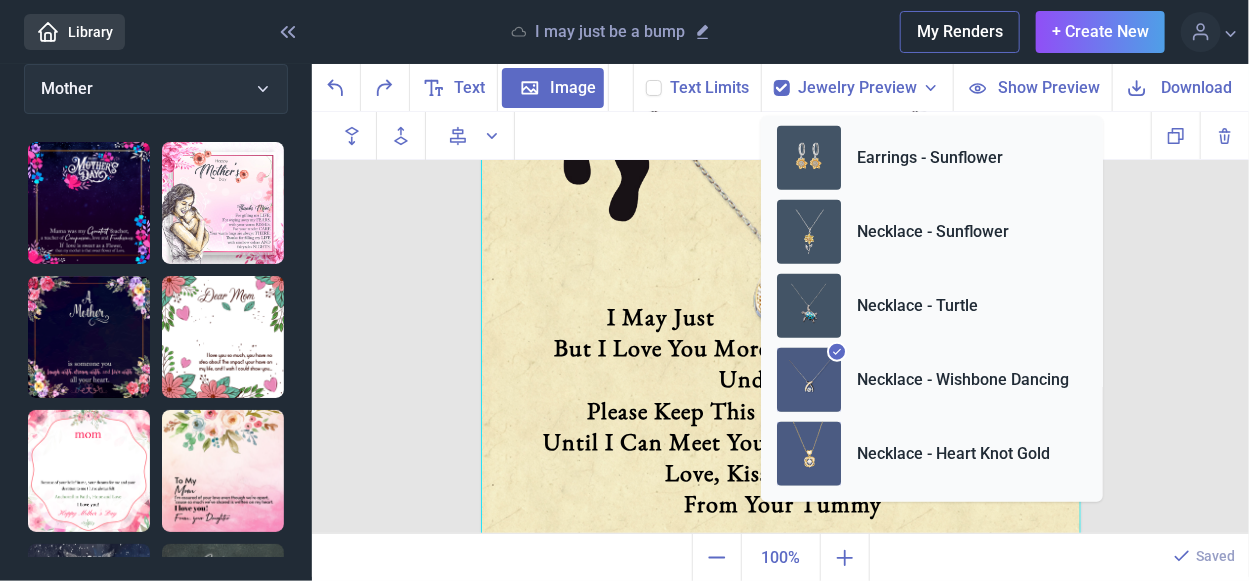 click at bounding box center (809, 454) 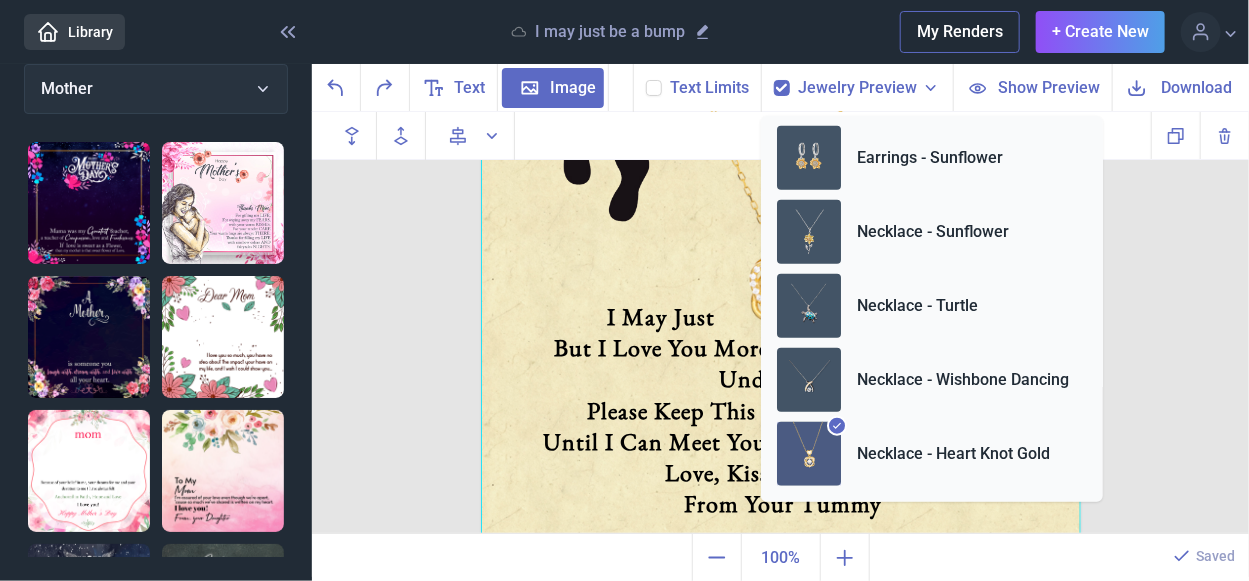 click at bounding box center (781, 236) 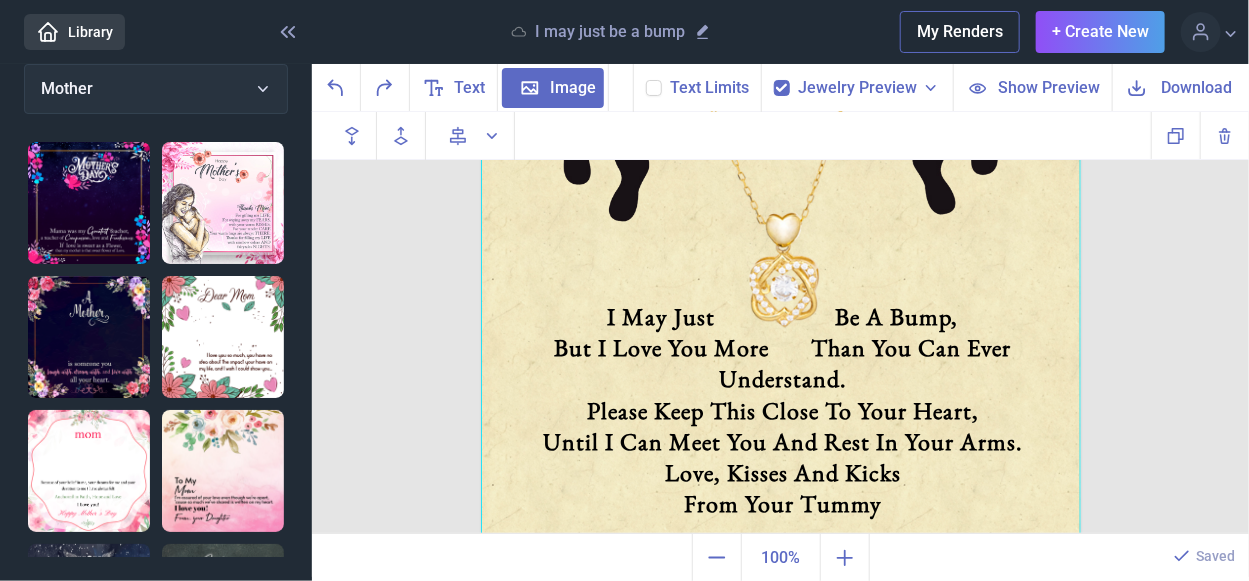 click on "Jewelry Preview" at bounding box center [869, 88] 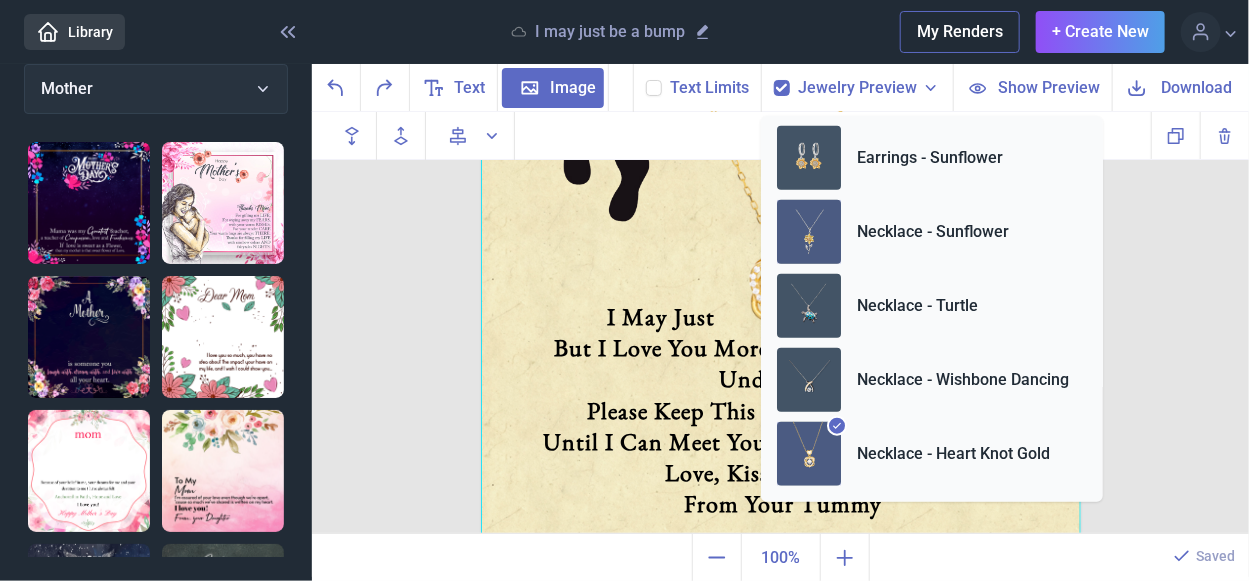 click at bounding box center [809, 232] 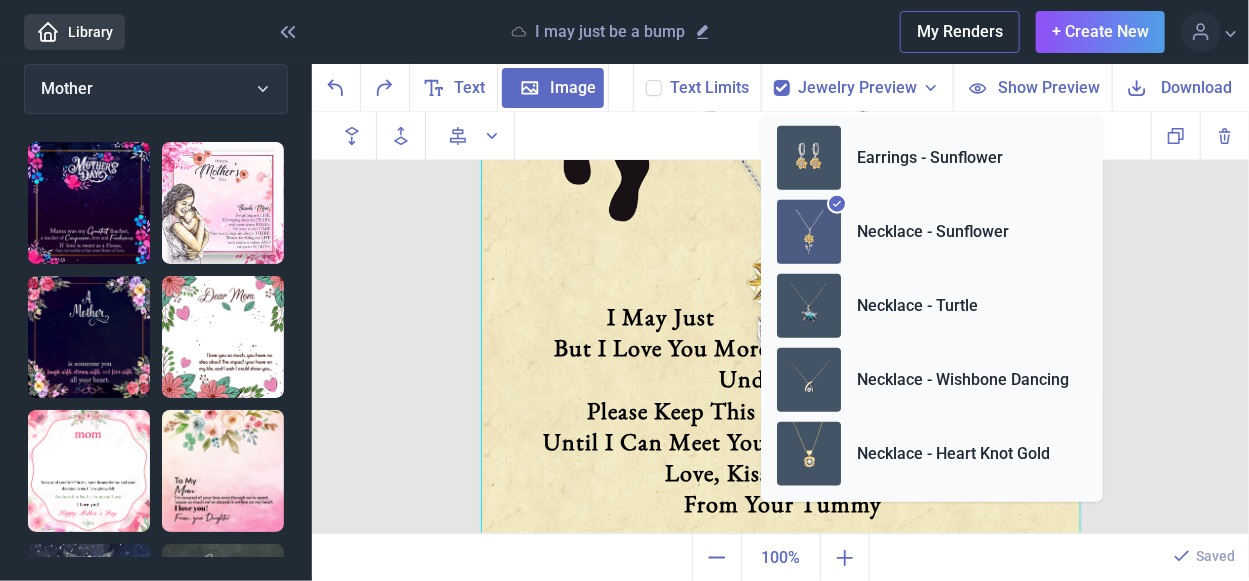 click at bounding box center (781, 236) 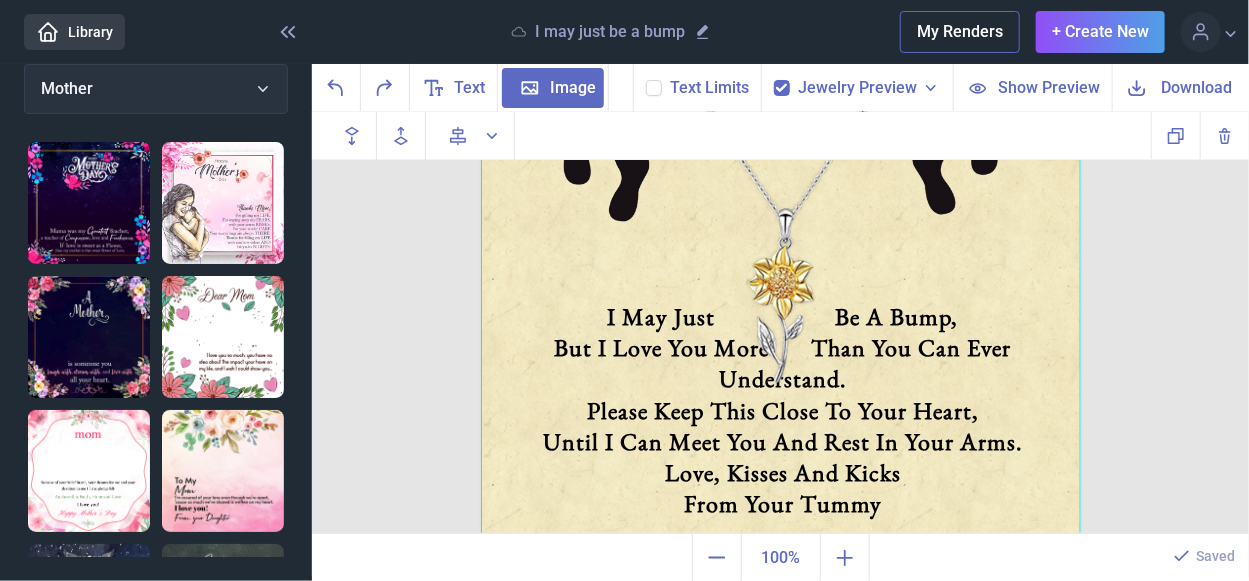 click on "Jewelry Preview" at bounding box center (857, 88) 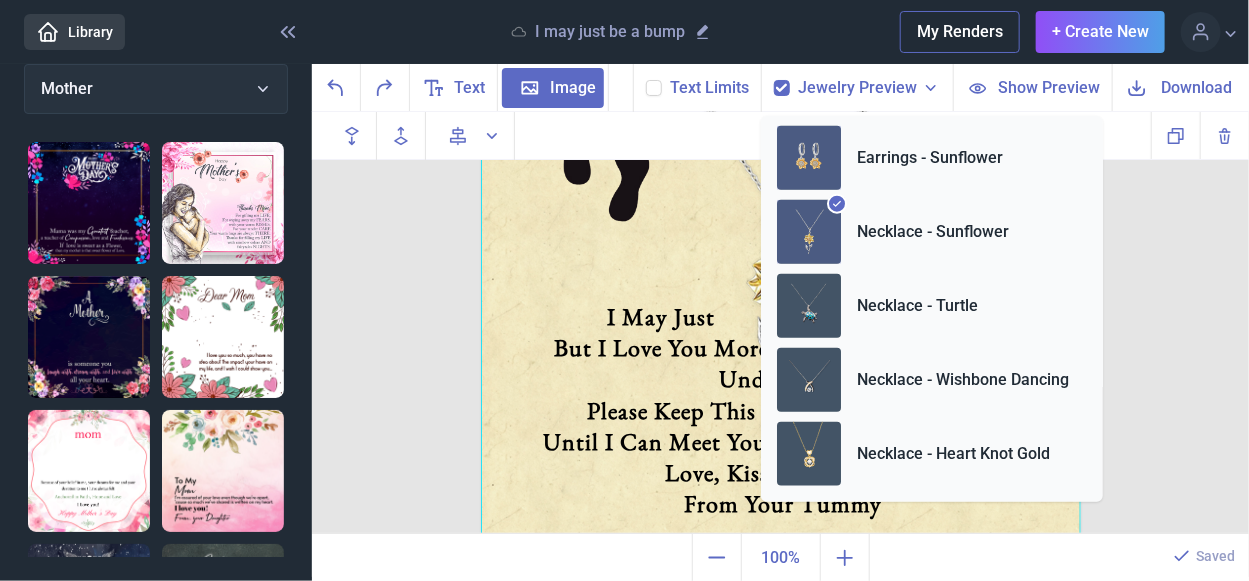 click at bounding box center (809, 158) 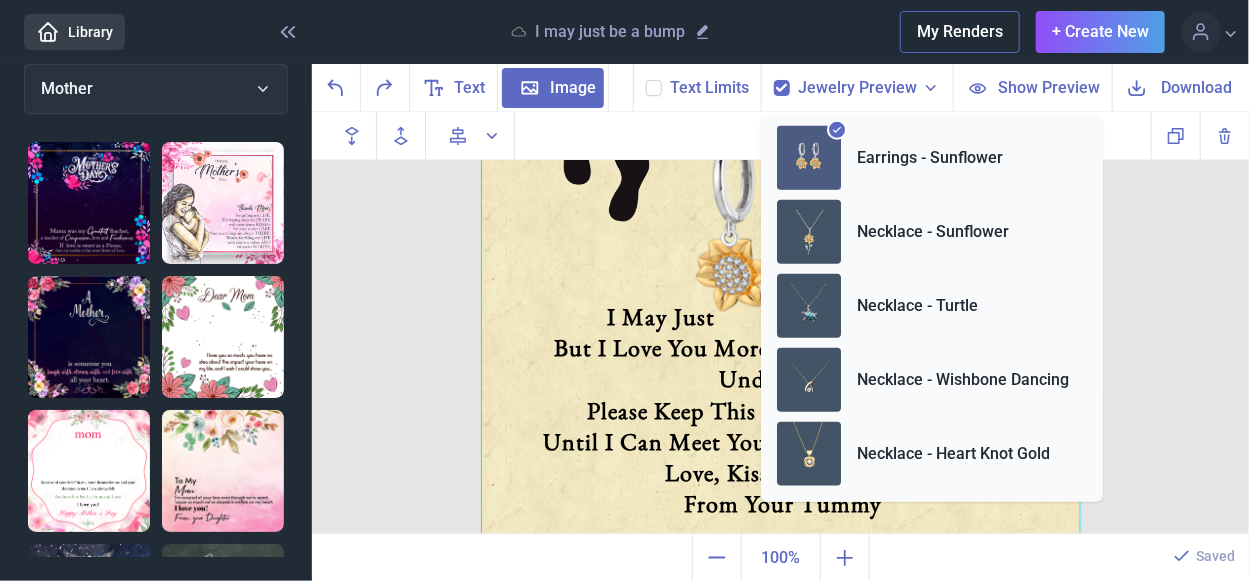 click at bounding box center [781, 236] 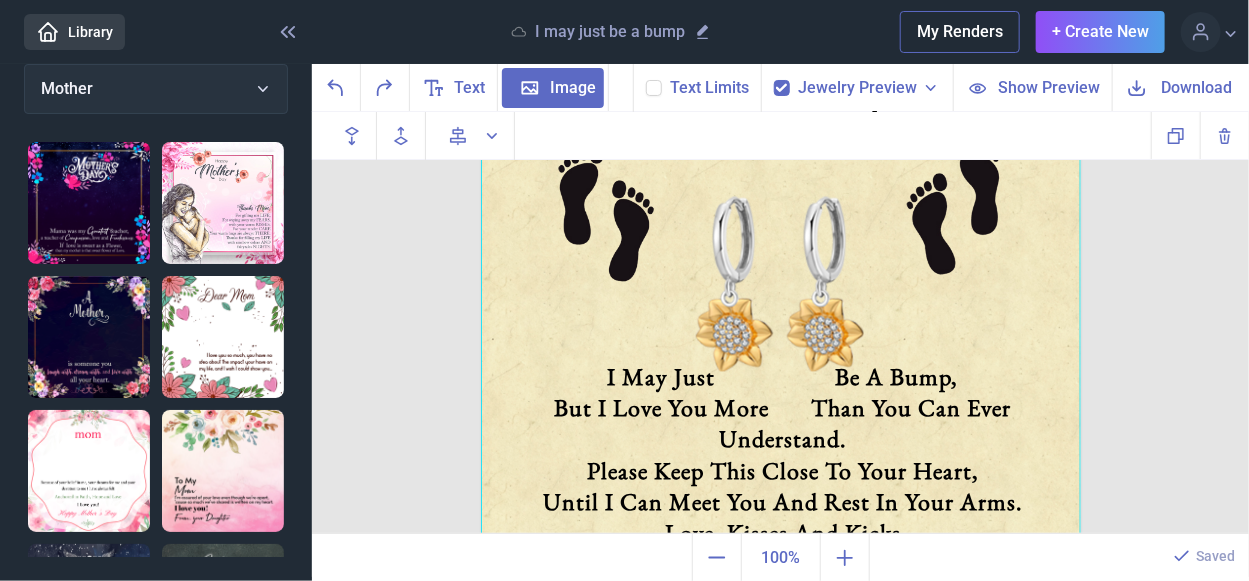 scroll, scrollTop: 246, scrollLeft: 0, axis: vertical 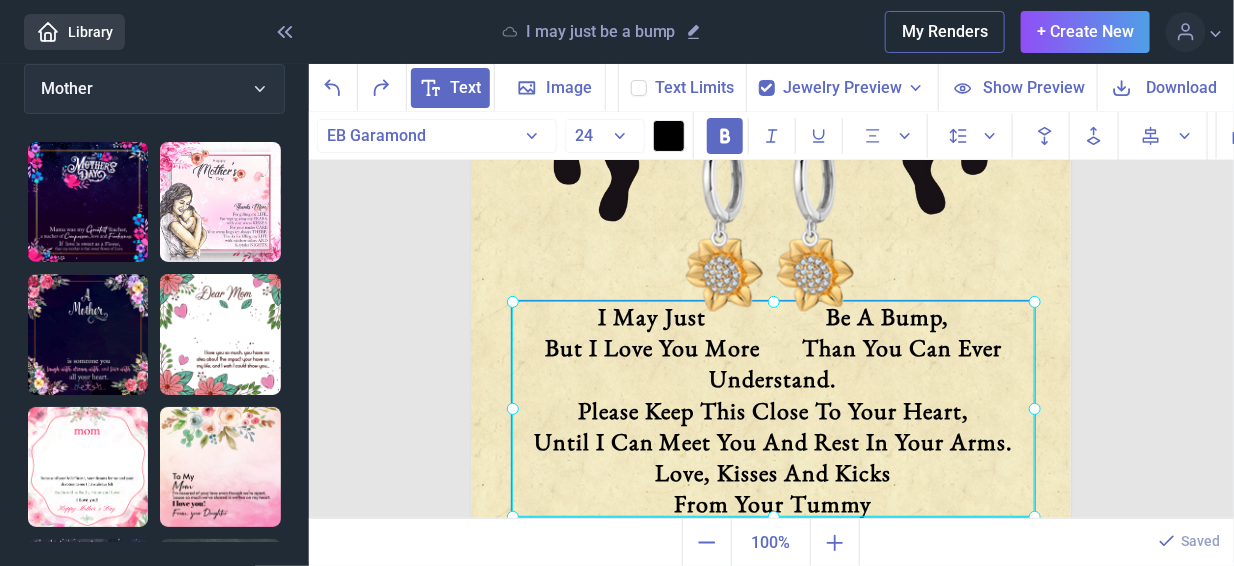 click on "I May Just                    Be A Bump, But I Love You More       Than You Can Ever Understand. Please Keep This Close To Your Heart, Until I Can Meet You And Rest In Your Arms. Love, Kisses And Kicks From Your Tummy" at bounding box center (471, -64) 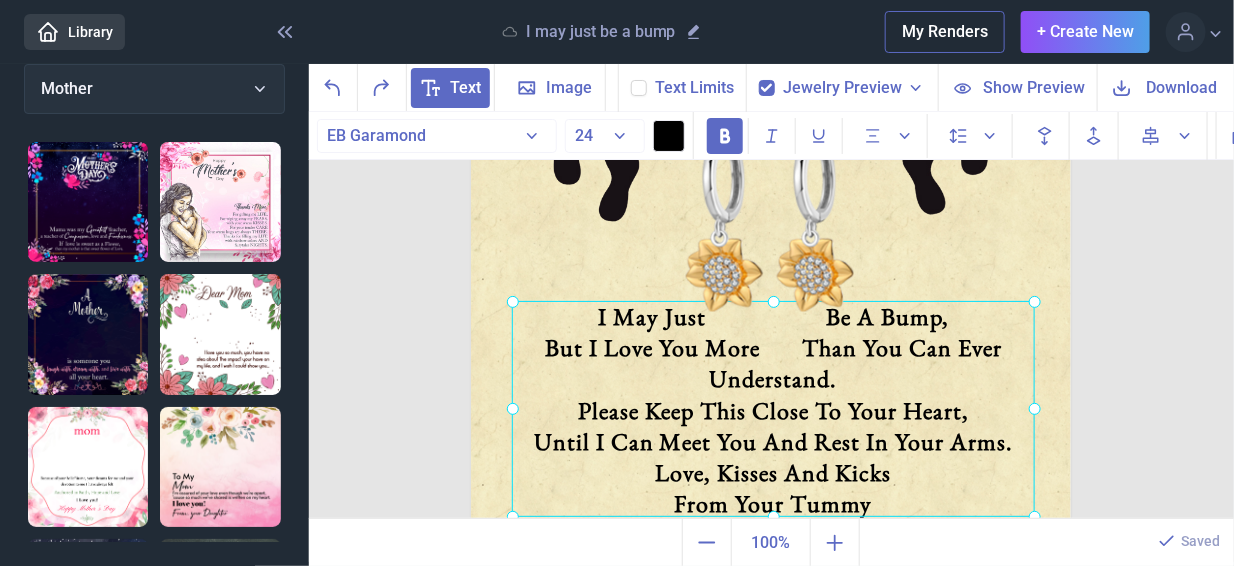 click at bounding box center (773, 409) 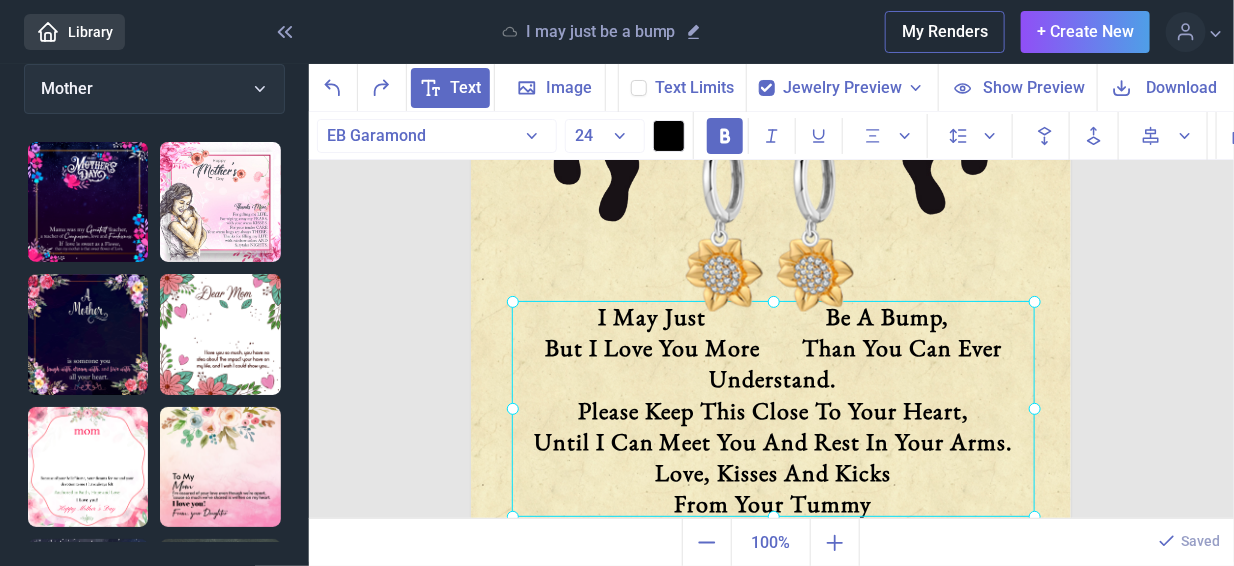 click at bounding box center (773, 409) 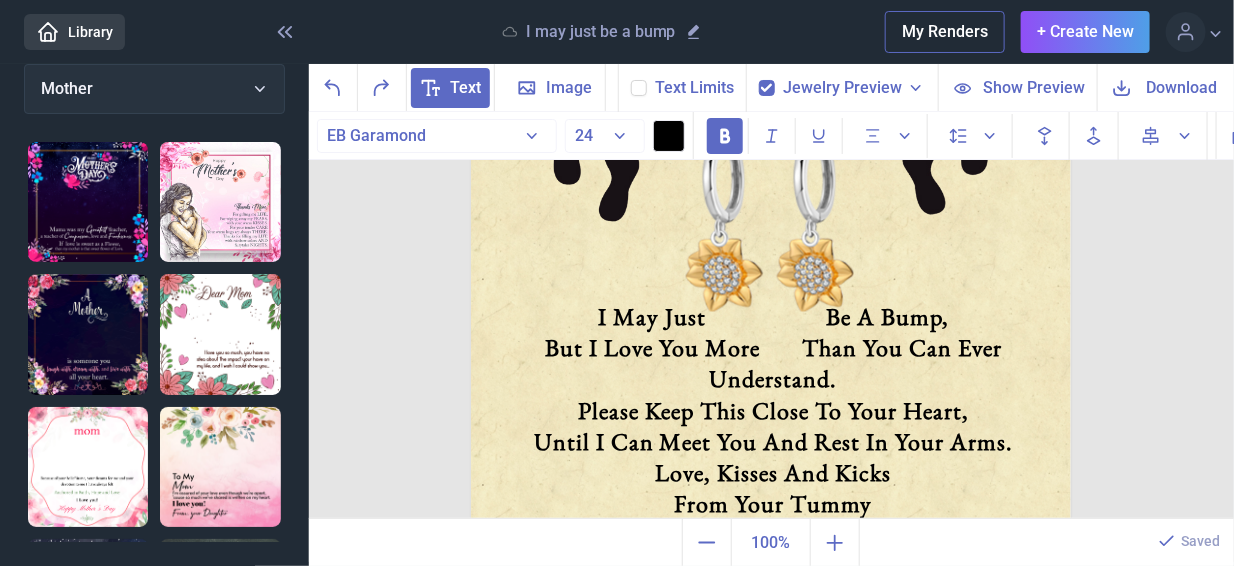 click on "But I Love You More       Than You Can Ever Understand." at bounding box center [773, 363] 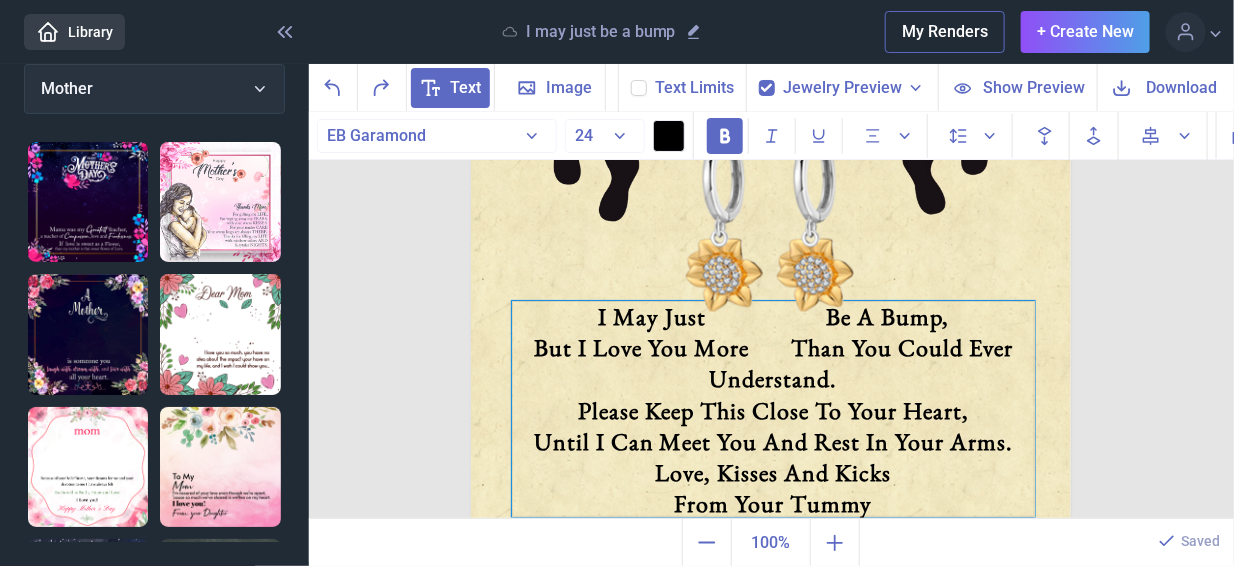 click on "But I Love You More       Than You Could Ever Understand." at bounding box center [773, 363] 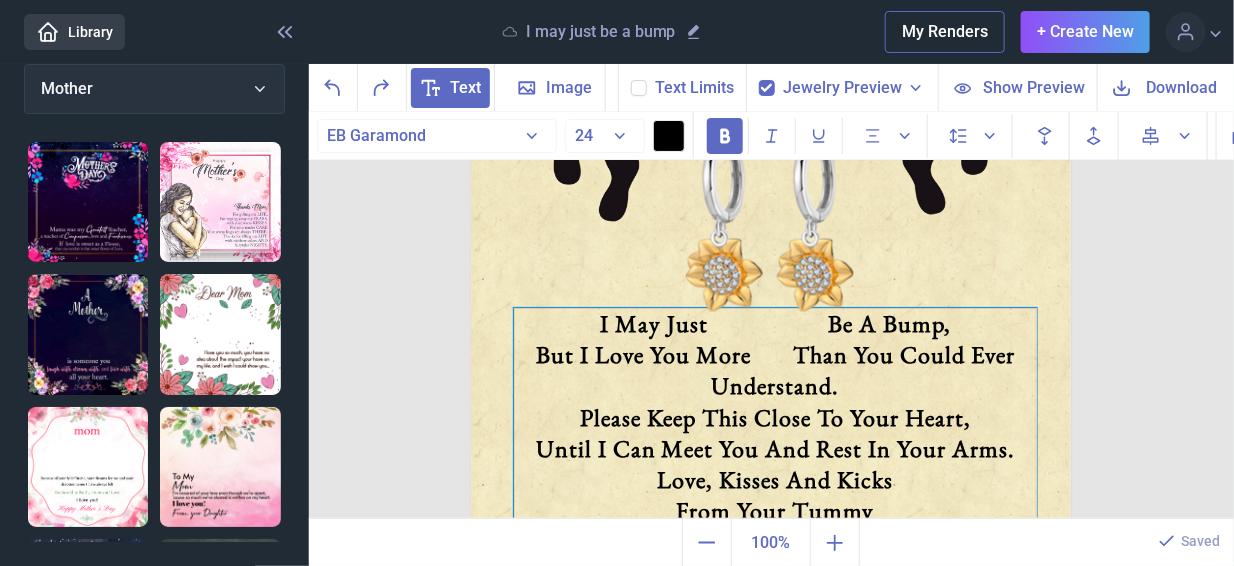 click on "But I Love You More       Than You Could Ever Understand." at bounding box center (775, 370) 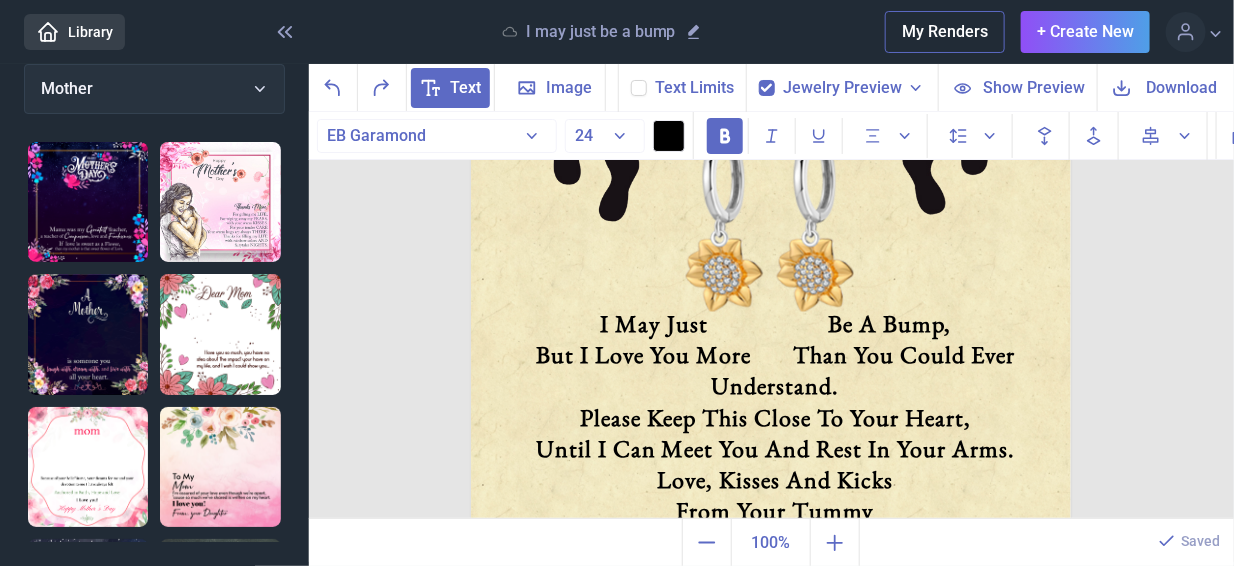 click at bounding box center [771, 236] 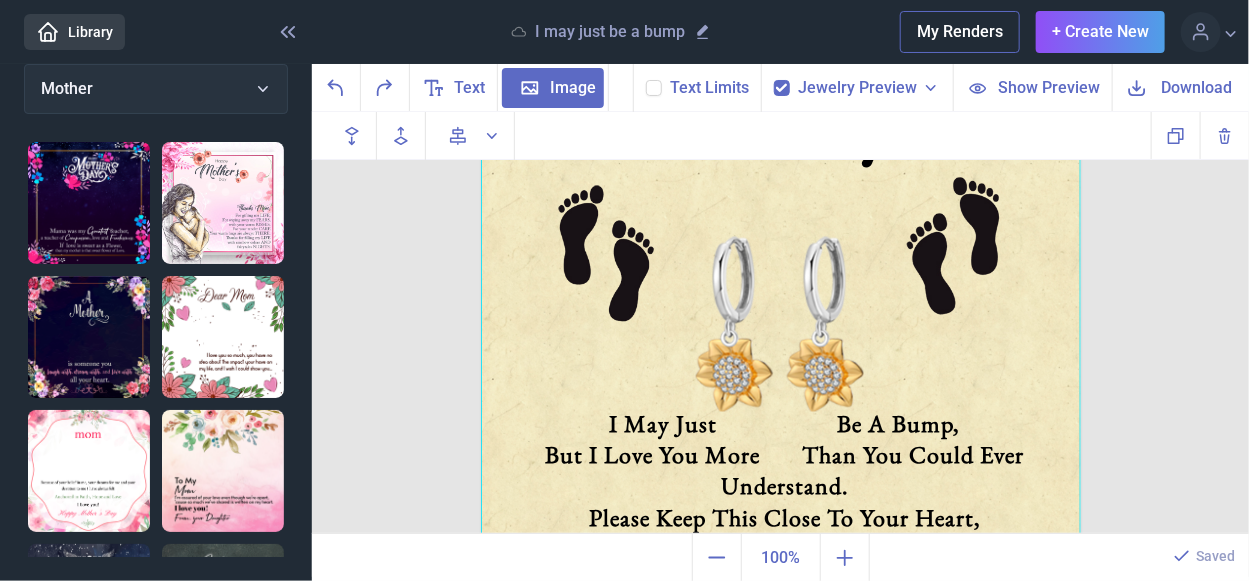 scroll, scrollTop: 46, scrollLeft: 0, axis: vertical 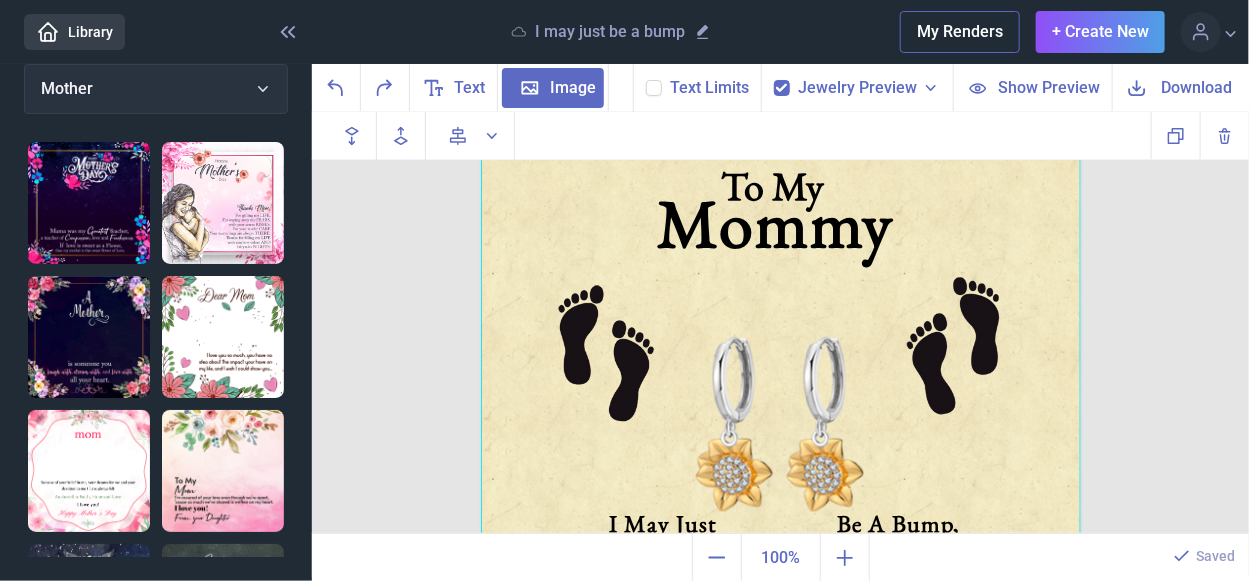 click 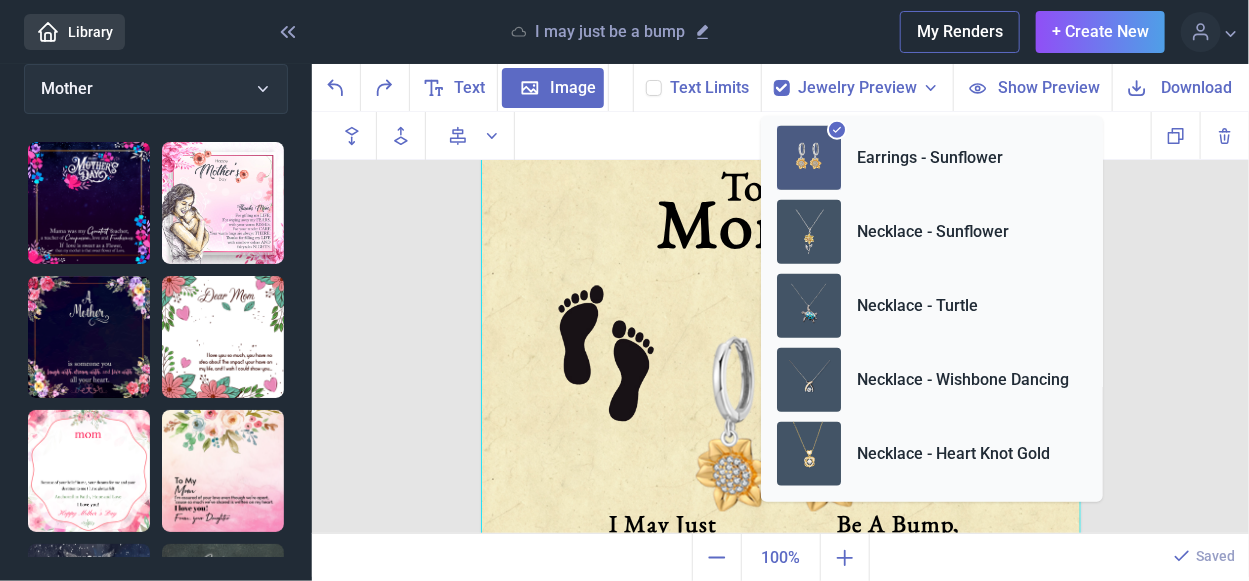scroll, scrollTop: 645, scrollLeft: 0, axis: vertical 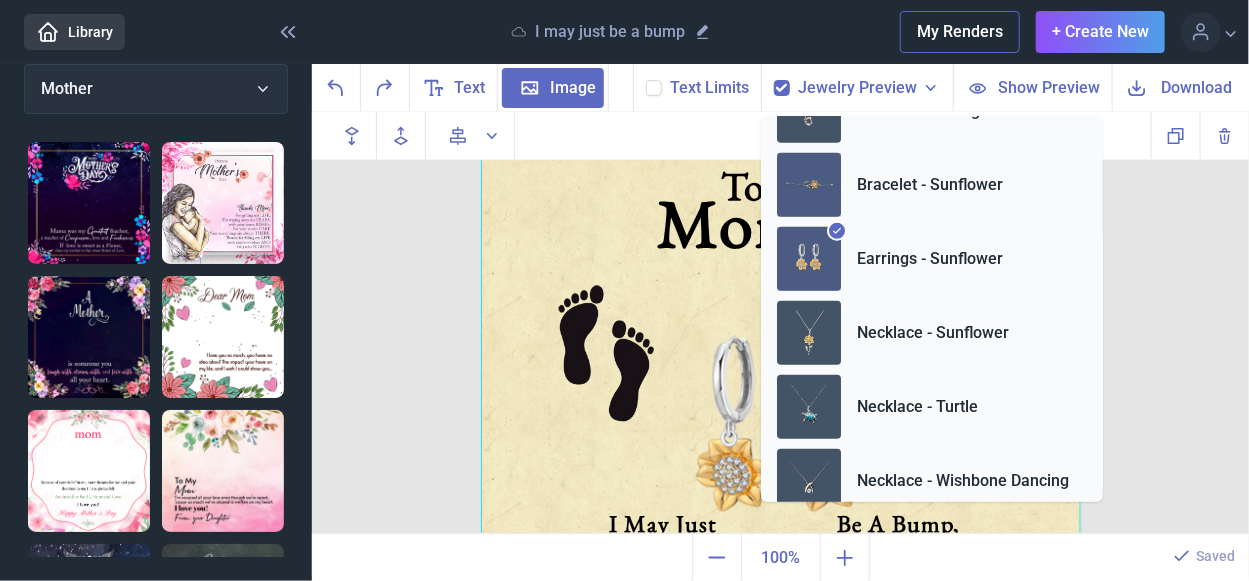 click at bounding box center (809, 185) 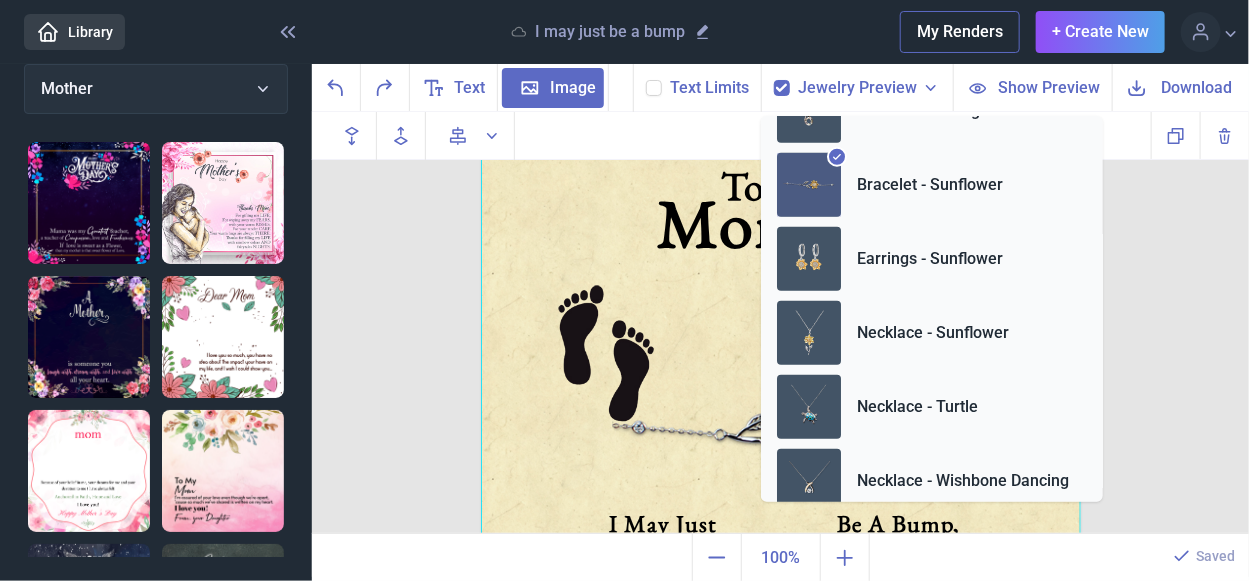click at bounding box center [781, 436] 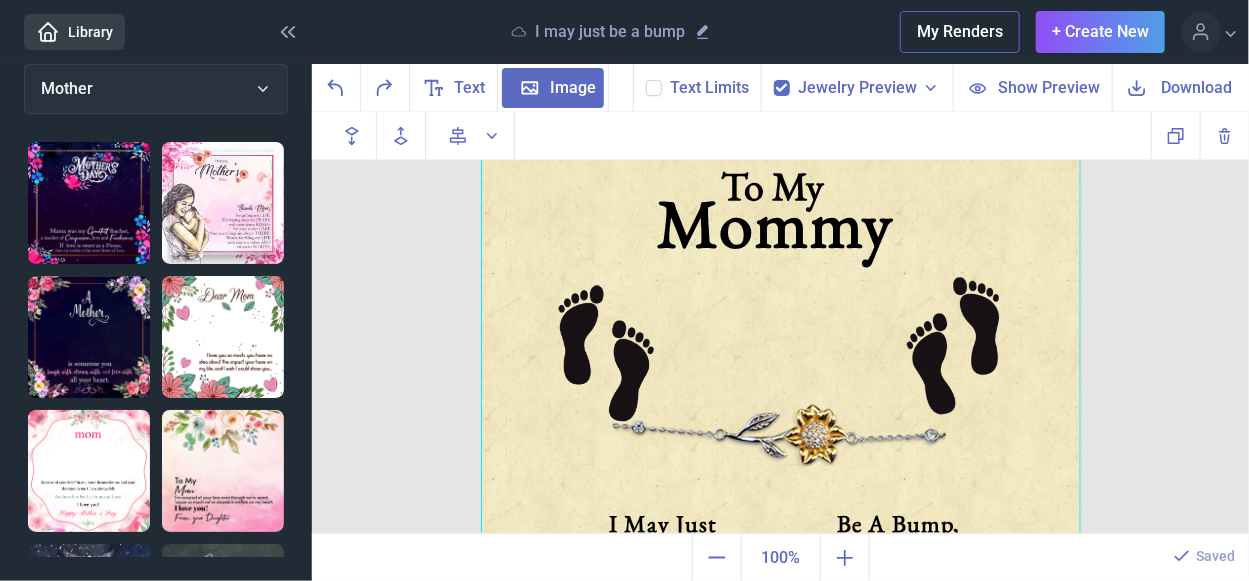 click 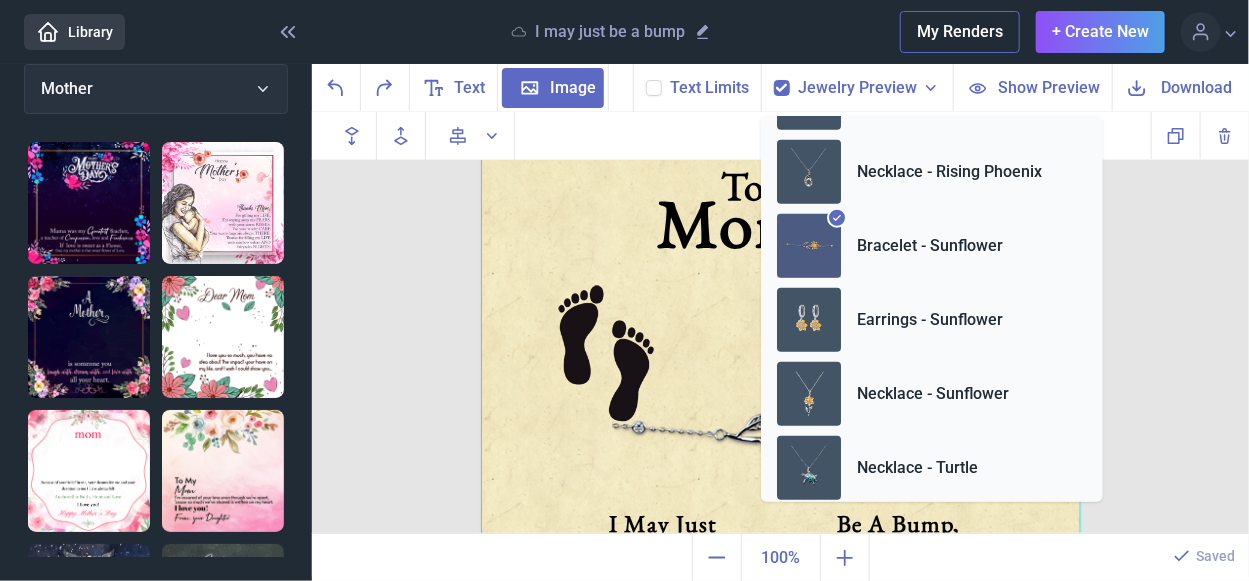 scroll, scrollTop: 545, scrollLeft: 0, axis: vertical 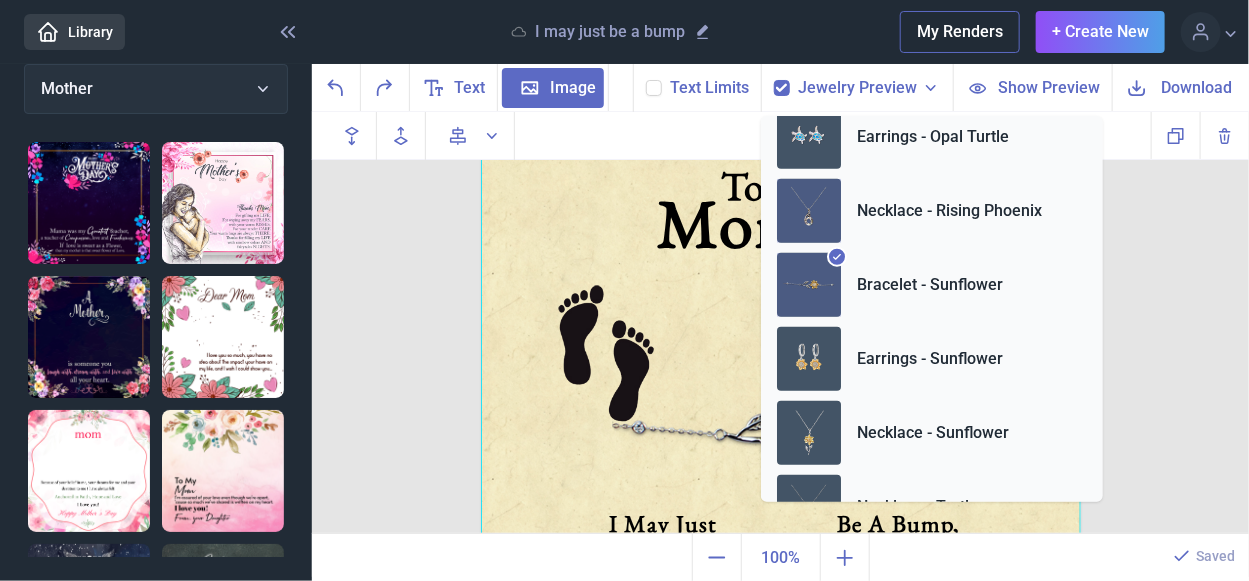 click at bounding box center (809, 211) 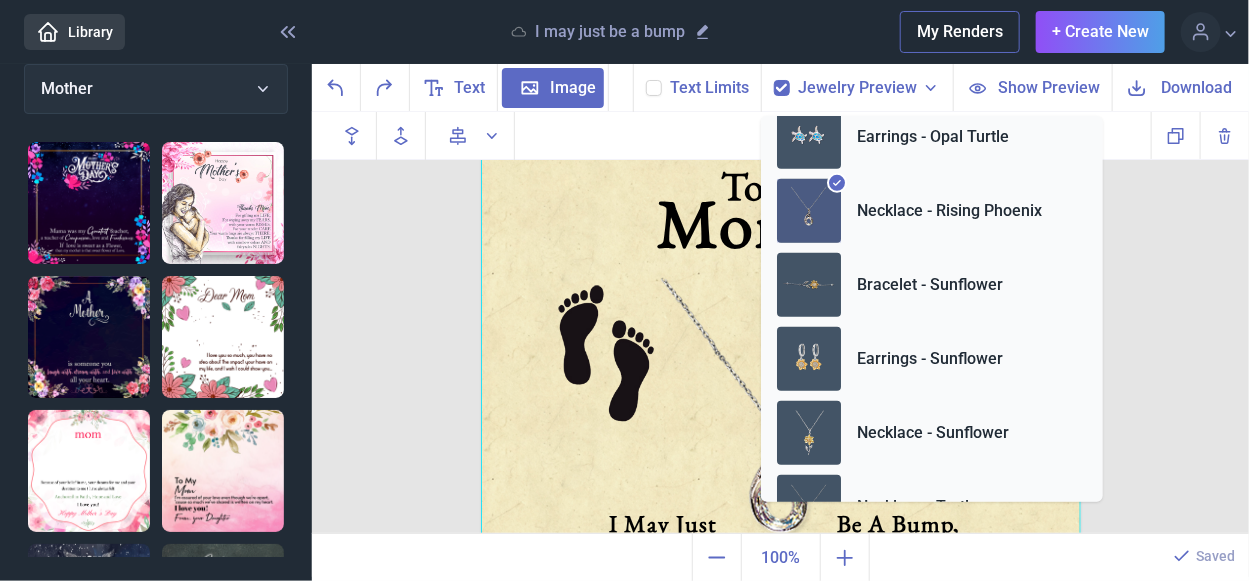 click at bounding box center (781, 436) 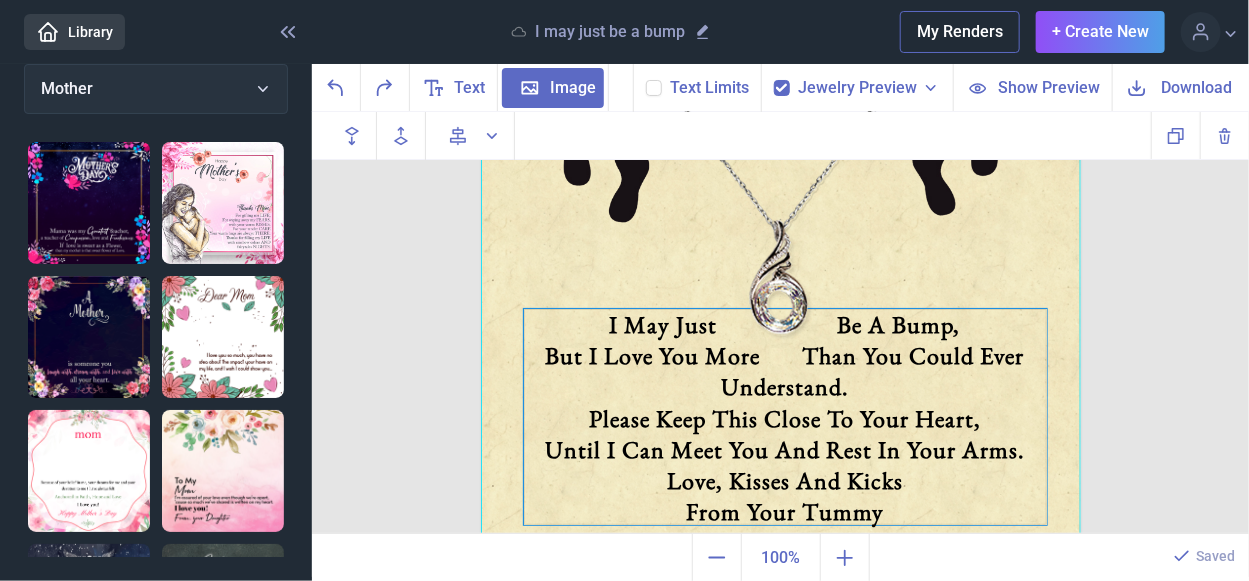 scroll, scrollTop: 246, scrollLeft: 0, axis: vertical 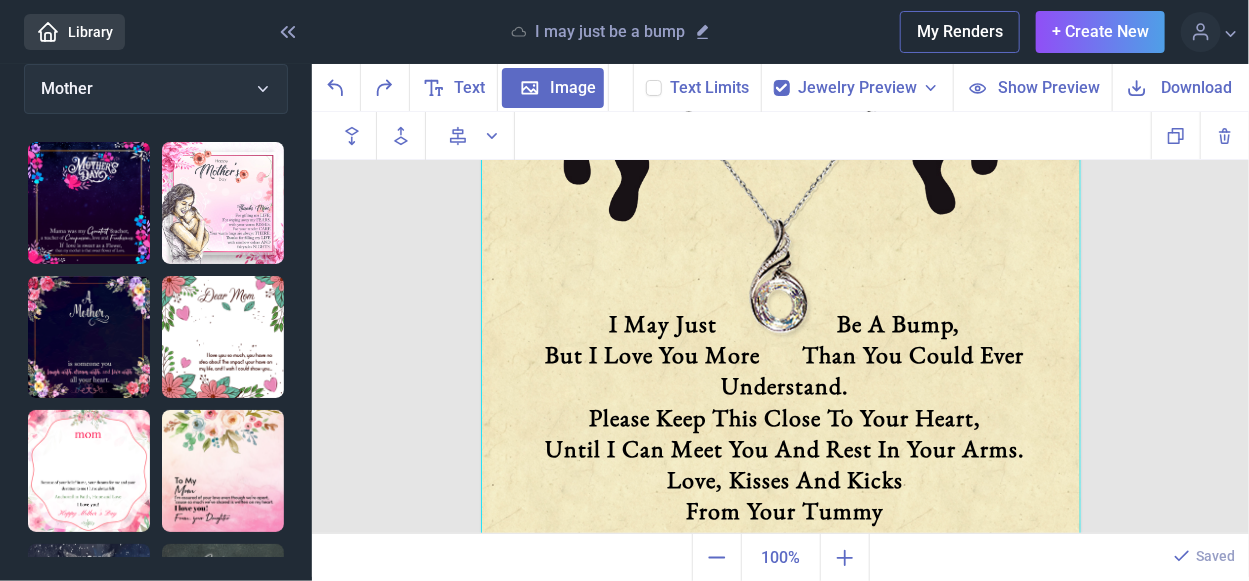click 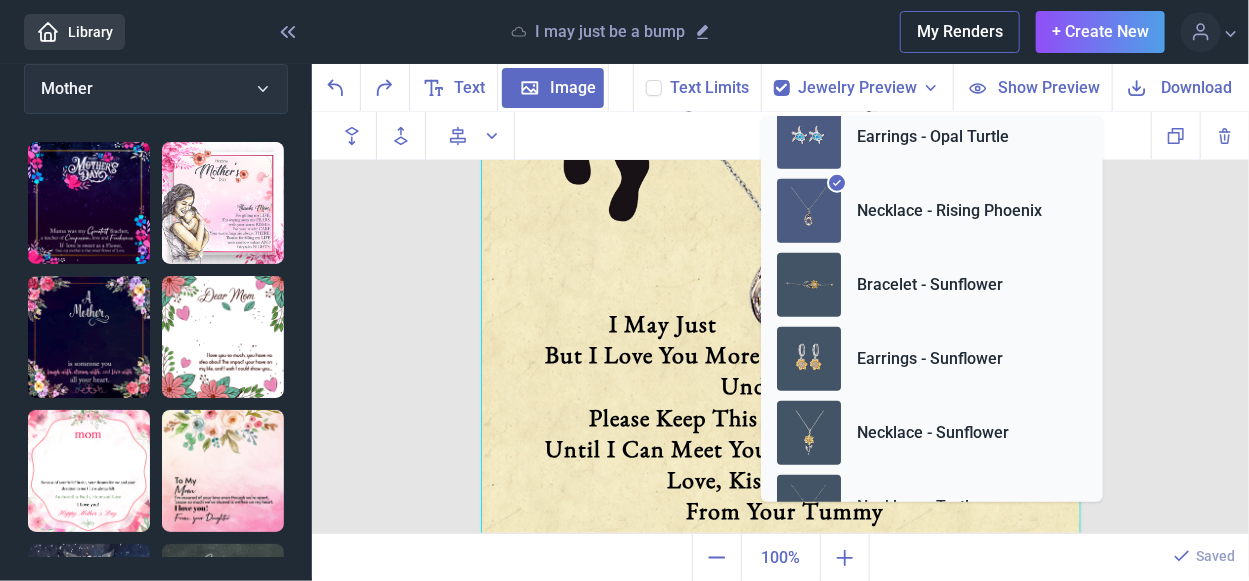 click at bounding box center (809, 137) 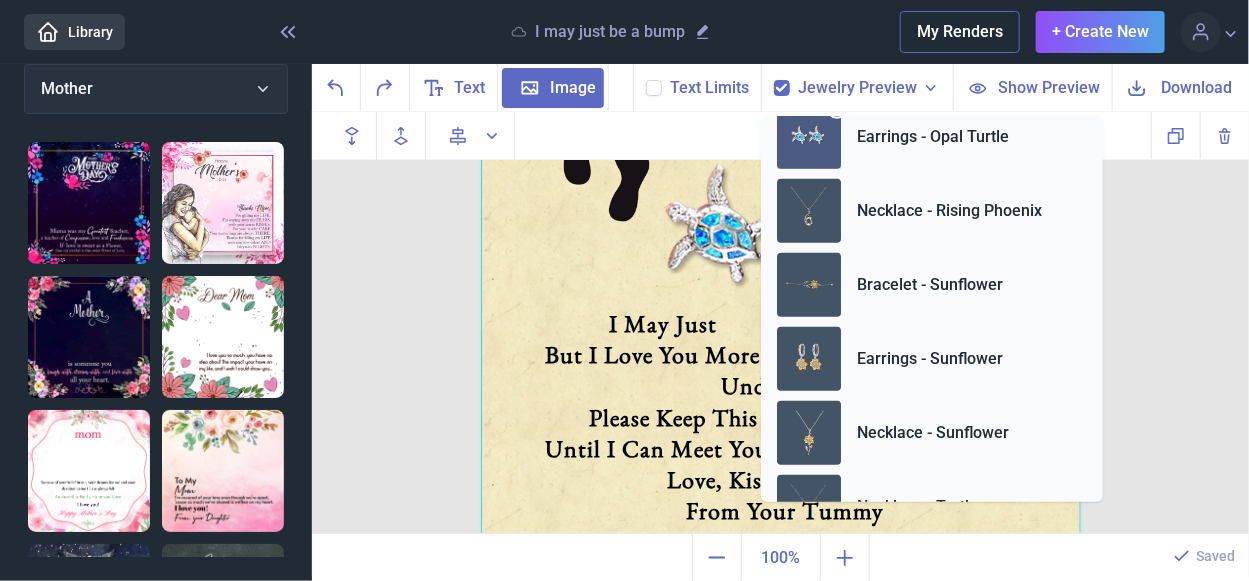 click at bounding box center (781, 236) 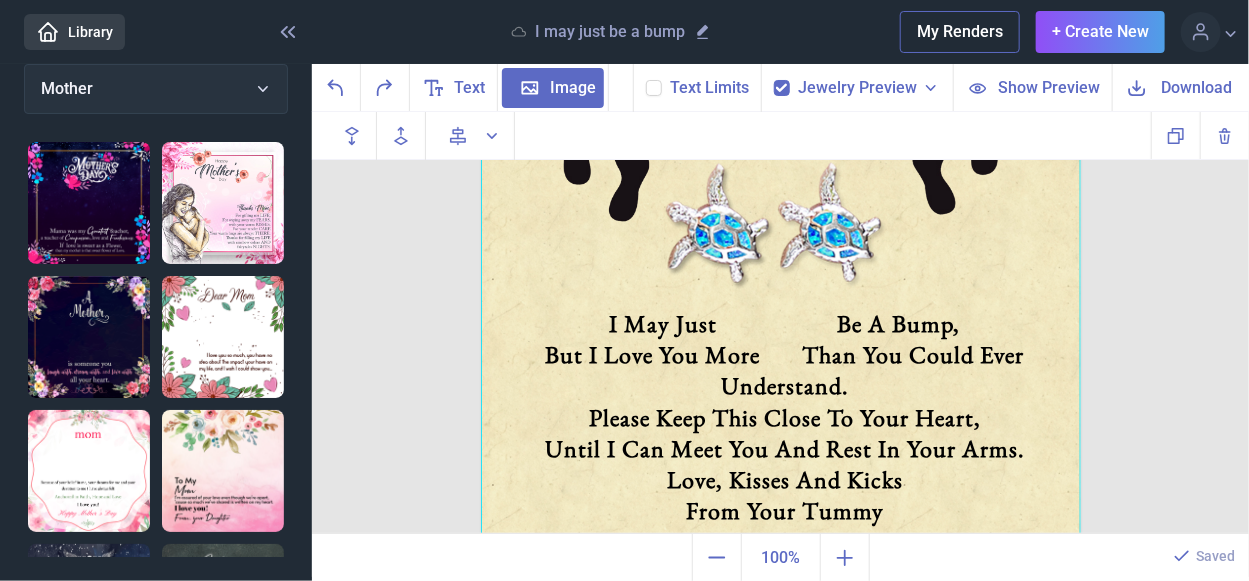 click 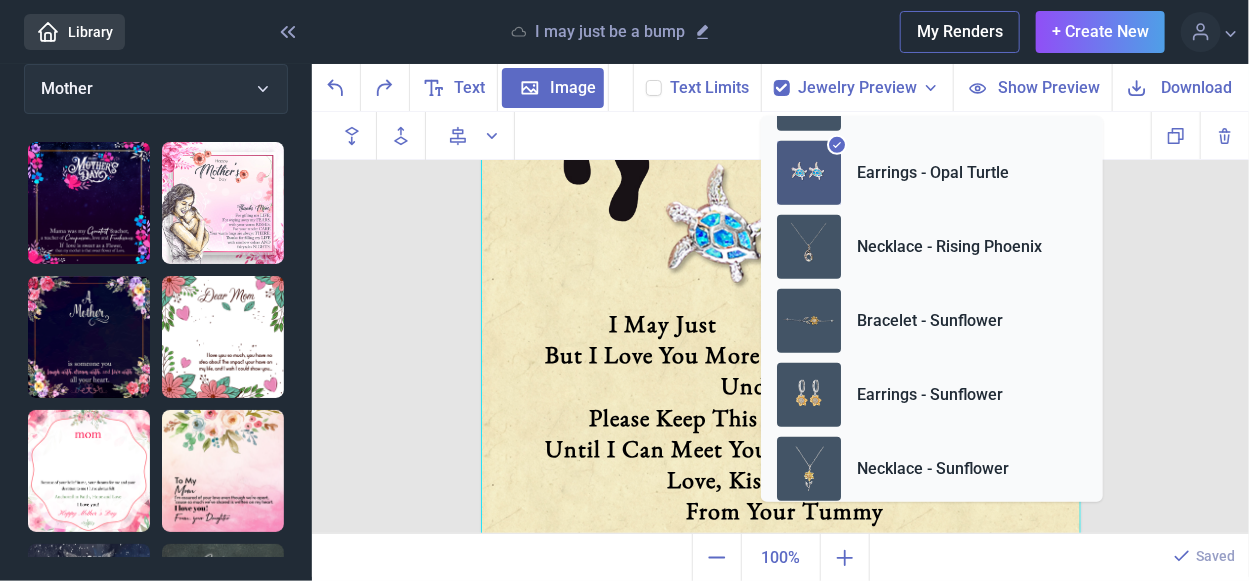 scroll, scrollTop: 445, scrollLeft: 0, axis: vertical 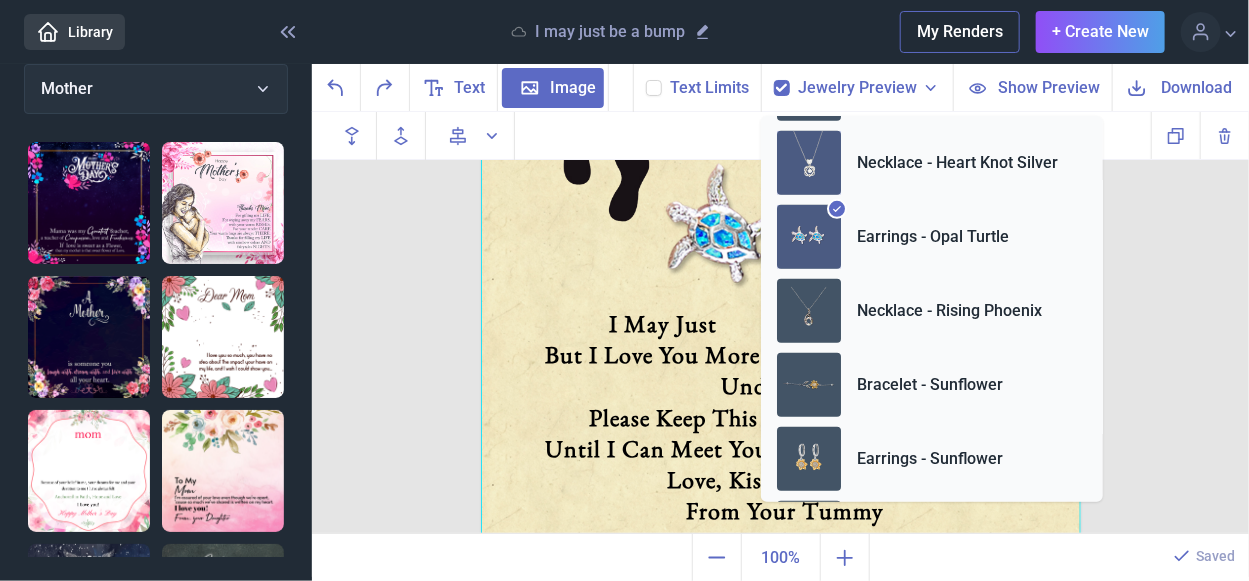 click on "Necklace - Heart Knot Silver" at bounding box center [932, 163] 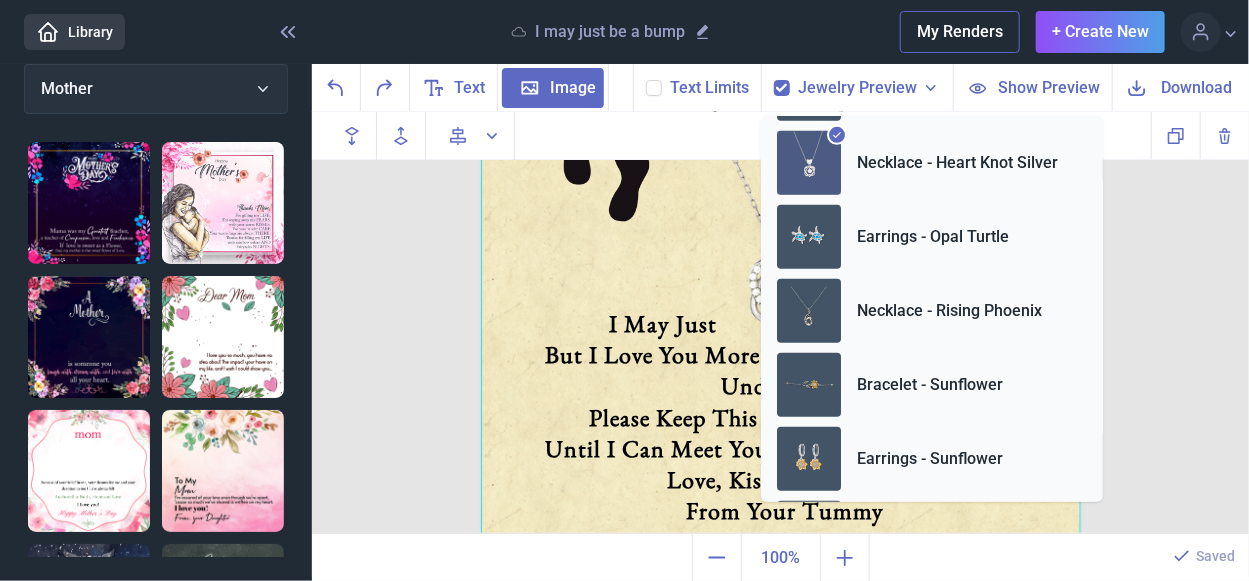 click at bounding box center [781, 236] 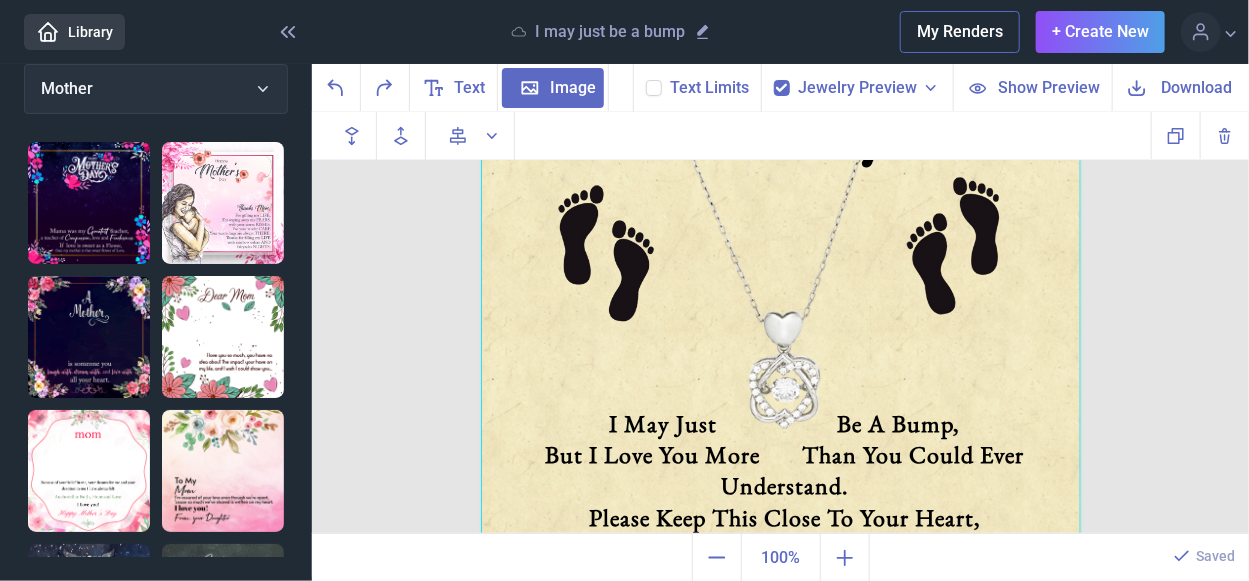 scroll, scrollTop: 46, scrollLeft: 0, axis: vertical 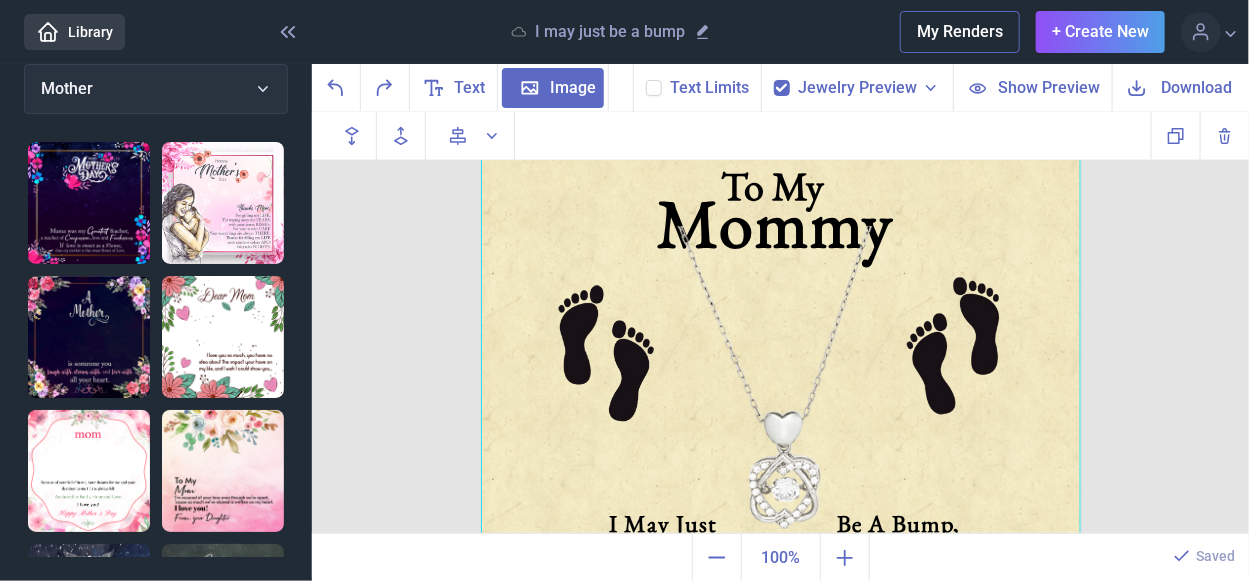 click 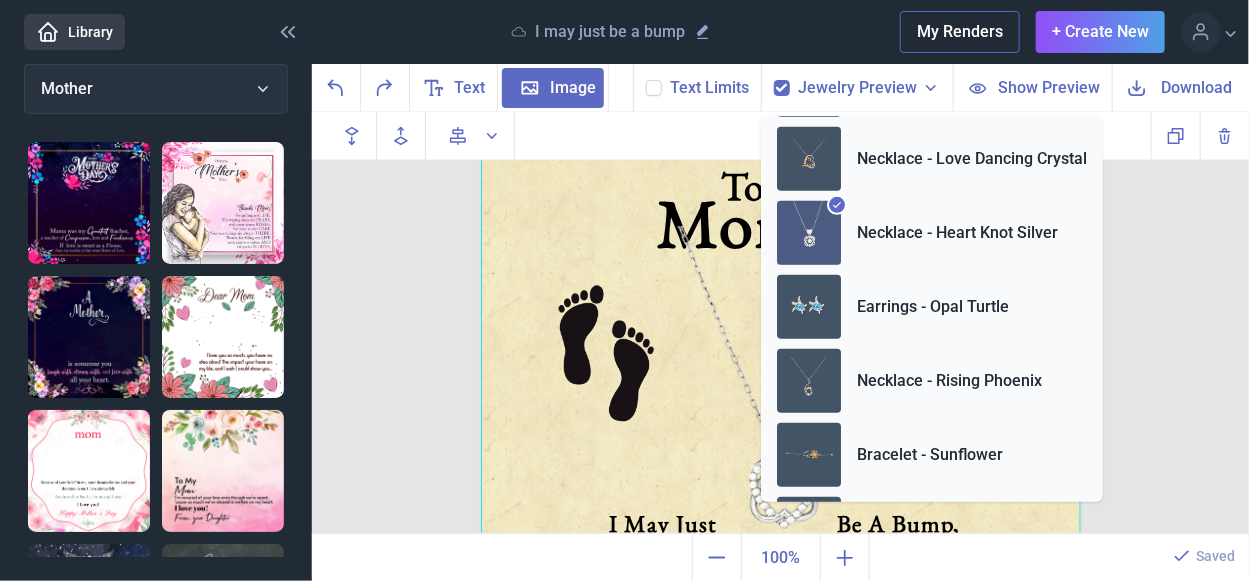 scroll, scrollTop: 345, scrollLeft: 0, axis: vertical 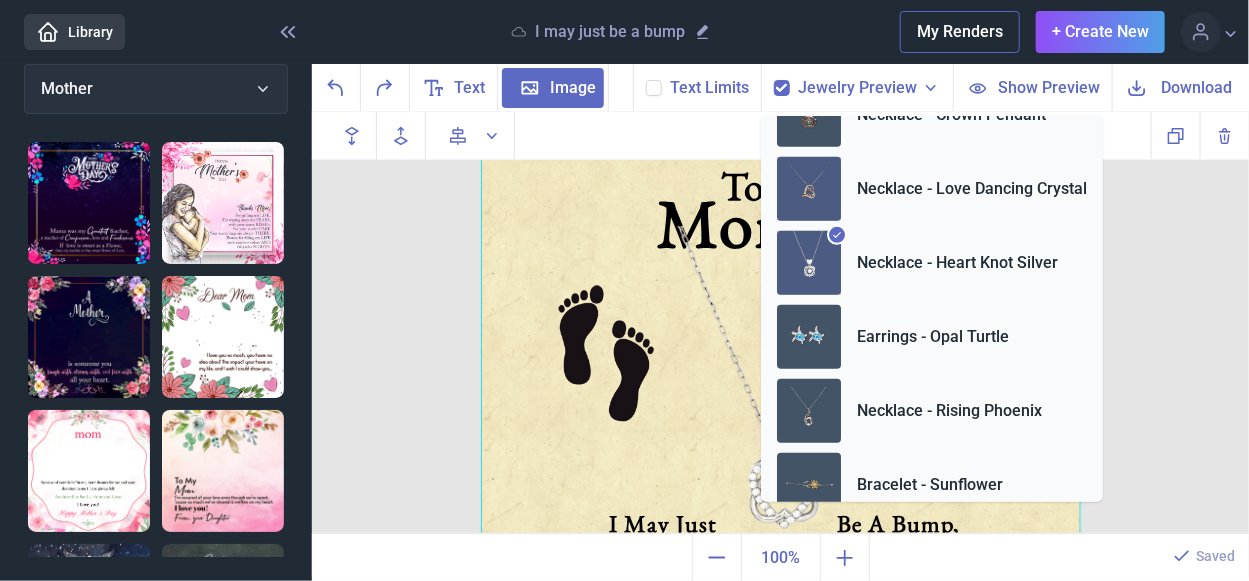 click at bounding box center (809, 189) 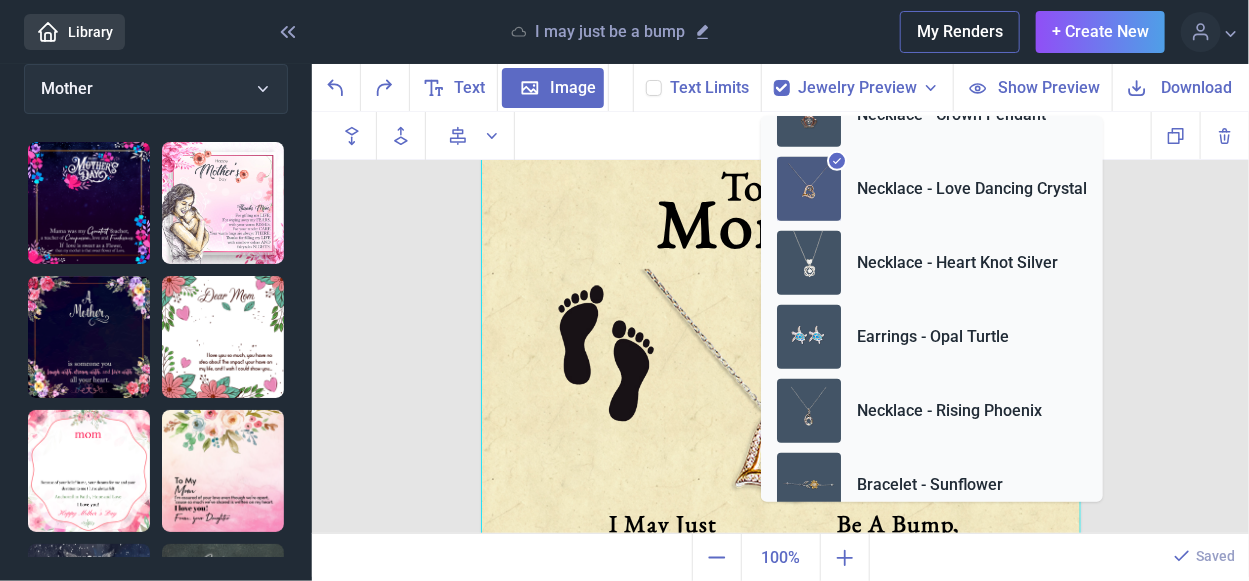 click at bounding box center (781, 436) 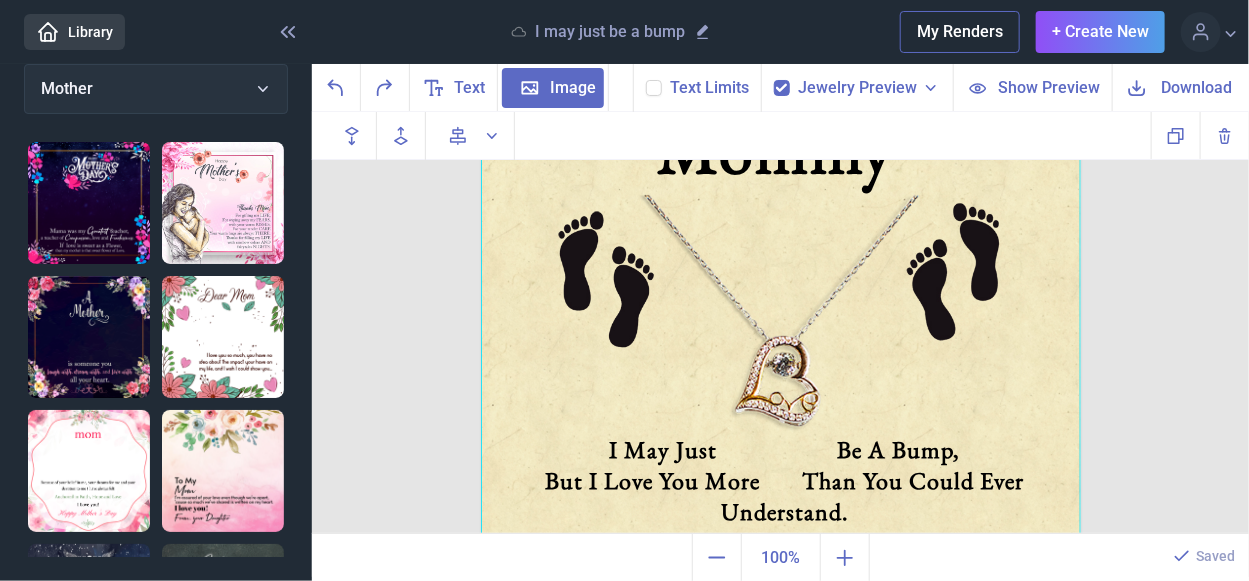 scroll, scrollTop: 146, scrollLeft: 0, axis: vertical 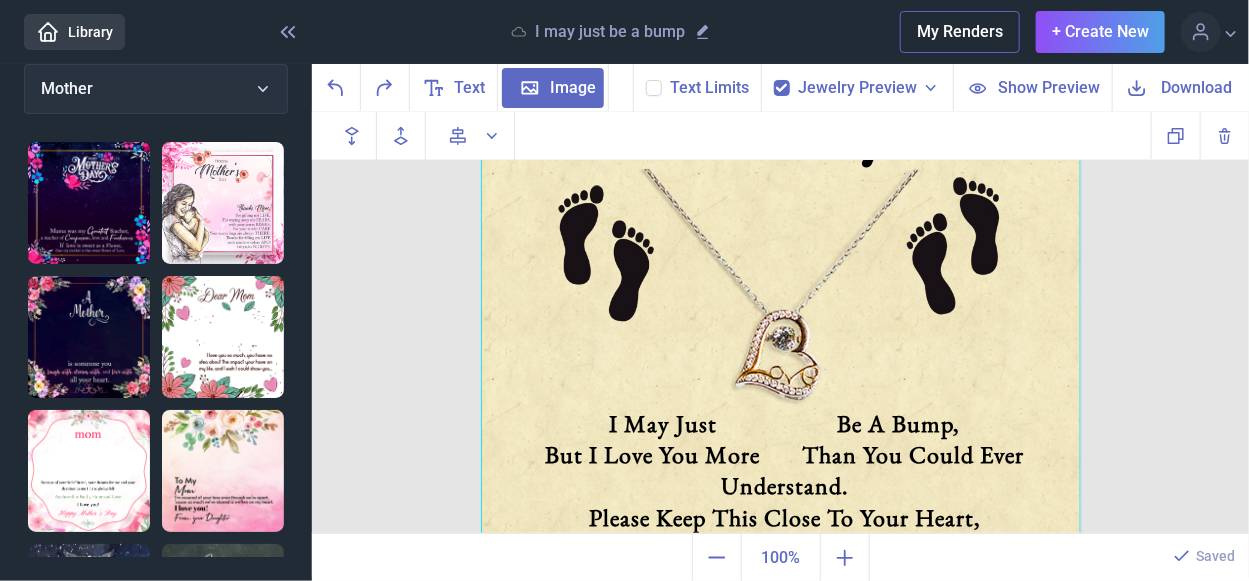 click 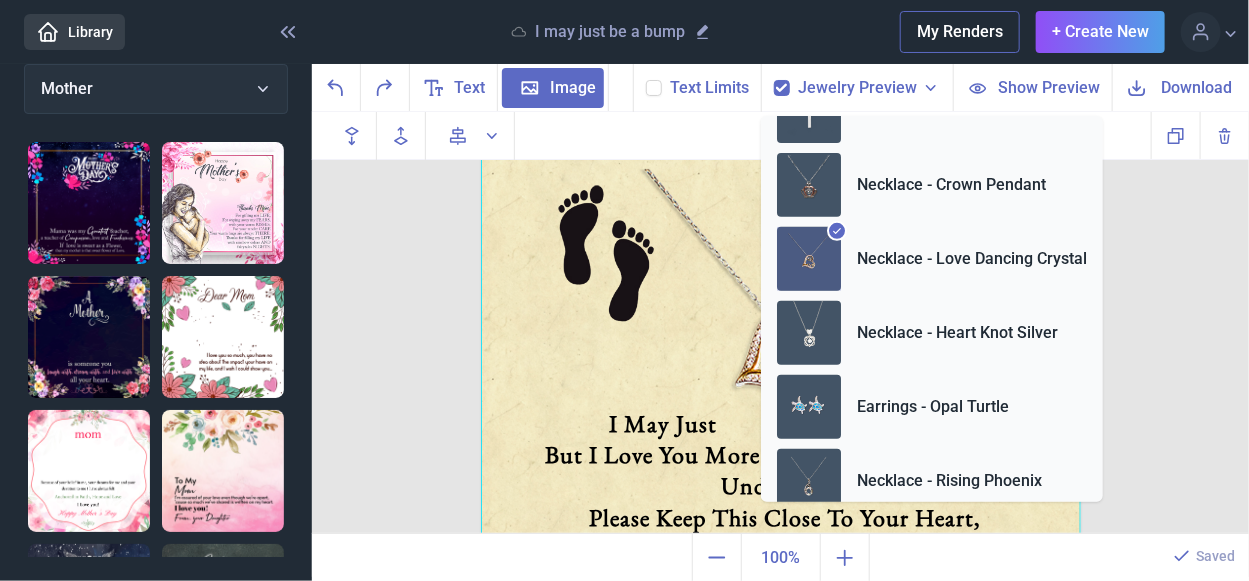 scroll, scrollTop: 245, scrollLeft: 0, axis: vertical 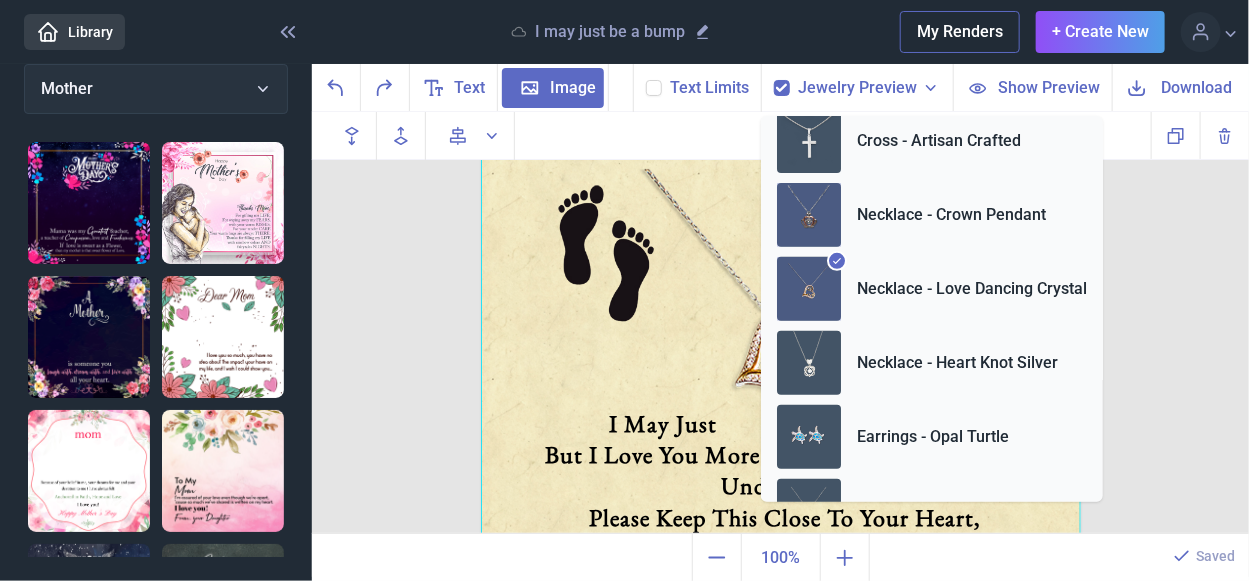 click at bounding box center [809, 215] 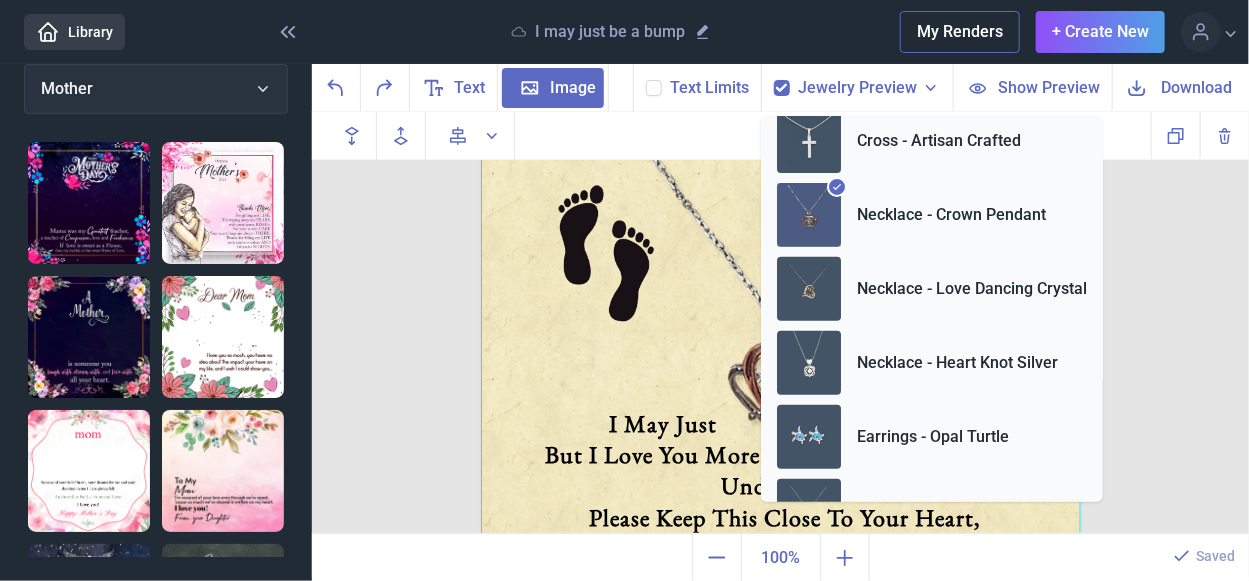 click at bounding box center (781, 336) 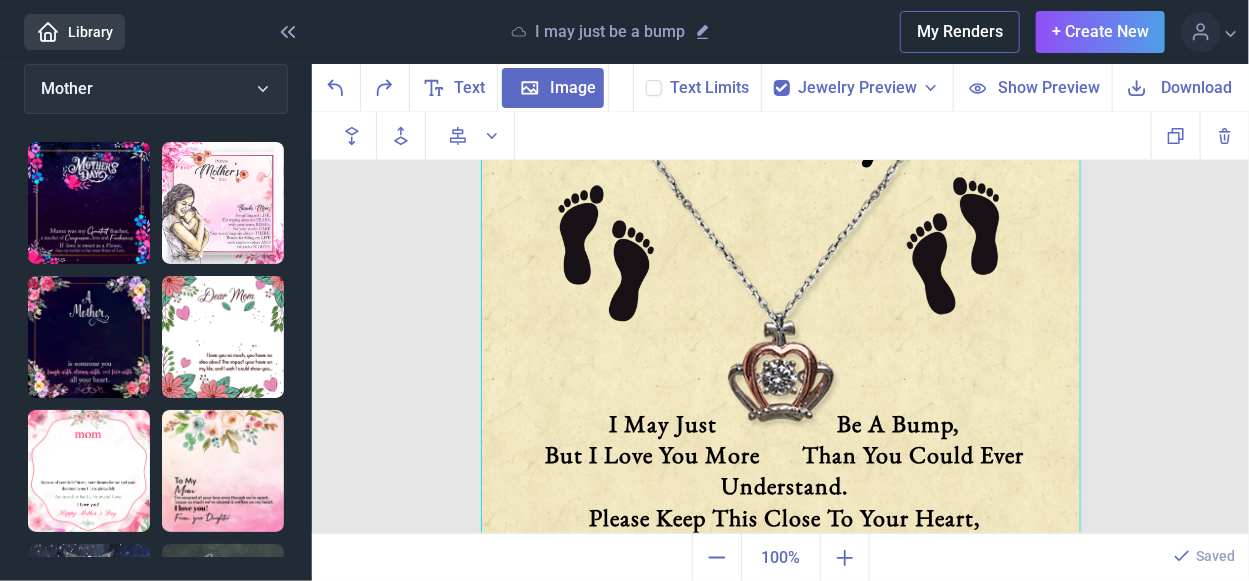 click 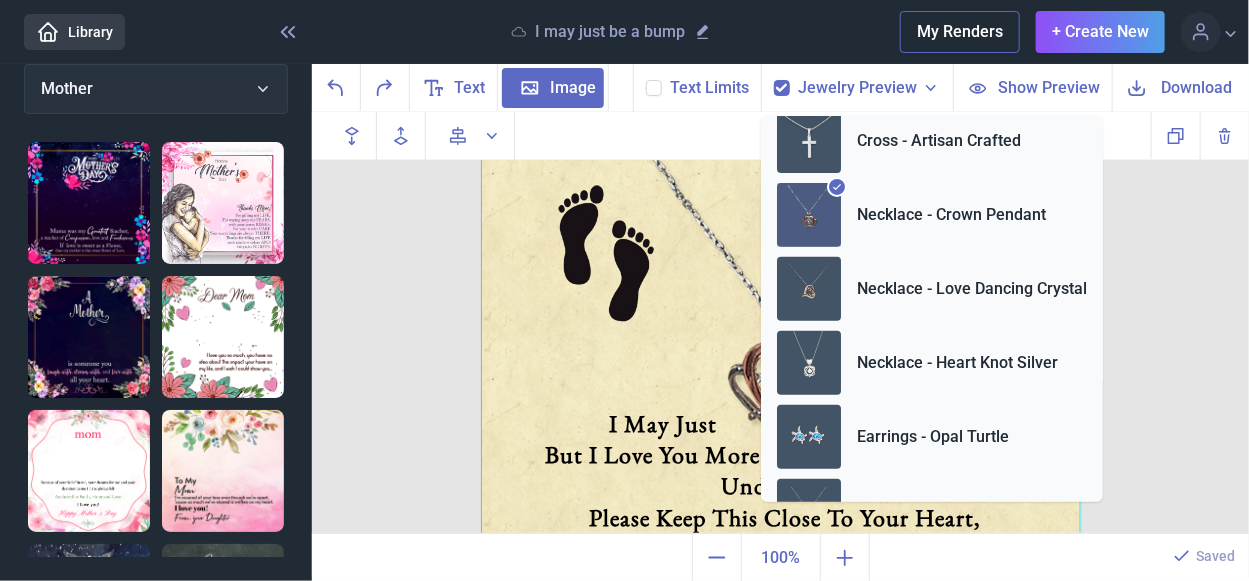 scroll, scrollTop: 145, scrollLeft: 0, axis: vertical 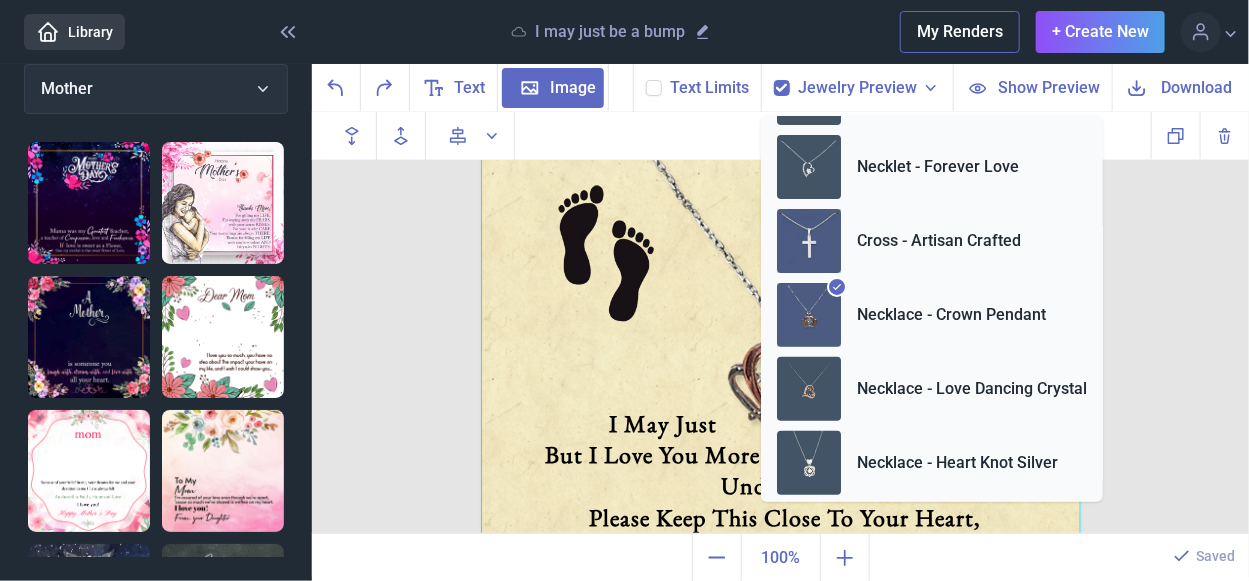 click at bounding box center [809, 241] 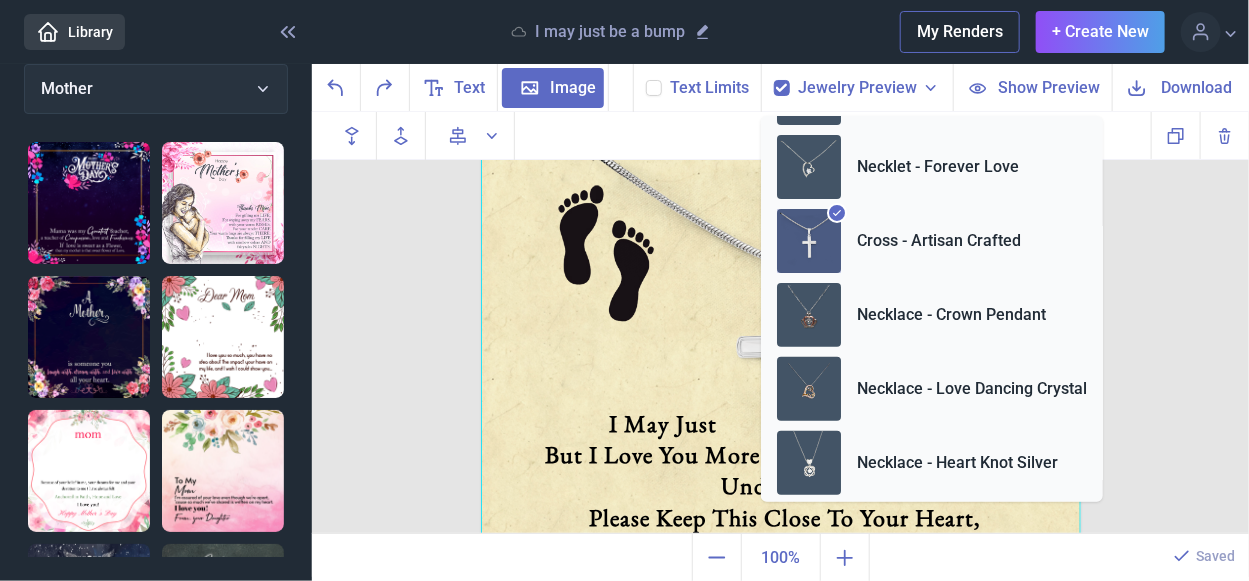 click at bounding box center [781, 336] 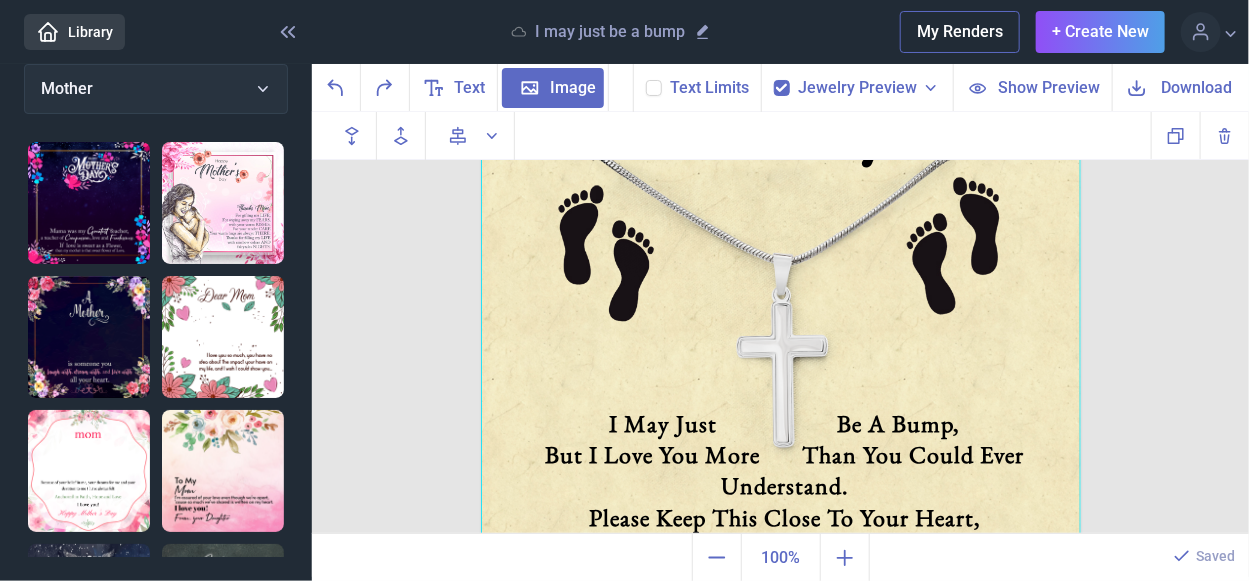 click 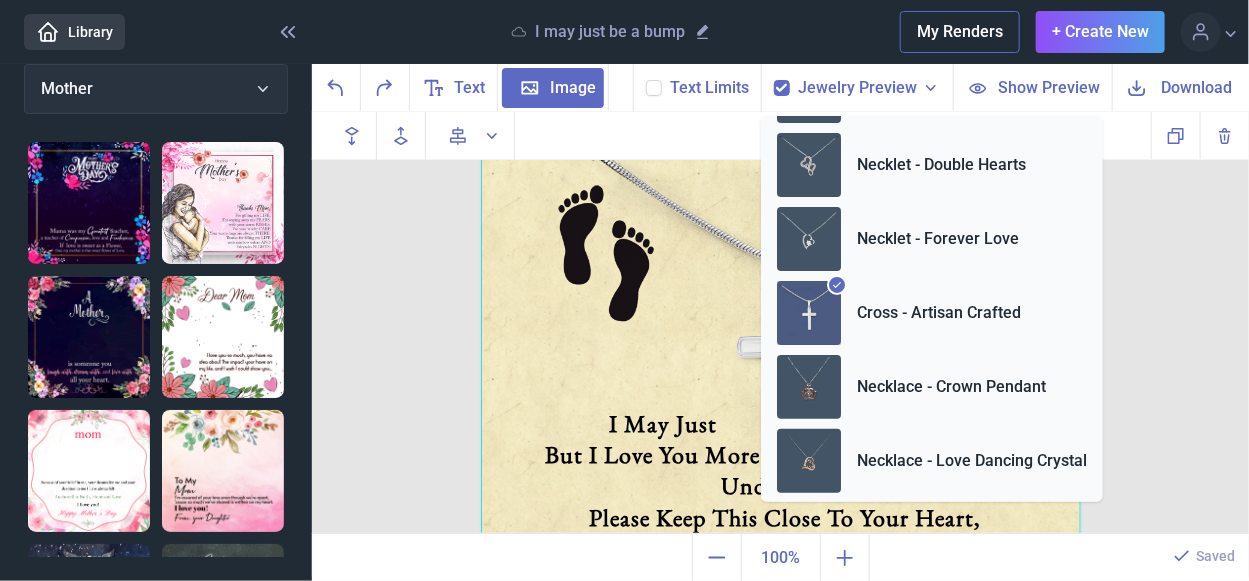 scroll, scrollTop: 44, scrollLeft: 0, axis: vertical 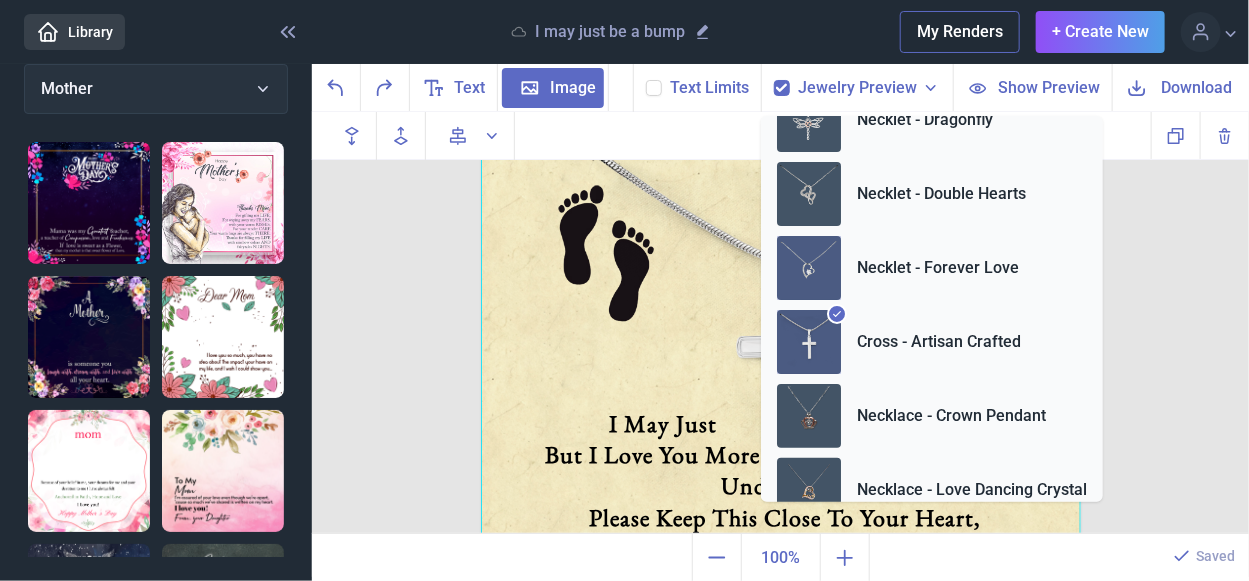 click at bounding box center [809, 268] 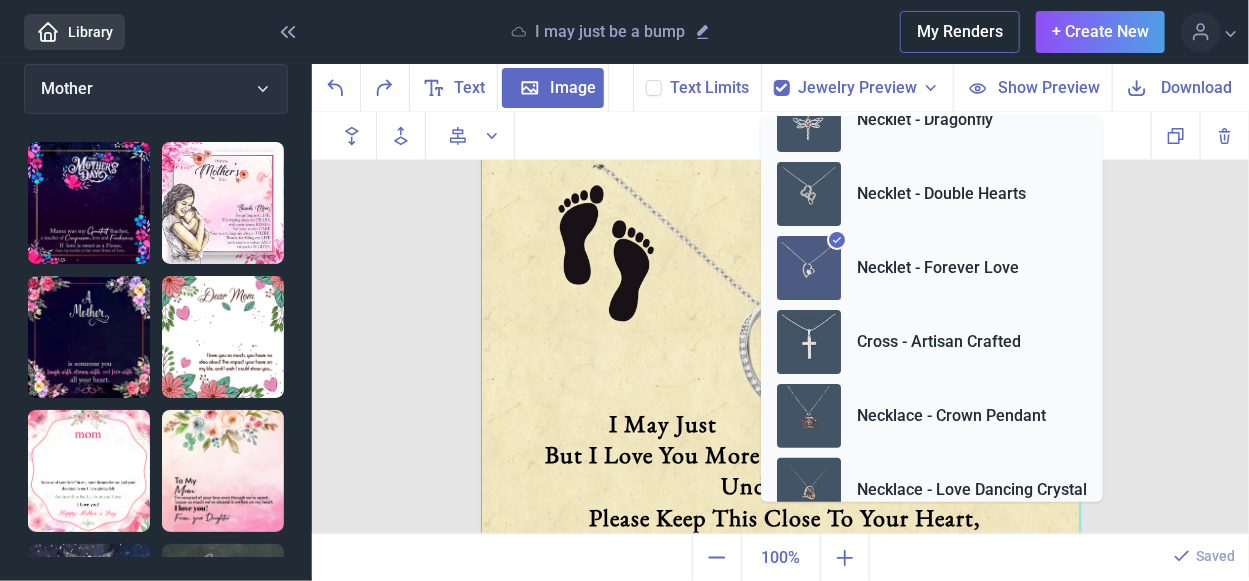 click at bounding box center [781, 336] 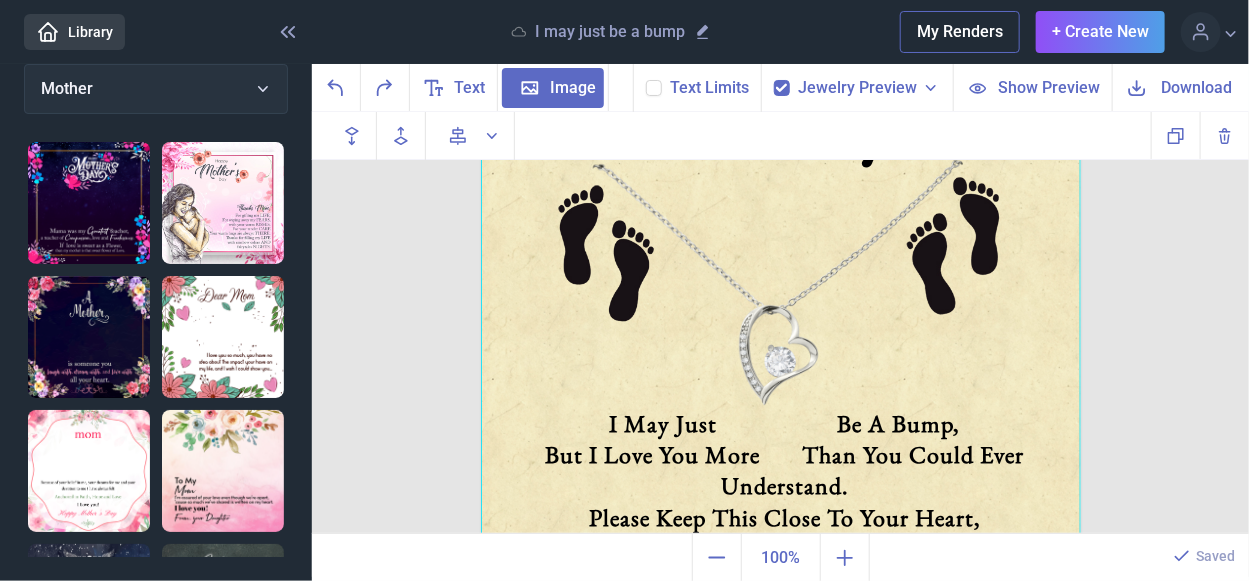 click 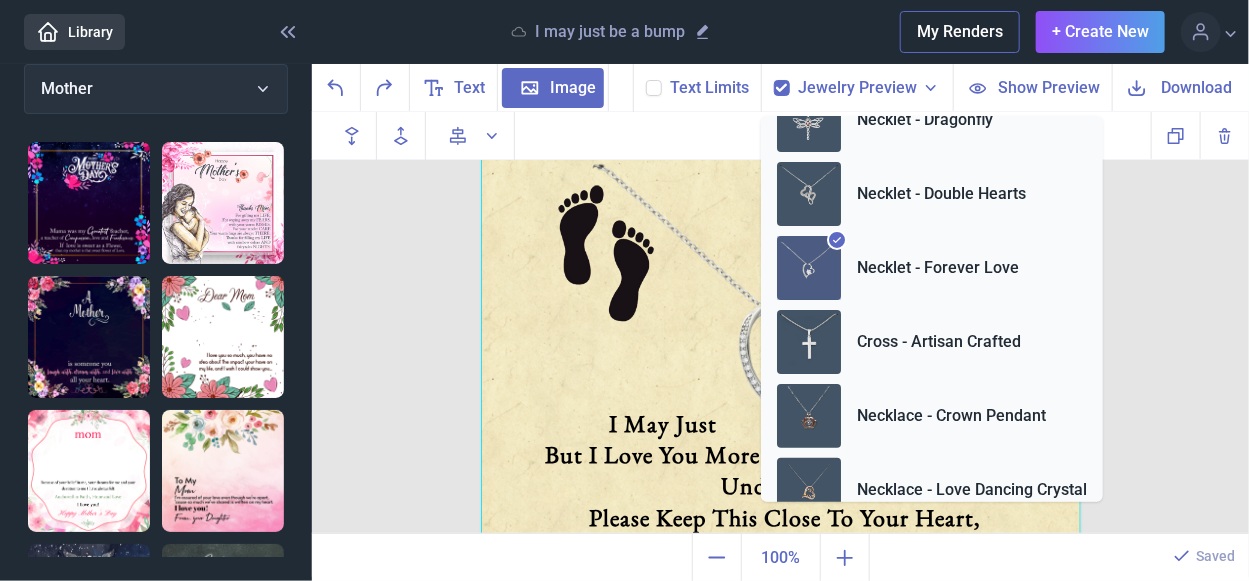 scroll, scrollTop: 0, scrollLeft: 0, axis: both 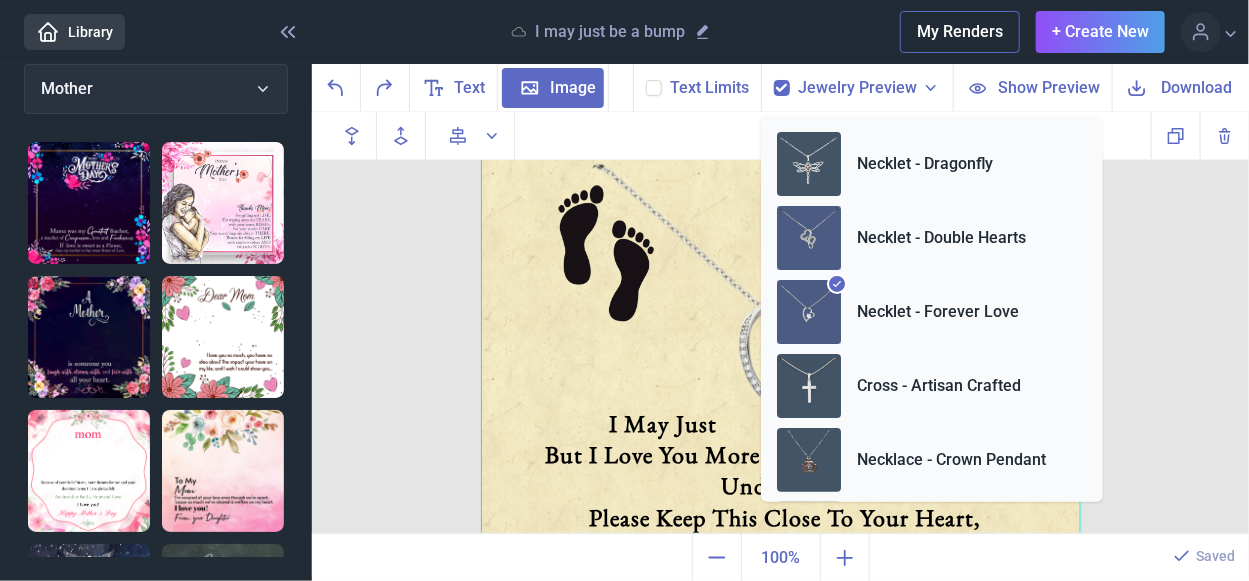 click at bounding box center [809, 238] 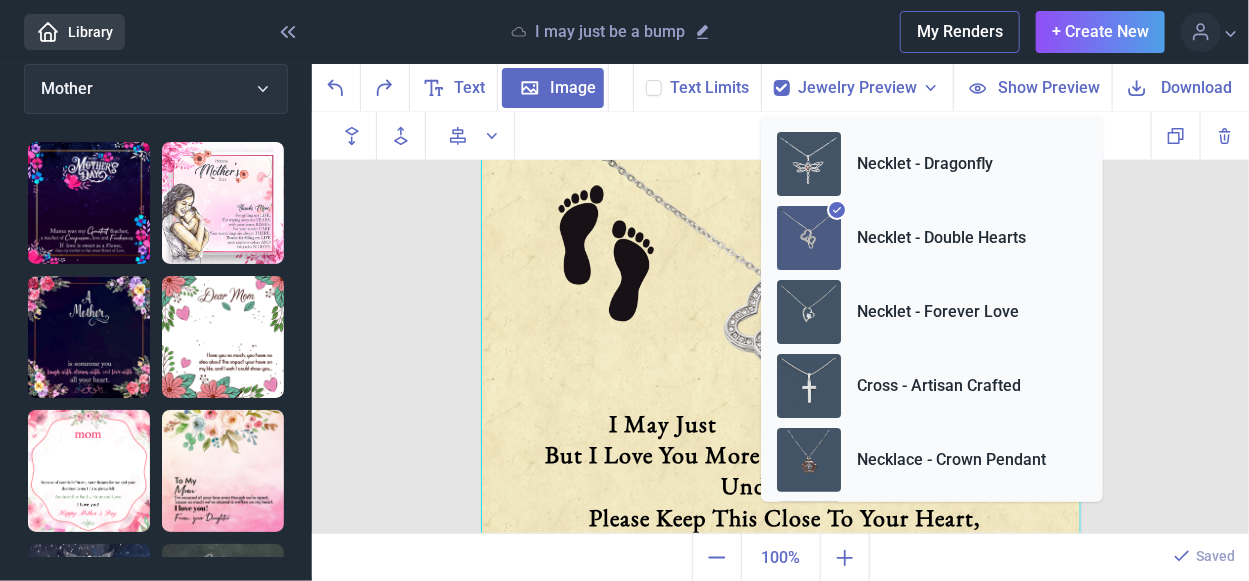 click at bounding box center (781, 336) 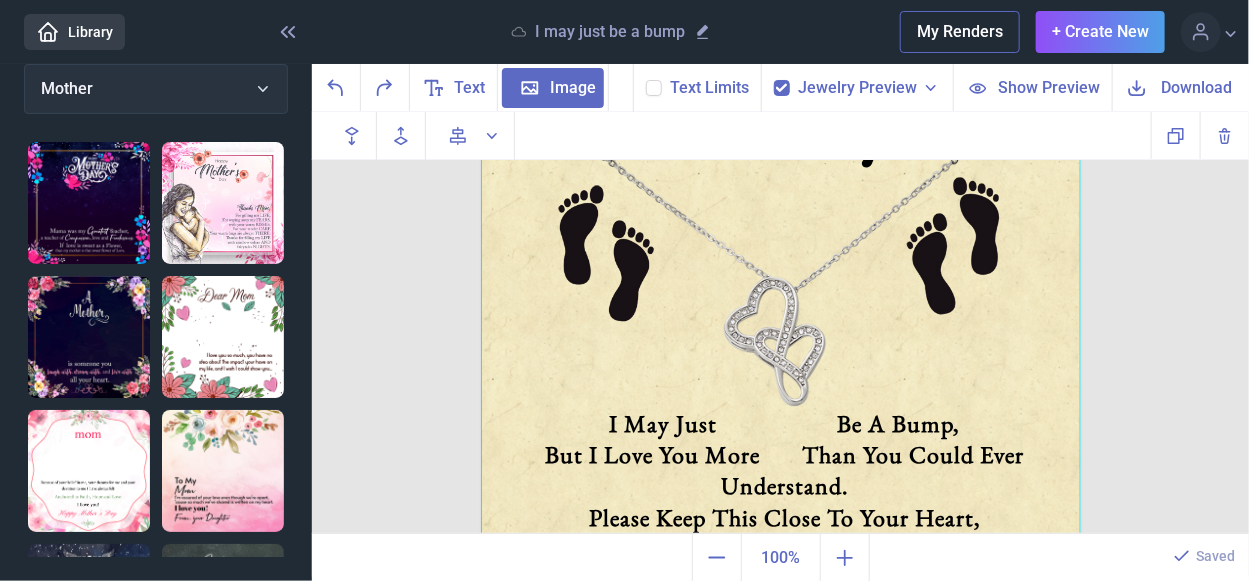 click 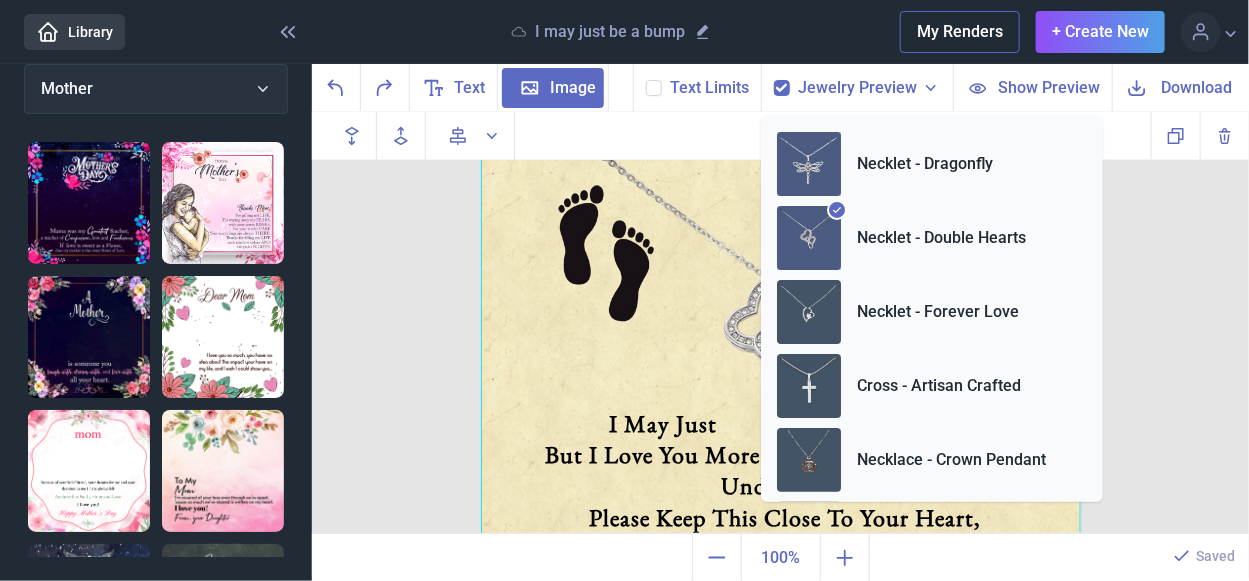 click at bounding box center [809, 164] 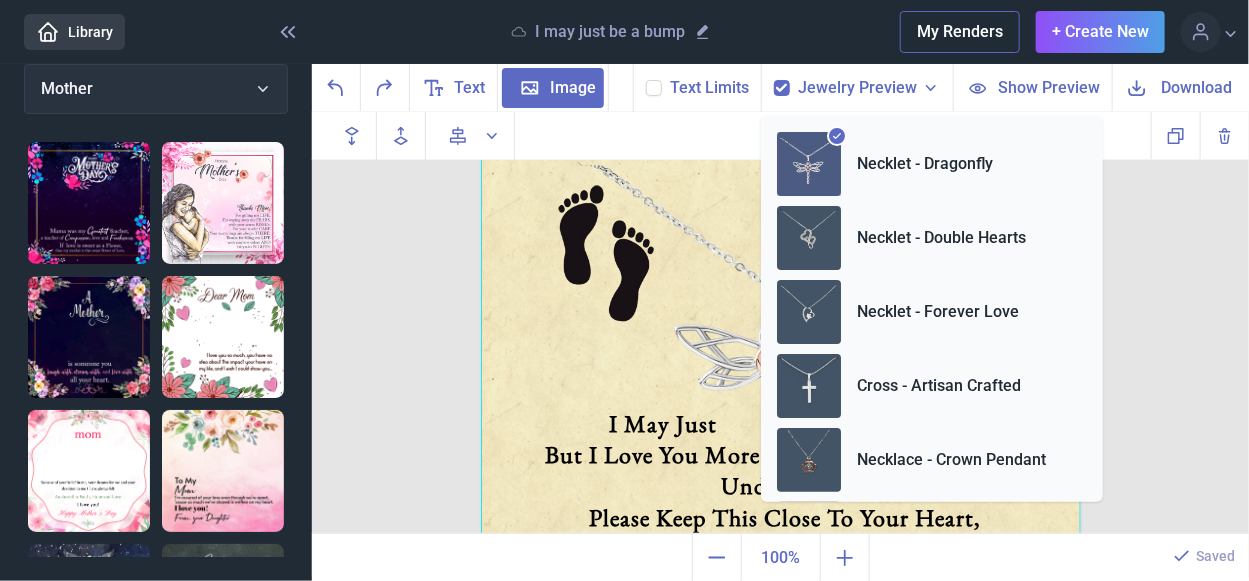 click at bounding box center [781, 336] 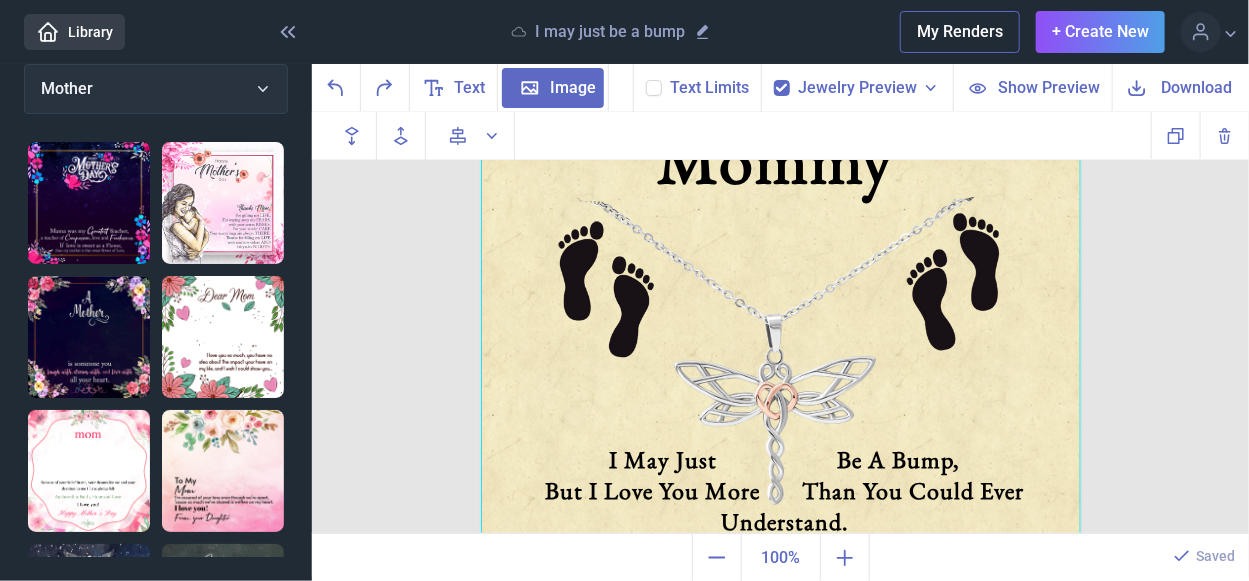 scroll, scrollTop: 0, scrollLeft: 0, axis: both 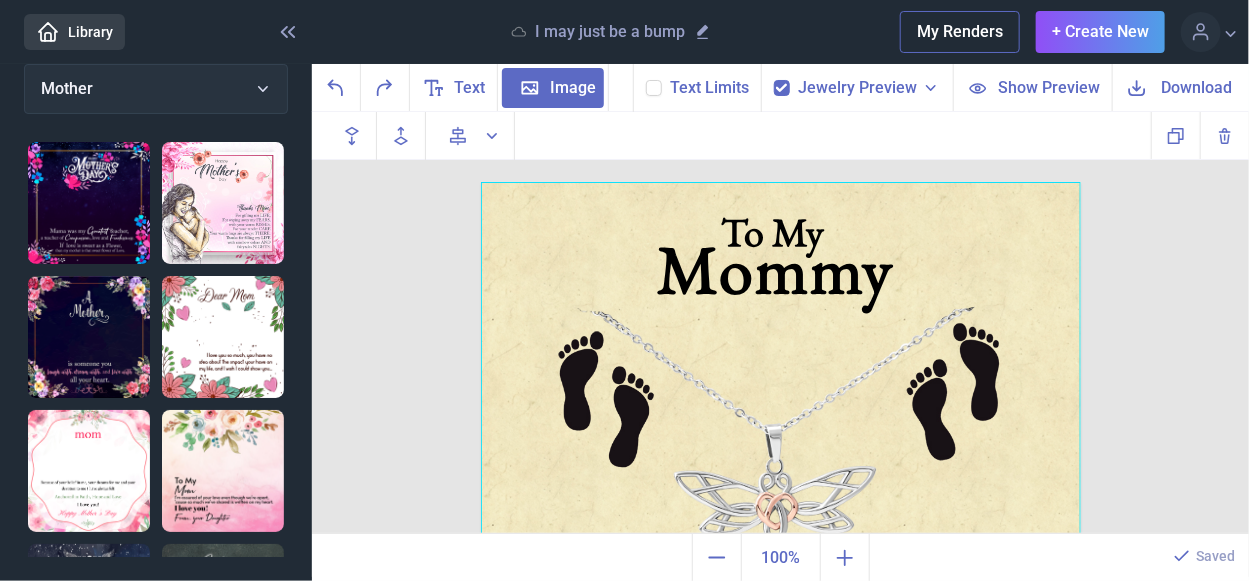 click 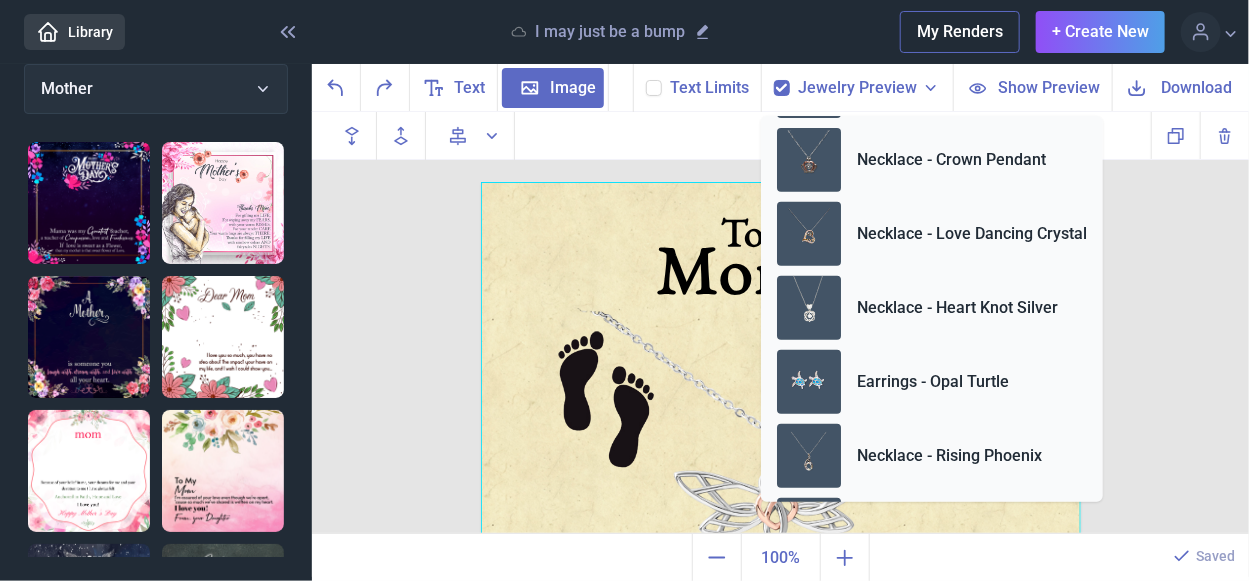 scroll, scrollTop: 299, scrollLeft: 0, axis: vertical 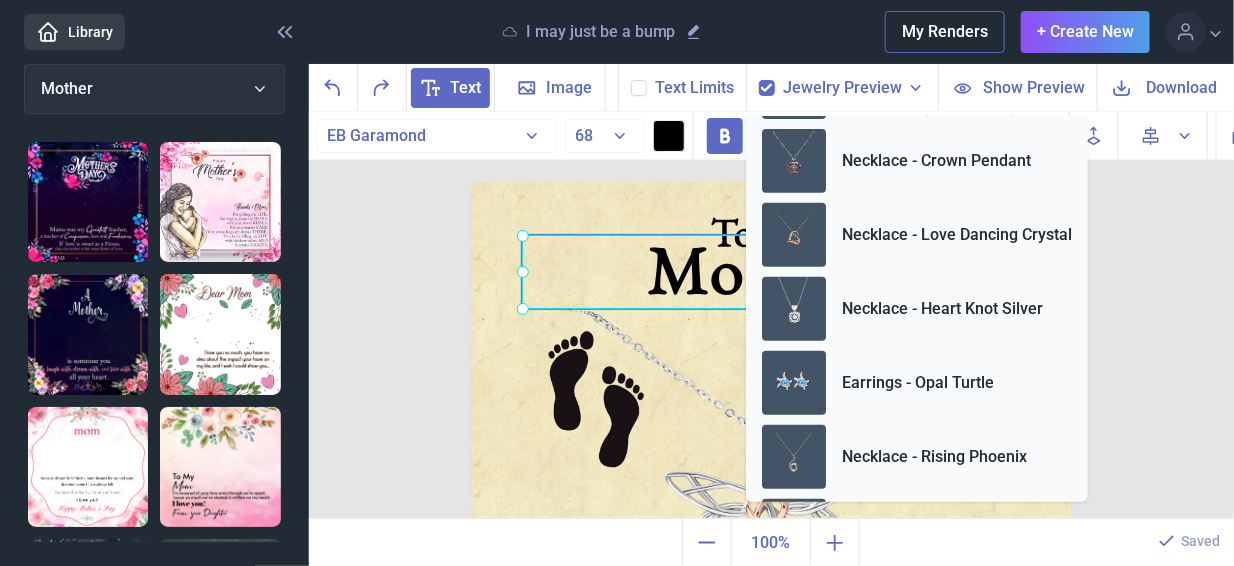 click on "Mommy" at bounding box center [471, 182] 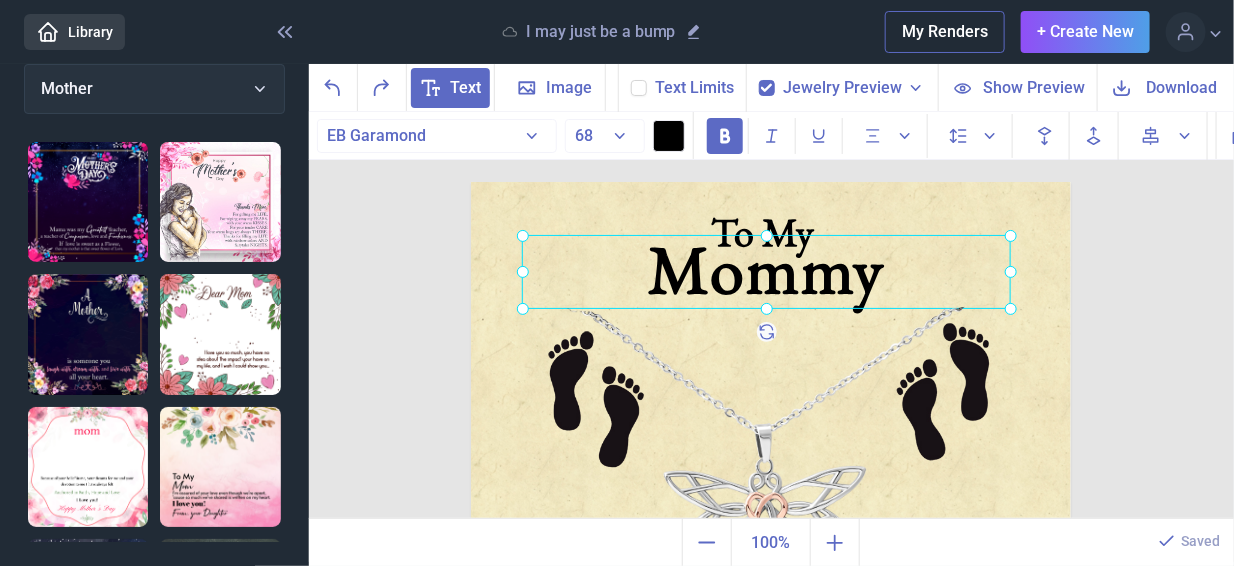 click at bounding box center [771, 482] 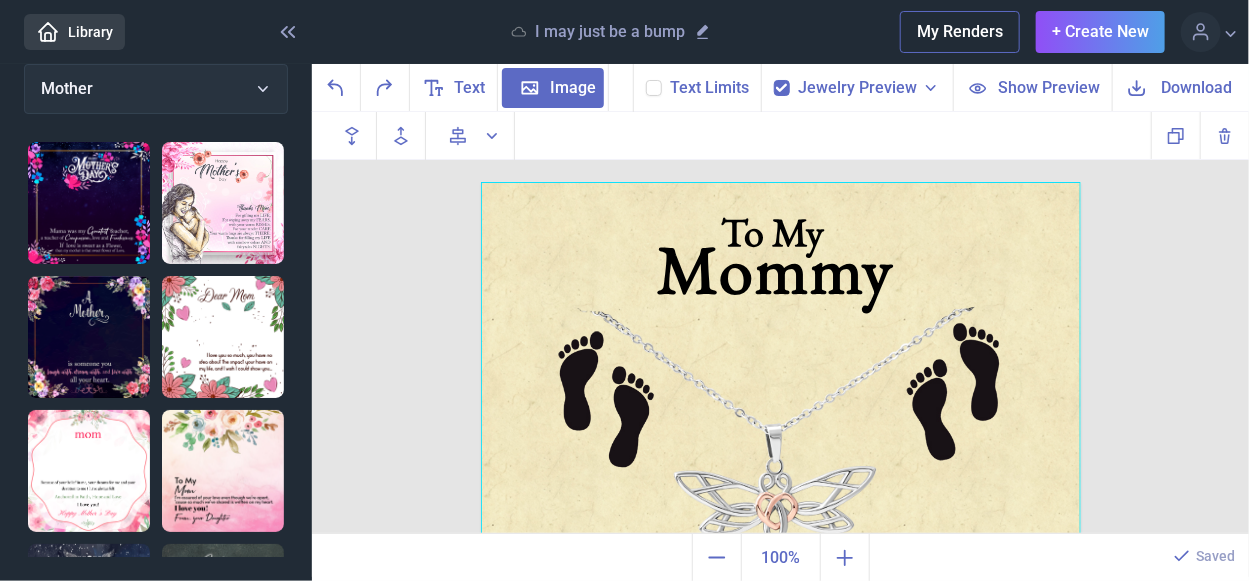 click 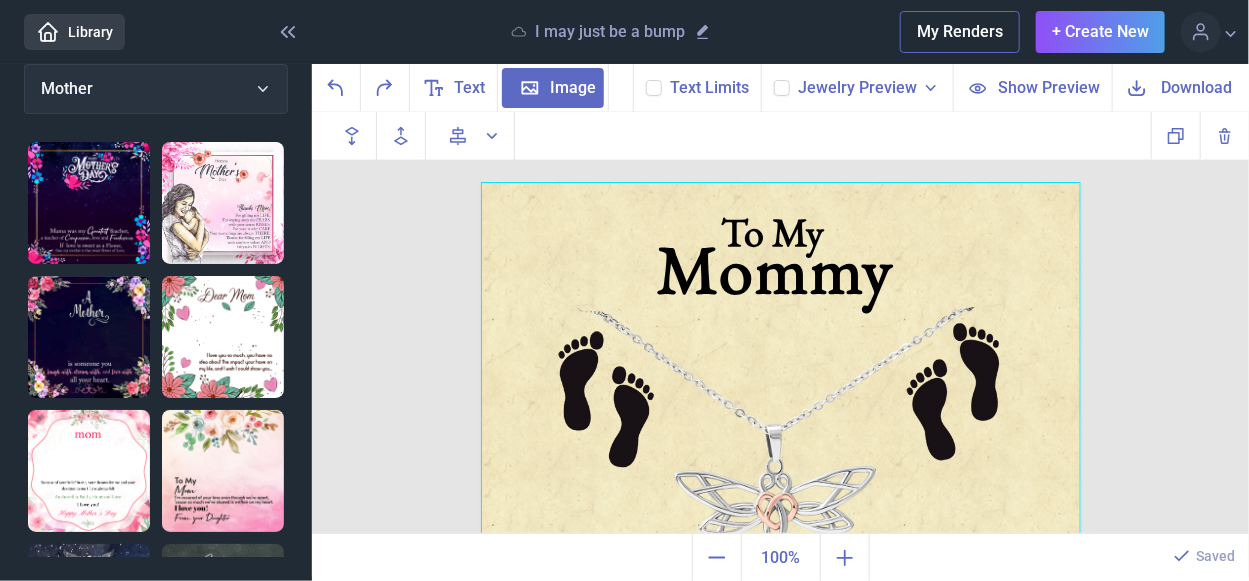 checkbox on "false" 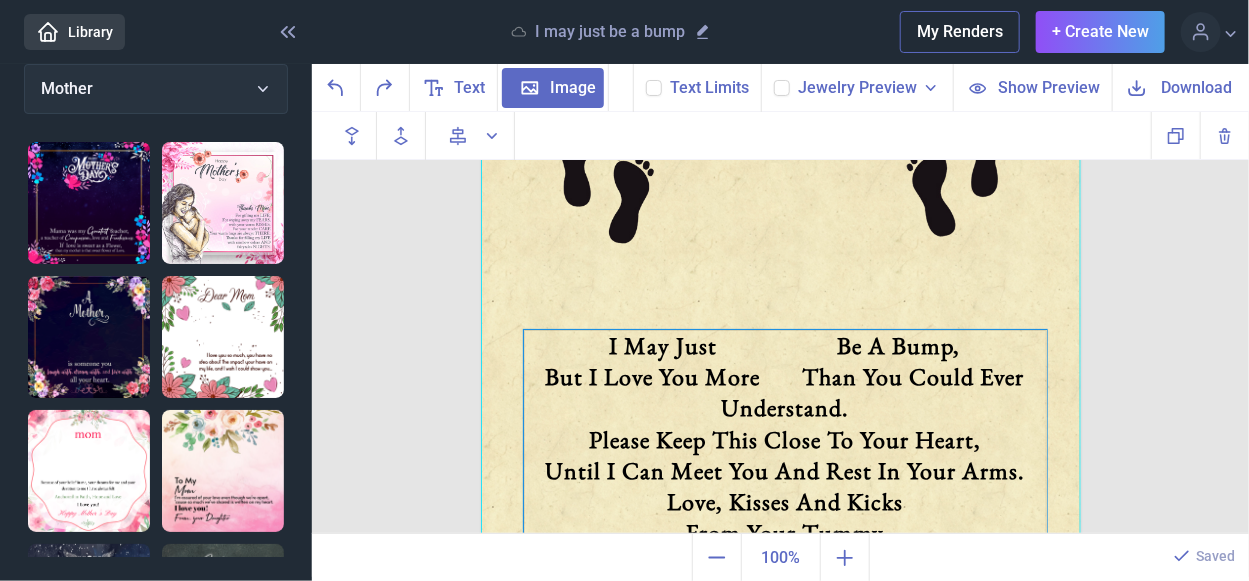 scroll, scrollTop: 246, scrollLeft: 0, axis: vertical 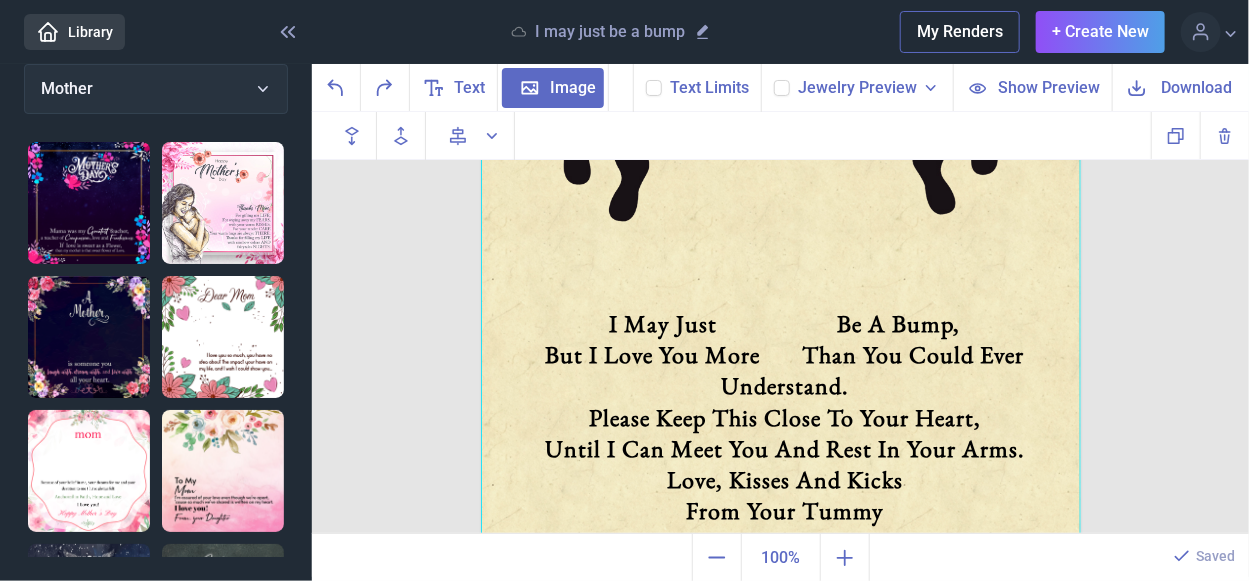 click 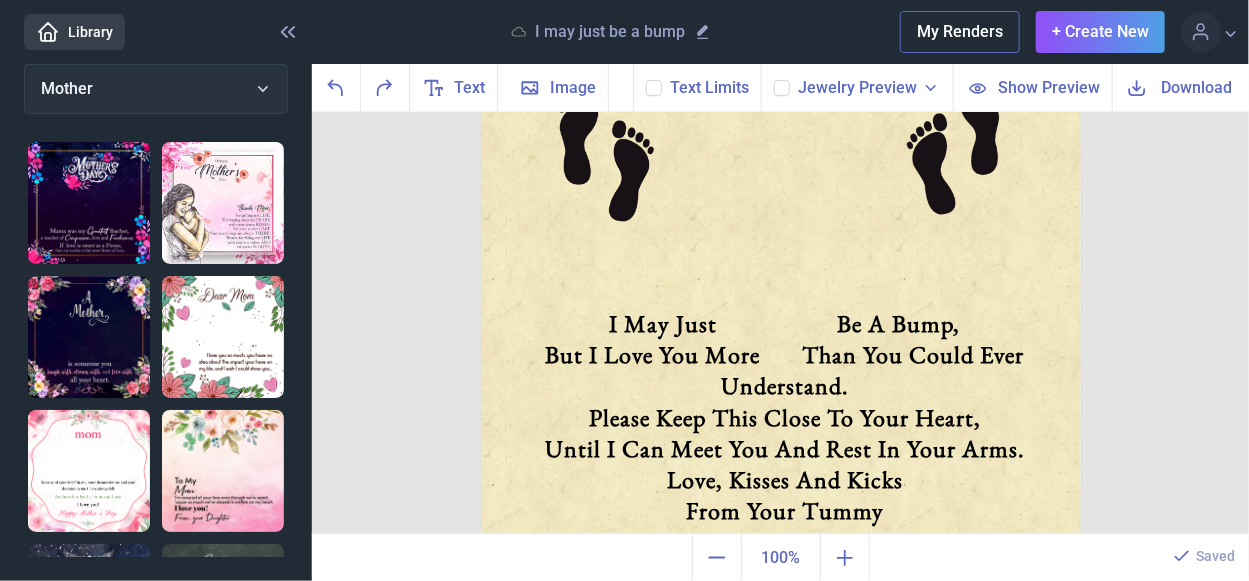 click on "Download" at bounding box center (1197, 87) 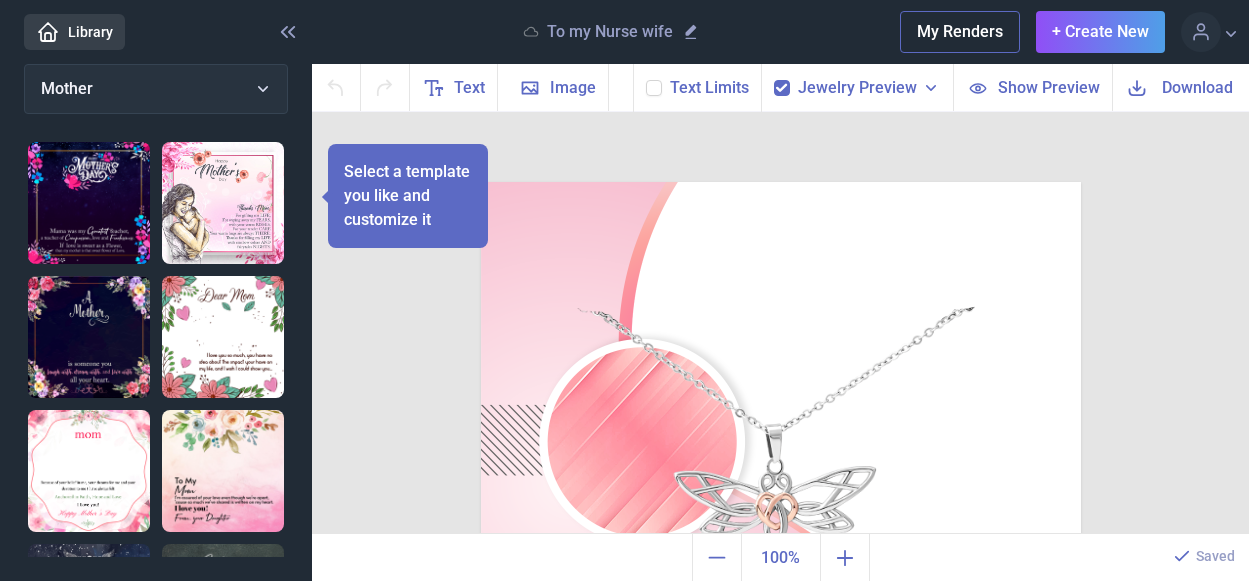 scroll, scrollTop: 0, scrollLeft: 0, axis: both 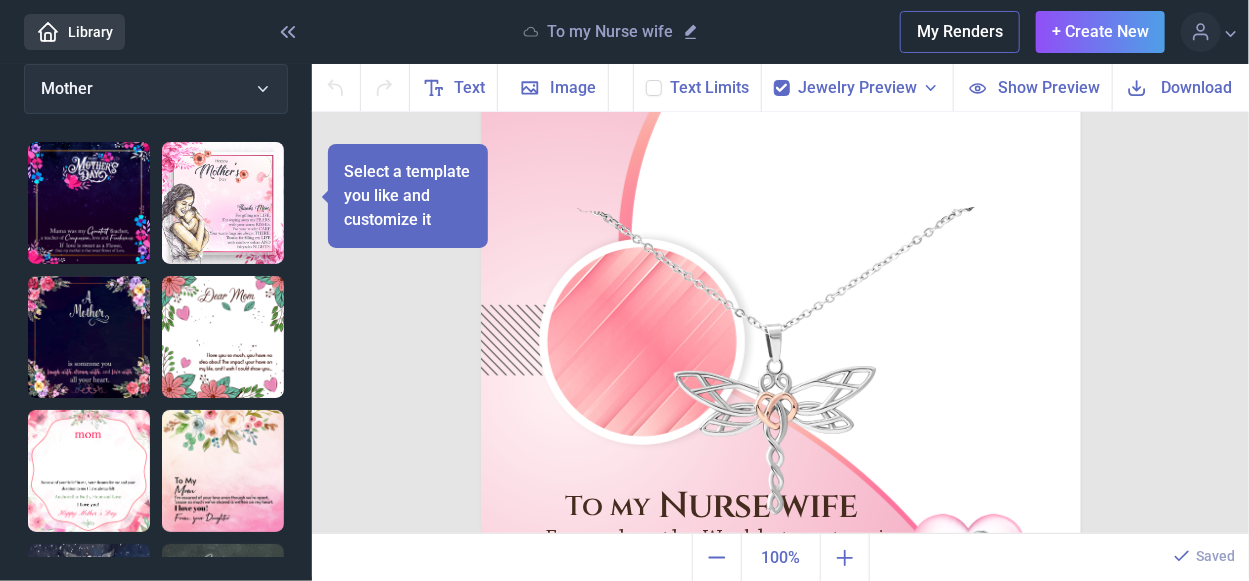 click 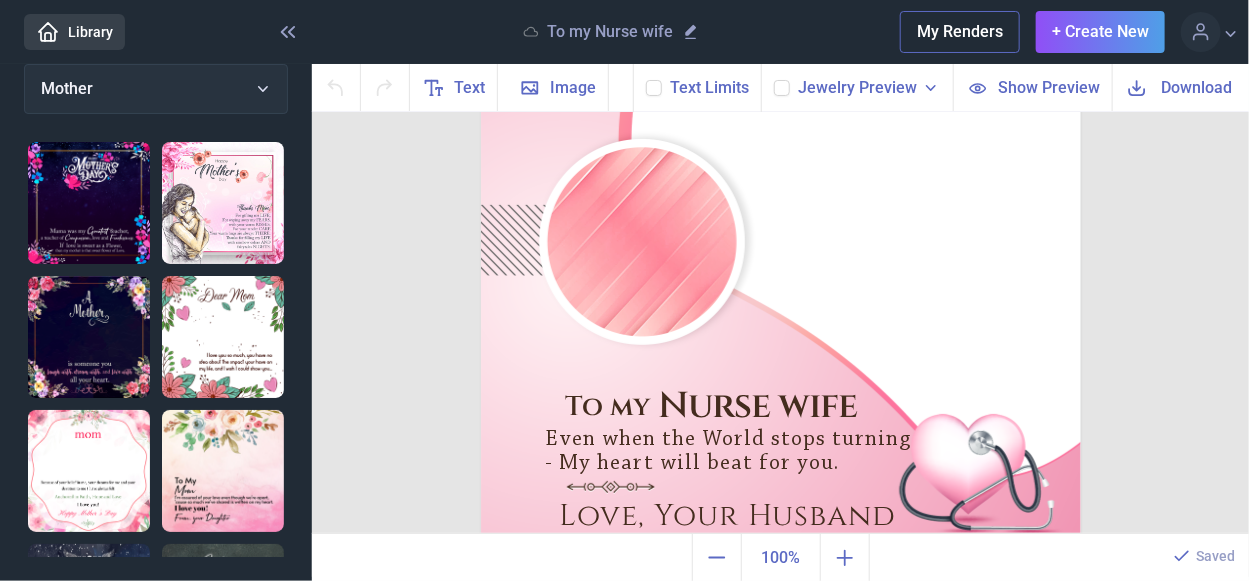 scroll, scrollTop: 246, scrollLeft: 0, axis: vertical 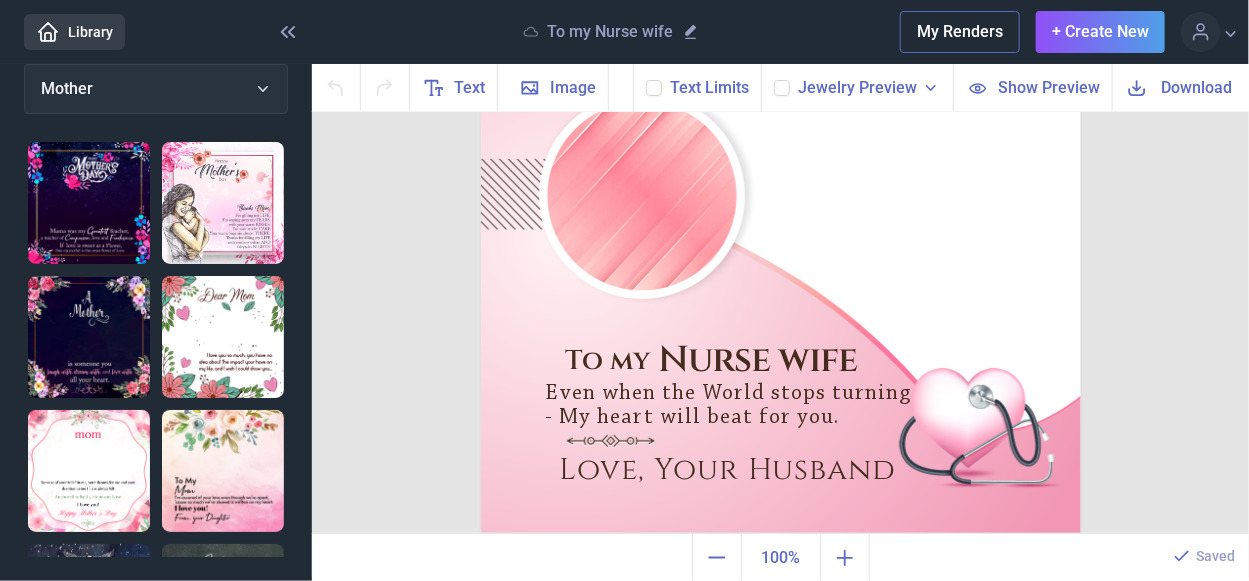 click 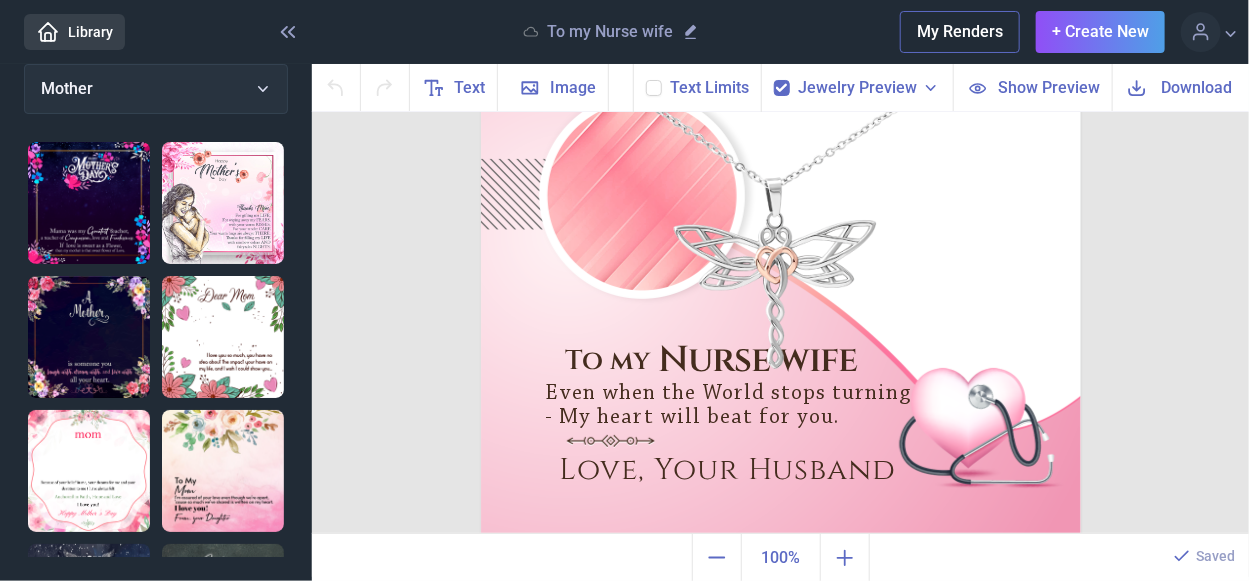 click 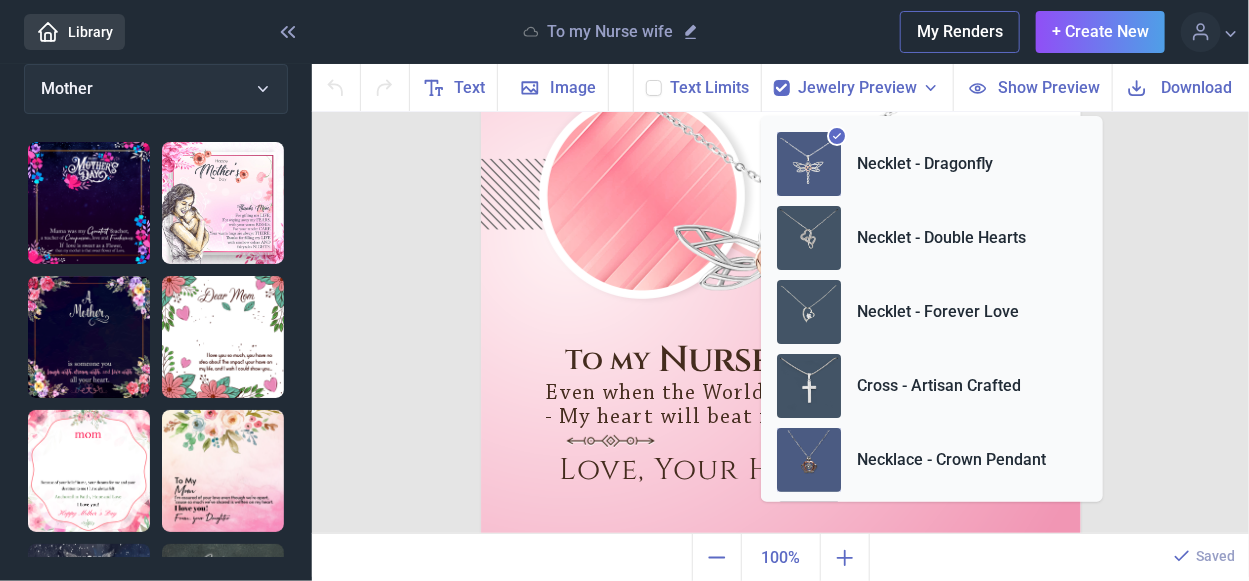 click at bounding box center (809, 460) 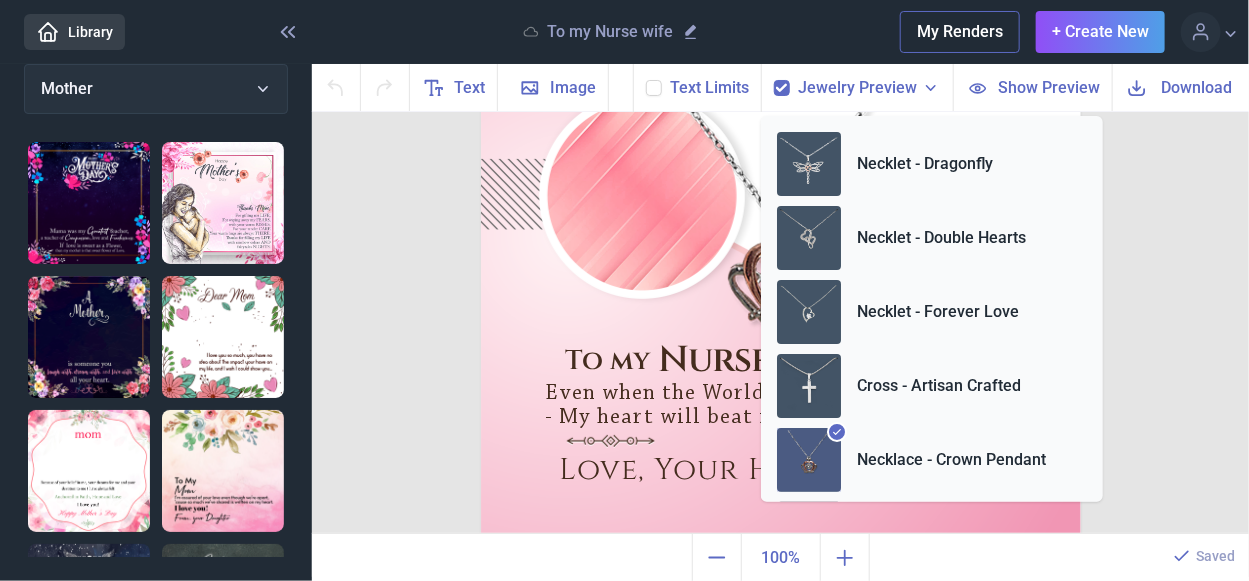 click on "To my       Nurse wife       Even when the World stops turning - My heart will beat for you.       Love, Your Husband                       Duplicate     Delete       Backwards   >   Forward" at bounding box center (780, 323) 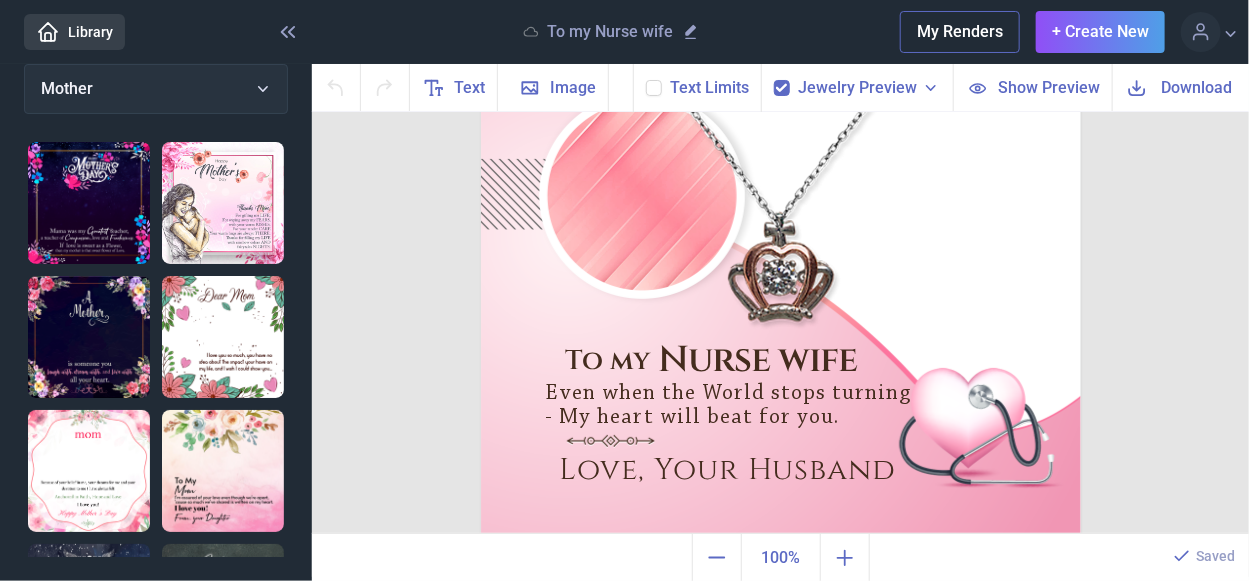 click 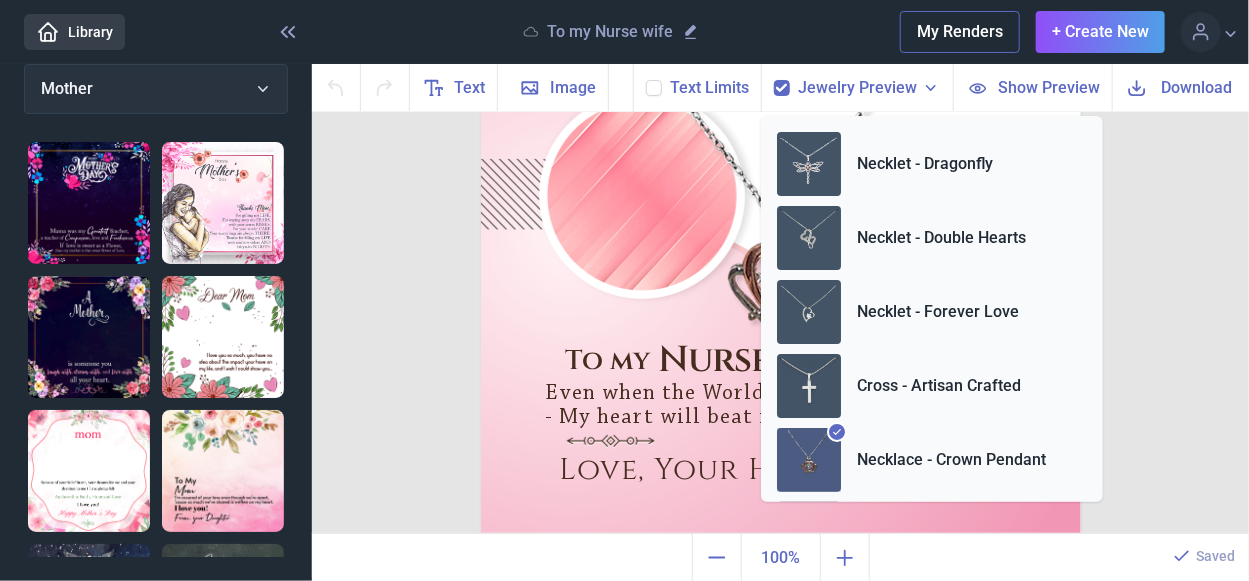 click 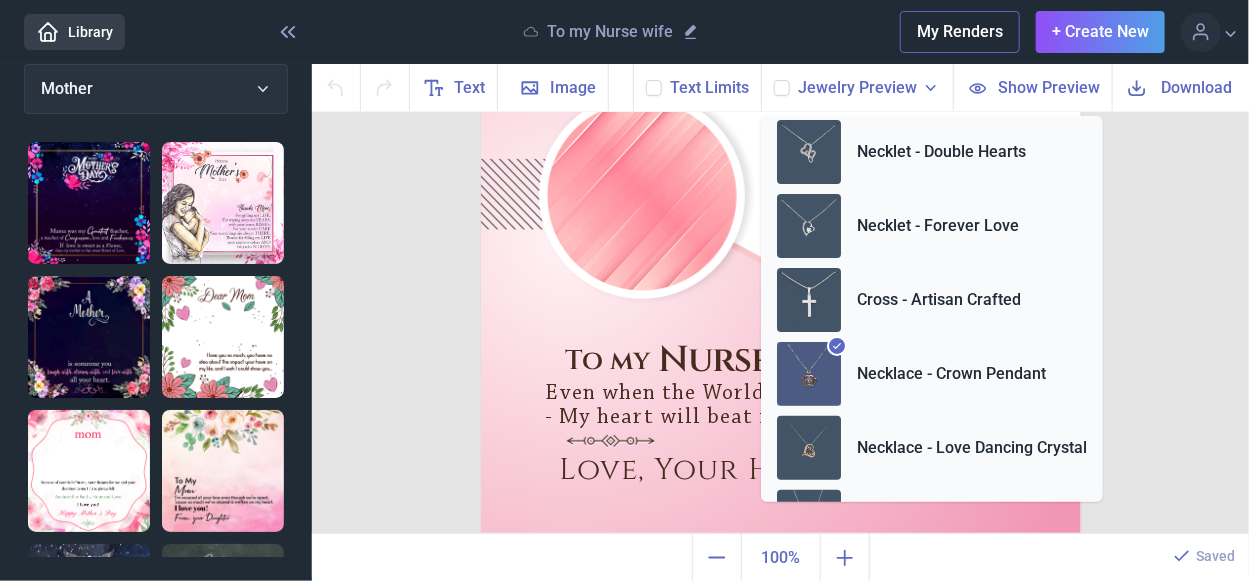 scroll, scrollTop: 100, scrollLeft: 0, axis: vertical 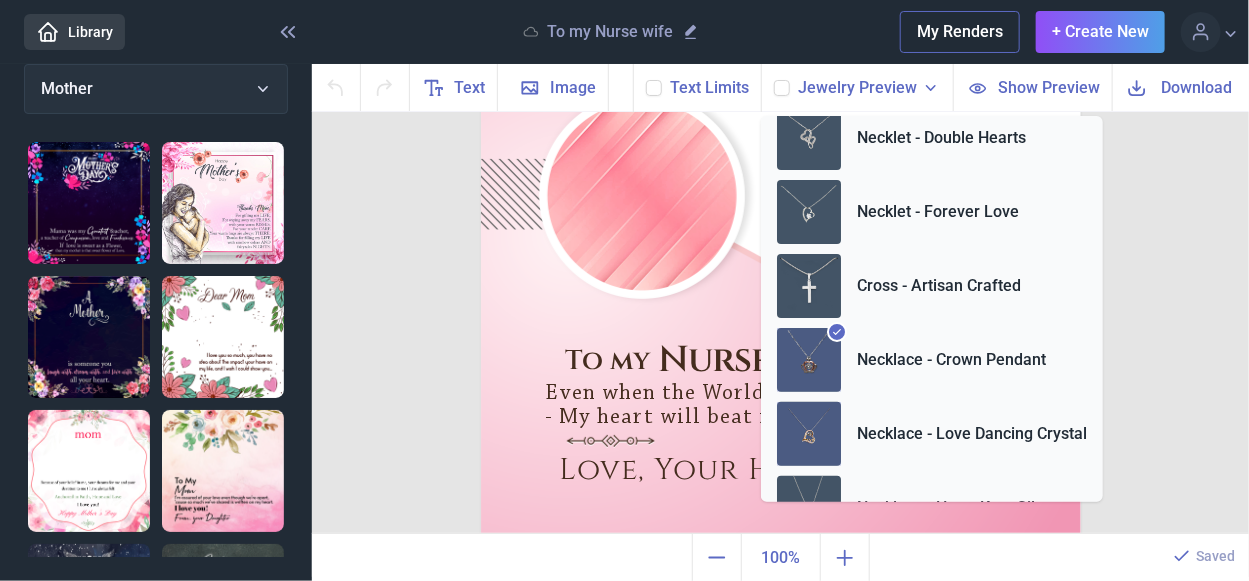 click at bounding box center [809, 434] 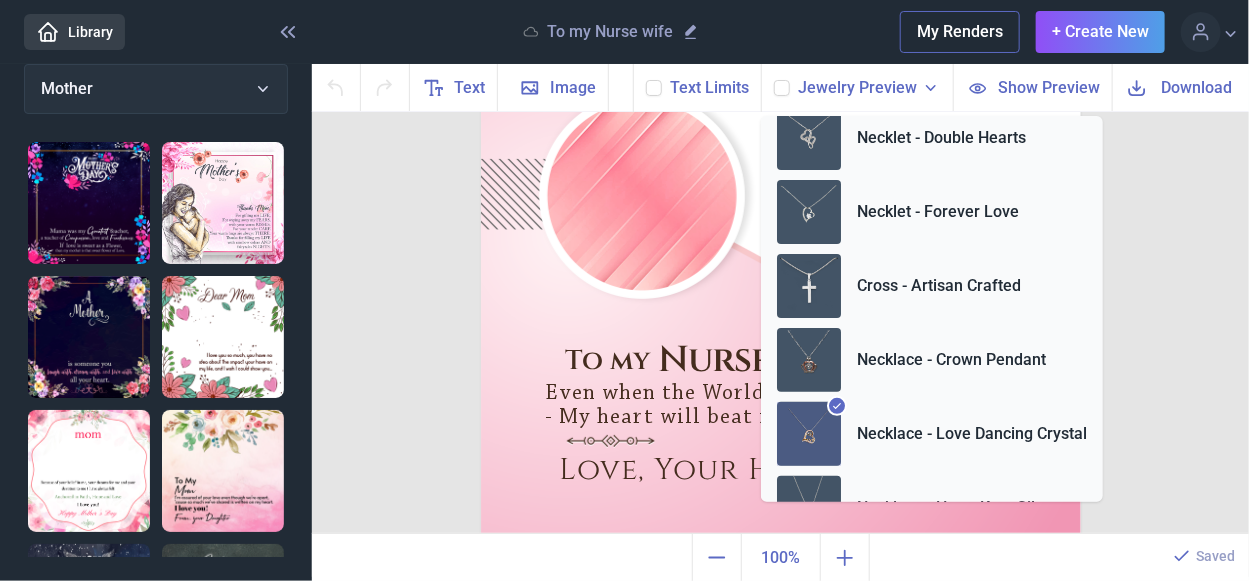 click at bounding box center (809, 434) 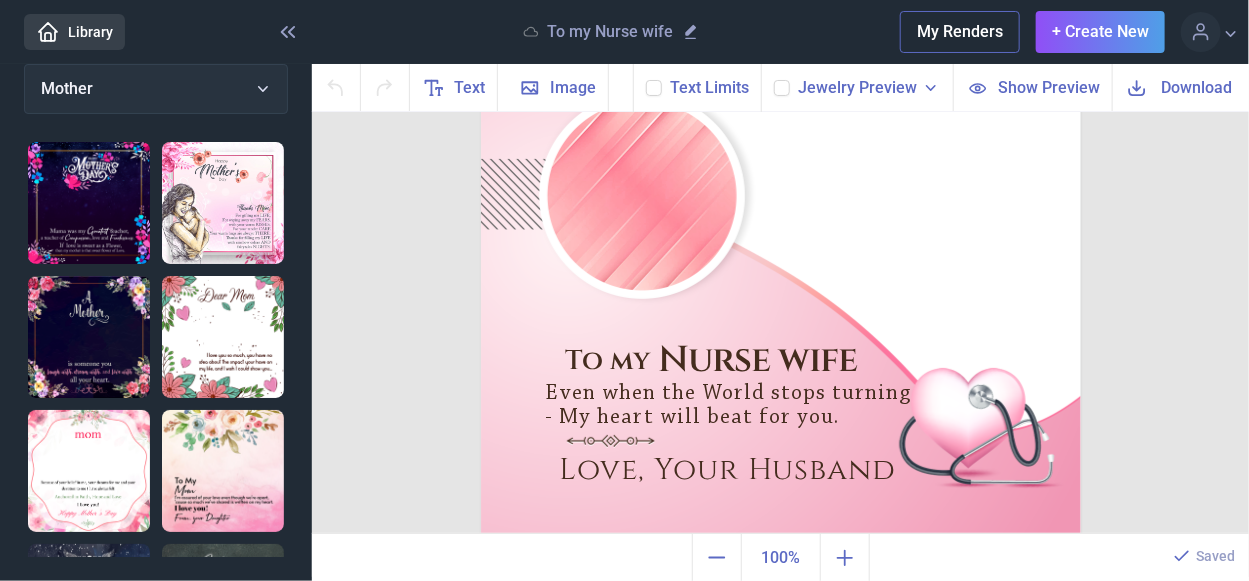 click 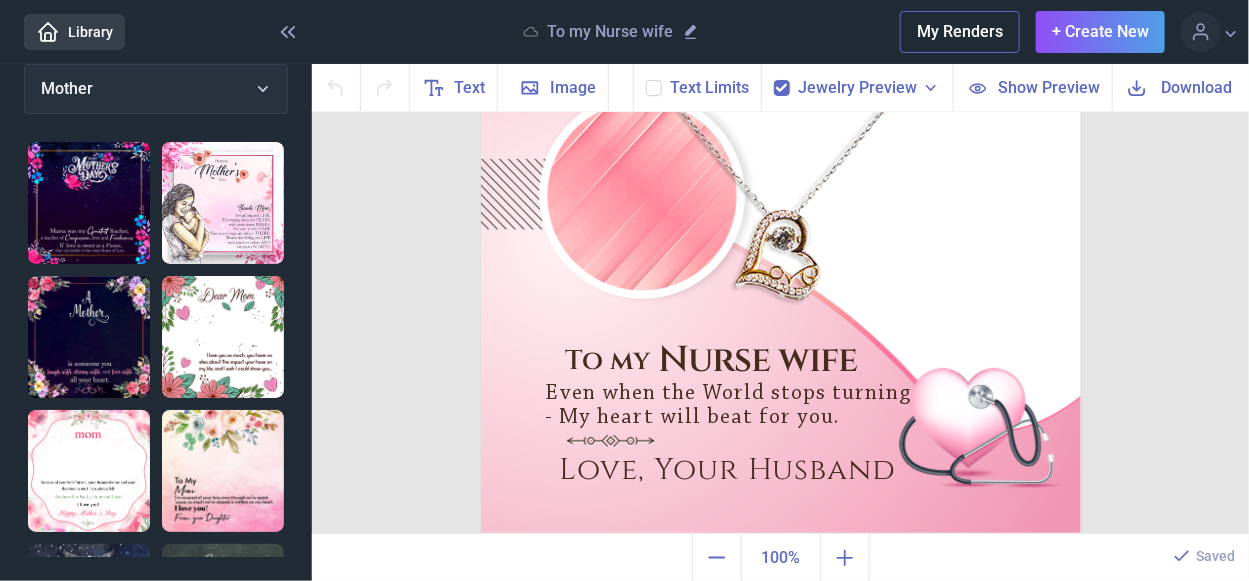 click 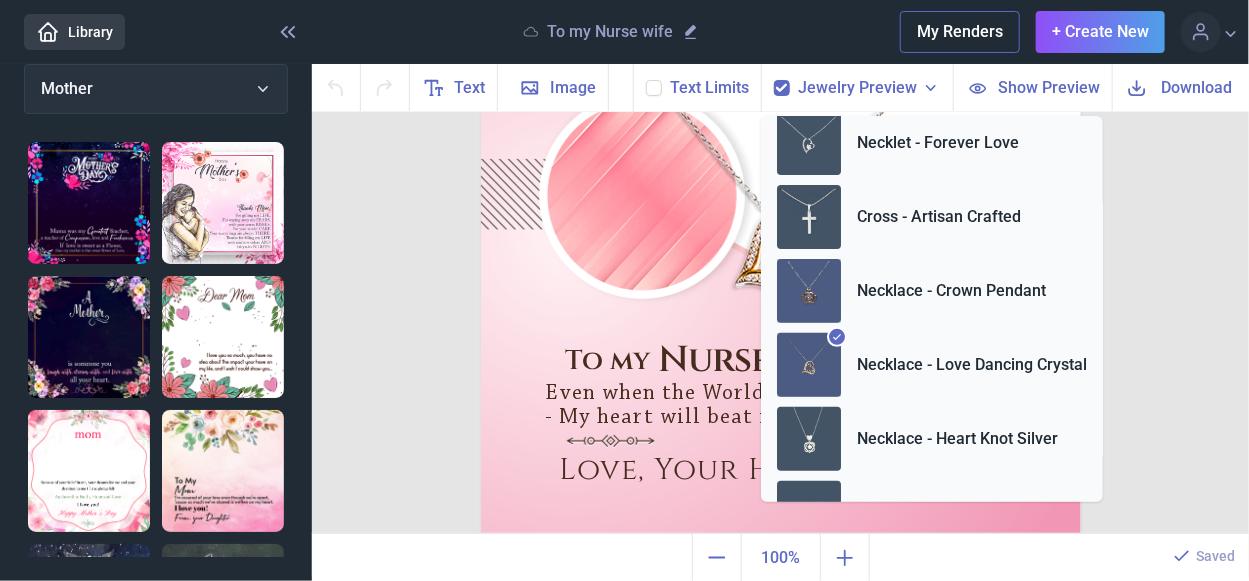 scroll, scrollTop: 200, scrollLeft: 0, axis: vertical 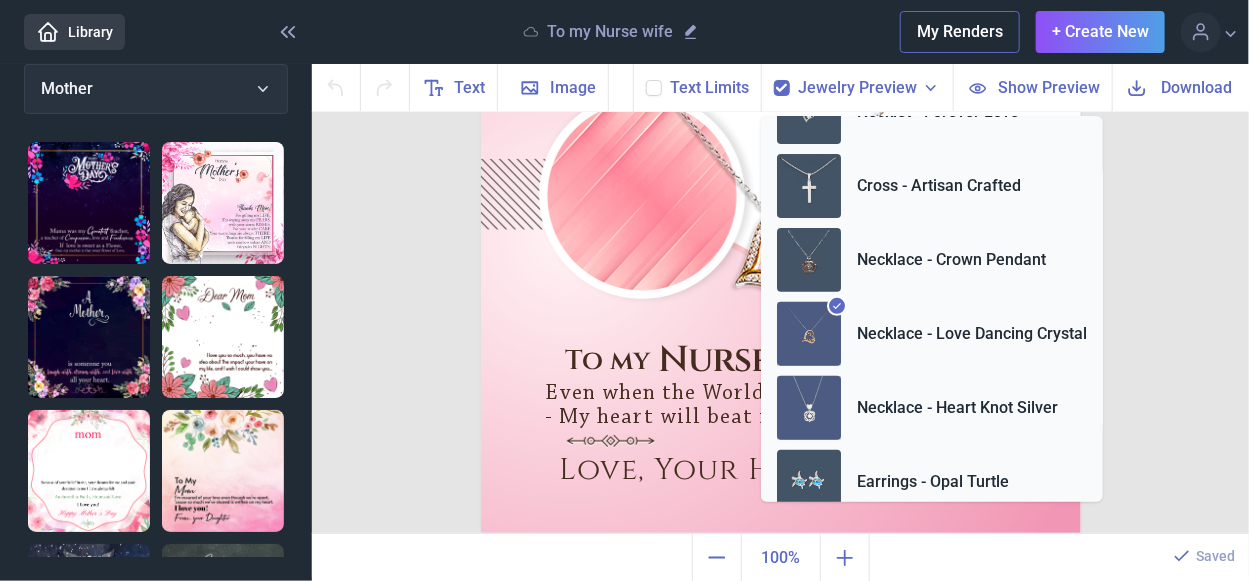 click at bounding box center (809, 408) 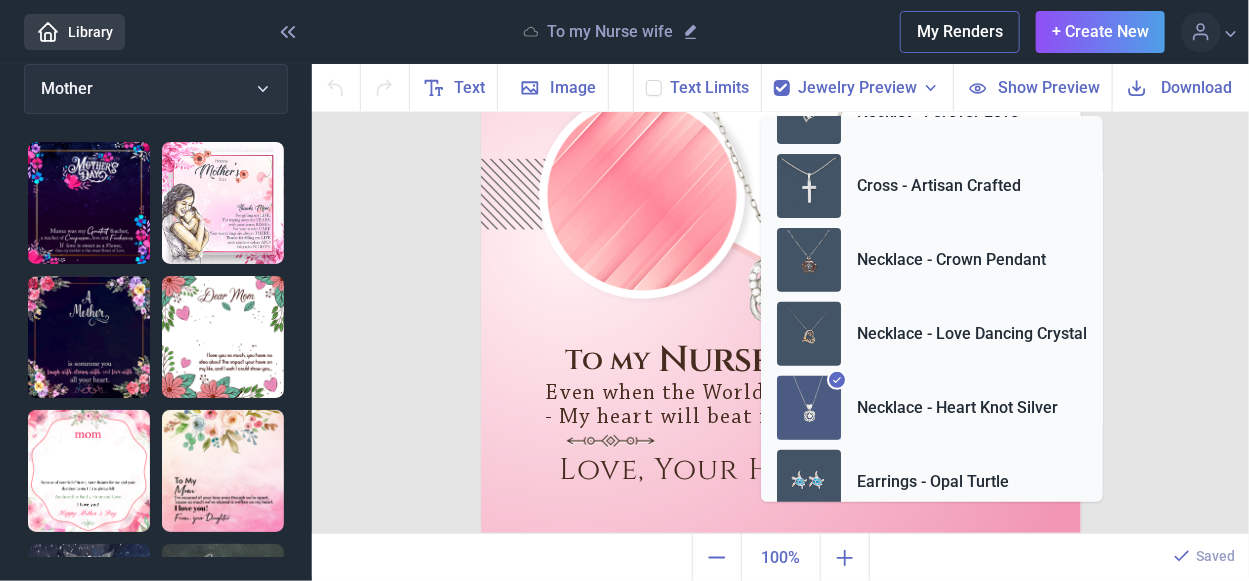 click at bounding box center [781, -64] 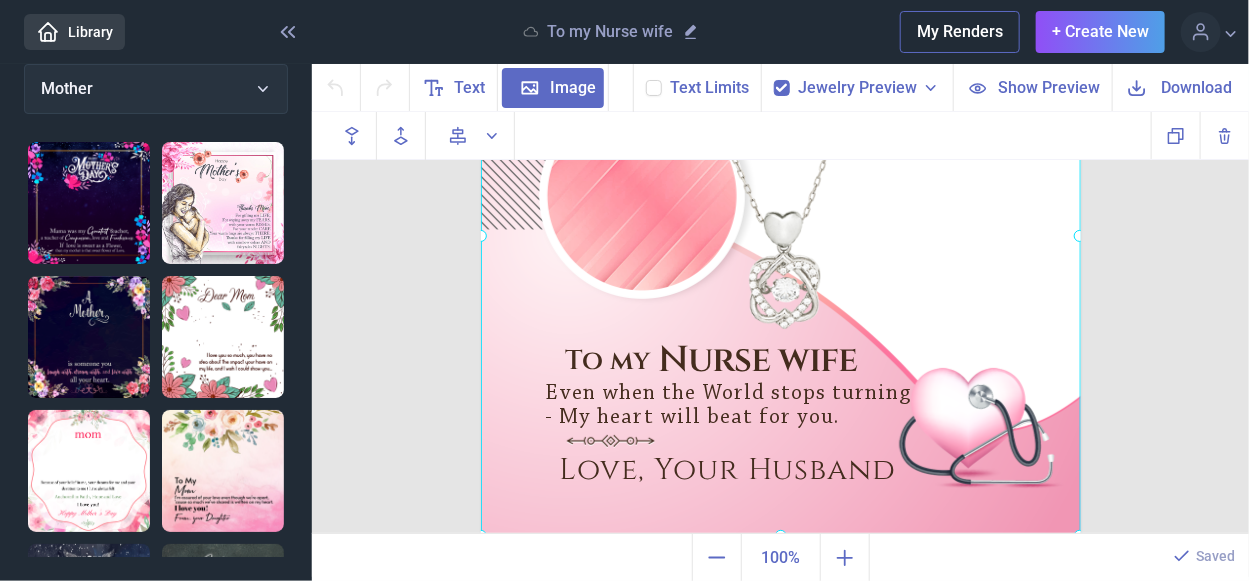 click on "Jewelry Preview" at bounding box center (869, 88) 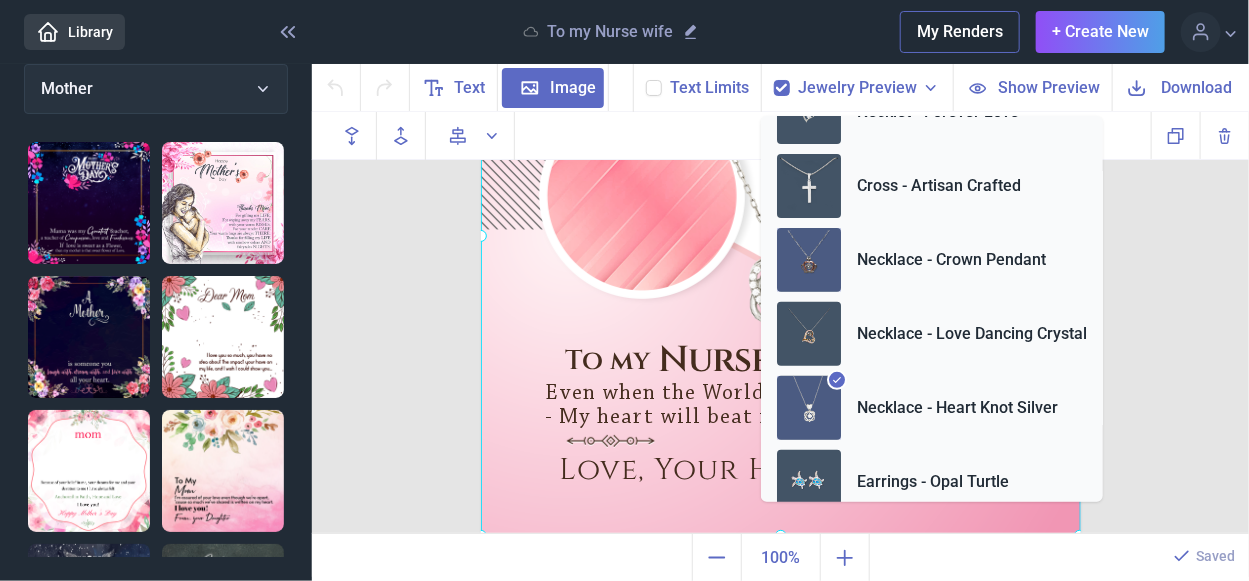 scroll, scrollTop: 300, scrollLeft: 0, axis: vertical 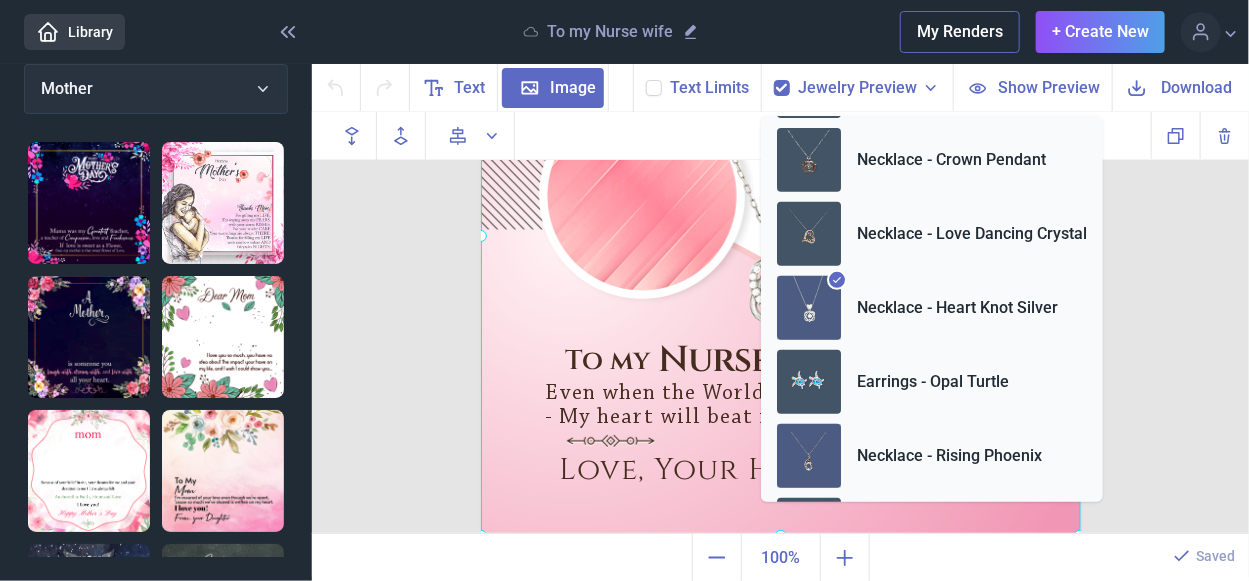 click at bounding box center [809, 456] 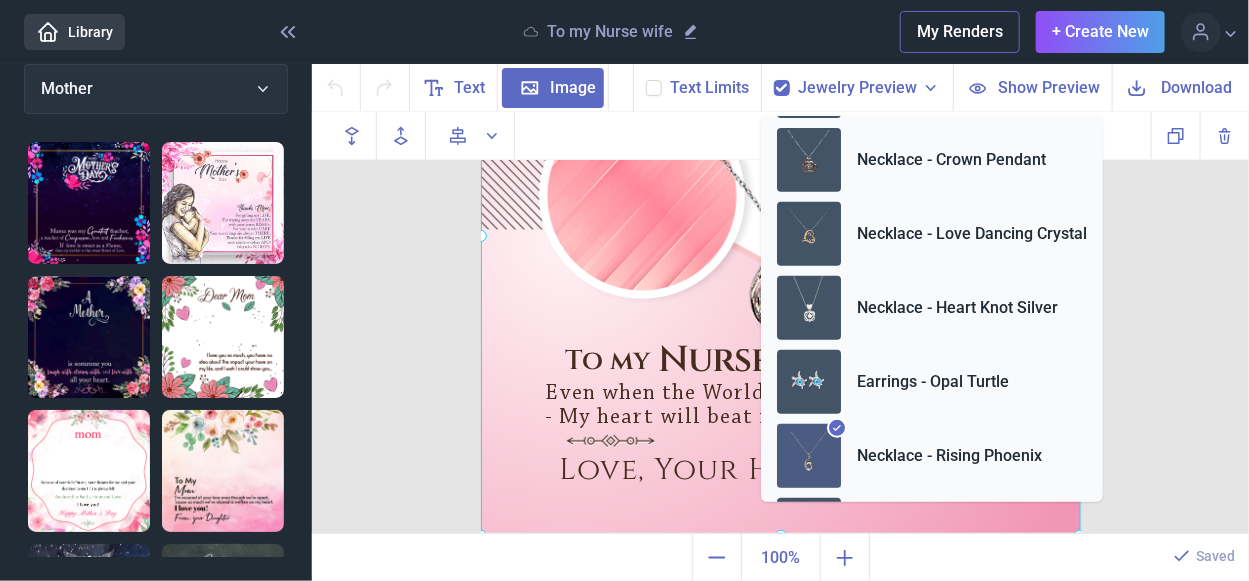 click at bounding box center [781, 236] 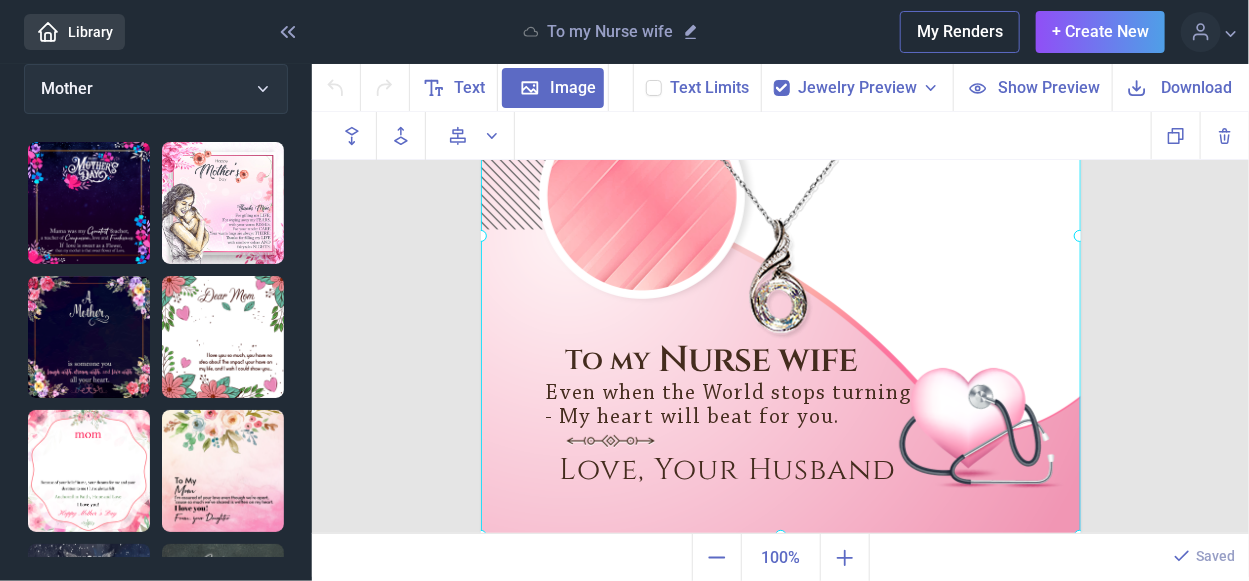 click 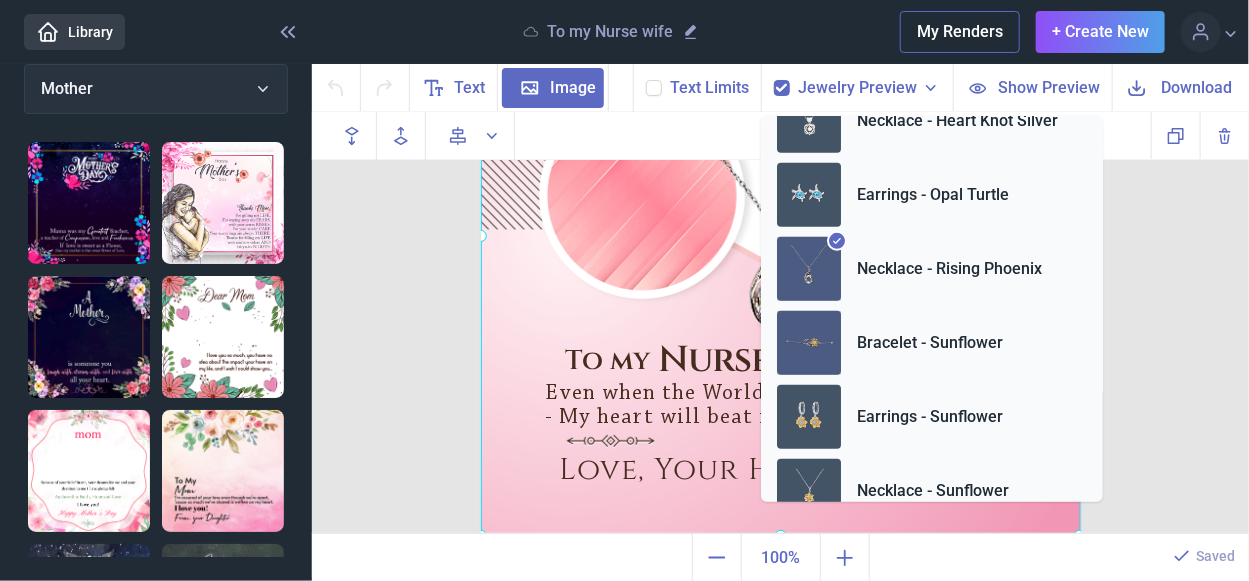 scroll, scrollTop: 500, scrollLeft: 0, axis: vertical 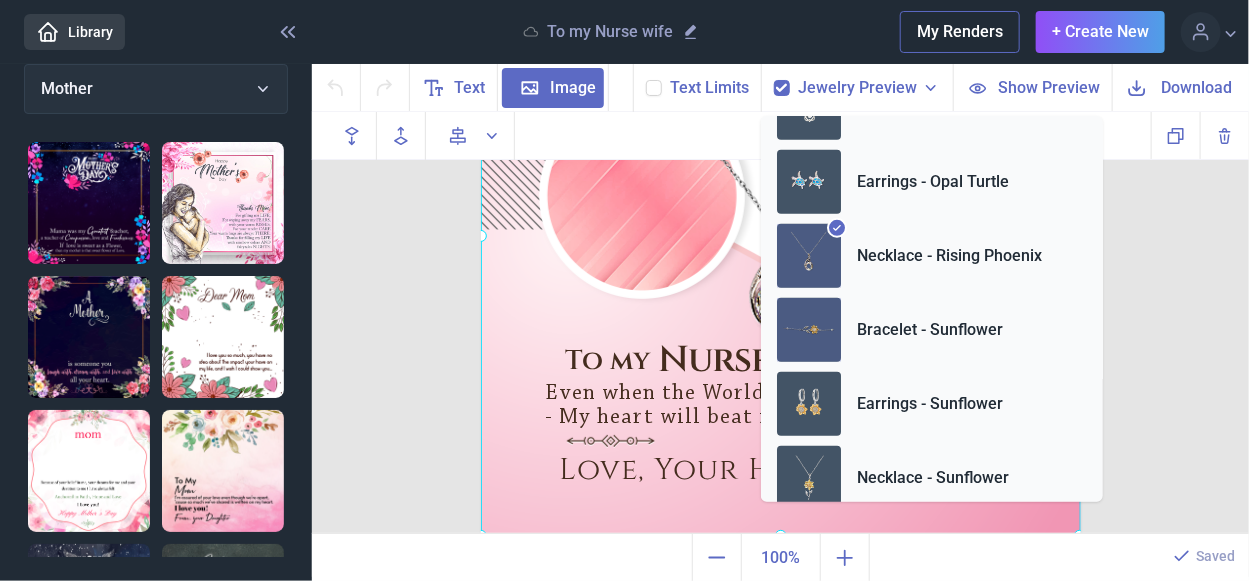 click on "Bracelet - Sunflower" at bounding box center (930, 330) 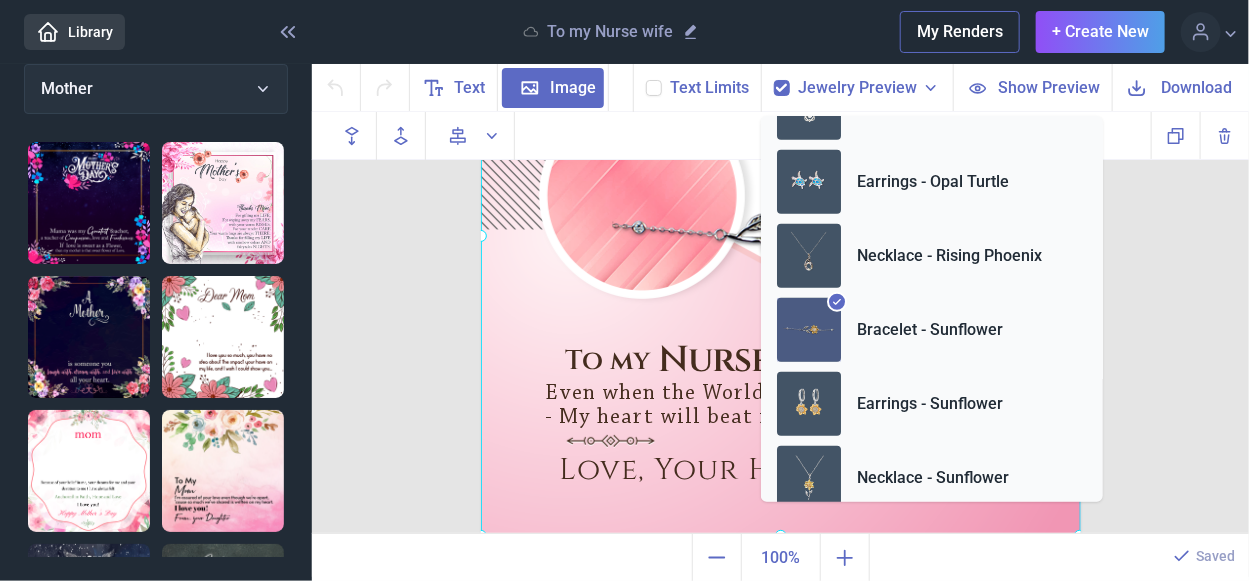 click at bounding box center [781, 236] 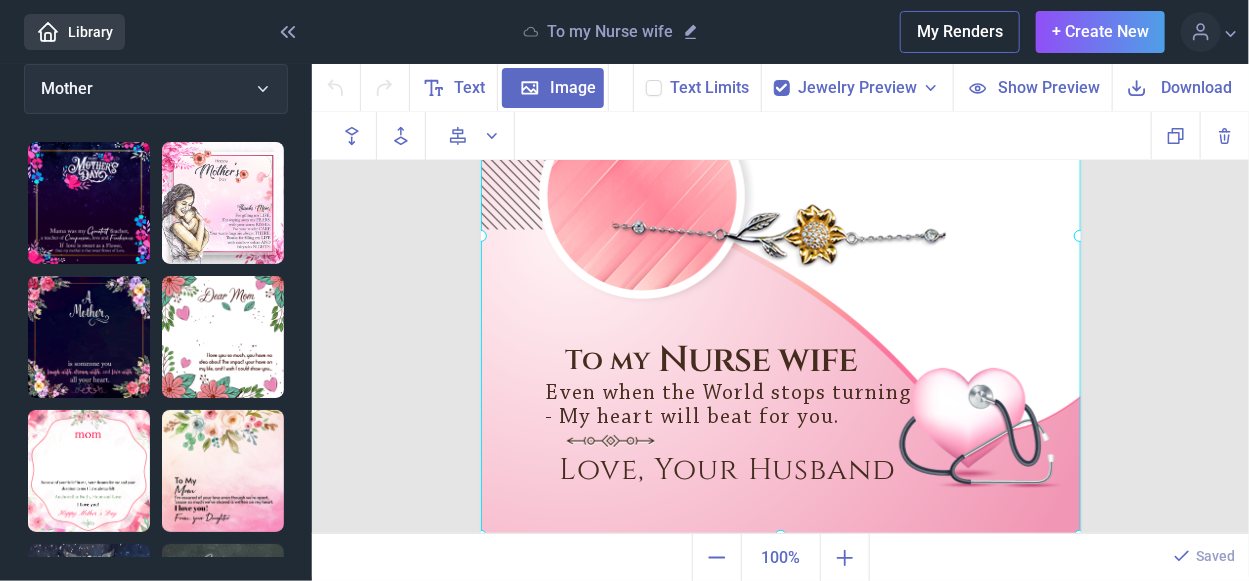 click 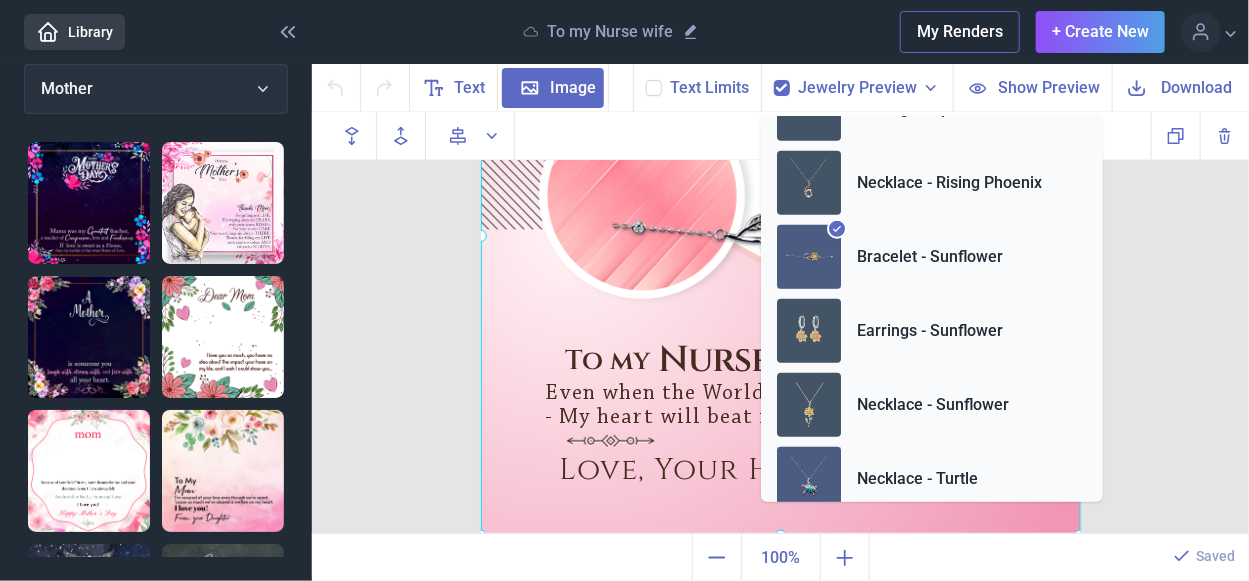 scroll, scrollTop: 600, scrollLeft: 0, axis: vertical 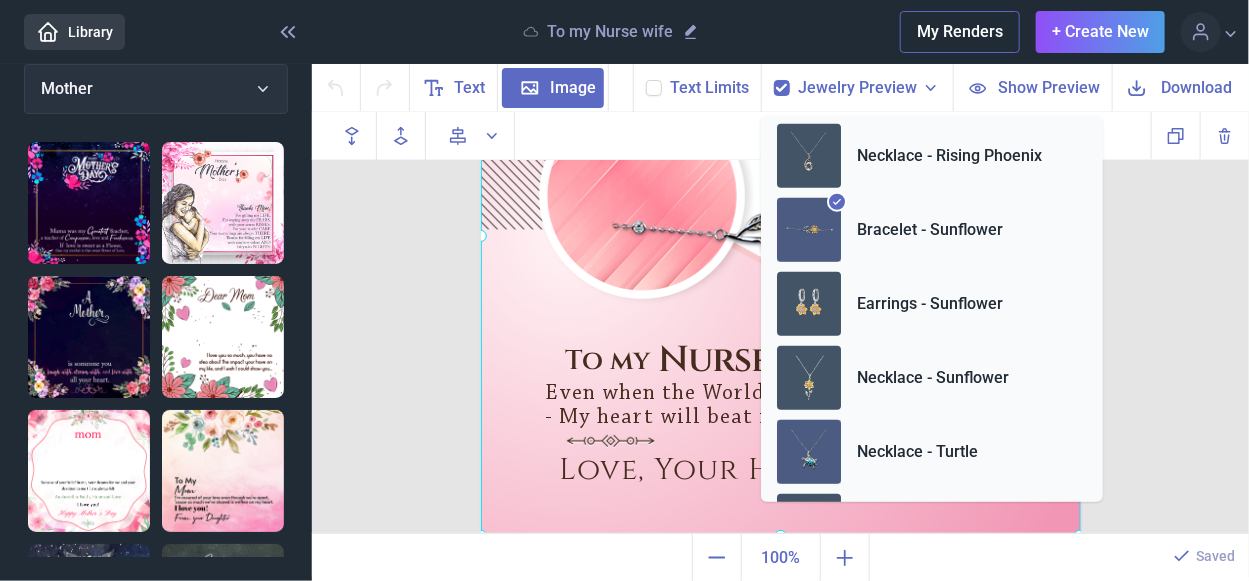click at bounding box center (809, 452) 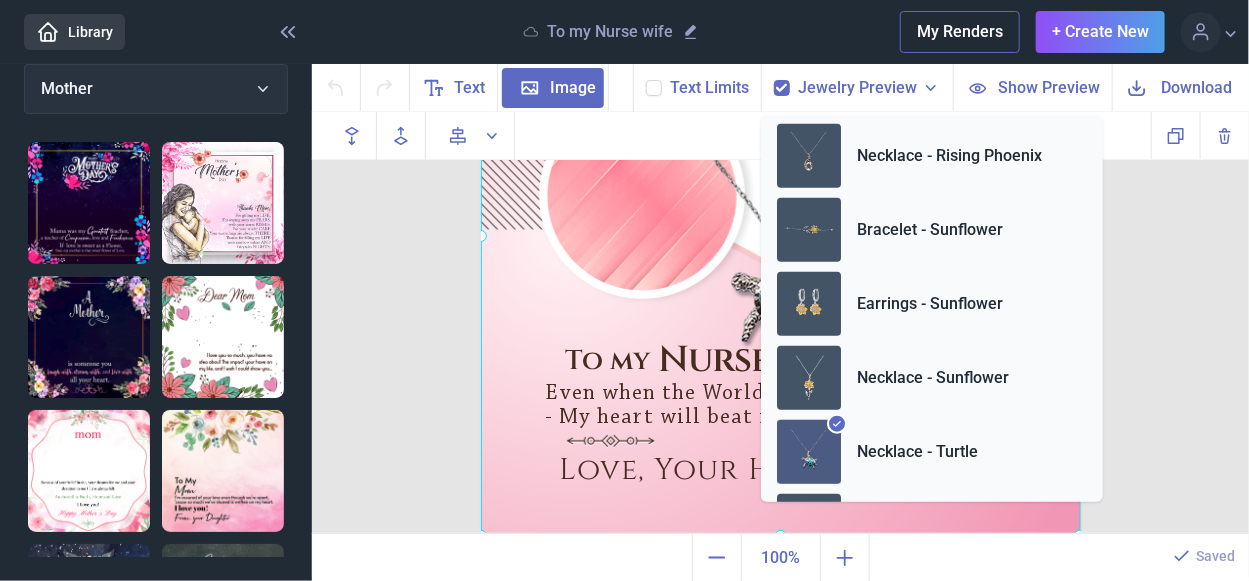 click at bounding box center (781, 236) 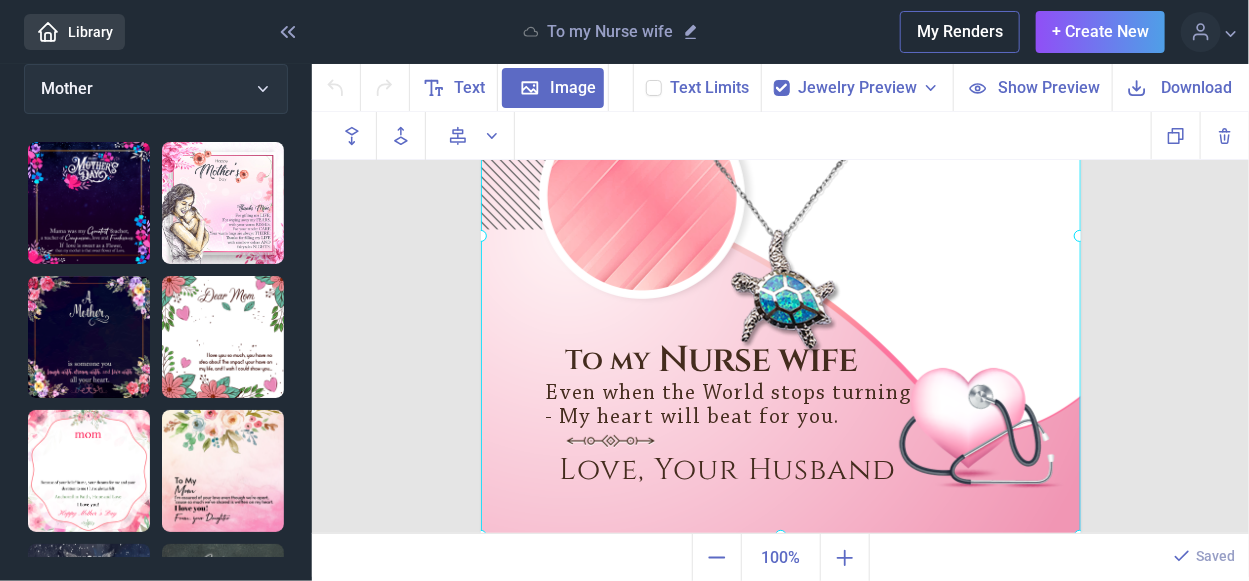 click 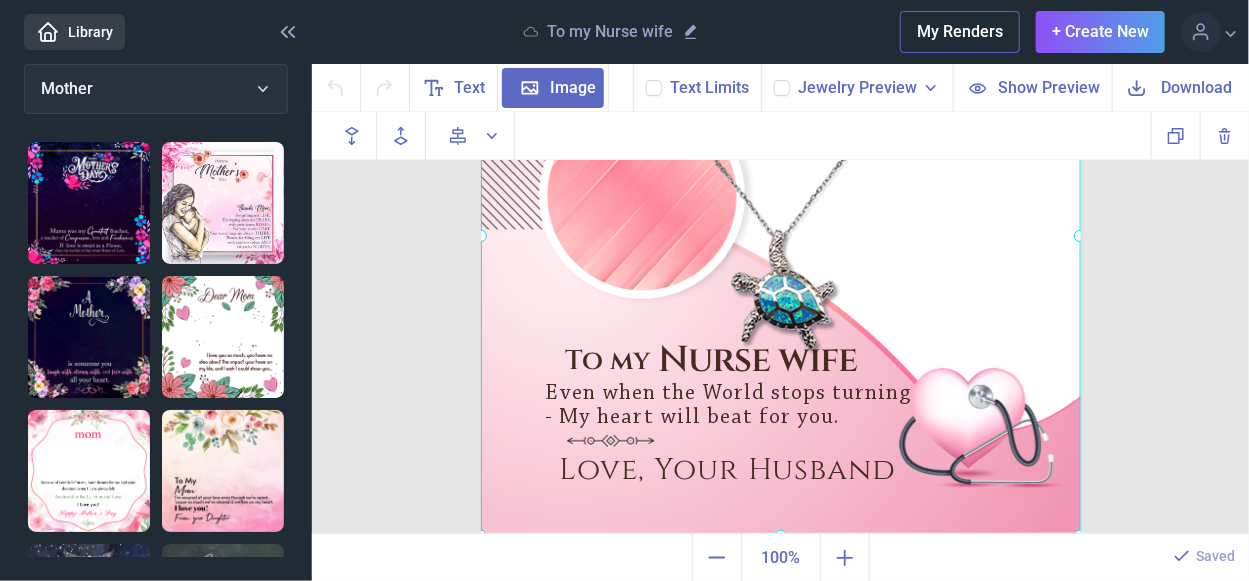 checkbox on "false" 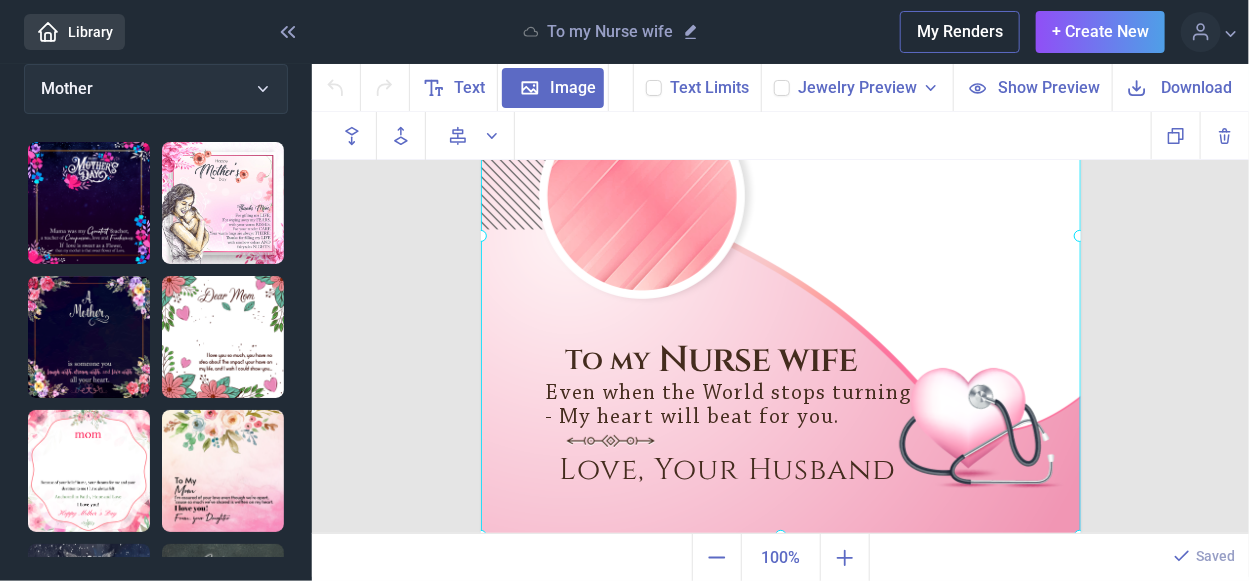 scroll, scrollTop: 46, scrollLeft: 0, axis: vertical 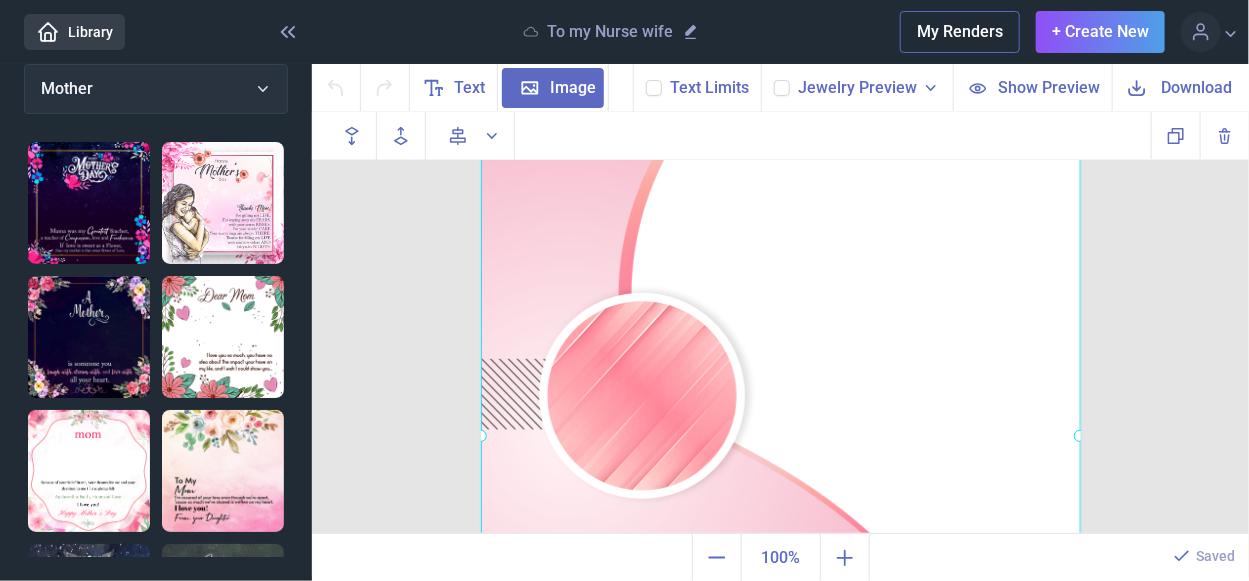 click on "Library" at bounding box center [74, 32] 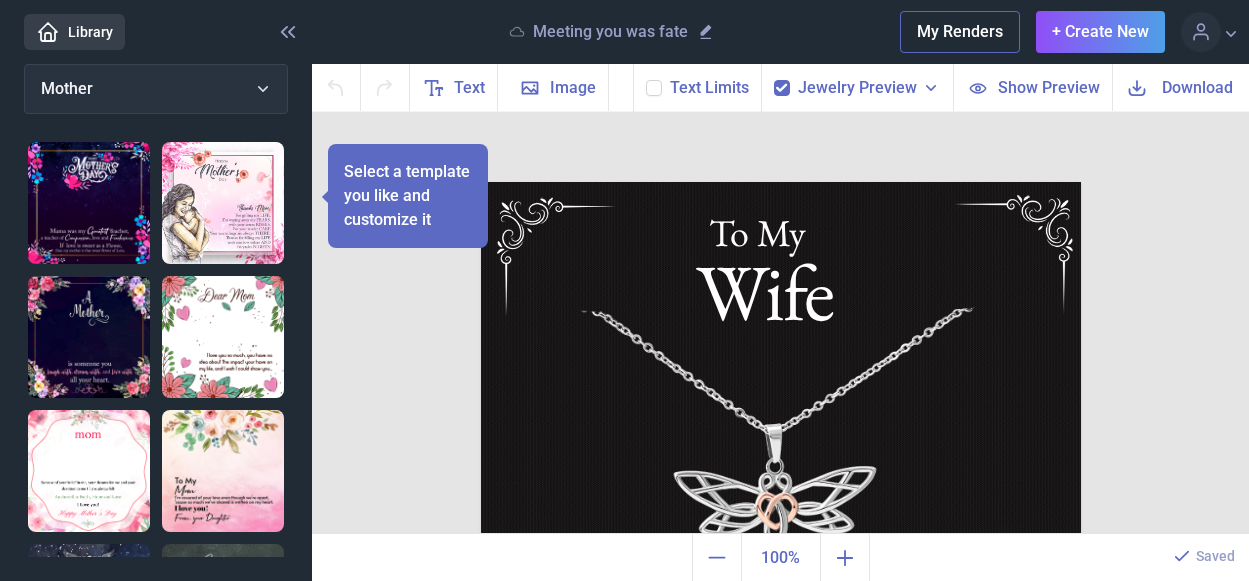 scroll, scrollTop: 0, scrollLeft: 0, axis: both 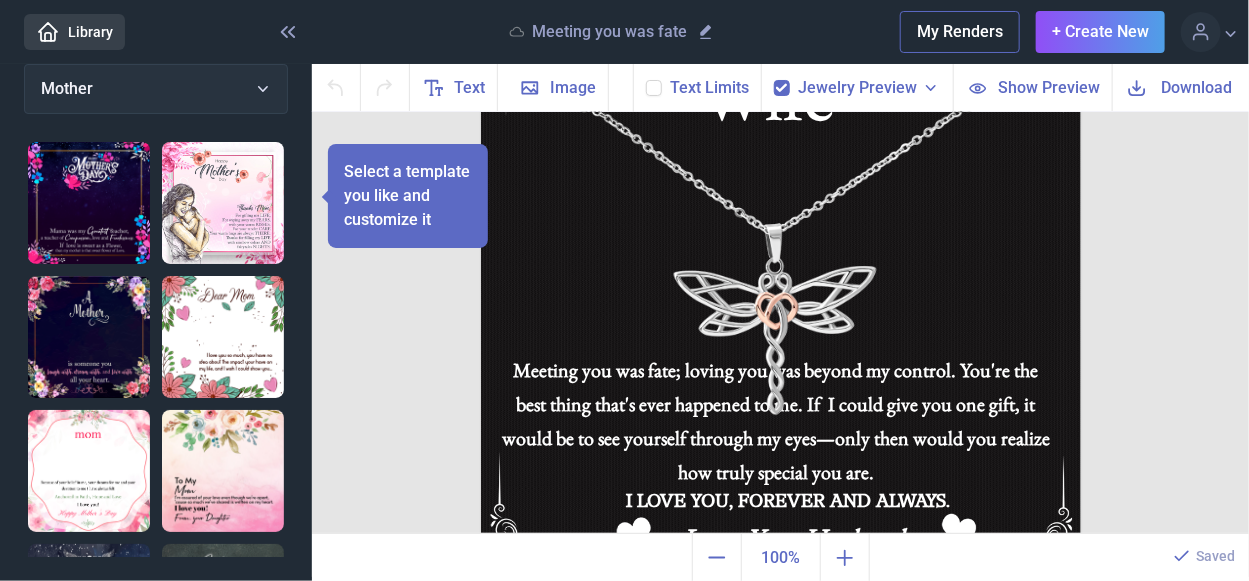 click on "Library" at bounding box center (74, 32) 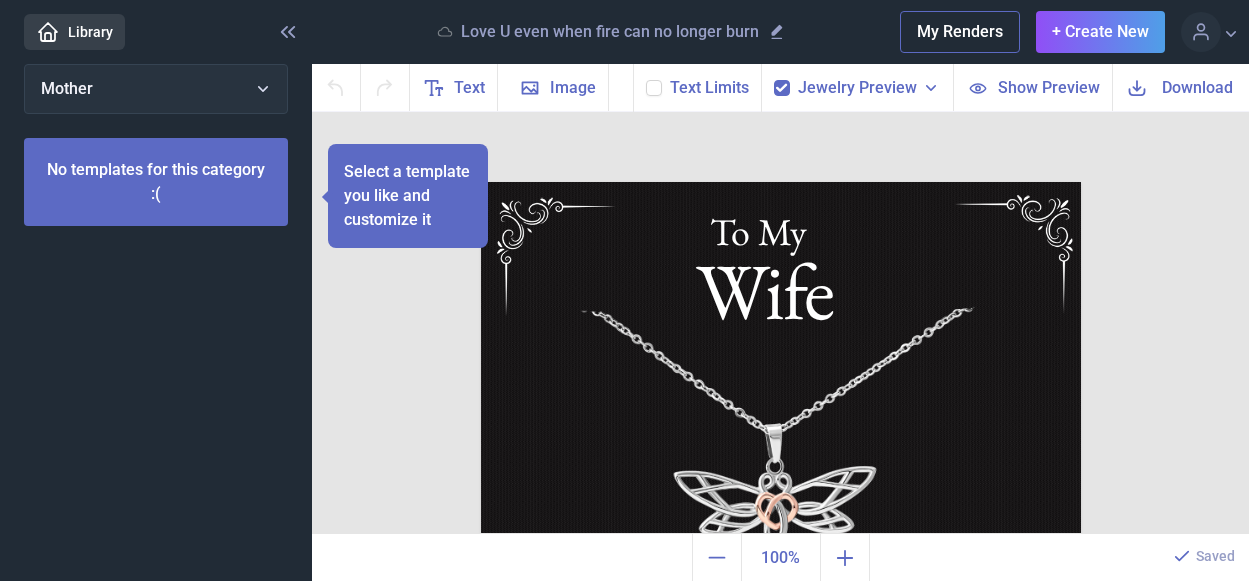 scroll, scrollTop: 0, scrollLeft: 0, axis: both 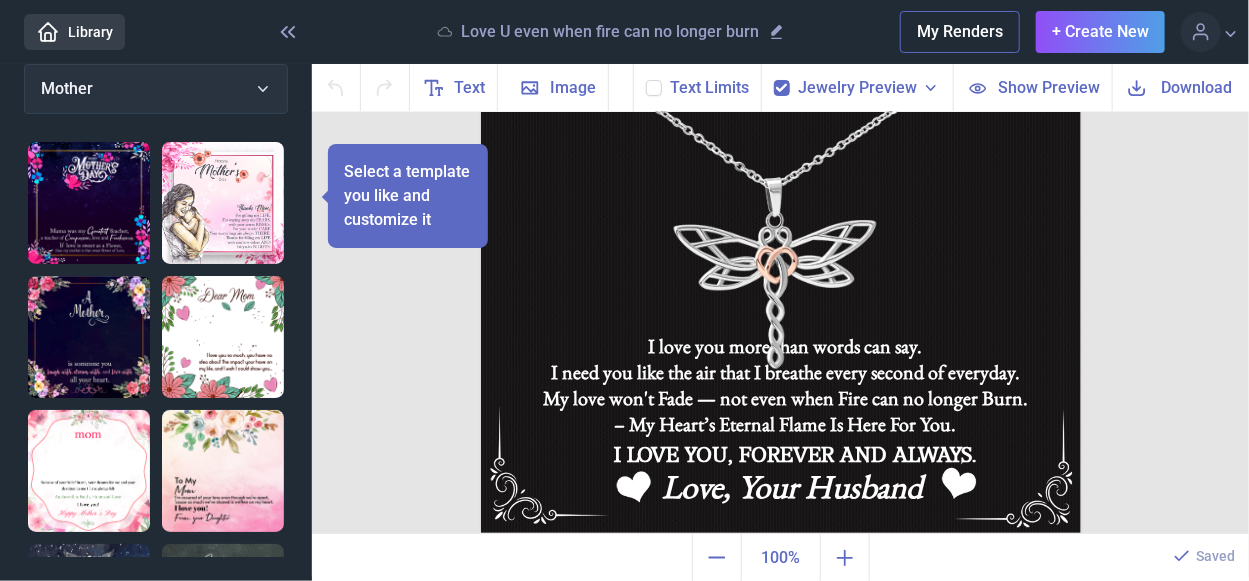 click at bounding box center (782, 88) 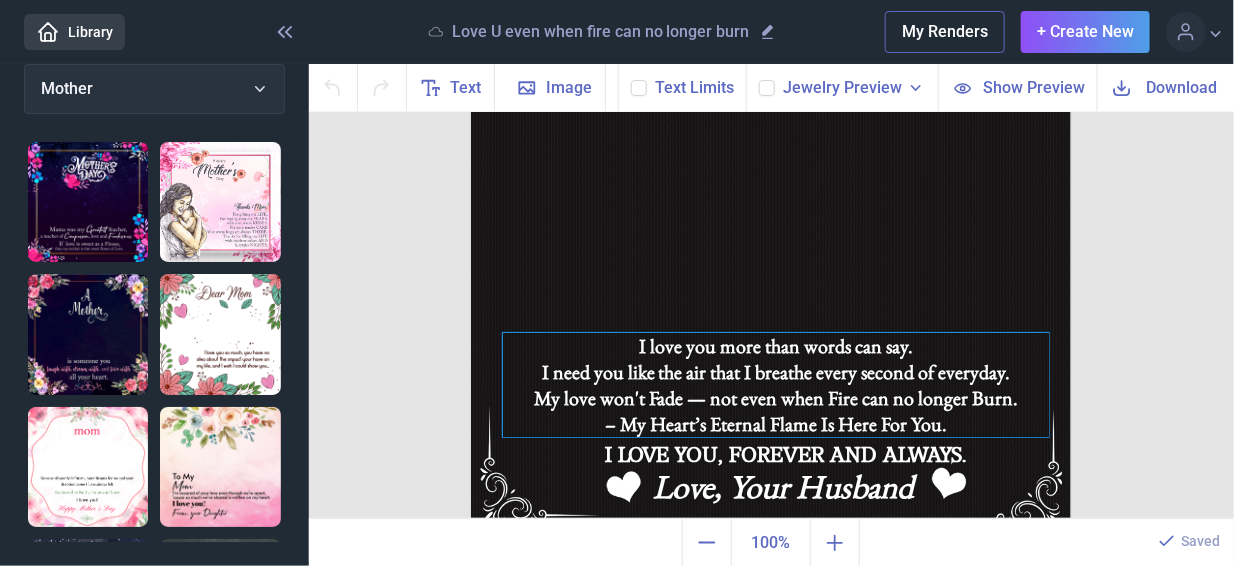 click on "I love you more than words can say.  I need you like the air that I breathe every second of everyday.  My love won't Fade — not even when Fire can no longer Burn.  – My Heart’s Eternal Flame Is Here For You." at bounding box center (771, -64) 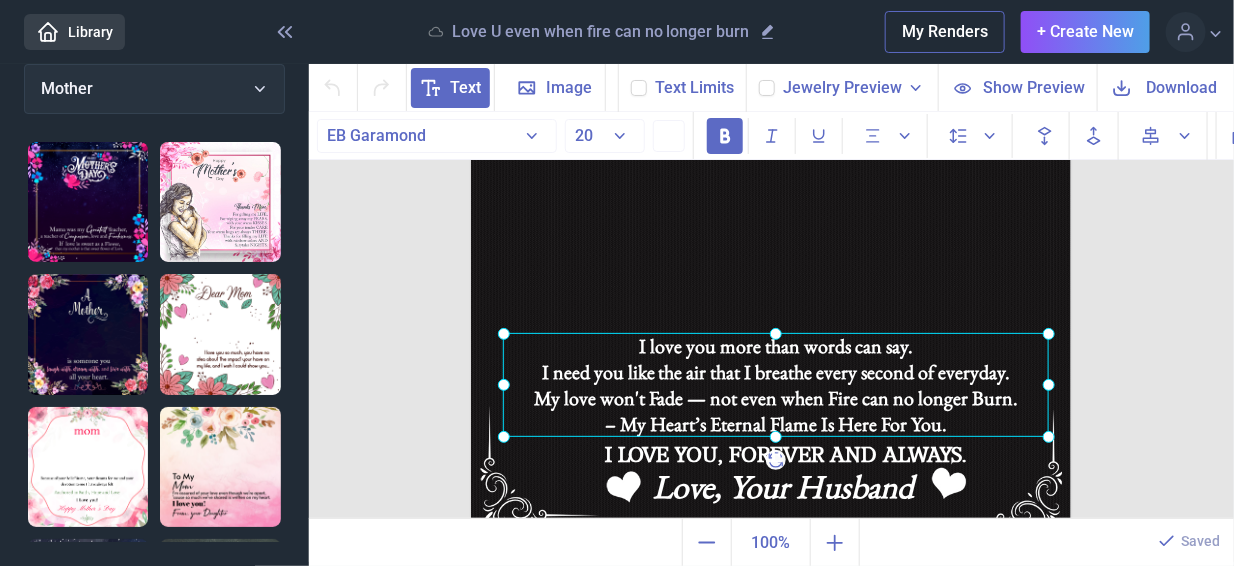 click 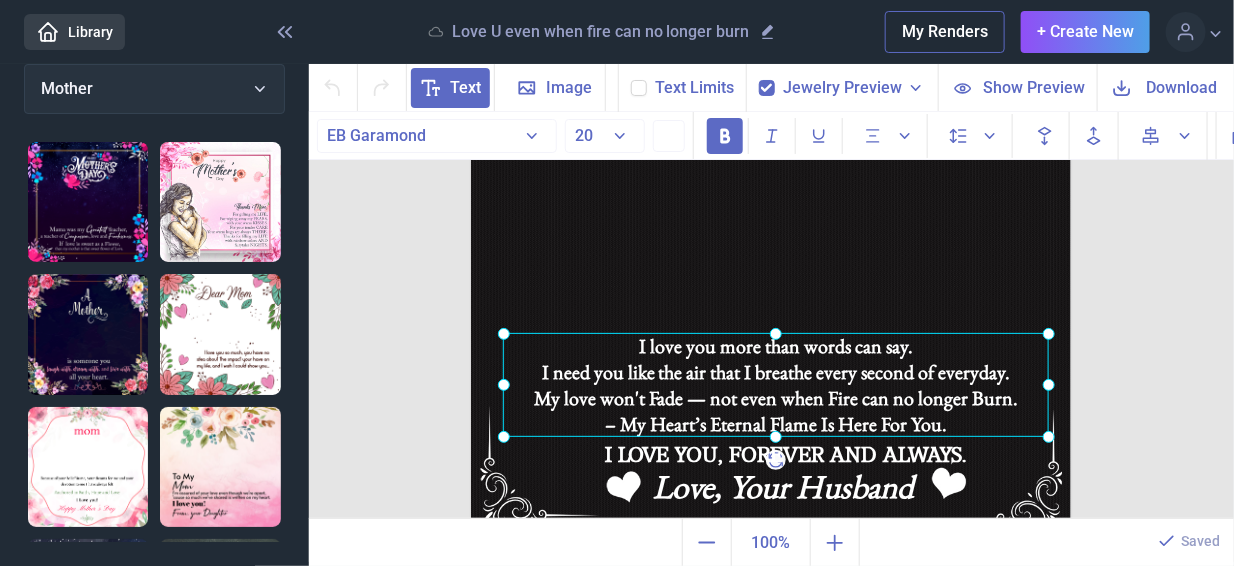 checkbox on "true" 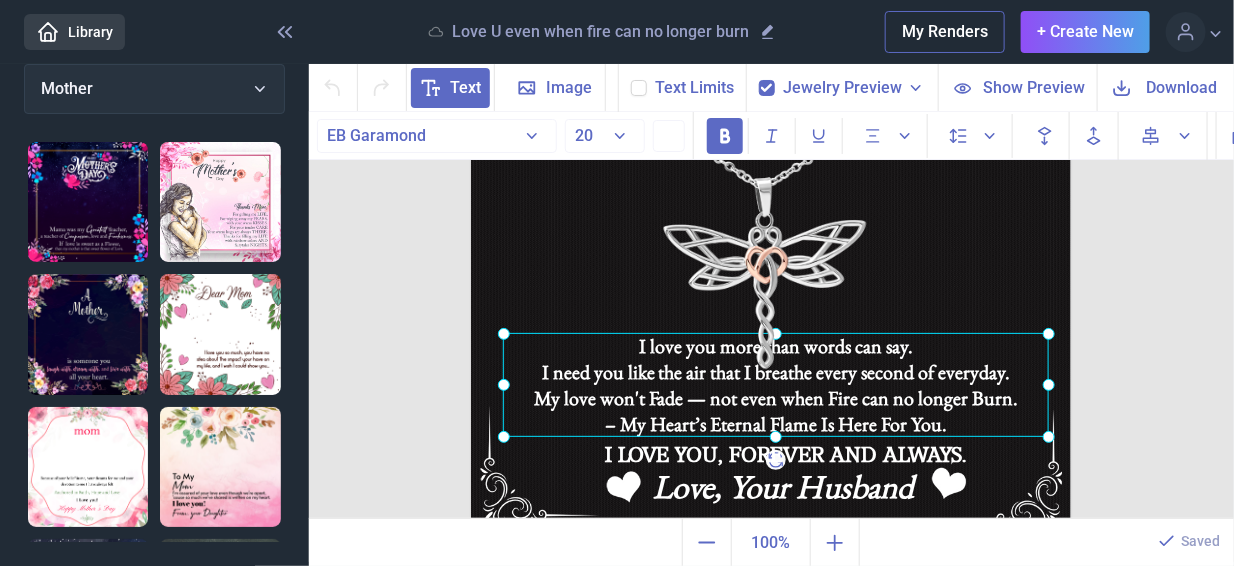 click at bounding box center [776, 385] 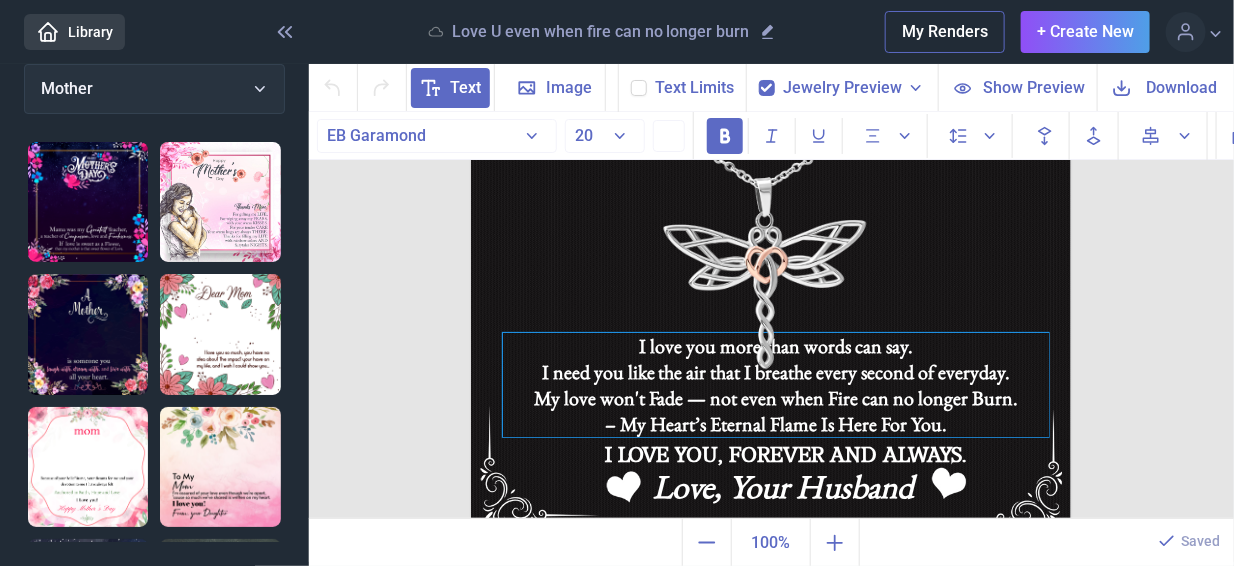 click on "I love you more than words can say.  I need you like the air that I breathe every second of everyday.  My love won't Fade — not even when Fire can no longer Burn.  – My Heart’s Eternal Flame Is Here For You." at bounding box center [776, 385] 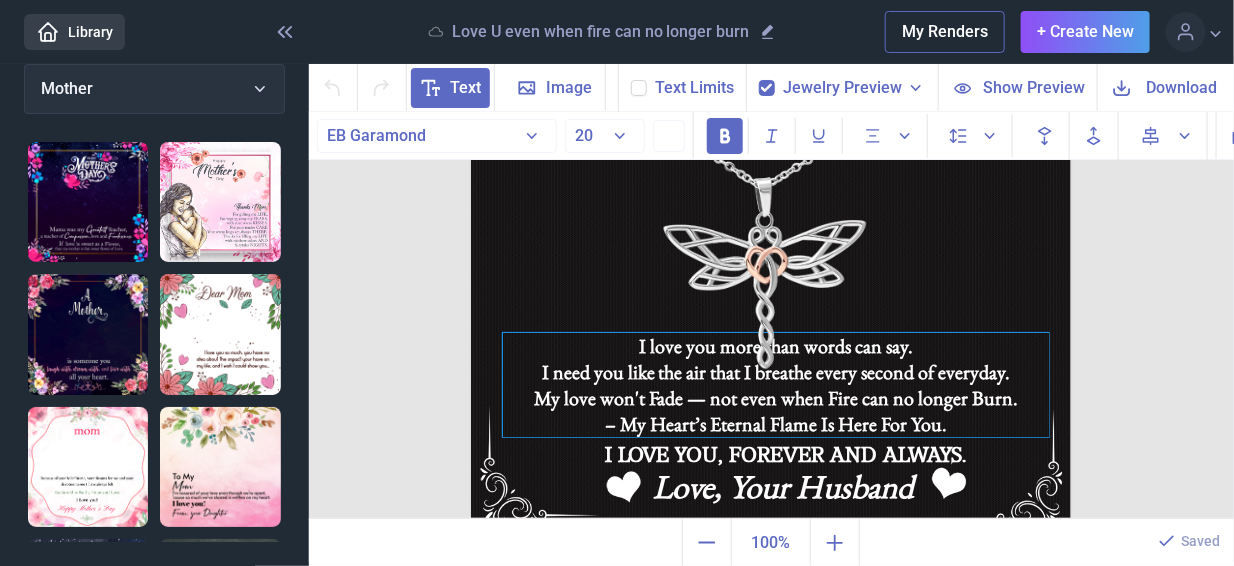 type 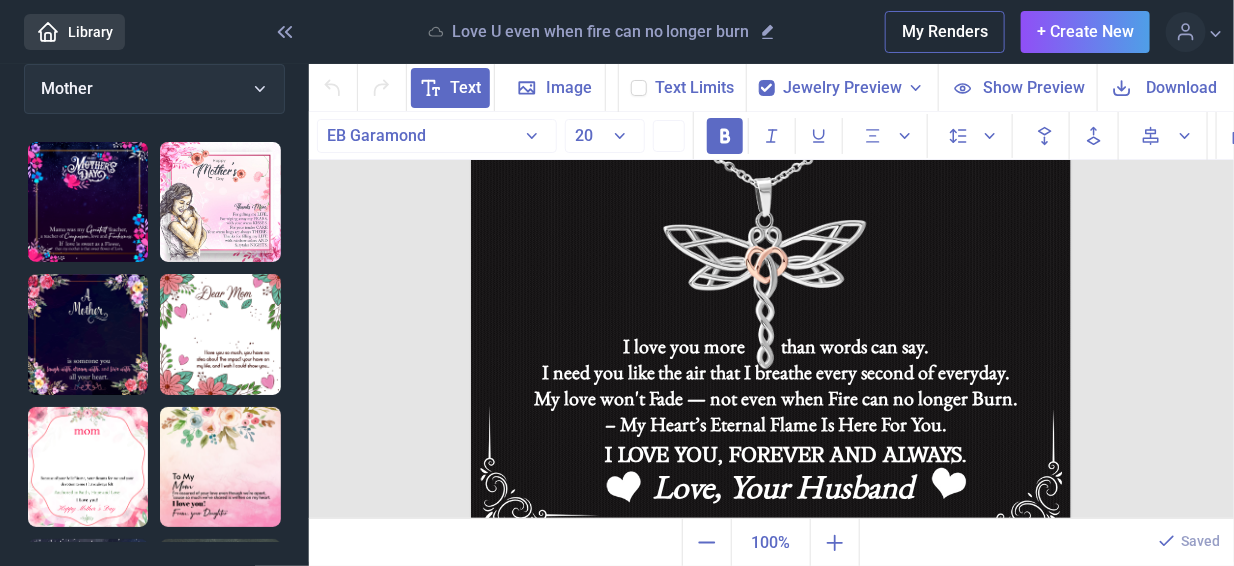 click at bounding box center (771, 236) 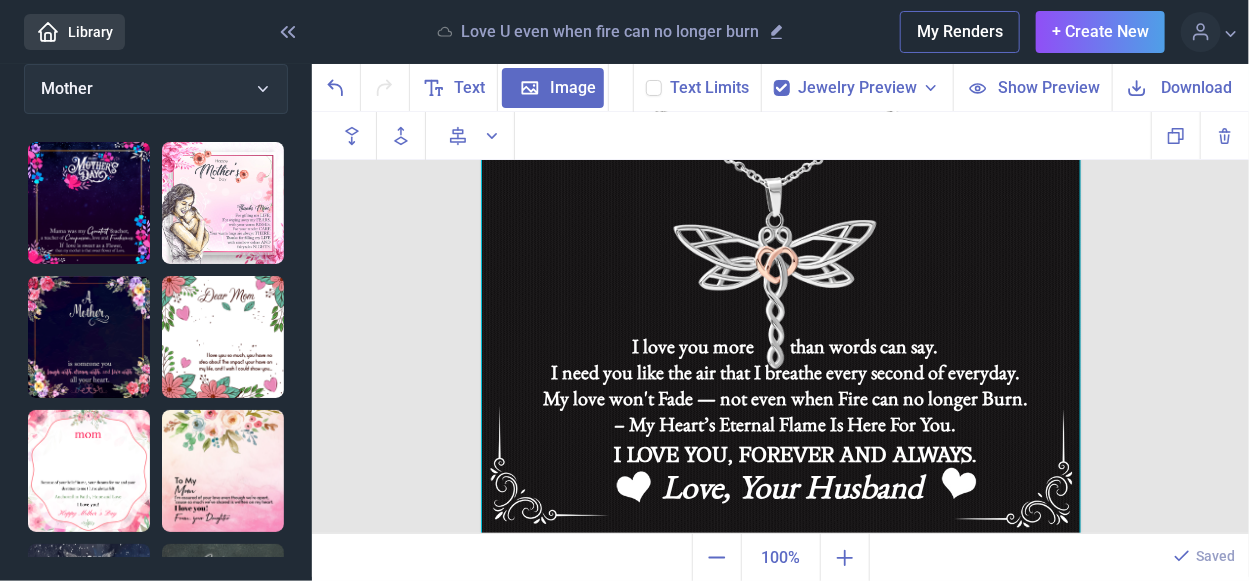 click 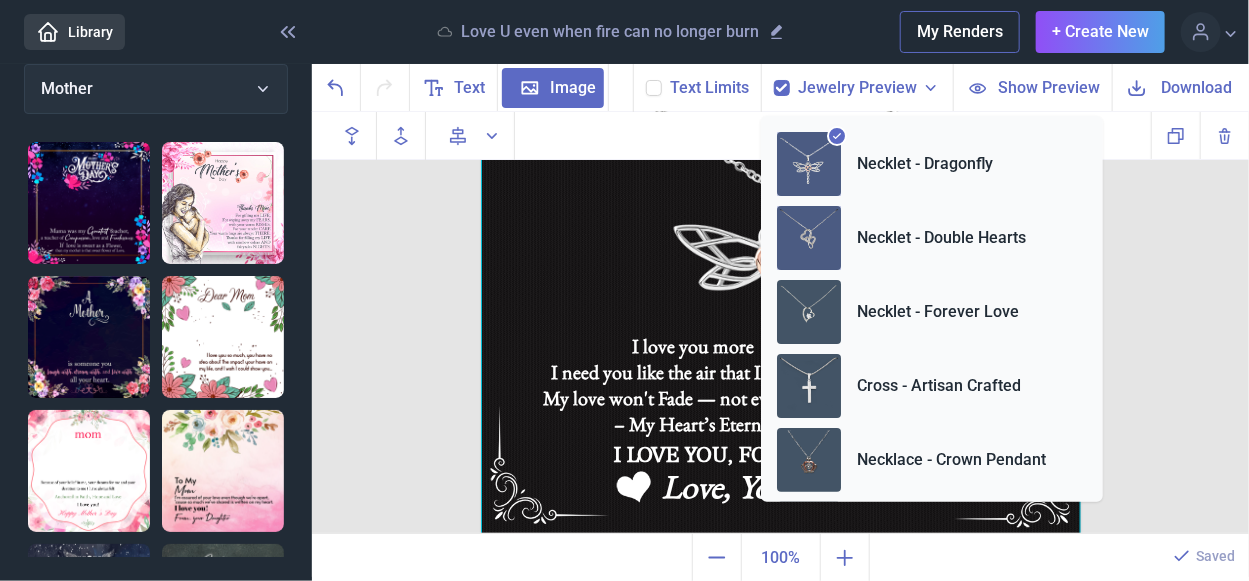 click at bounding box center [809, 238] 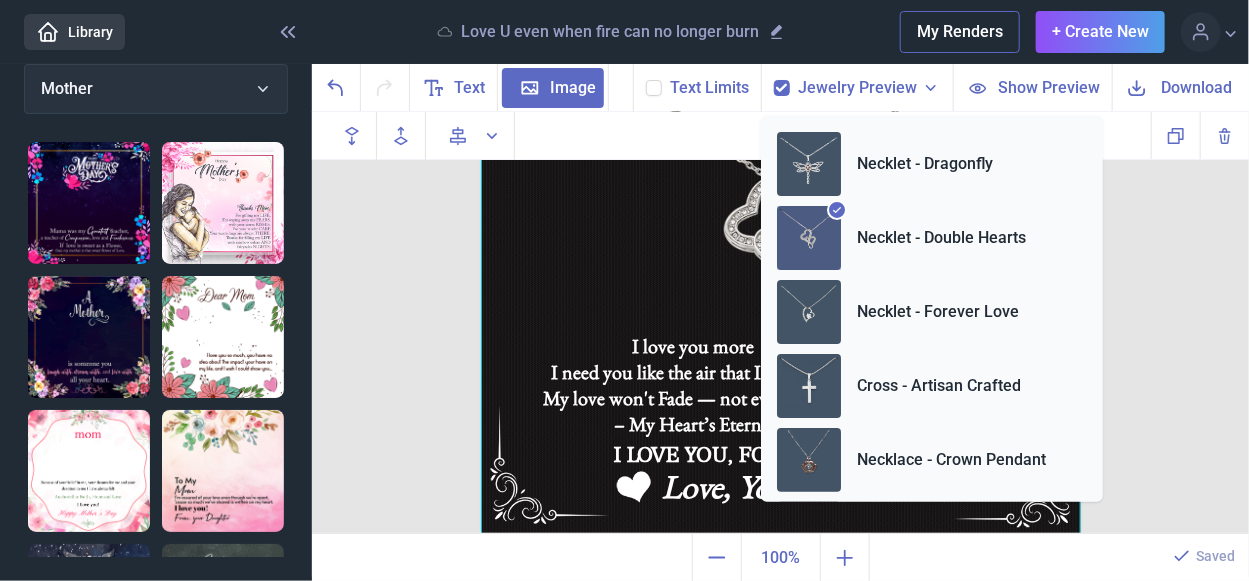 click at bounding box center [781, 236] 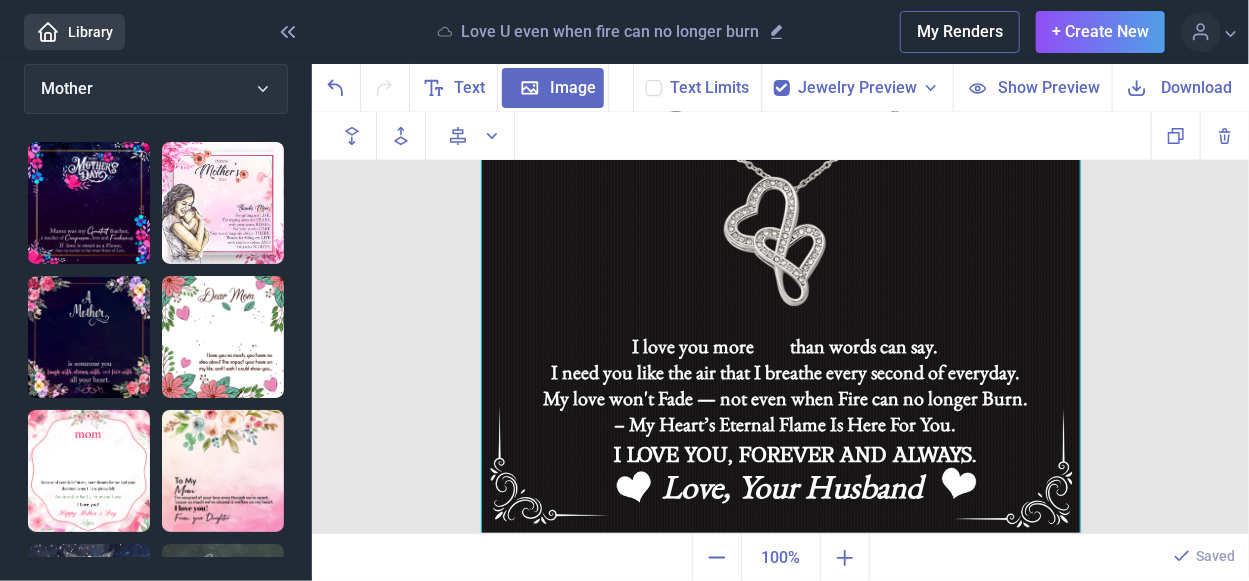 click on "Jewelry Preview" at bounding box center [869, 88] 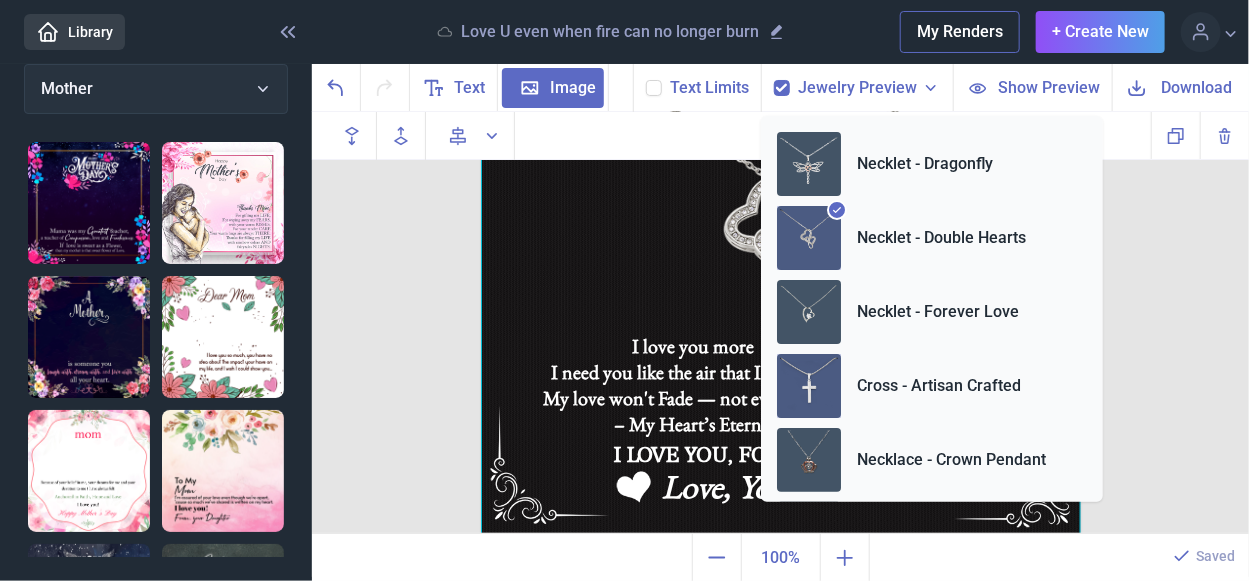 click at bounding box center (809, 386) 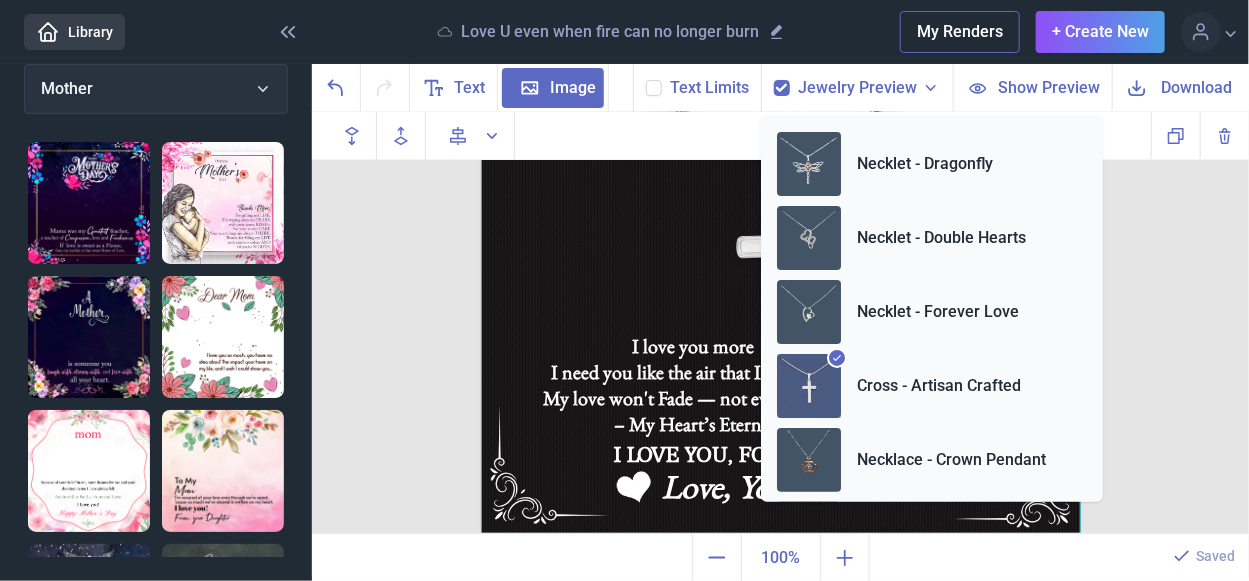 click at bounding box center [781, 236] 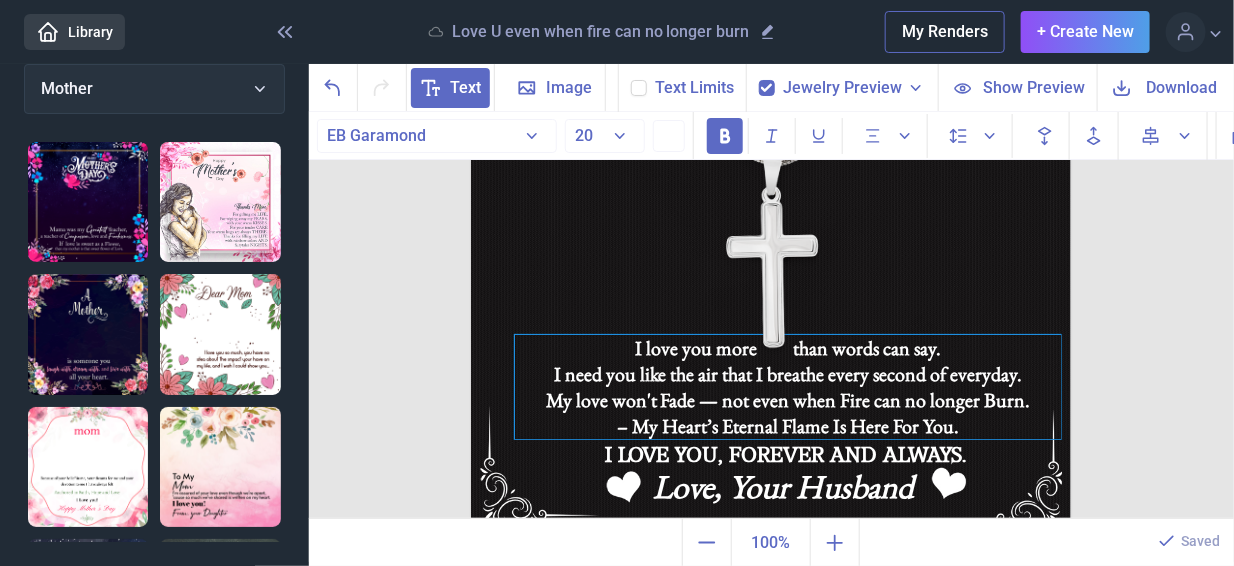 drag, startPoint x: 676, startPoint y: 366, endPoint x: 688, endPoint y: 368, distance: 12.165525 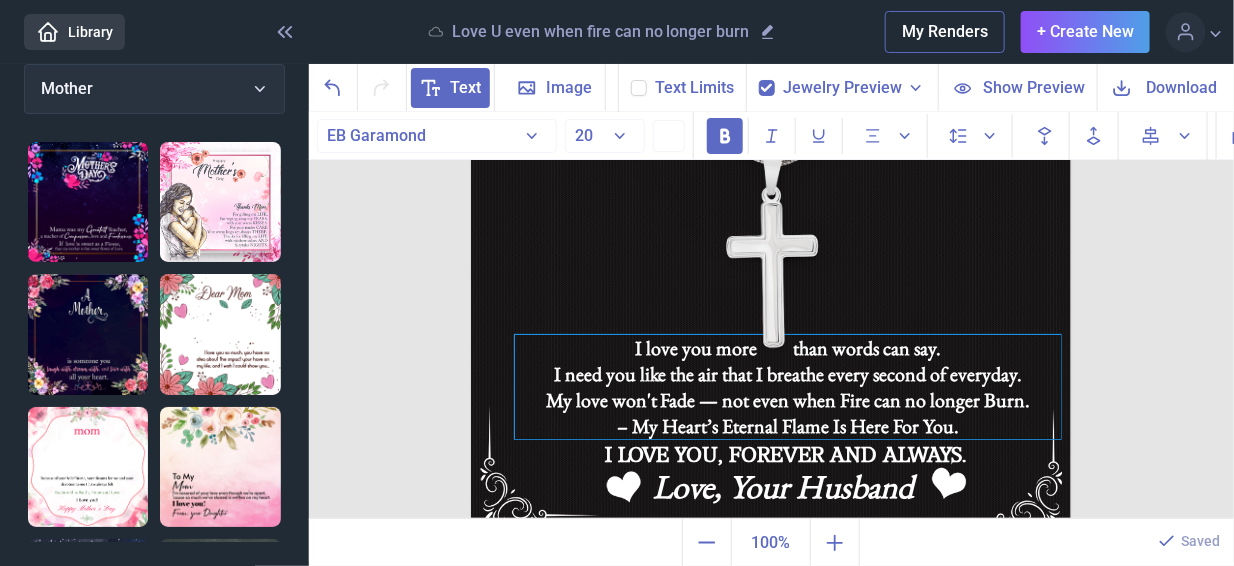 click on "I need you like the air that I breathe every second of everyday.  My love won't Fade — not even when Fire can no longer Burn.  – My Heart’s Eternal Flame Is Here For You." at bounding box center (788, 426) 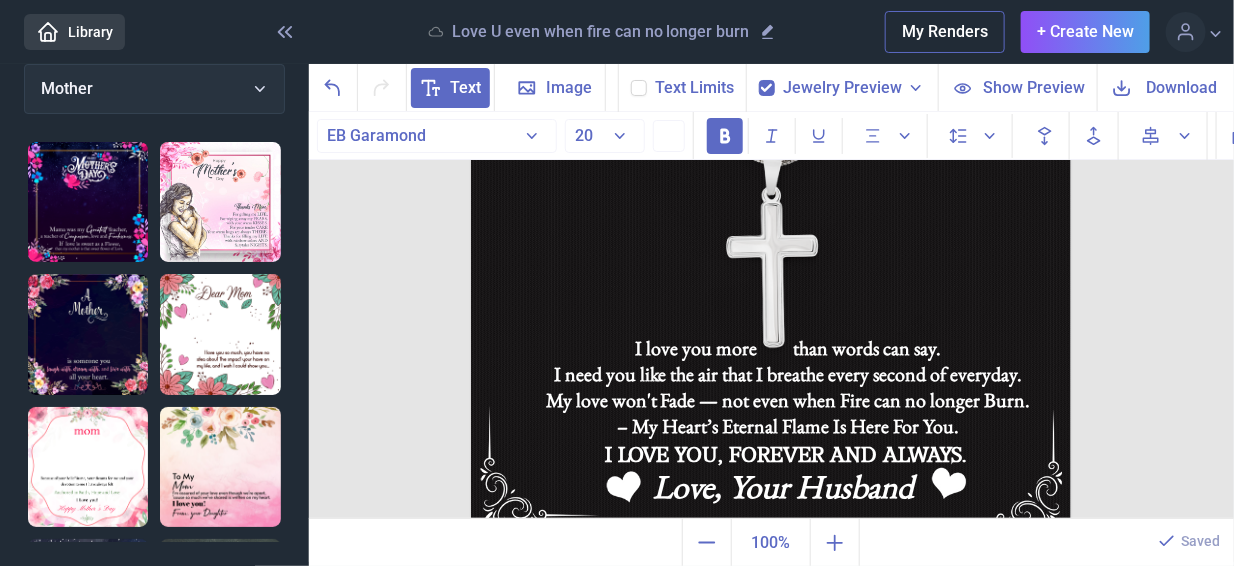 click at bounding box center [771, 236] 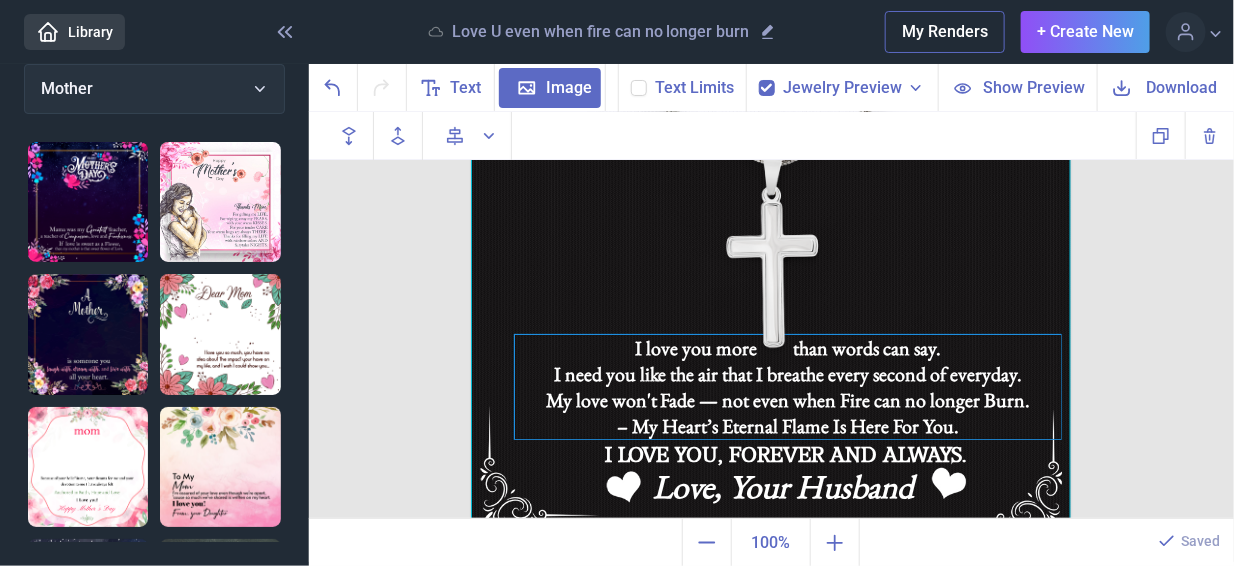click on "I need you like the air that I breathe every second of everyday.  My love won't Fade — not even when Fire can no longer Burn.  – My Heart’s Eternal Flame Is Here For You." at bounding box center (788, 426) 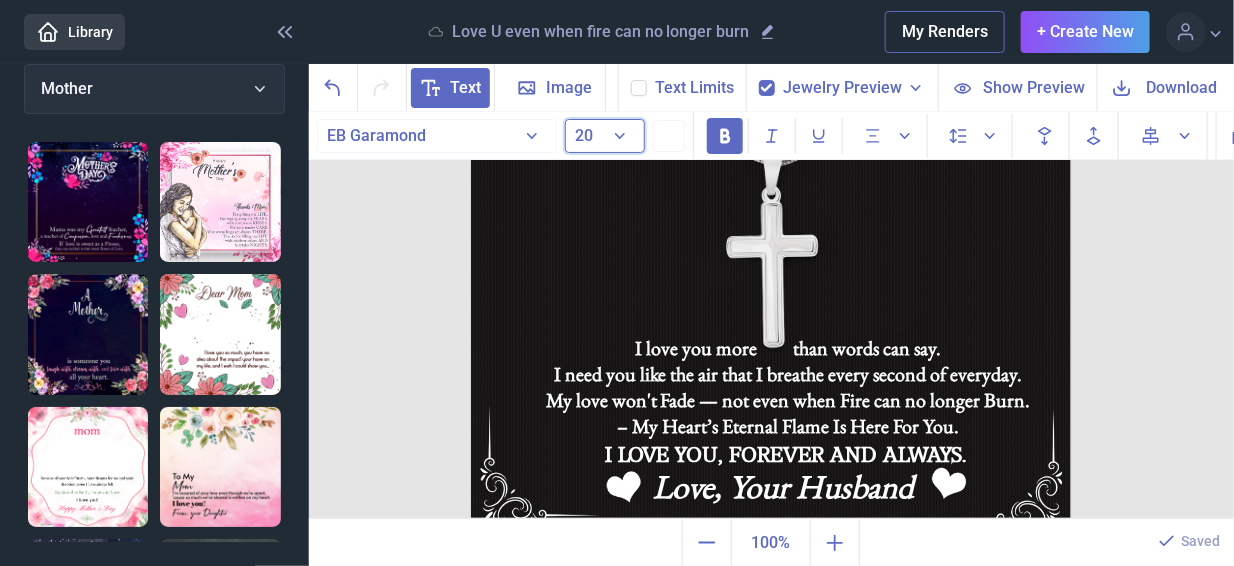 click on "20" at bounding box center (605, 136) 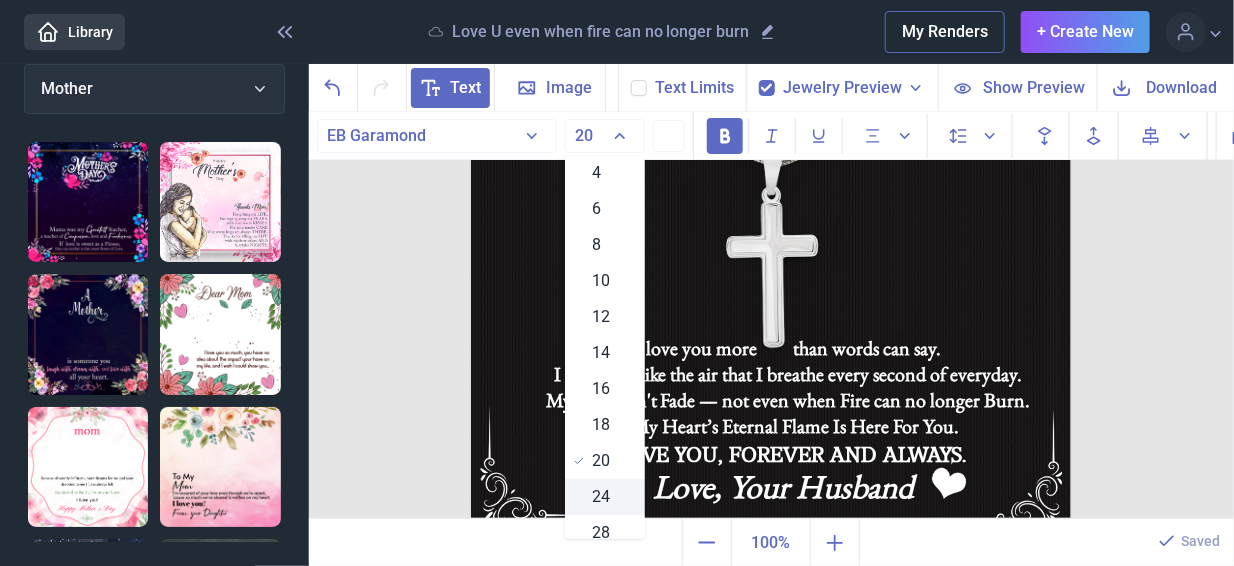 click on "24" at bounding box center (605, 497) 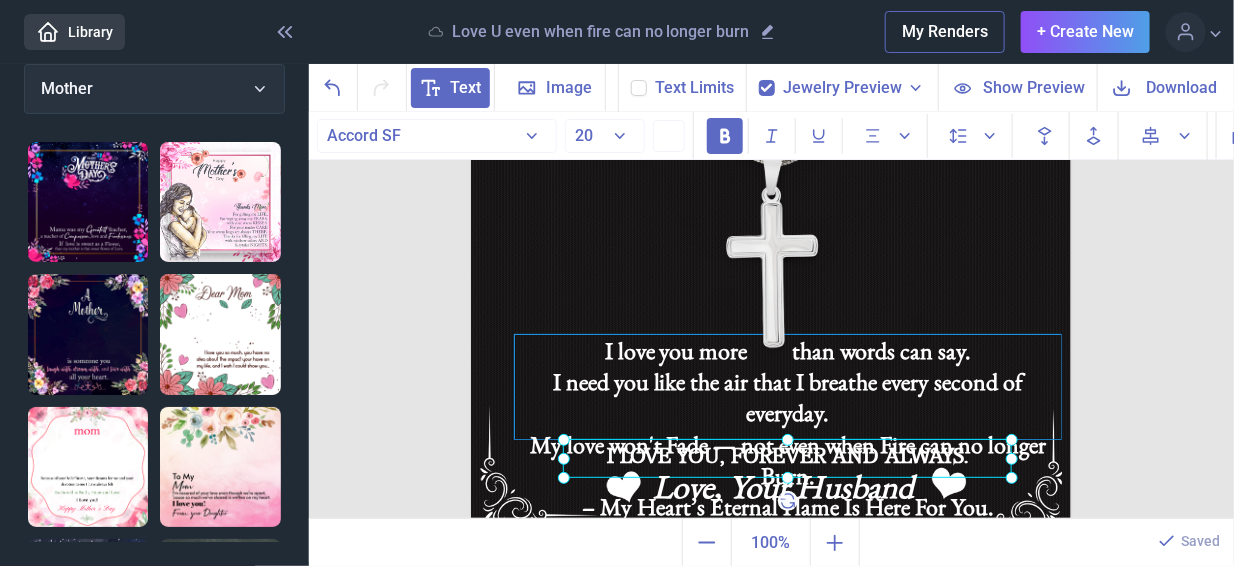 click on "I LOVE YOU, FOREVER AND ALWAYS." at bounding box center (471, -64) 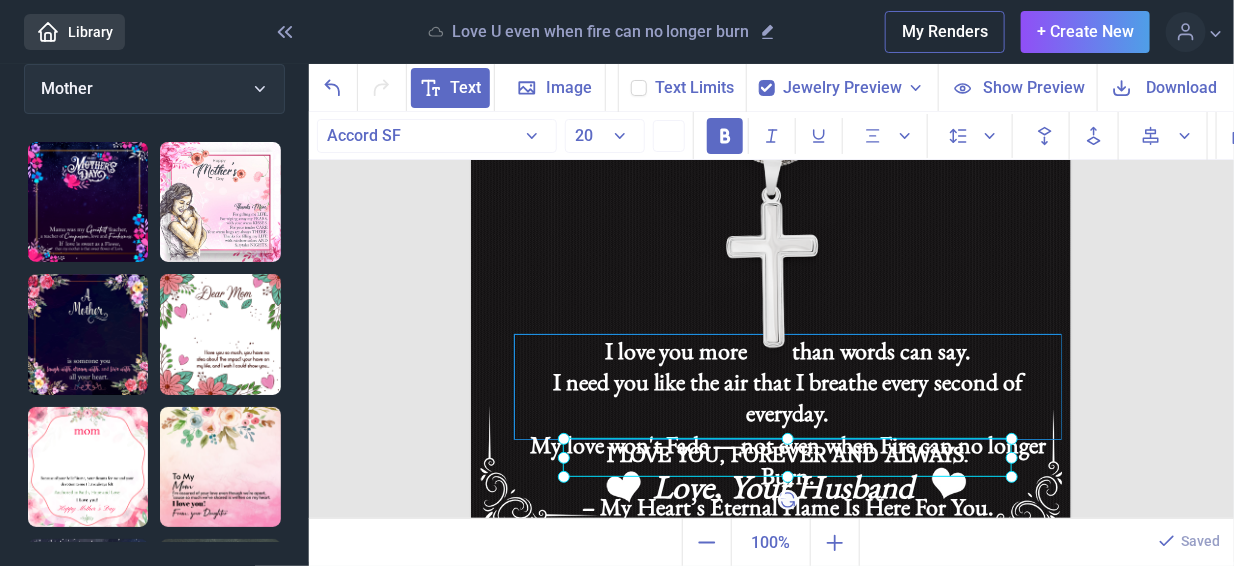 click on "I need you like the air that I breathe every second of everyday.  My love won't Fade — not even when Fire can no longer Burn.  – My Heart’s Eternal Flame Is Here For You." at bounding box center (788, 475) 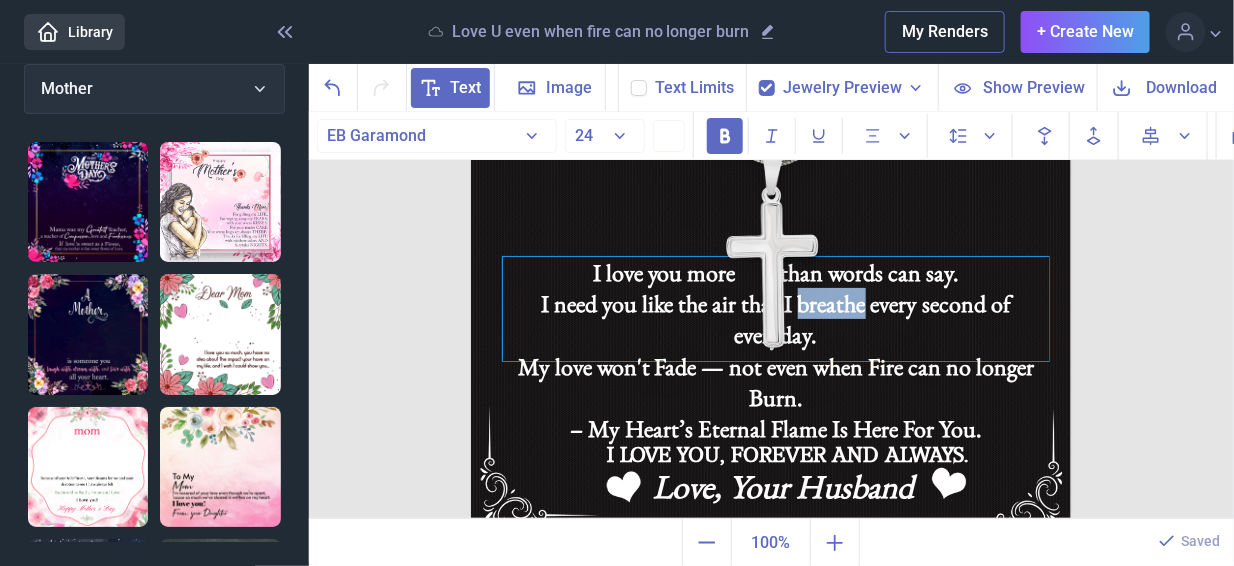 drag, startPoint x: 853, startPoint y: 366, endPoint x: 841, endPoint y: 288, distance: 78.91768 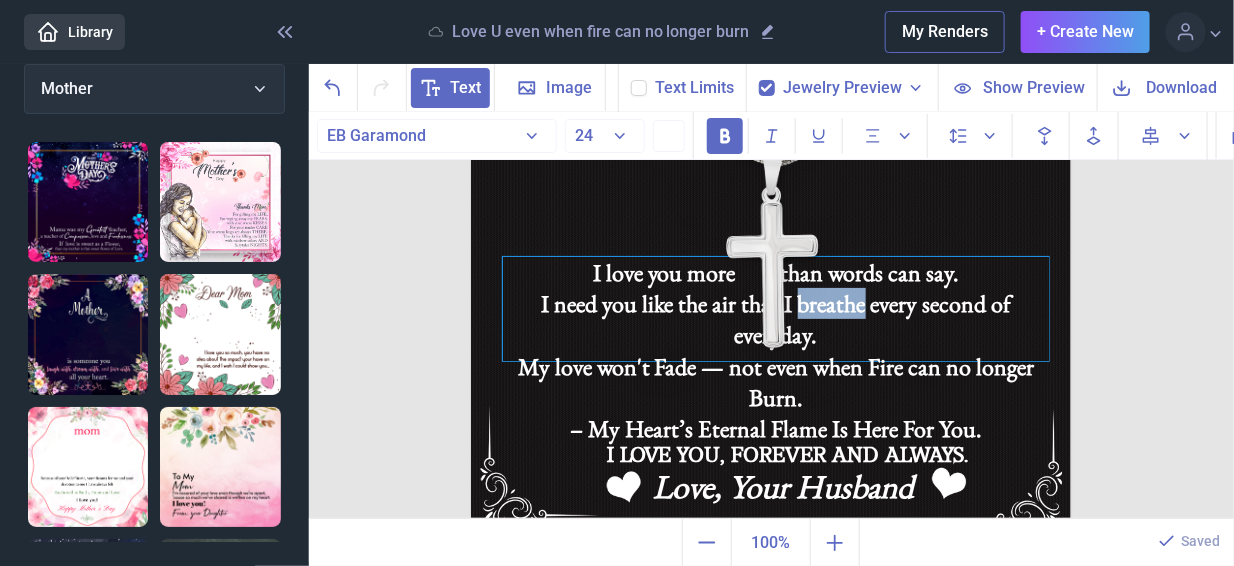 click on "I need you like the air that I breathe every second of everyday.  My love won't Fade — not even when Fire can no longer Burn.  – My Heart’s Eternal Flame Is Here For You." at bounding box center (776, 397) 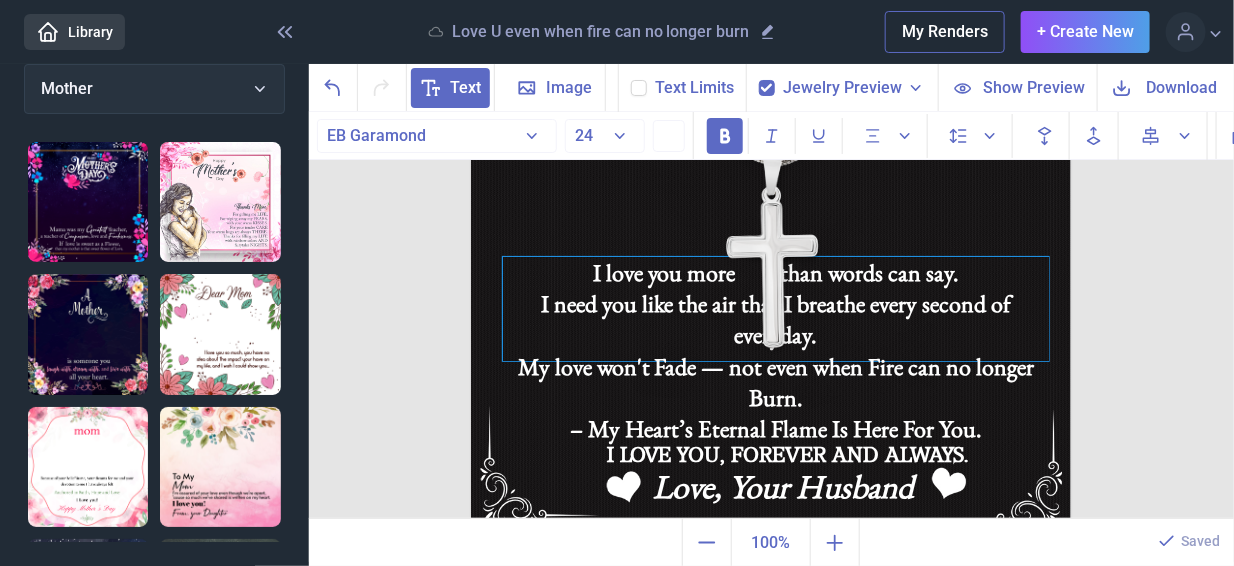 click on "I need you like the air that I breathe every second of everyday.  My love won't Fade — not even when Fire can no longer Burn.  – My Heart’s Eternal Flame Is Here For You." at bounding box center (776, 397) 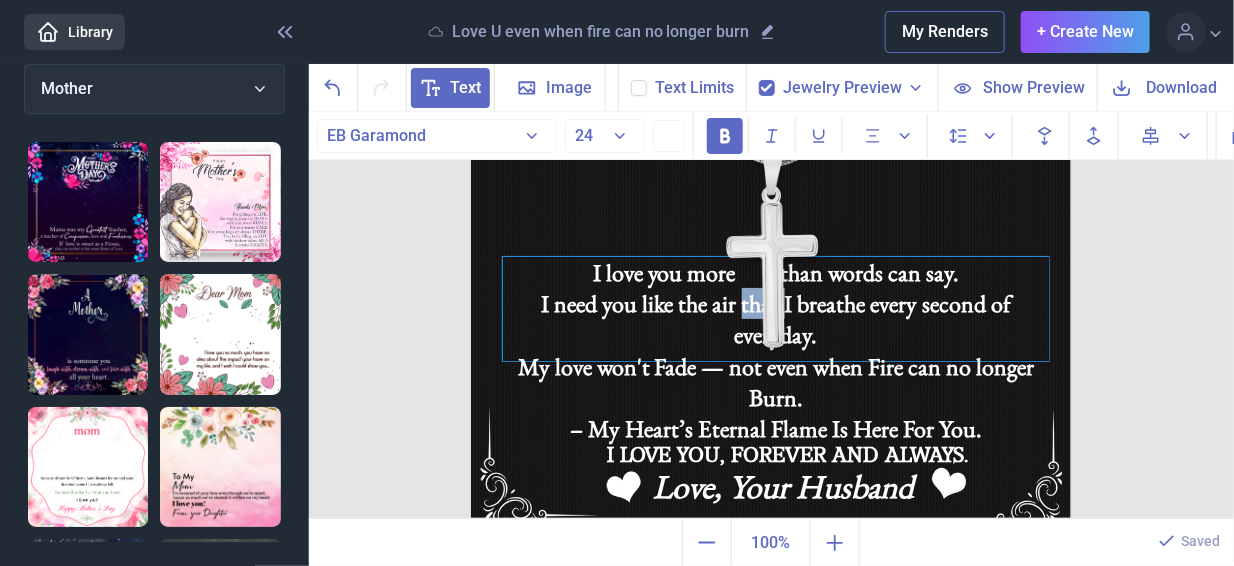 click on "I need you like the air that I breathe every second of everyday.  My love won't Fade — not even when Fire can no longer Burn.  – My Heart’s Eternal Flame Is Here For You." at bounding box center (776, 397) 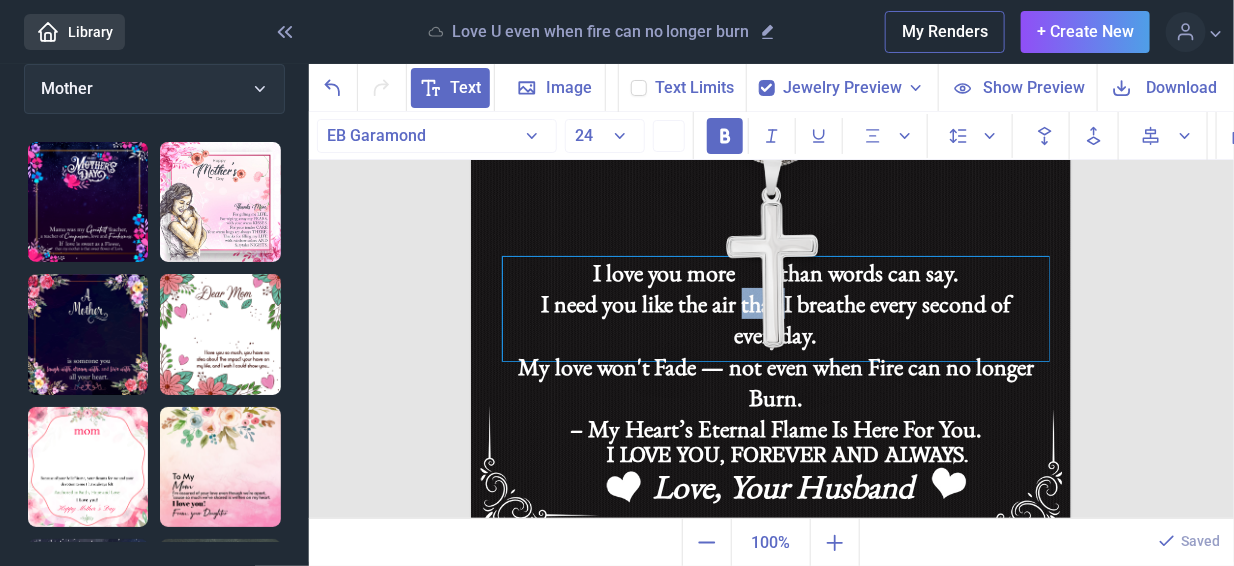 click on "I need you like the air that I breathe every second of everyday.  My love won't Fade — not even when Fire can no longer Burn.  – My Heart’s Eternal Flame Is Here For You." at bounding box center [776, 397] 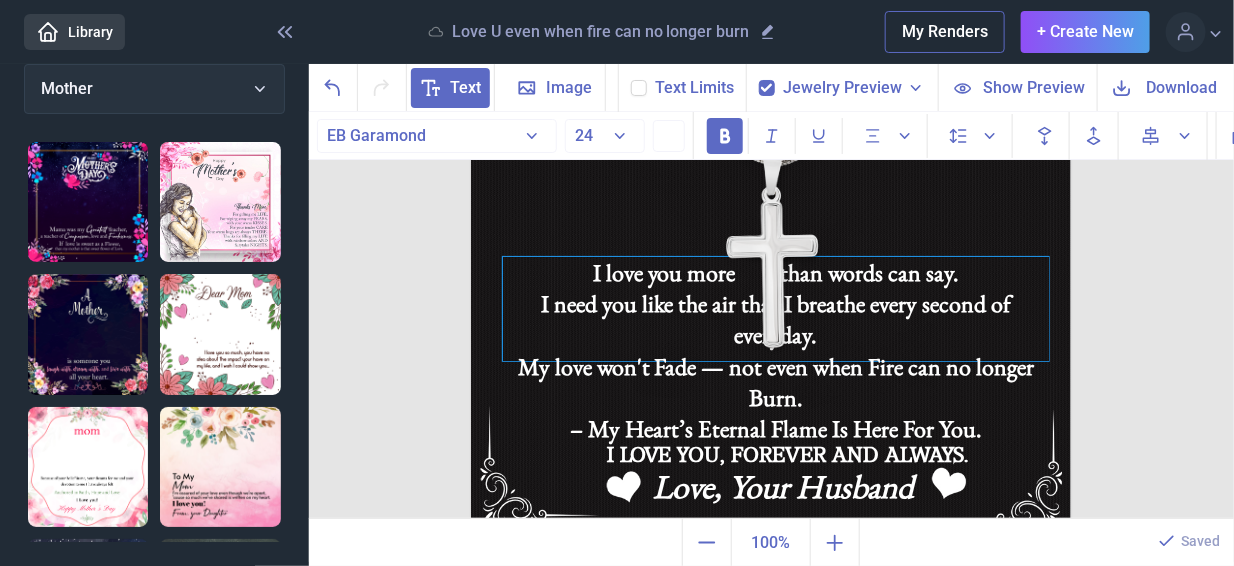 click on "I need you like the air that I breathe every second of everyday.  My love won't Fade — not even when Fire can no longer Burn.  – My Heart’s Eternal Flame Is Here For You." at bounding box center (776, 397) 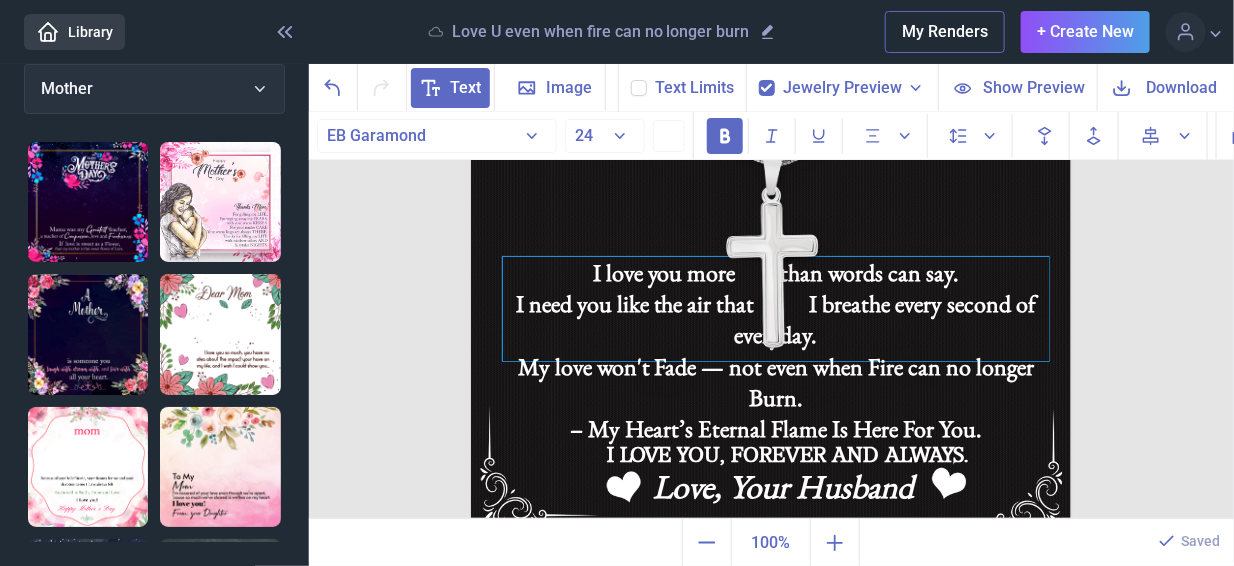 click on "I love you more         than words can say.  I need you like the air that           I breathe every second of everyday.  My love won't Fade — not even when Fire can no longer Burn.  – My Heart’s Eternal Flame Is Here For You." at bounding box center (776, 309) 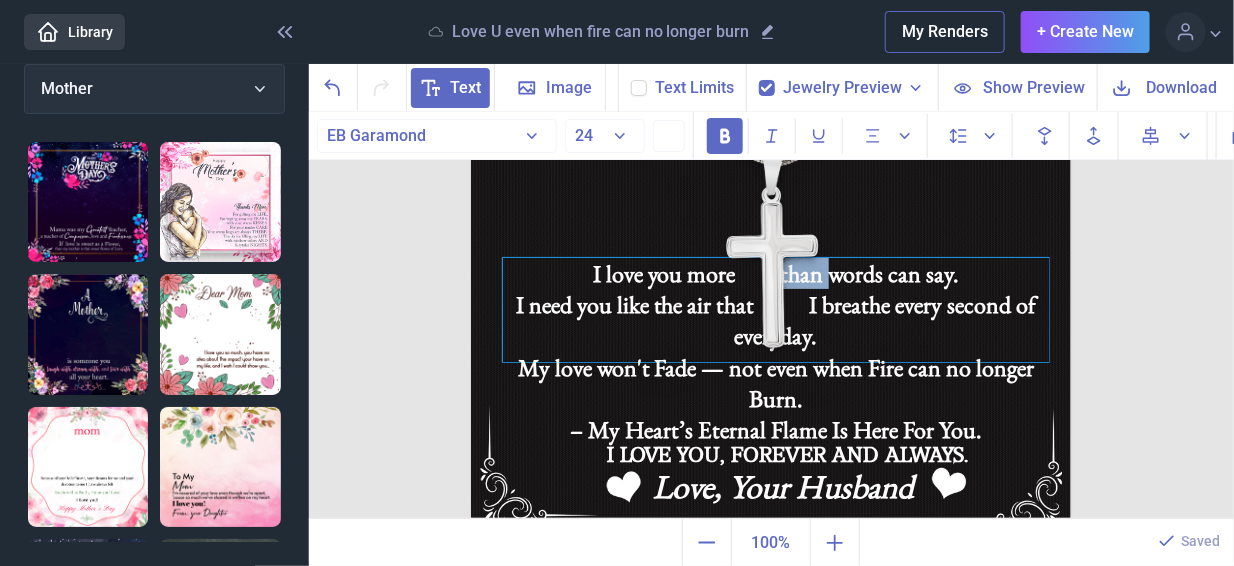 click on "I love you more         than words can say.  I need you like the air that           I breathe every second of everyday.  My love won't Fade — not even when Fire can no longer Burn.  – My Heart’s Eternal Flame Is Here For You." at bounding box center [776, 310] 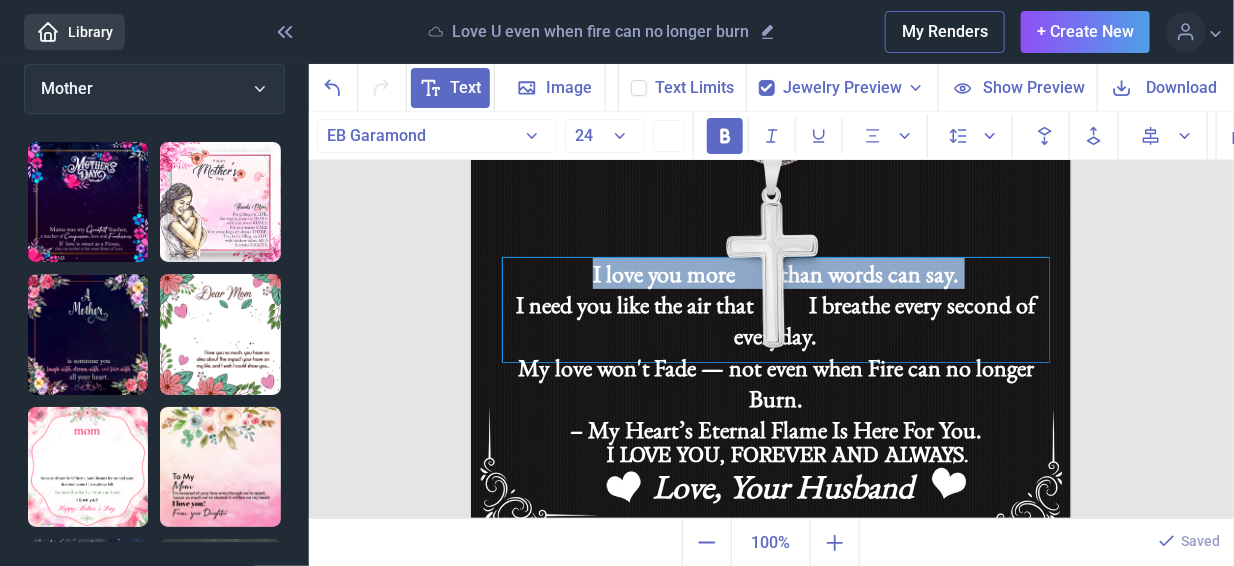 click on "I love you more         than words can say.  I need you like the air that           I breathe every second of everyday.  My love won't Fade — not even when Fire can no longer Burn.  – My Heart’s Eternal Flame Is Here For You." at bounding box center (776, 310) 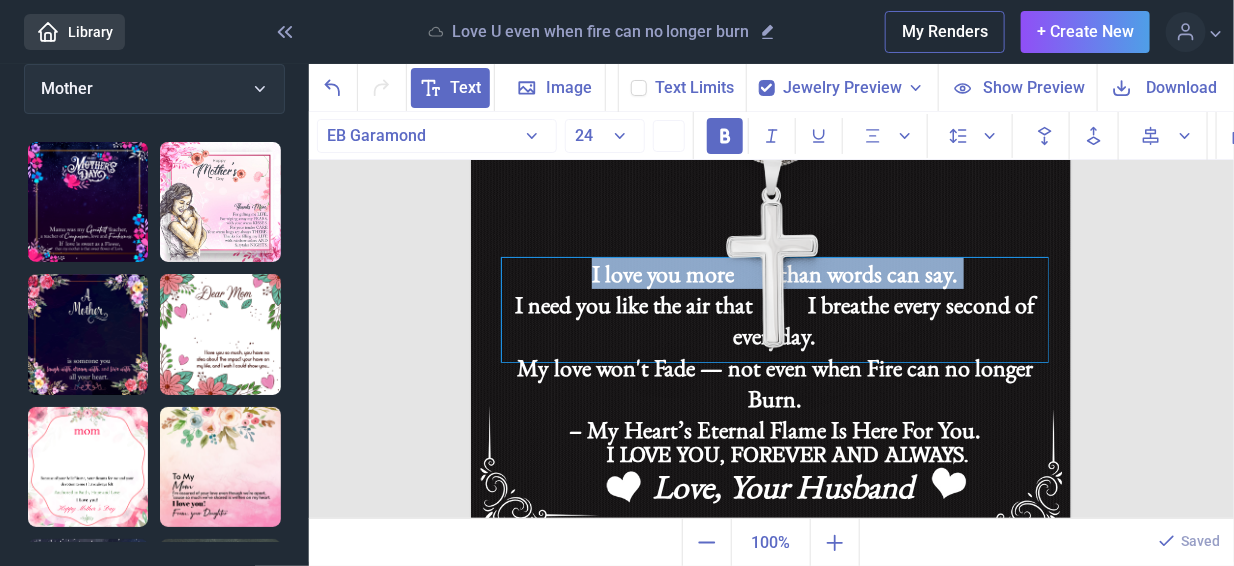 click on "I love you more         than words can say.  I need you like the air that           I breathe every second of everyday.  My love won't Fade — not even when Fire can no longer Burn.  – My Heart’s Eternal Flame Is Here For You." at bounding box center (775, 310) 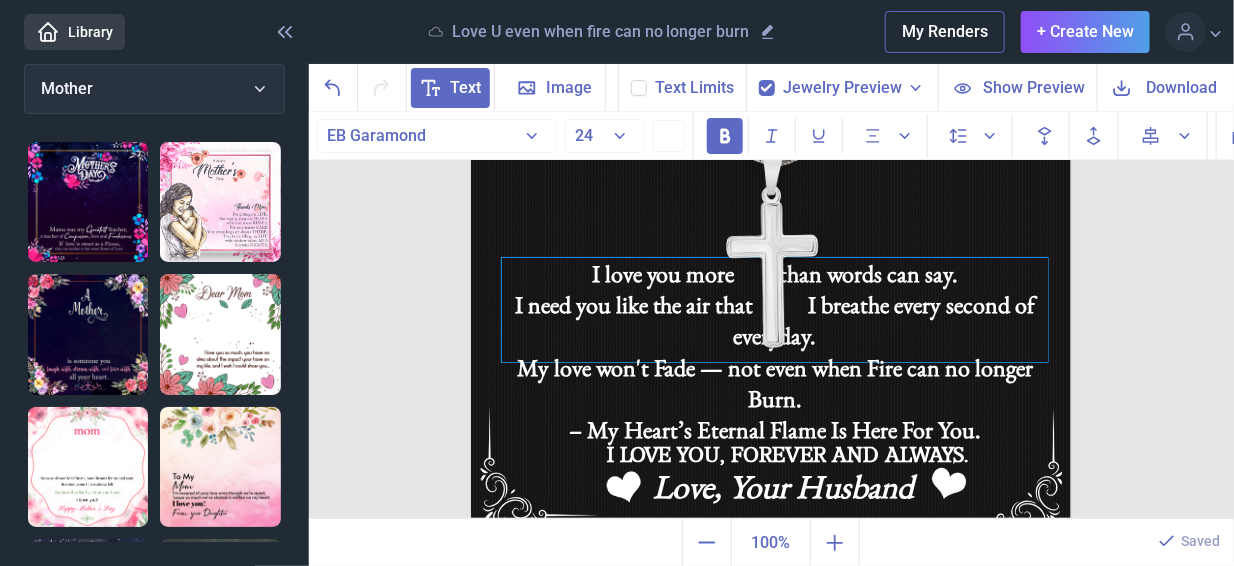 click on "I love you more         than words can say.  I need you like the air that           I breathe every second of everyday.  My love won't Fade — not even when Fire can no longer Burn.  – My Heart’s Eternal Flame Is Here For You." at bounding box center (775, 310) 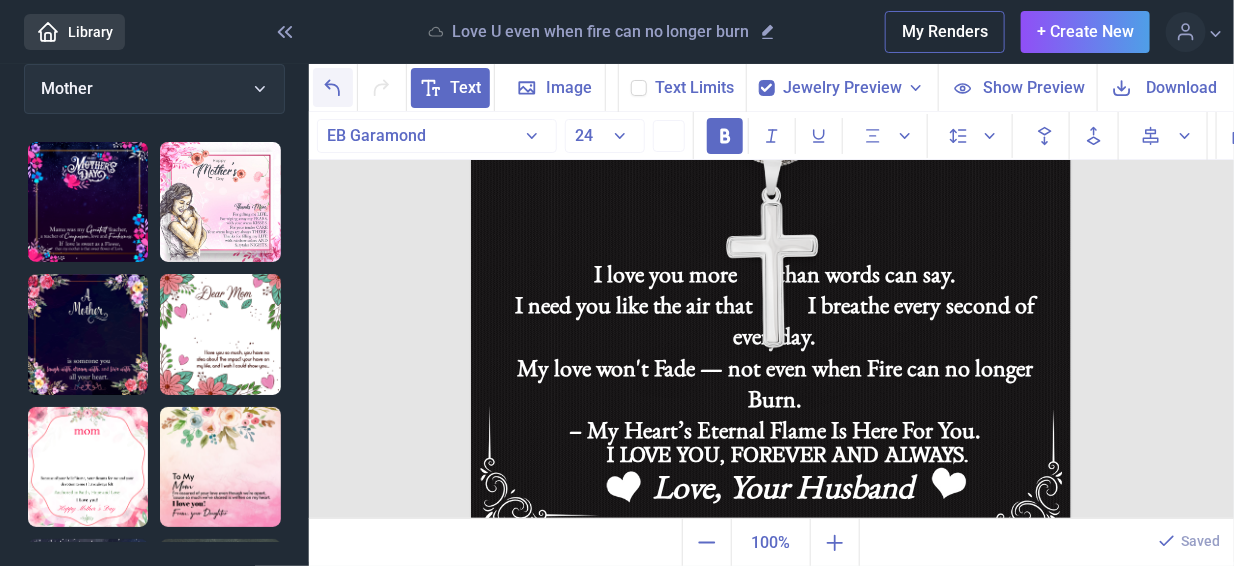 click 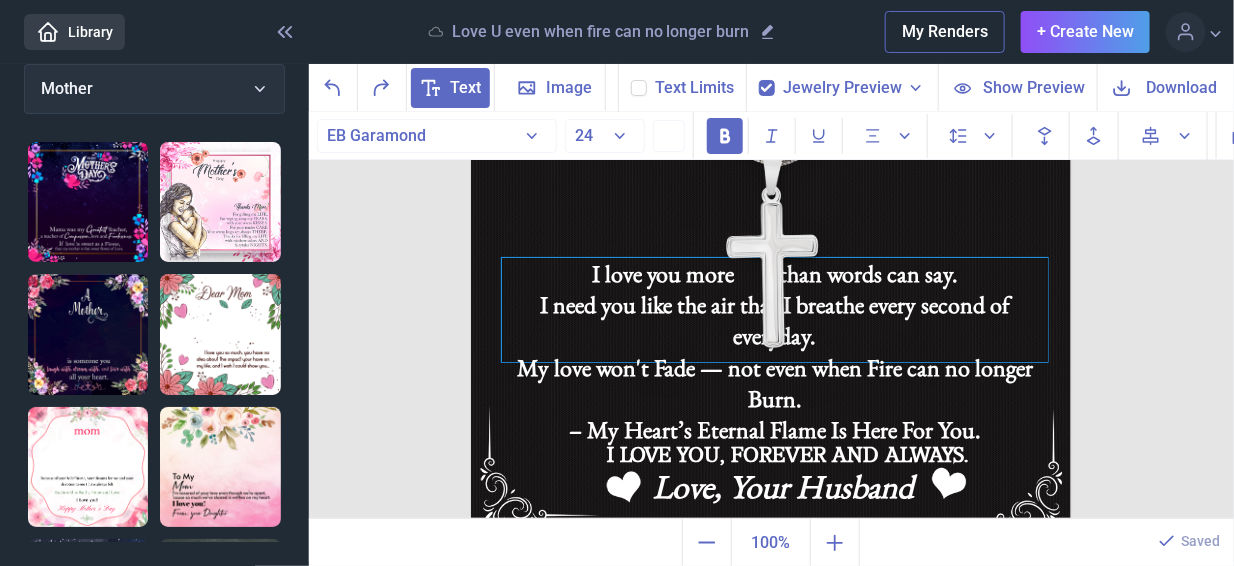 click on "I love you more         than words can say.  I need you like the air that I breathe every second of everyday.  My love won't Fade — not even when Fire can no longer Burn.  – My Heart’s Eternal Flame Is Here For You." at bounding box center (775, 310) 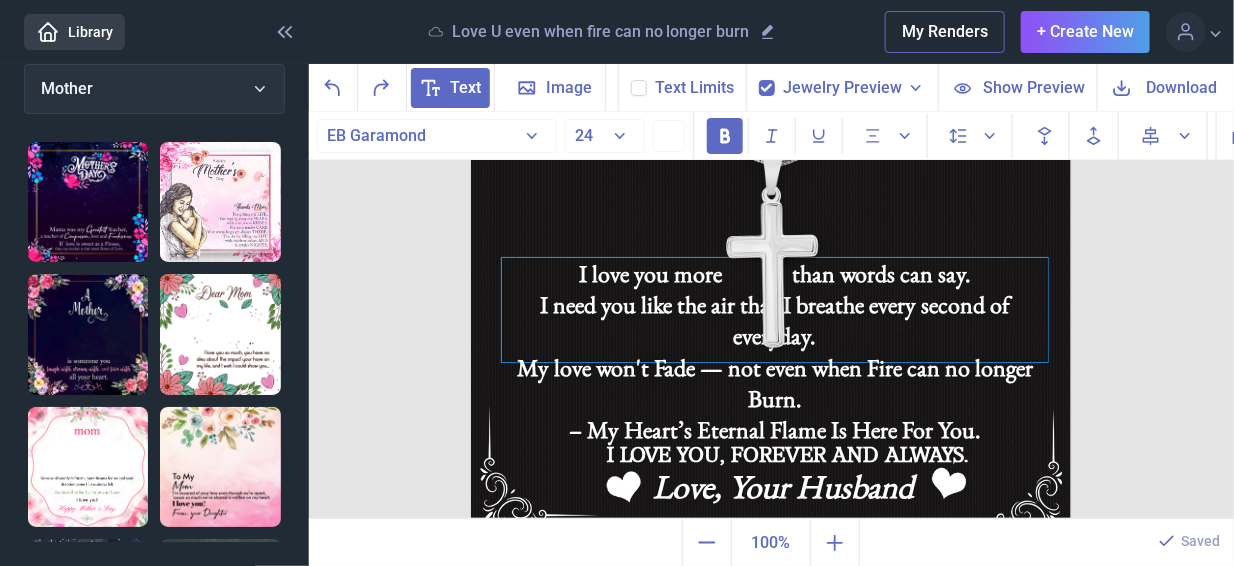 click on "I need you like the air that I breathe every second of everyday.  My love won't Fade — not even when Fire can no longer Burn.  – My Heart’s Eternal Flame Is Here For You." at bounding box center [775, 398] 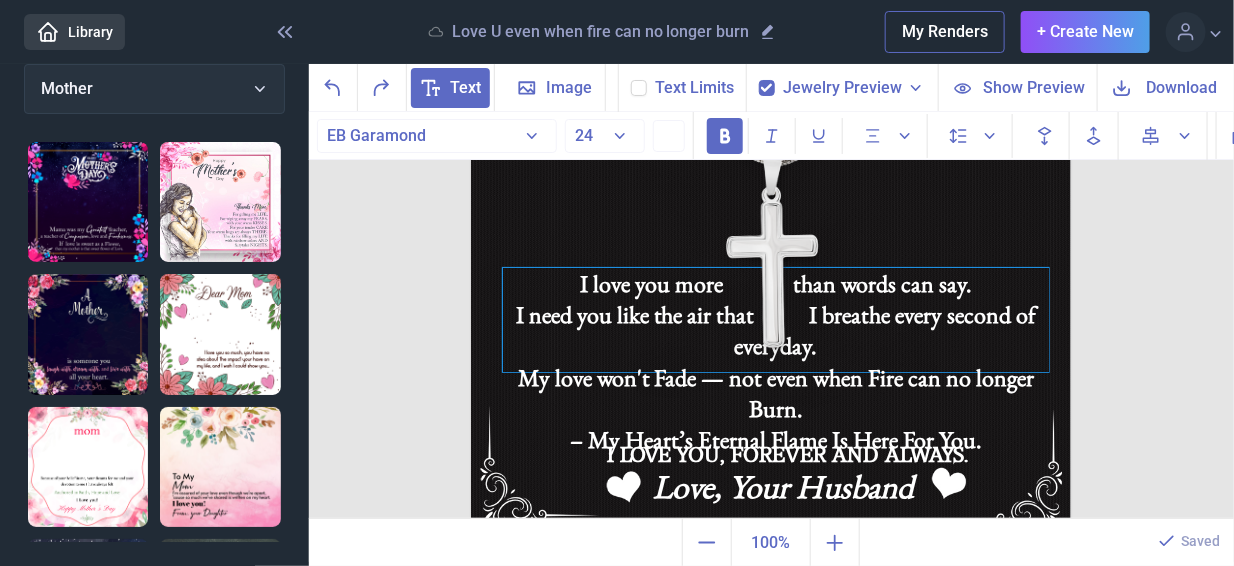 drag, startPoint x: 894, startPoint y: 309, endPoint x: 895, endPoint y: 319, distance: 10.049875 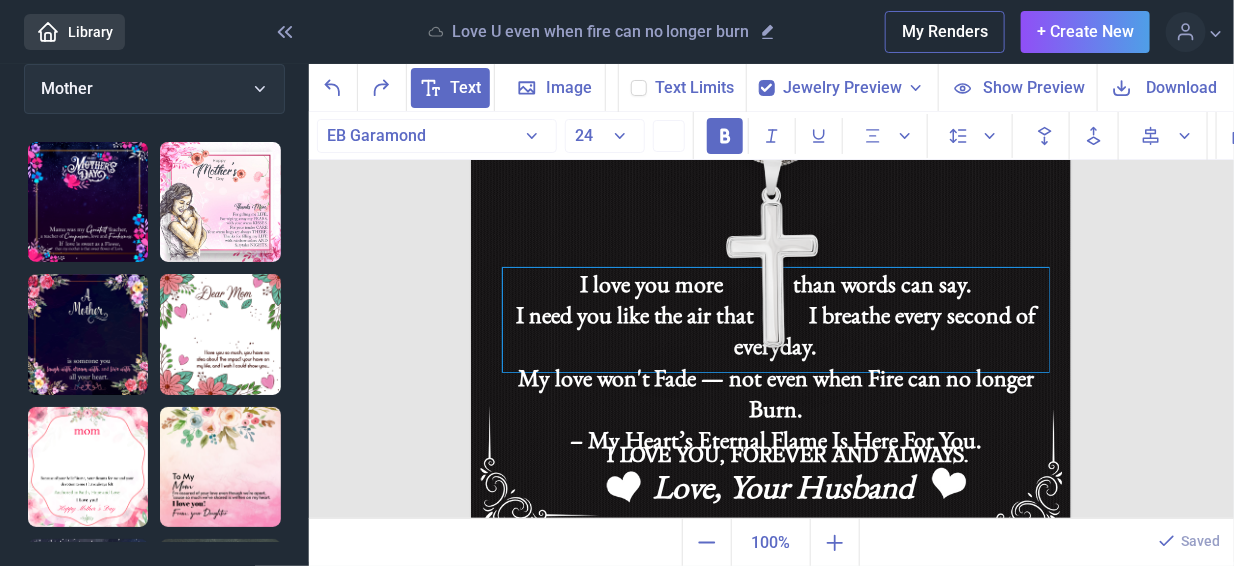 click on "I need you like the air that           I breathe every second of everyday.  My love won't Fade — not even when Fire can no longer Burn.  – My Heart’s Eternal Flame Is Here For You." at bounding box center [776, 408] 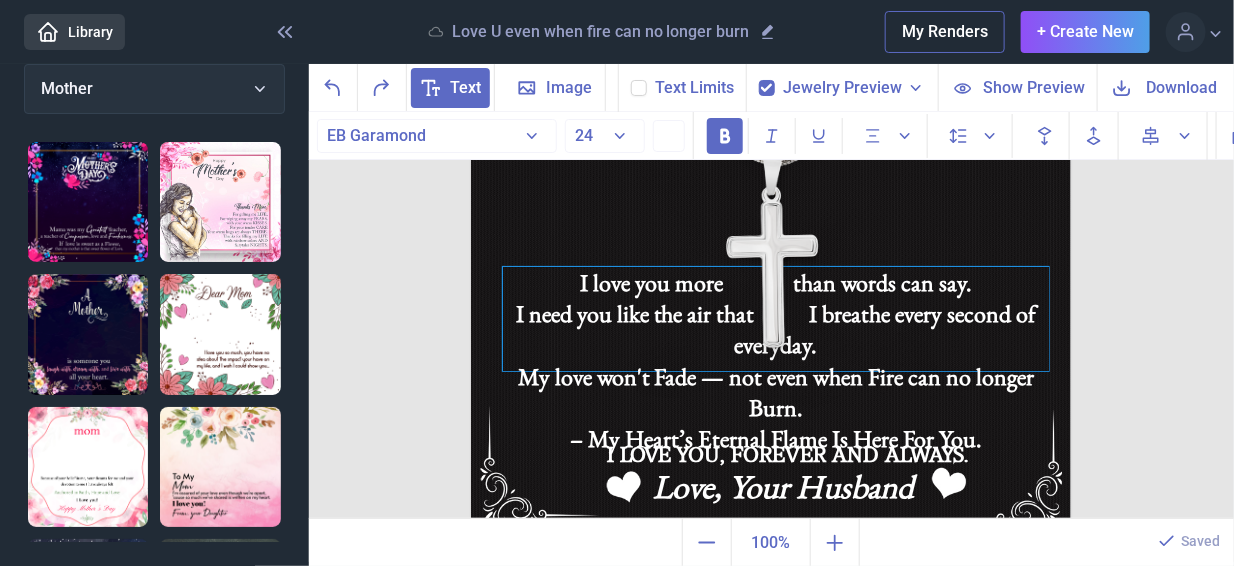 click on "I need you like the air that           I breathe every second of everyday.  My love won't Fade — not even when Fire can no longer Burn.  – My Heart’s Eternal Flame Is Here For You." at bounding box center [776, 407] 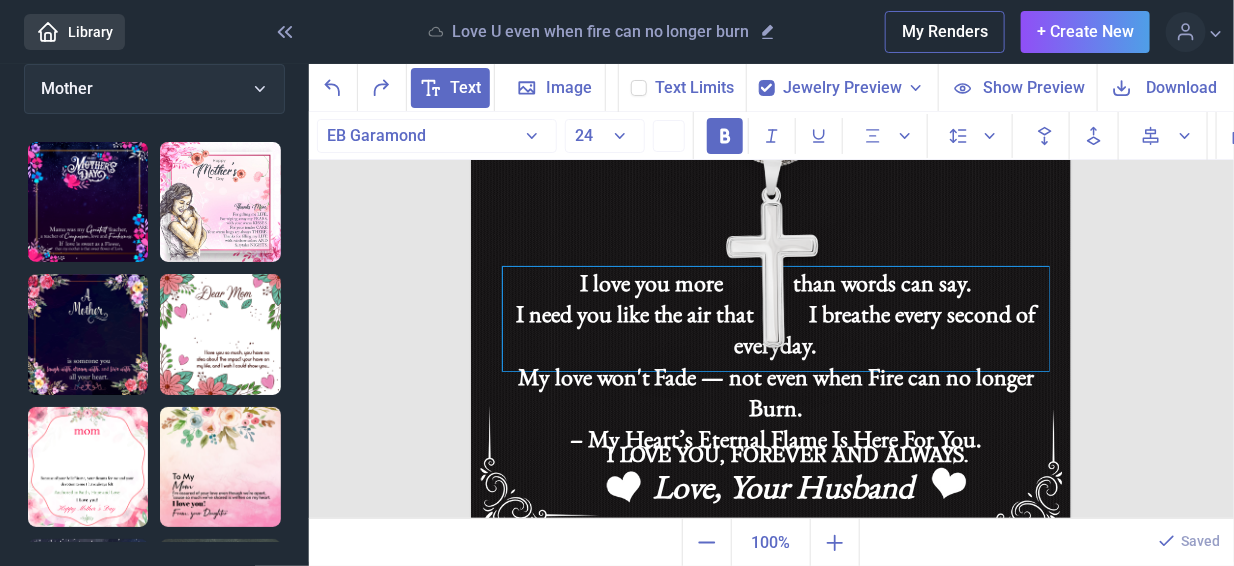 click on "I need you like the air that           I breathe every second of everyday." at bounding box center [776, 329] 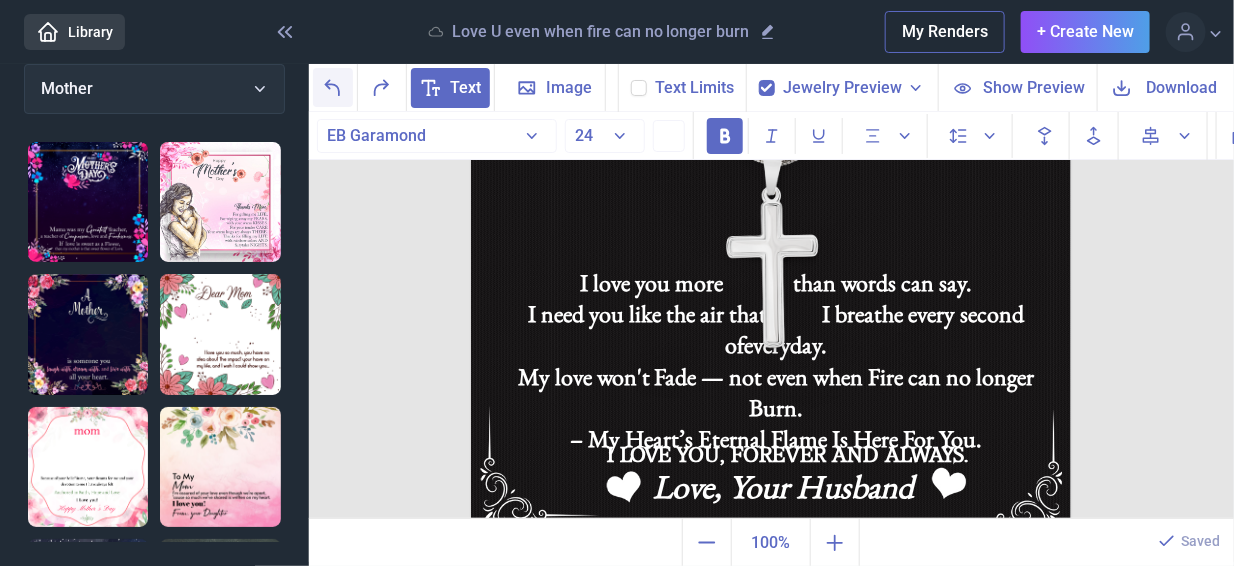 click 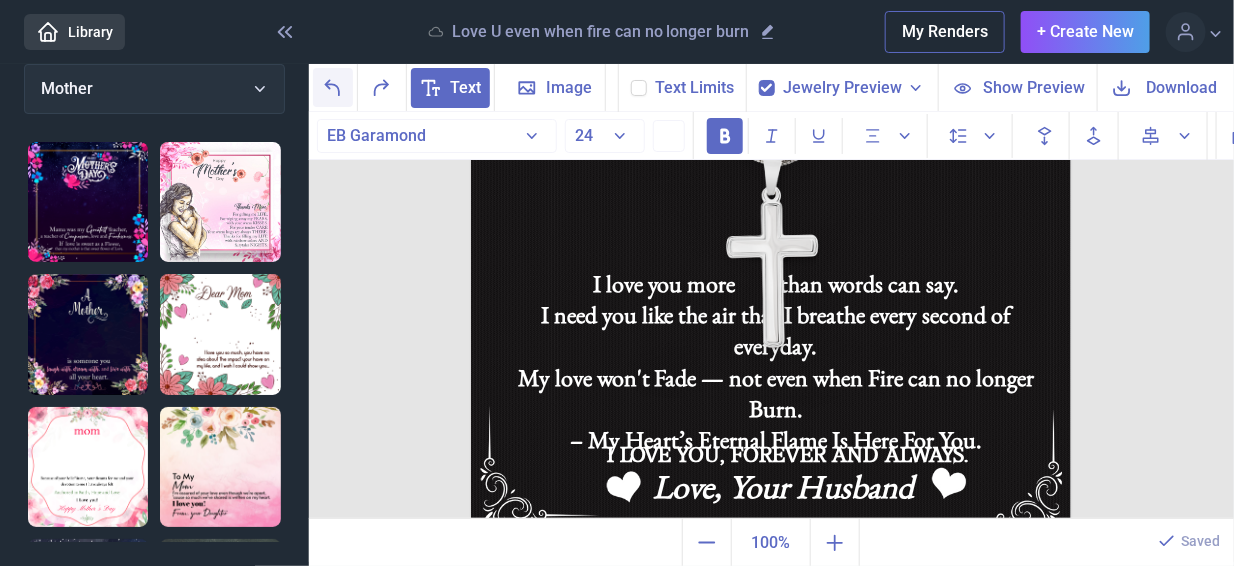 click 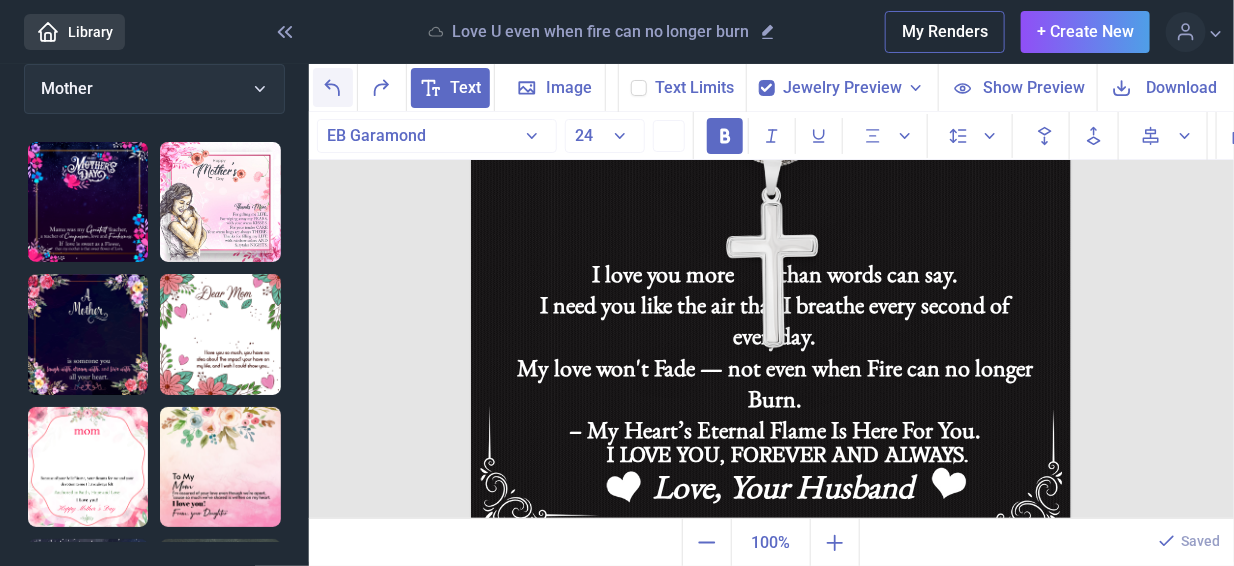 click 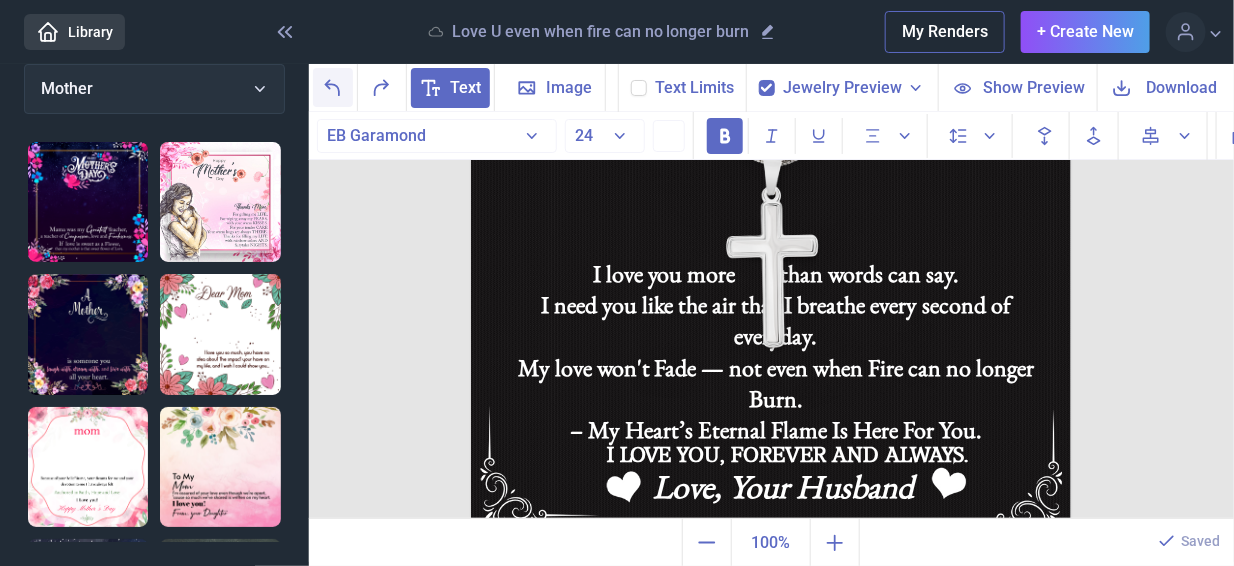 click 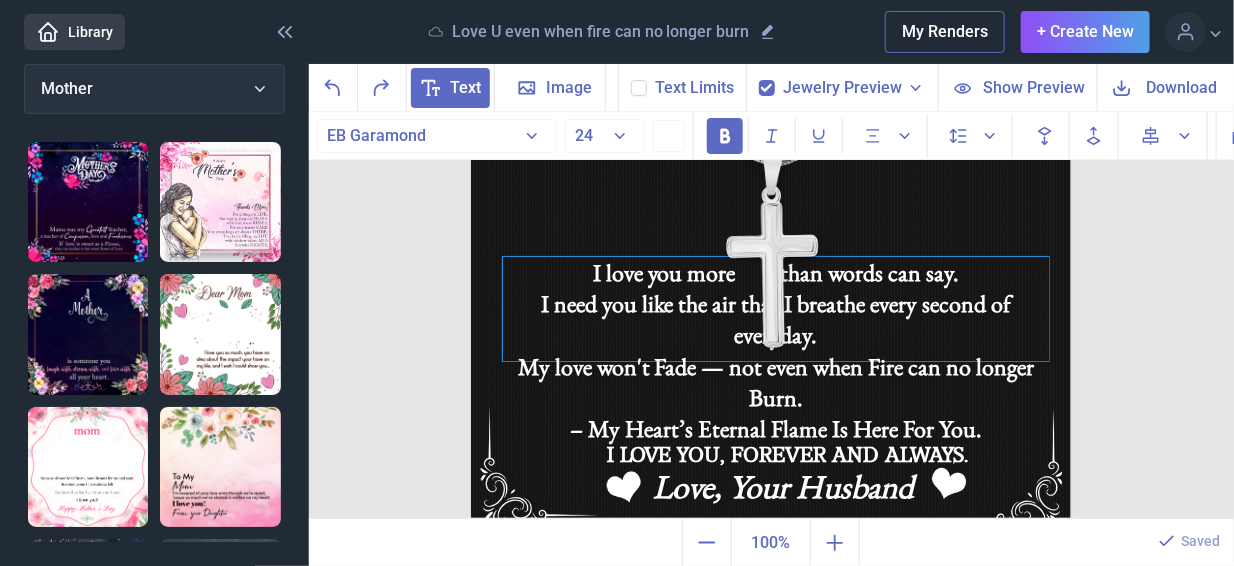 click on "I love you more         than words can say.  I need you like the air that I breathe every second of everyday.  My love won't Fade — not even when Fire can no longer Burn.  – My Heart’s Eternal Flame Is Here For You." at bounding box center (776, 309) 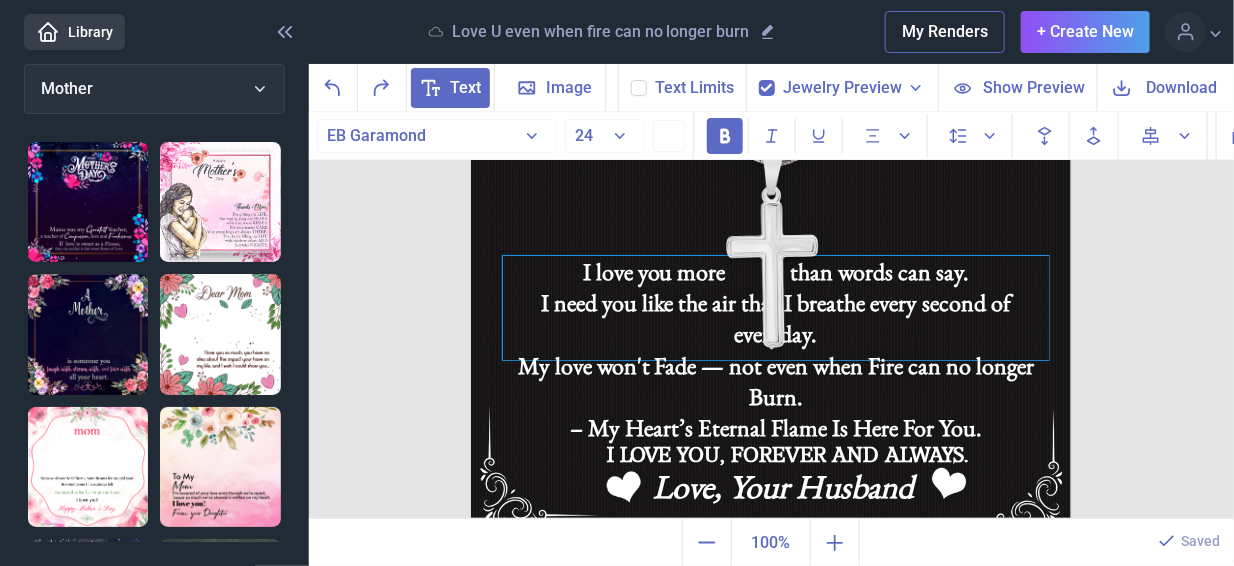 click on "I need you like the air that I breathe every second of everyday.  My love won't Fade — not even when Fire can no longer Burn.  – My Heart’s Eternal Flame Is Here For You." at bounding box center [776, 396] 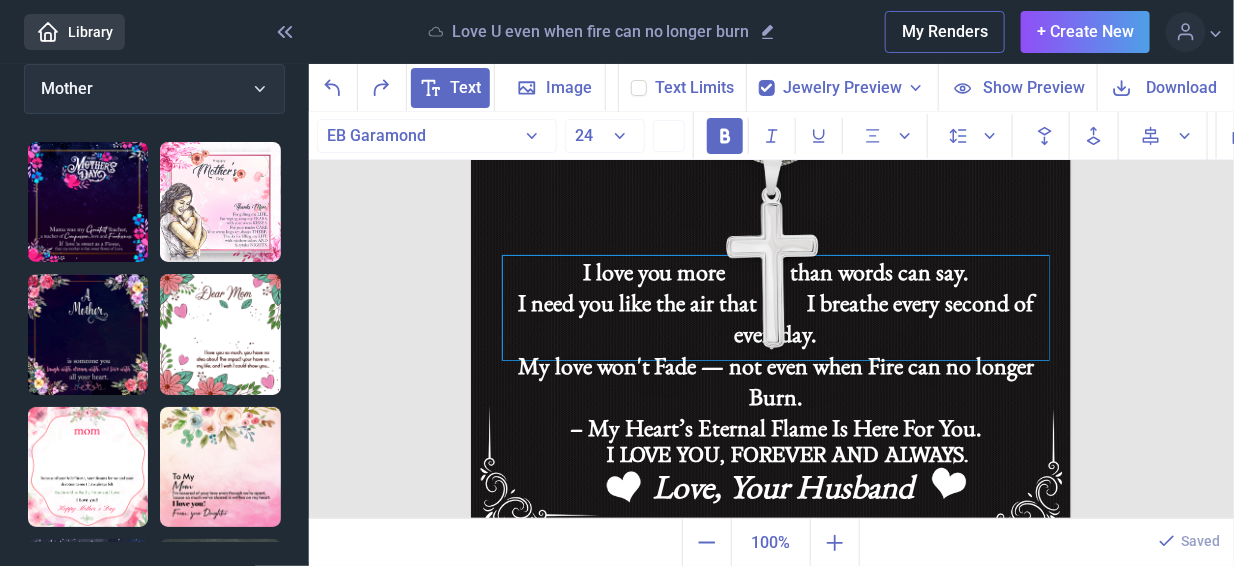 click on "I need you like the air that          I breathe every second of everyday.  My love won't Fade — not even when Fire can no longer Burn.  – My Heart’s Eternal Flame Is Here For You." at bounding box center [776, 396] 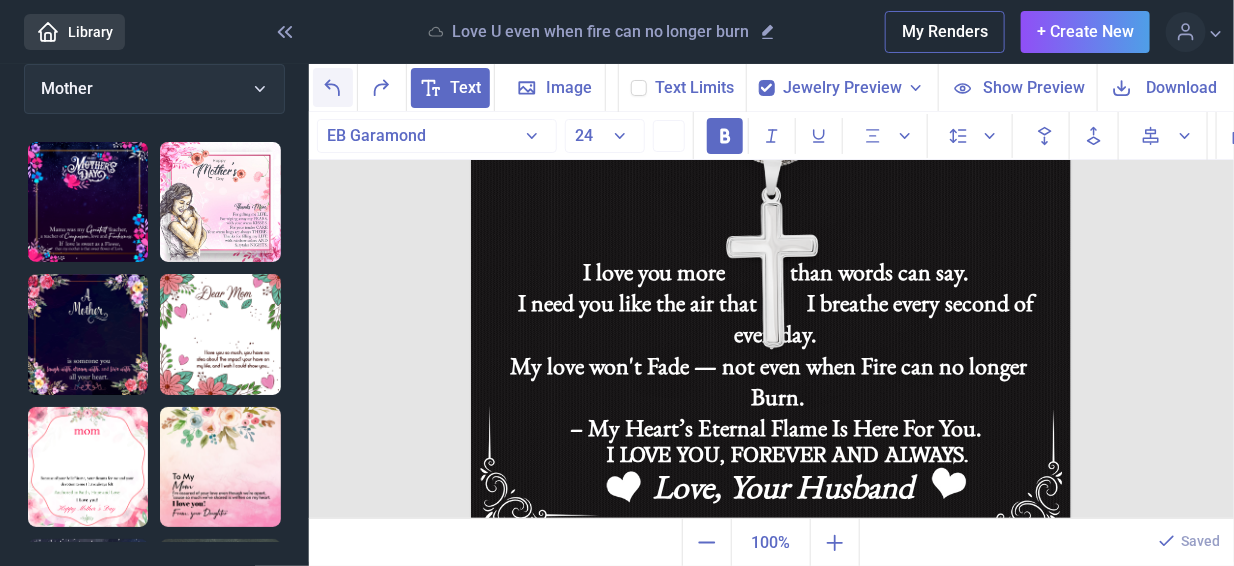 click 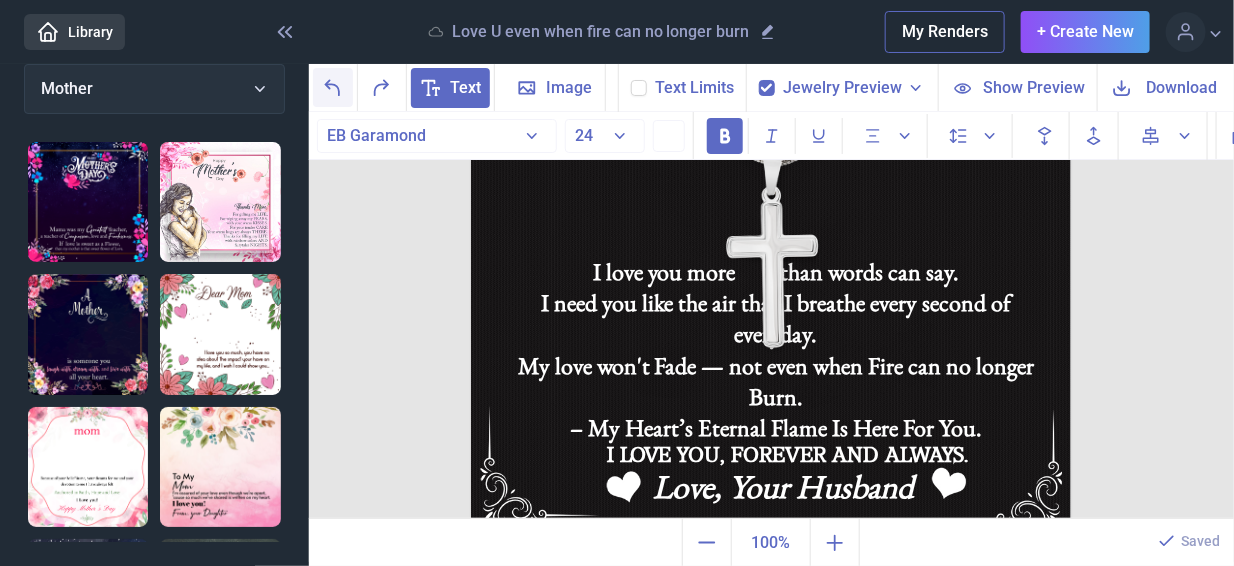 click 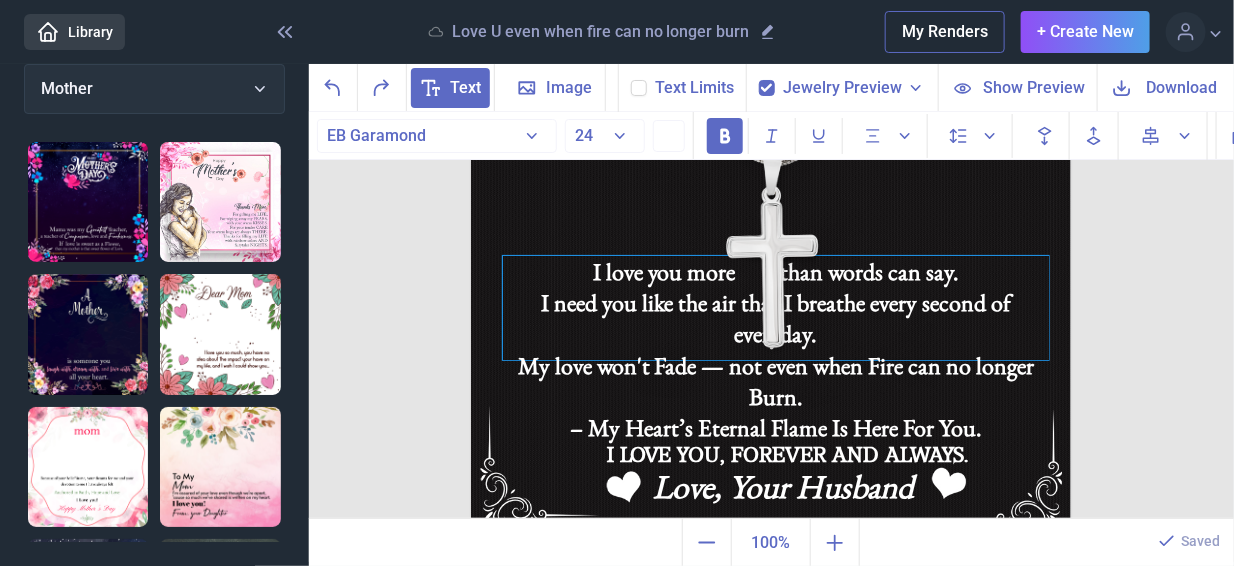 click on "I love you more         than words can say.  I need you like the air that I breathe every second of everyday.  My love won't Fade — not even when Fire can no longer Burn.  – My Heart’s Eternal Flame Is Here For You." at bounding box center (776, 308) 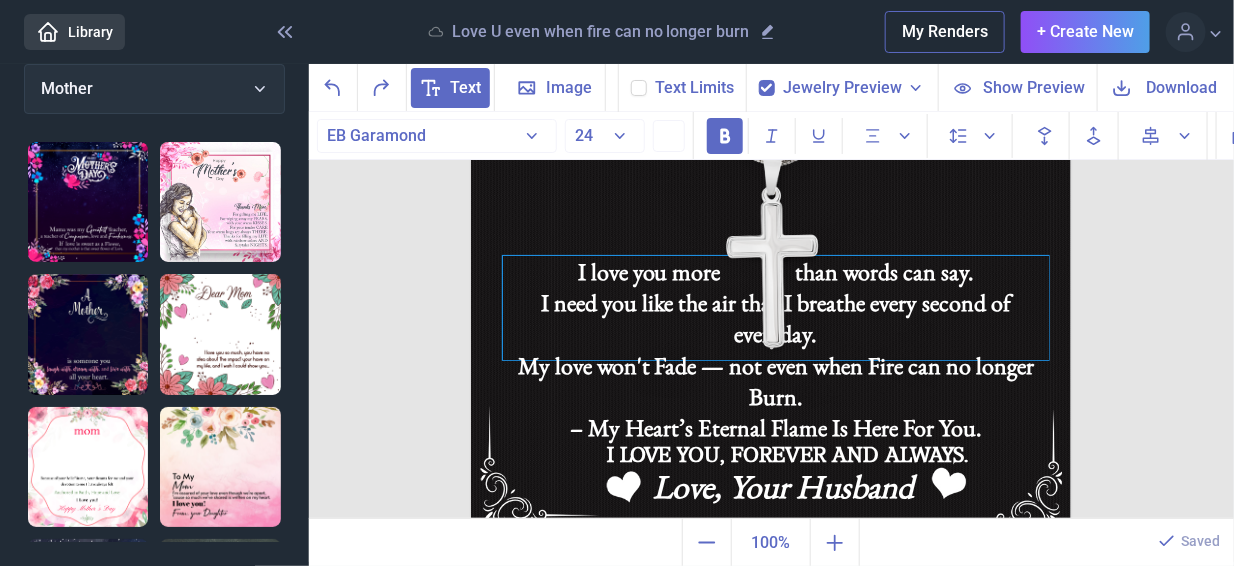 click on "I need you like the air that I breathe every second of everyday.  My love won't Fade — not even when Fire can no longer Burn.  – My Heart’s Eternal Flame Is Here For You." at bounding box center (776, 396) 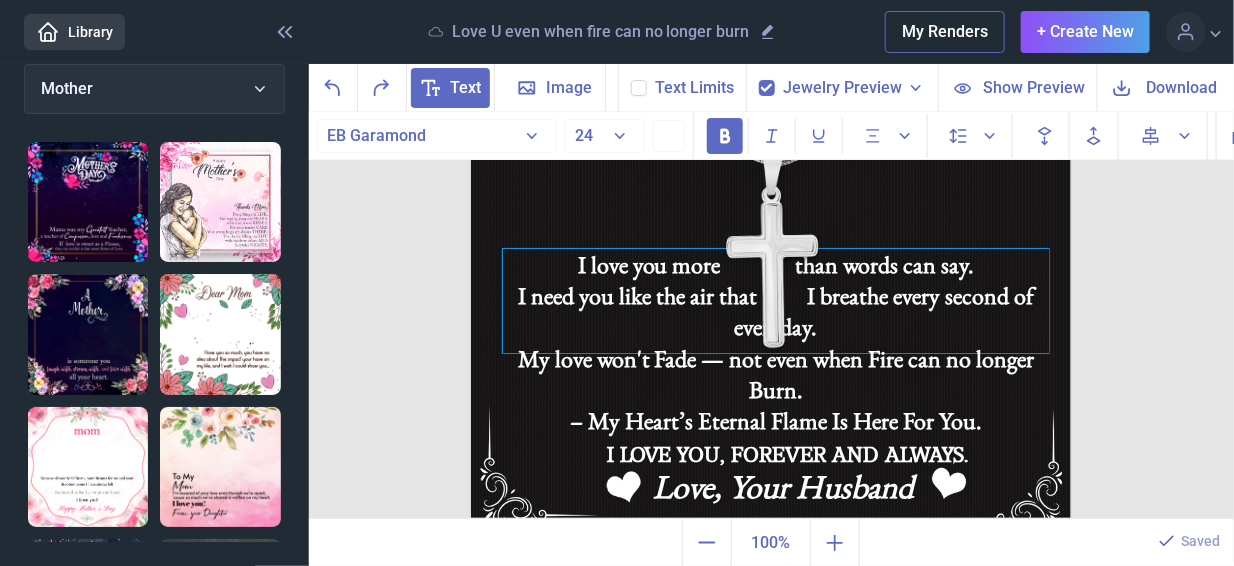 click on "I need you like the air that          I breathe every second of everyday.  My love won't Fade — not even when Fire can no longer Burn.  – My Heart’s Eternal Flame Is Here For You." at bounding box center [776, 389] 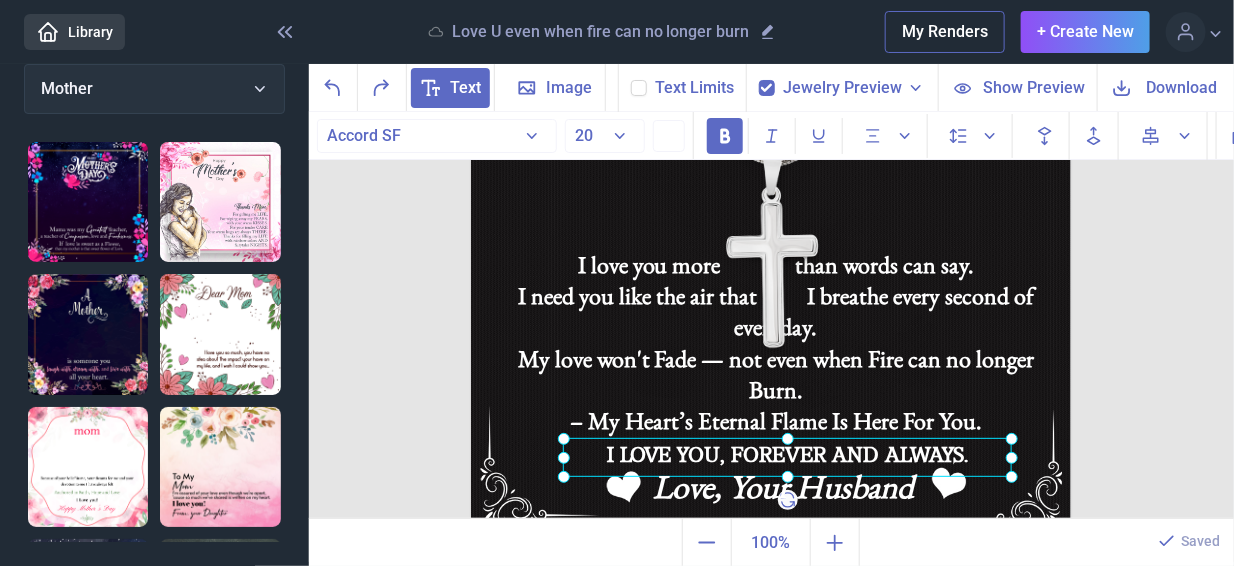 click on "I LOVE YOU, FOREVER AND ALWAYS." at bounding box center (471, -64) 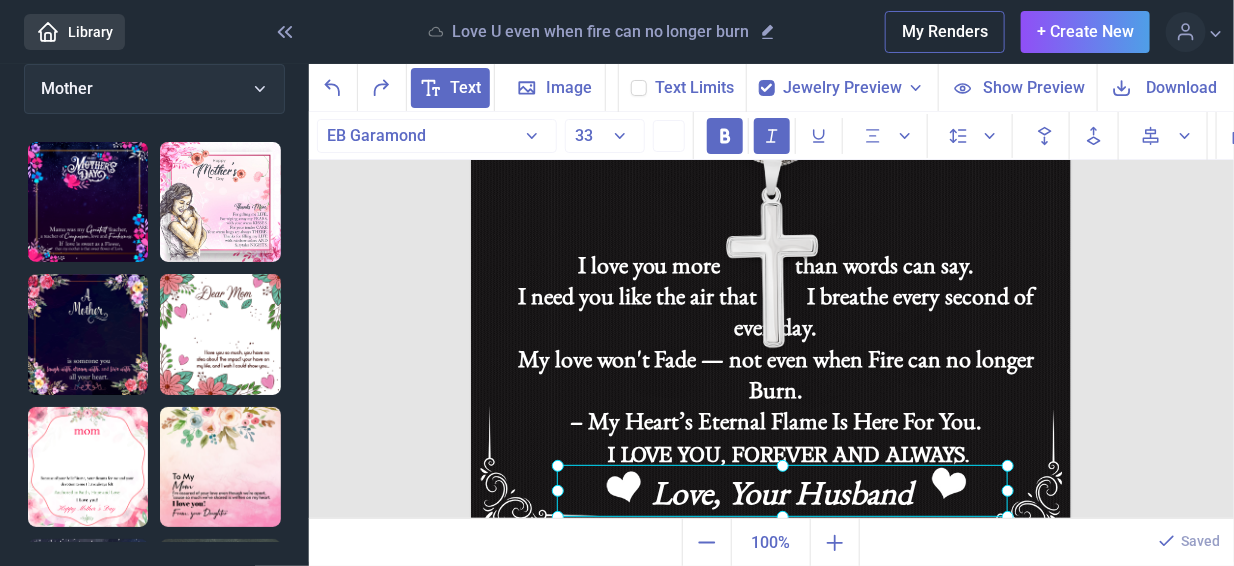 click on "Love, Your Husband" at bounding box center (471, -64) 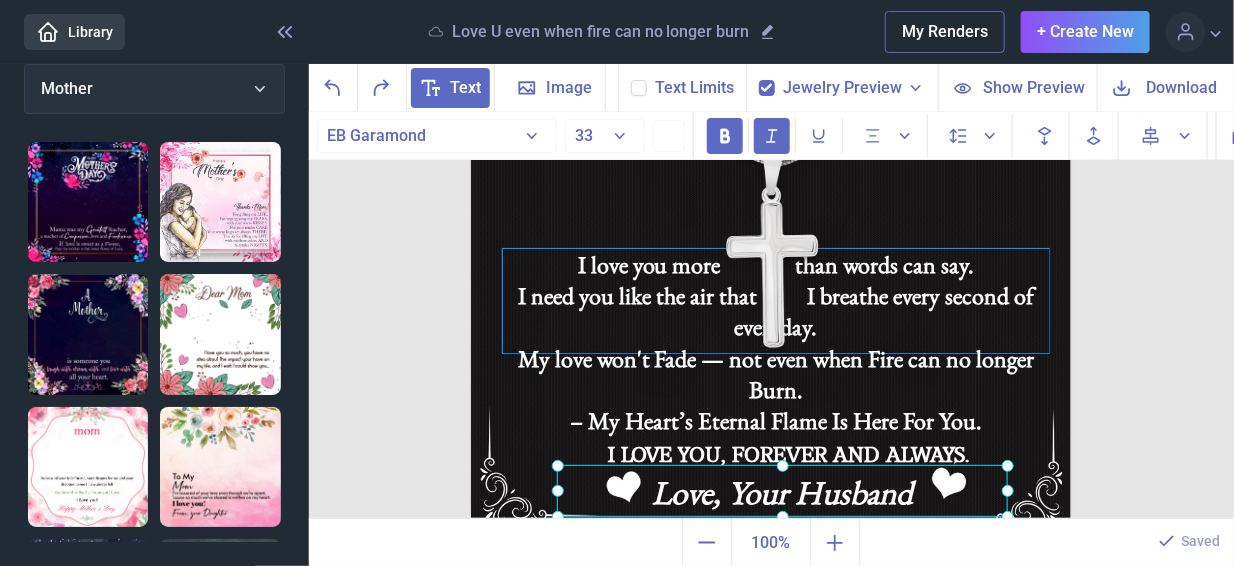 click on "My love won't Fade — not even when Fire can no longer Burn." at bounding box center [776, 374] 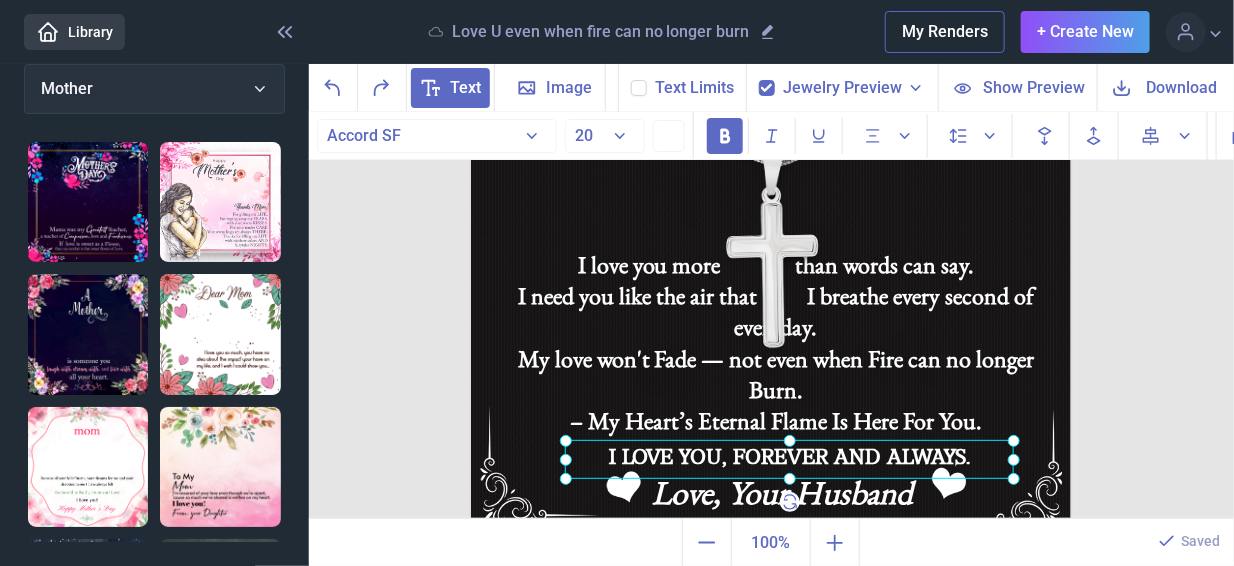 click on "I LOVE YOU, FOREVER AND ALWAYS." at bounding box center (471, -64) 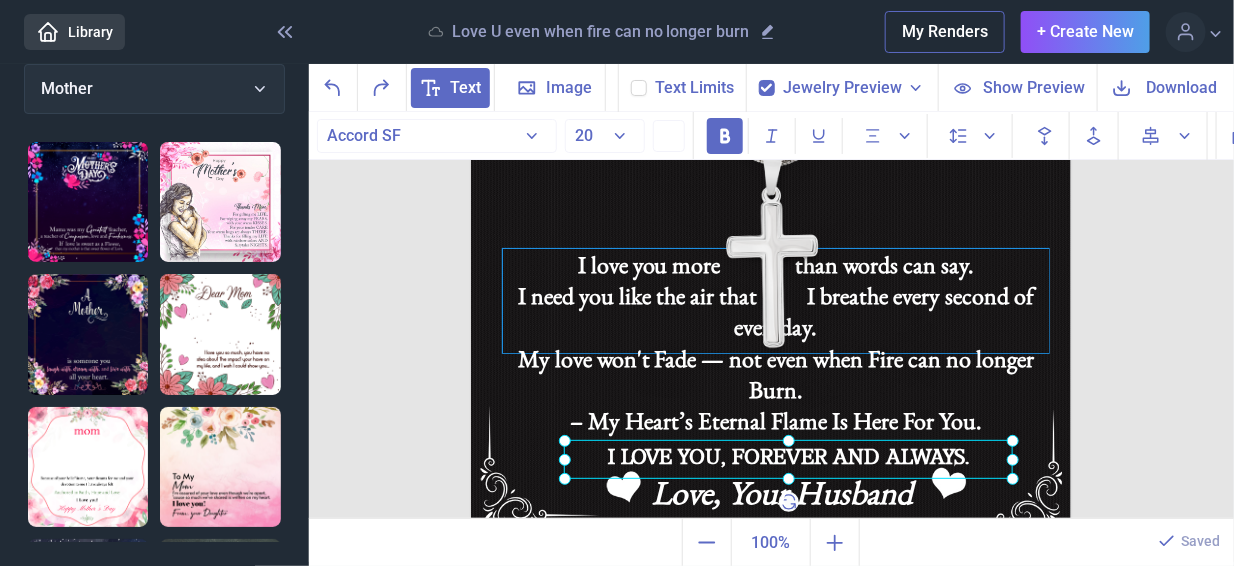click on "– My Heart’s Eternal Flame Is Here For You." at bounding box center [776, 452] 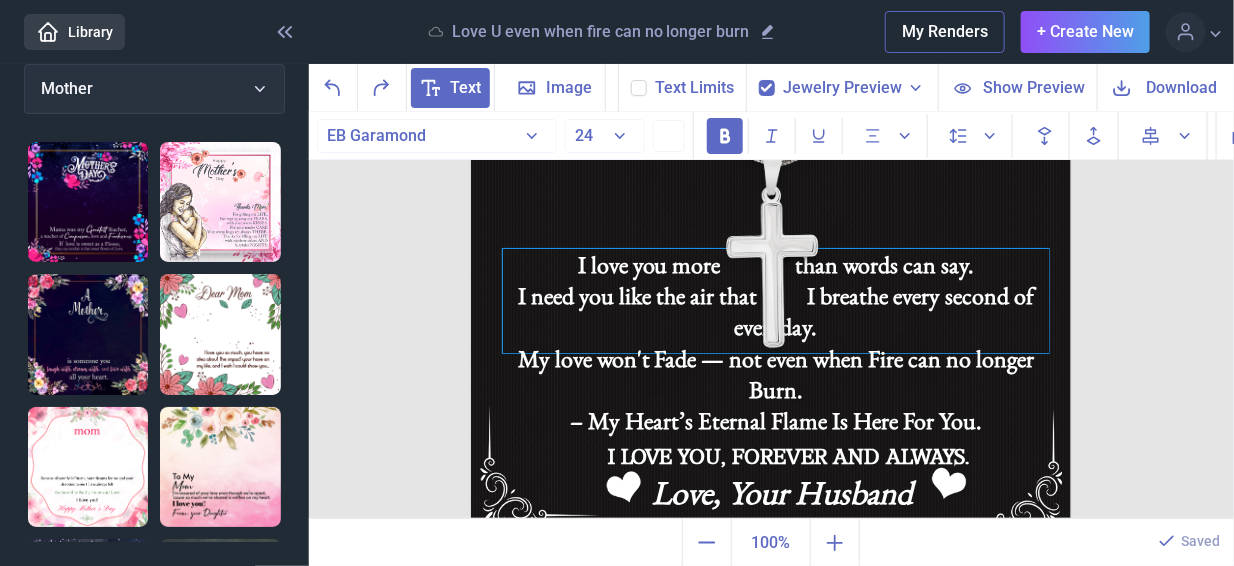 click on "– My Heart’s Eternal Flame Is Here For You." at bounding box center (776, 452) 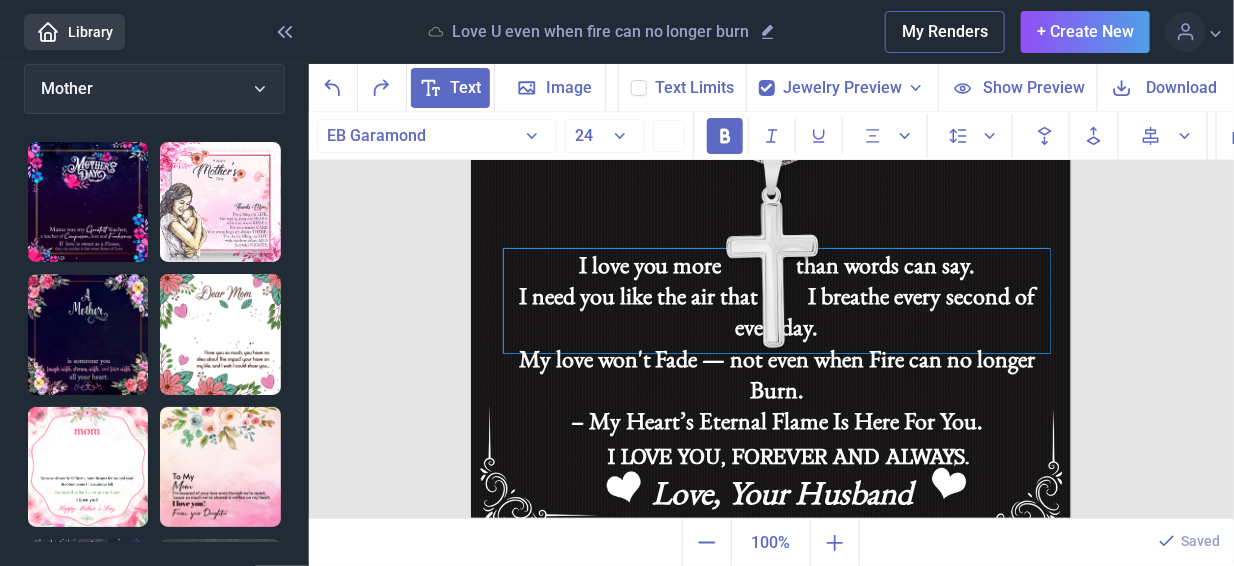 click on "– My Heart’s Eternal Flame Is Here For You." at bounding box center [777, 452] 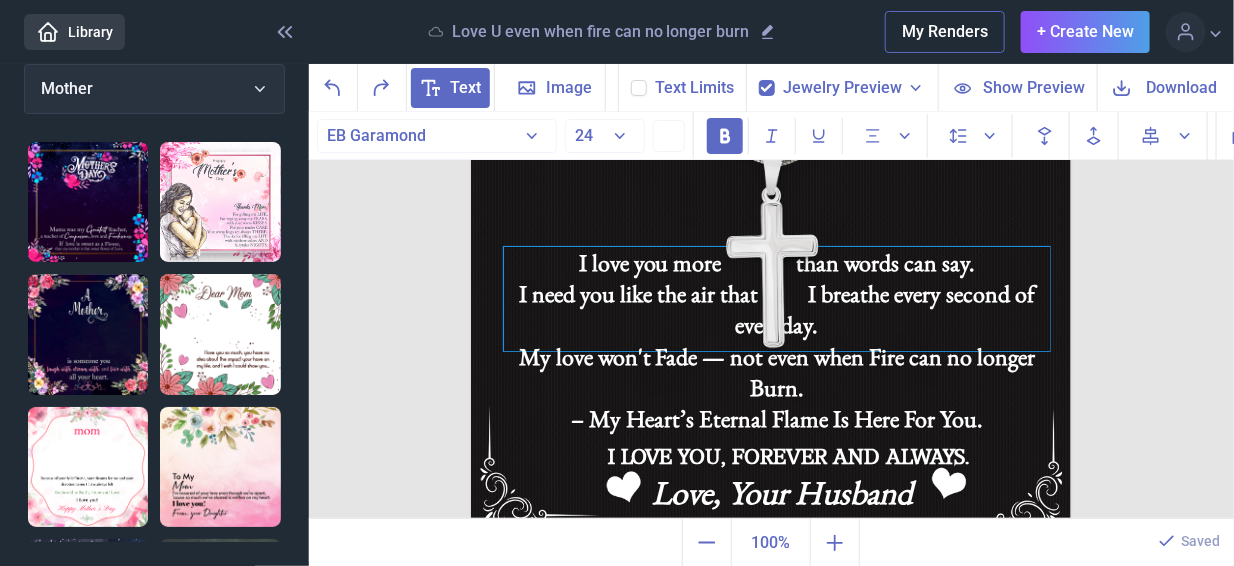 click on "My love won't Fade — not even when Fire can no longer Burn." at bounding box center (777, 372) 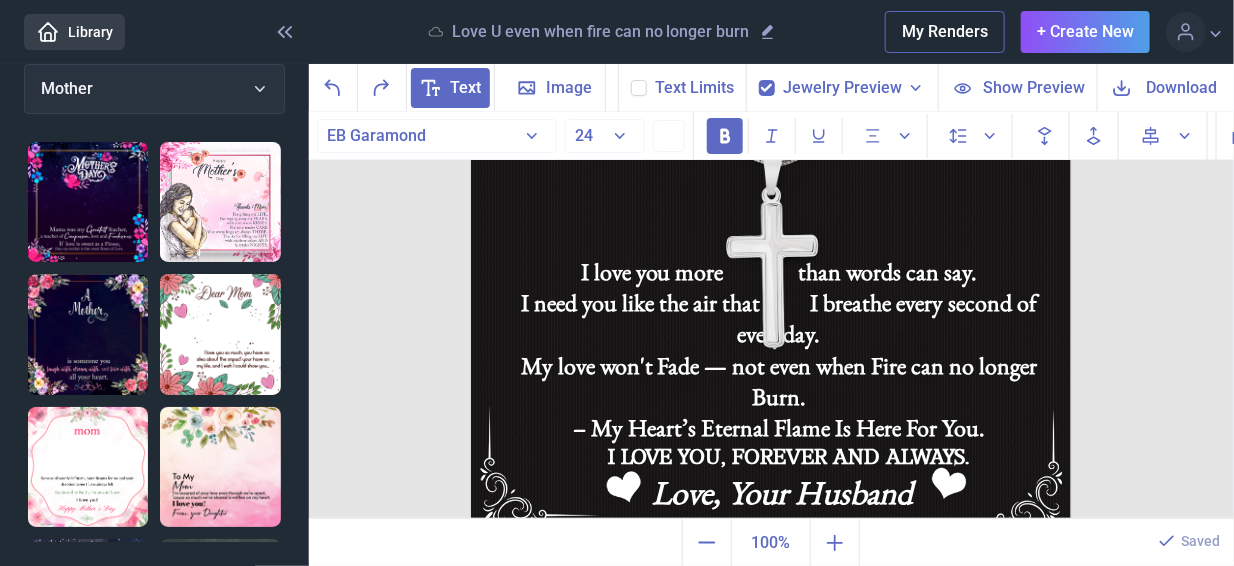 scroll, scrollTop: 0, scrollLeft: 0, axis: both 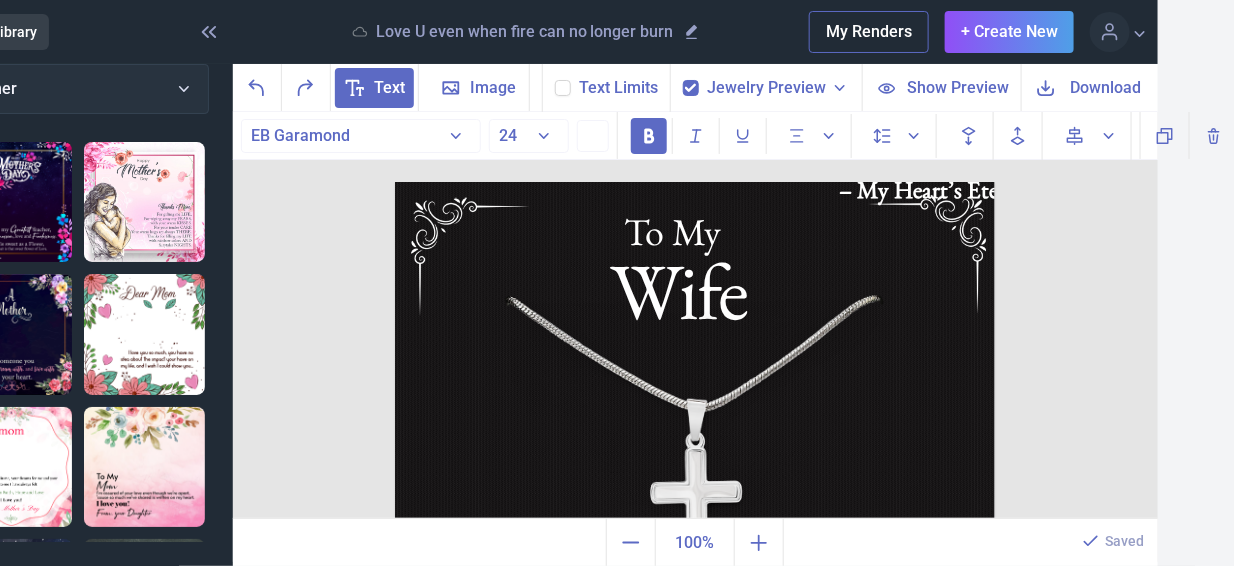drag, startPoint x: 904, startPoint y: 354, endPoint x: 1248, endPoint y: -121, distance: 586.4819 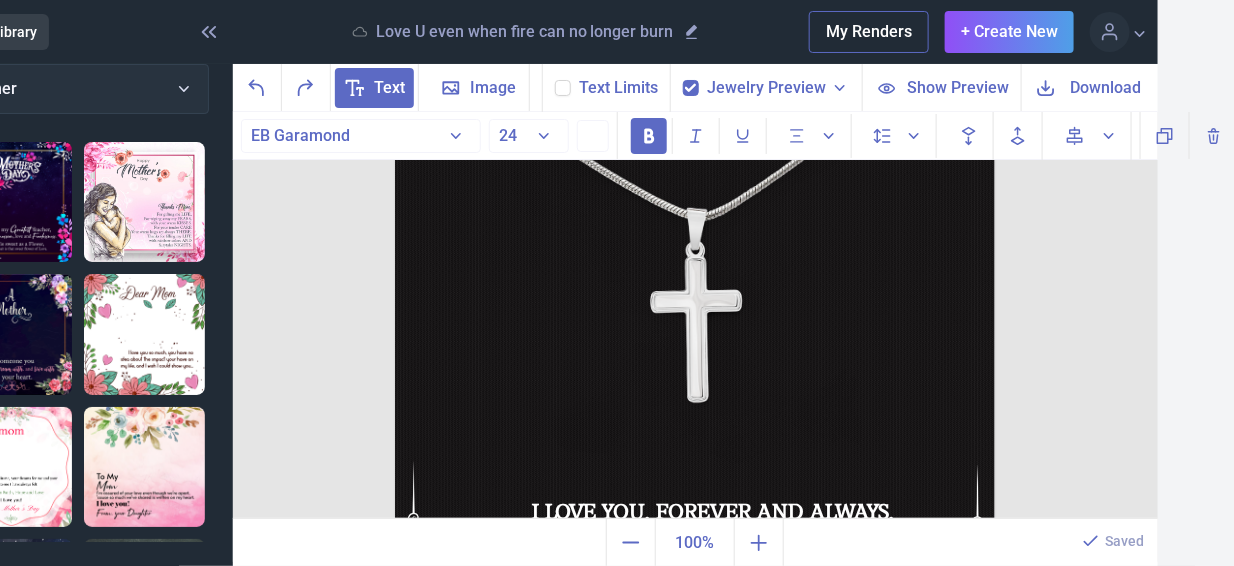 scroll, scrollTop: 246, scrollLeft: 0, axis: vertical 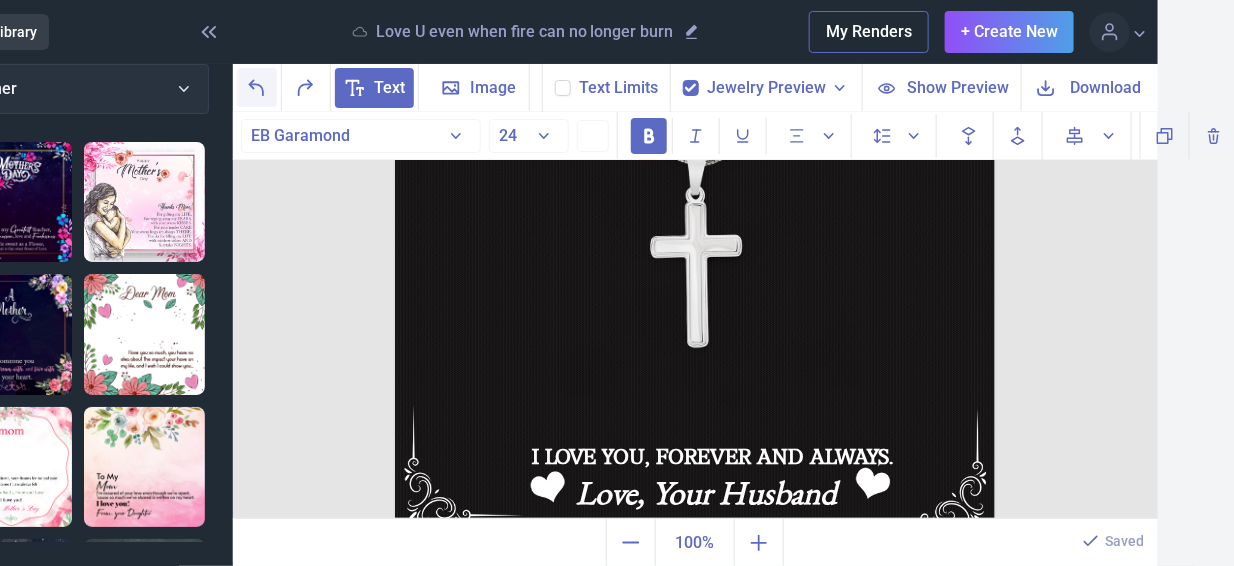 click 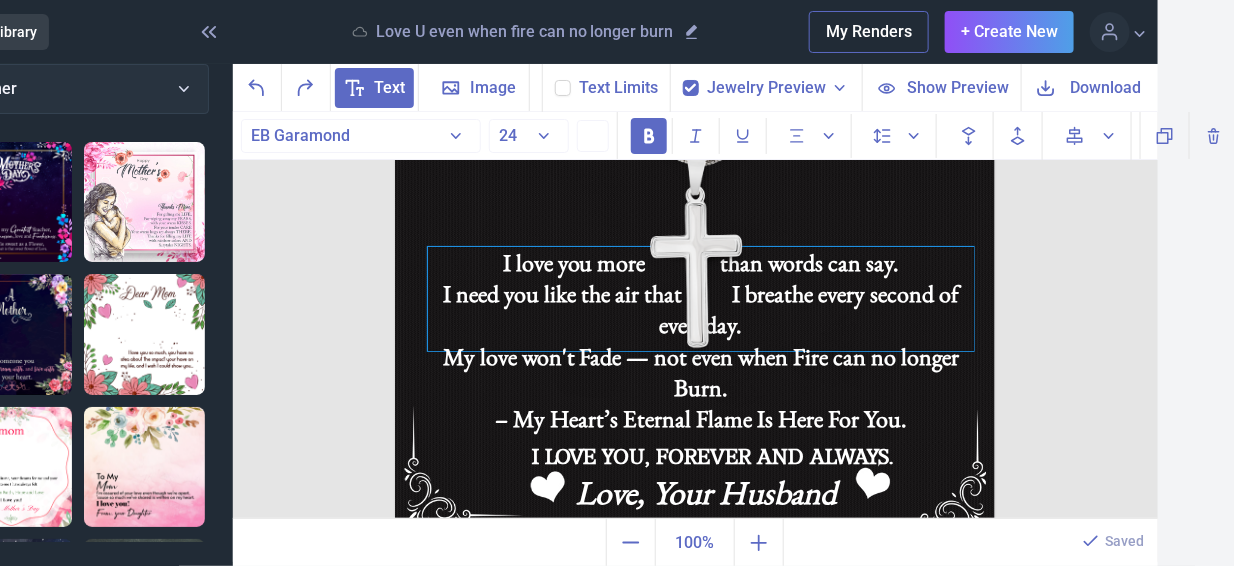 click on "I love you more               than words can say.  I need you like the air that          I breathe every second of everyday.  My love won't Fade — not even when Fire can no longer Burn.  – My Heart’s Eternal Flame Is Here For You." at bounding box center (701, 299) 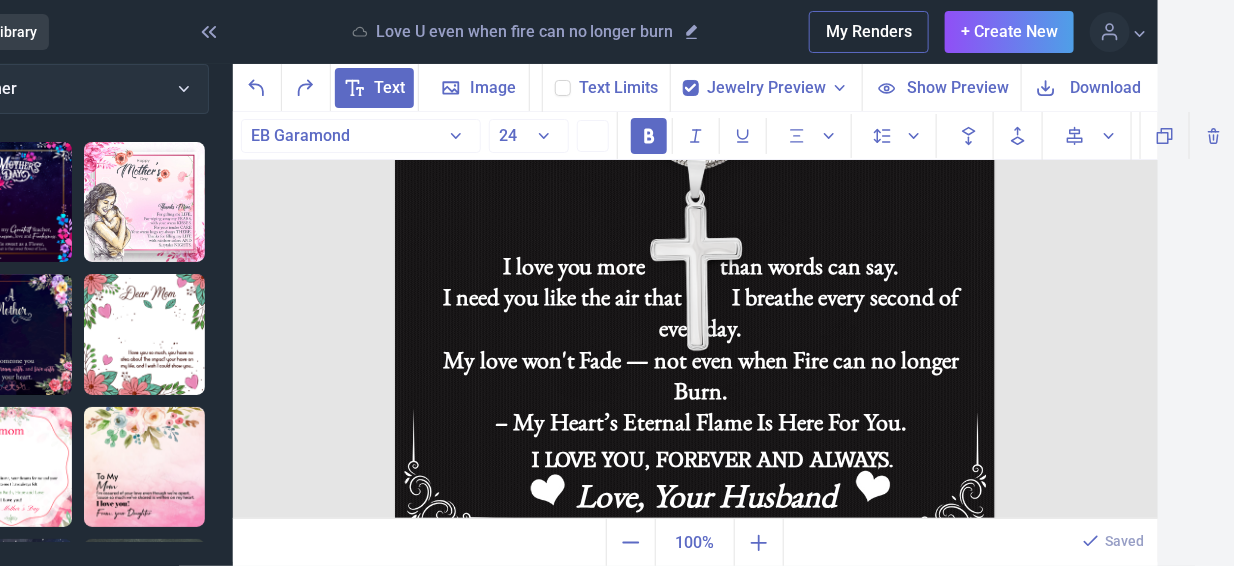 scroll, scrollTop: 246, scrollLeft: 0, axis: vertical 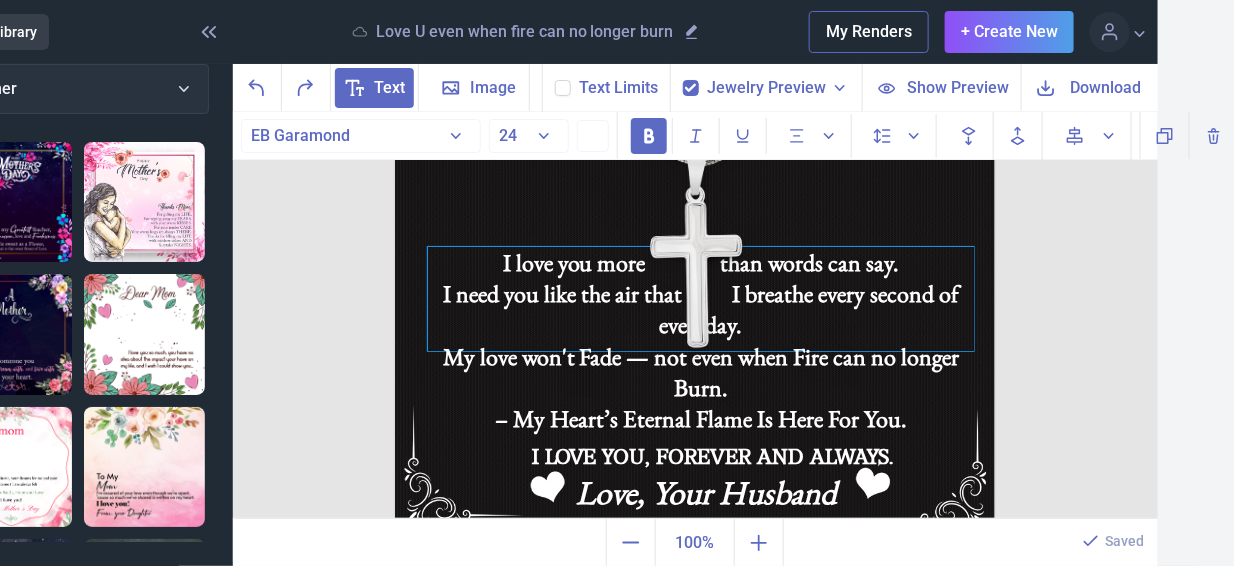 click on "– My Heart’s Eternal Flame Is Here For You." at bounding box center (701, 450) 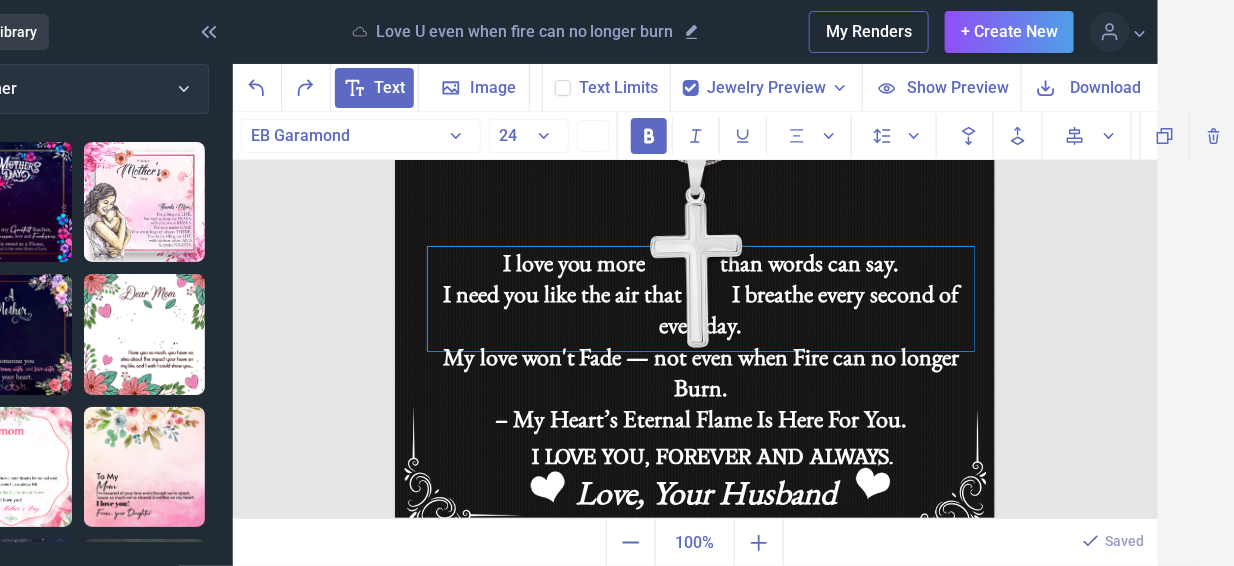 click on "– My Heart’s Eternal Flame Is Here For You." at bounding box center [701, 450] 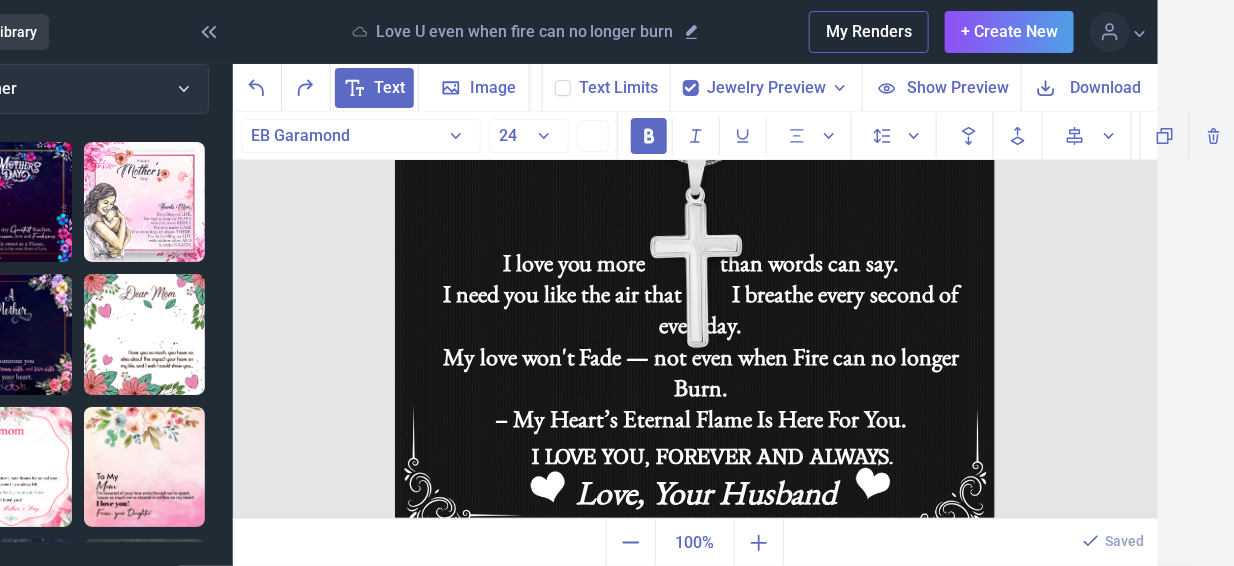 click at bounding box center (695, 236) 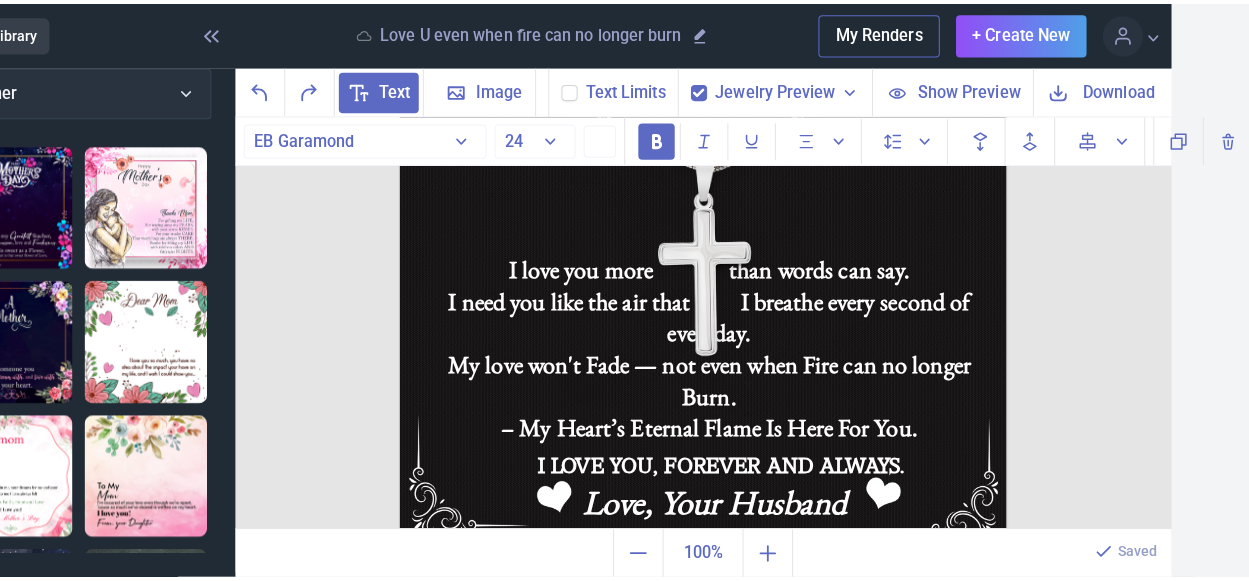 scroll, scrollTop: 0, scrollLeft: 0, axis: both 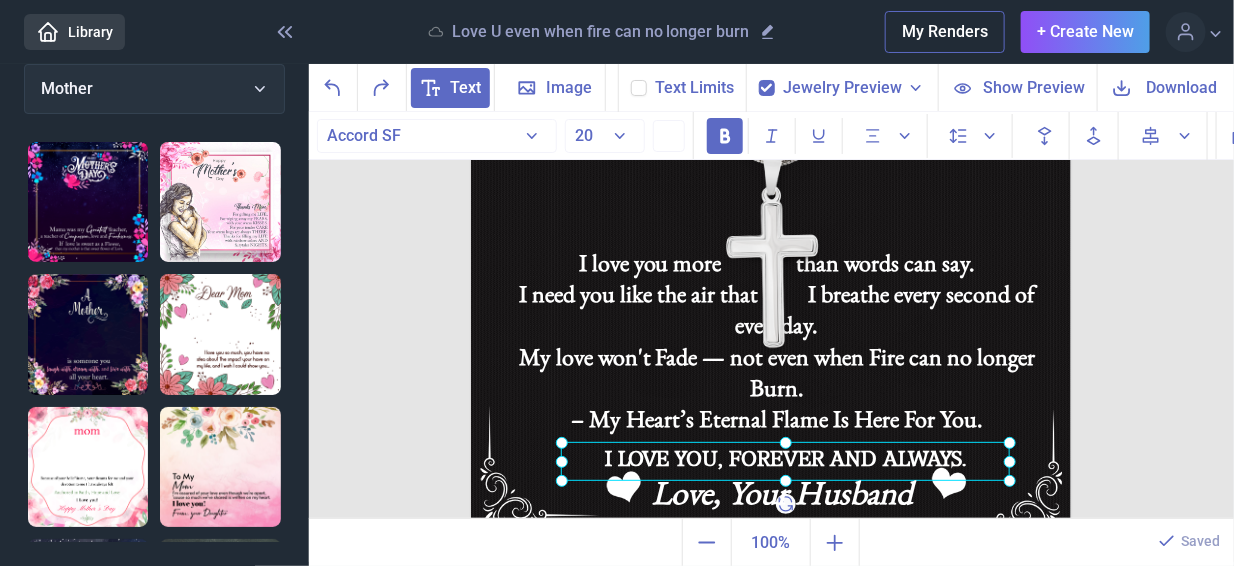 click on "I LOVE YOU, FOREVER AND ALWAYS." at bounding box center (471, -64) 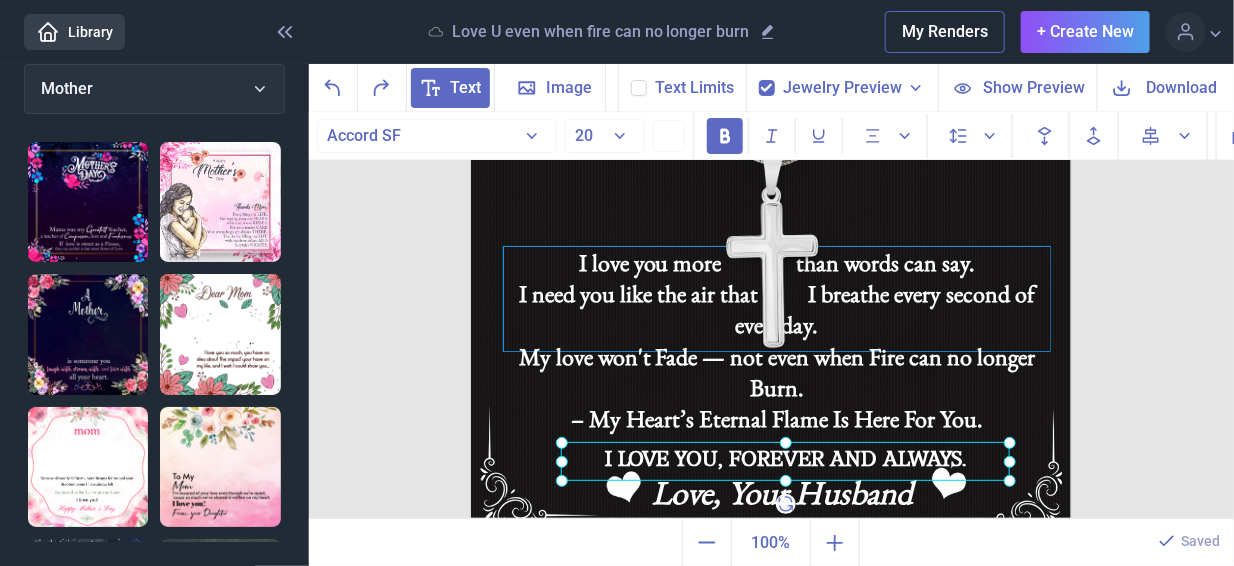 click on "– My Heart’s Eternal Flame Is Here For You." at bounding box center [777, 450] 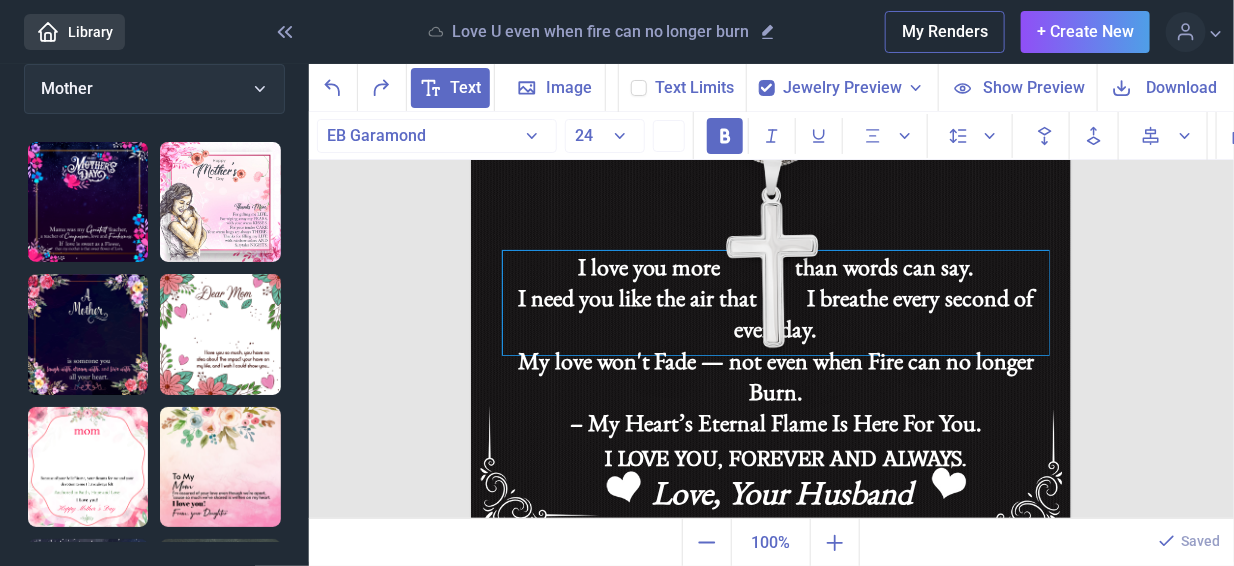 click on "– My Heart’s Eternal Flame Is Here For You." at bounding box center [776, 454] 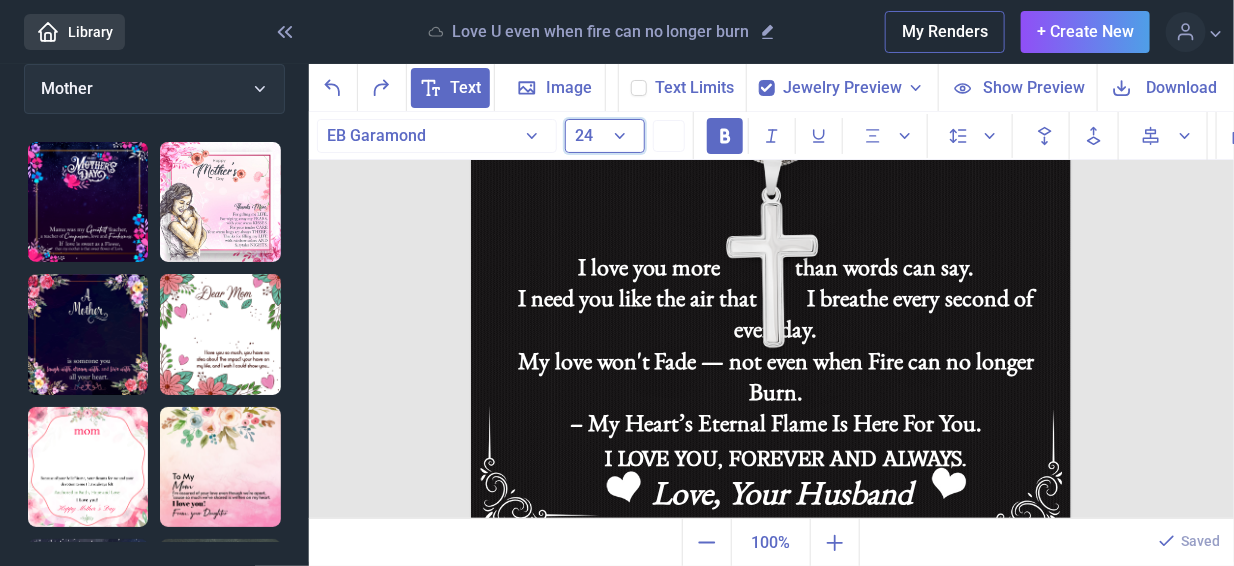 click on "24" at bounding box center [605, 136] 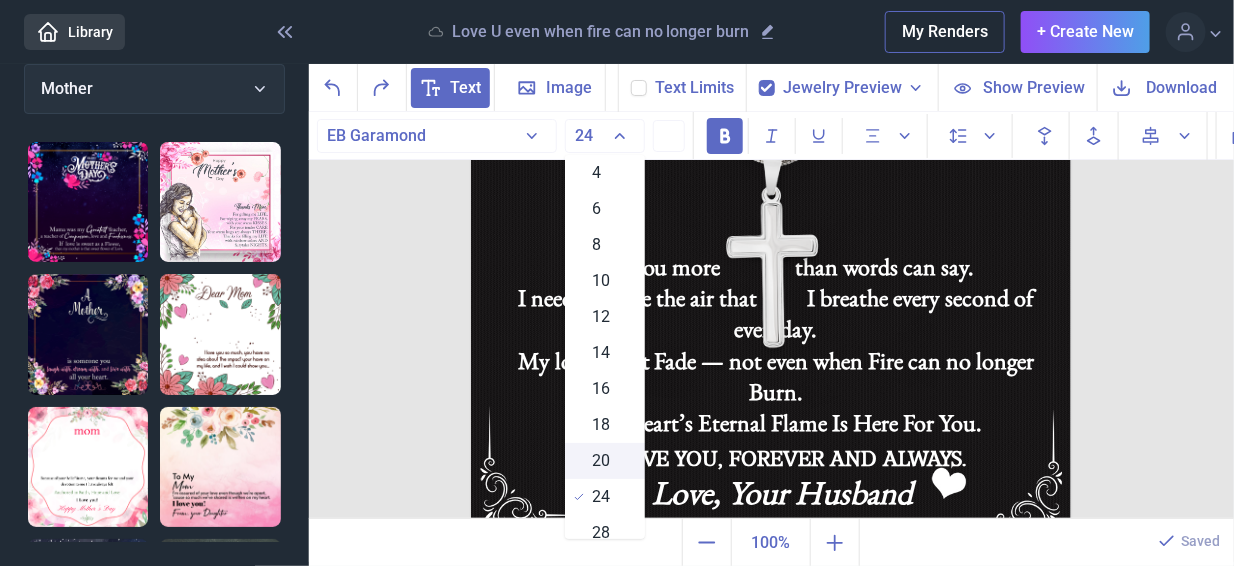 click on "20" at bounding box center [605, 461] 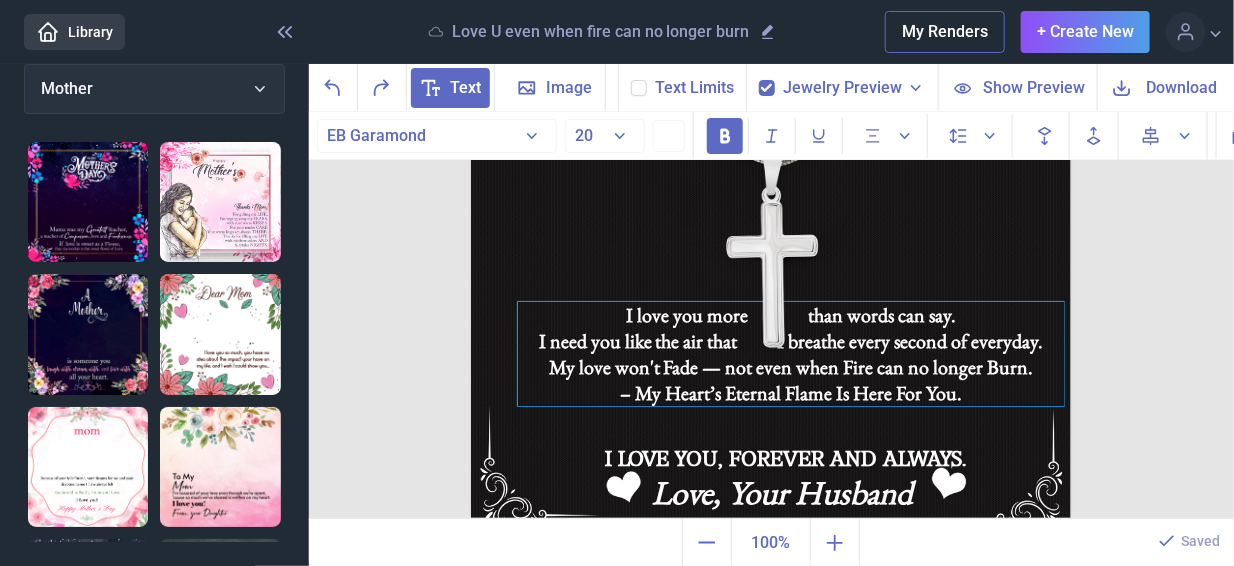 drag, startPoint x: 685, startPoint y: 331, endPoint x: 700, endPoint y: 382, distance: 53.160137 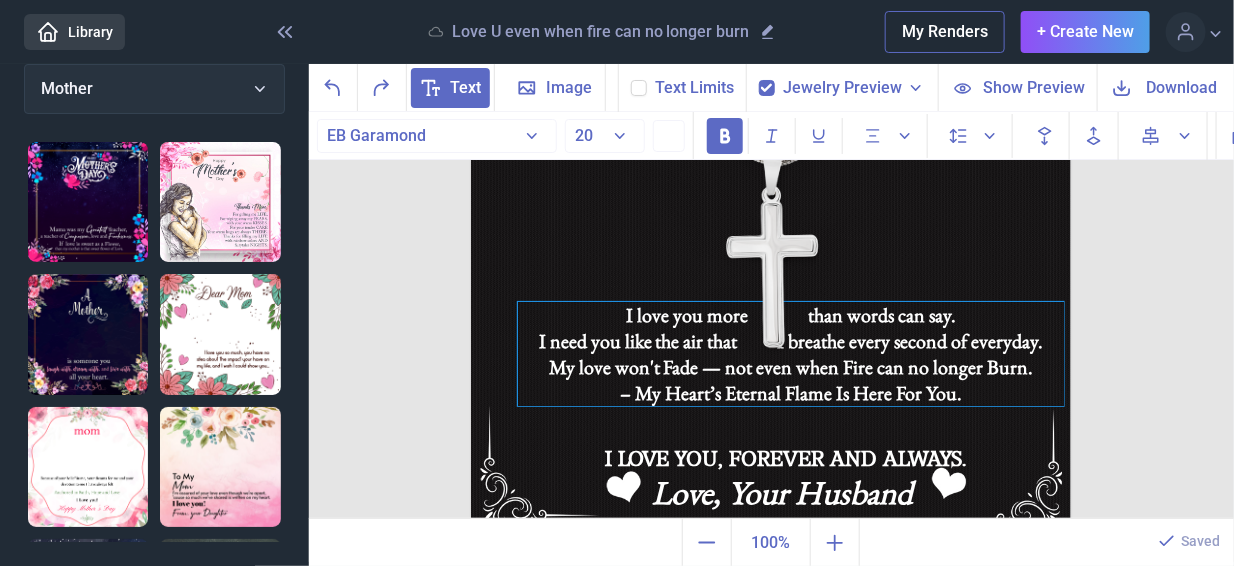 click on "– My Heart’s Eternal Flame Is Here For You." at bounding box center [791, 419] 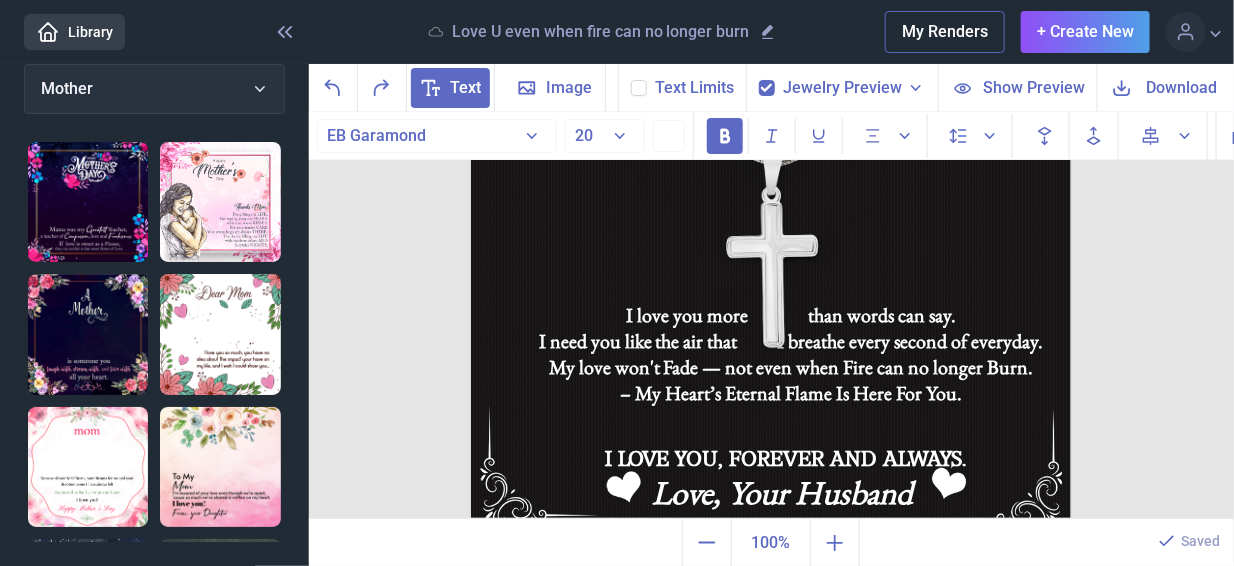 click at bounding box center [771, 236] 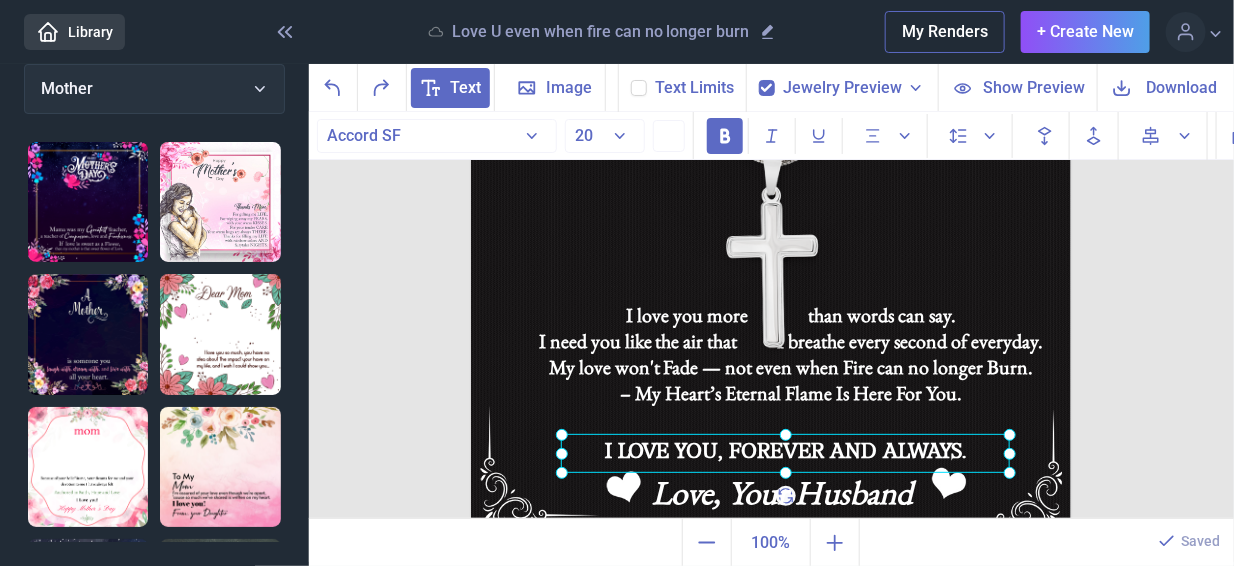 click on "I LOVE YOU, FOREVER AND ALWAYS." at bounding box center (471, -64) 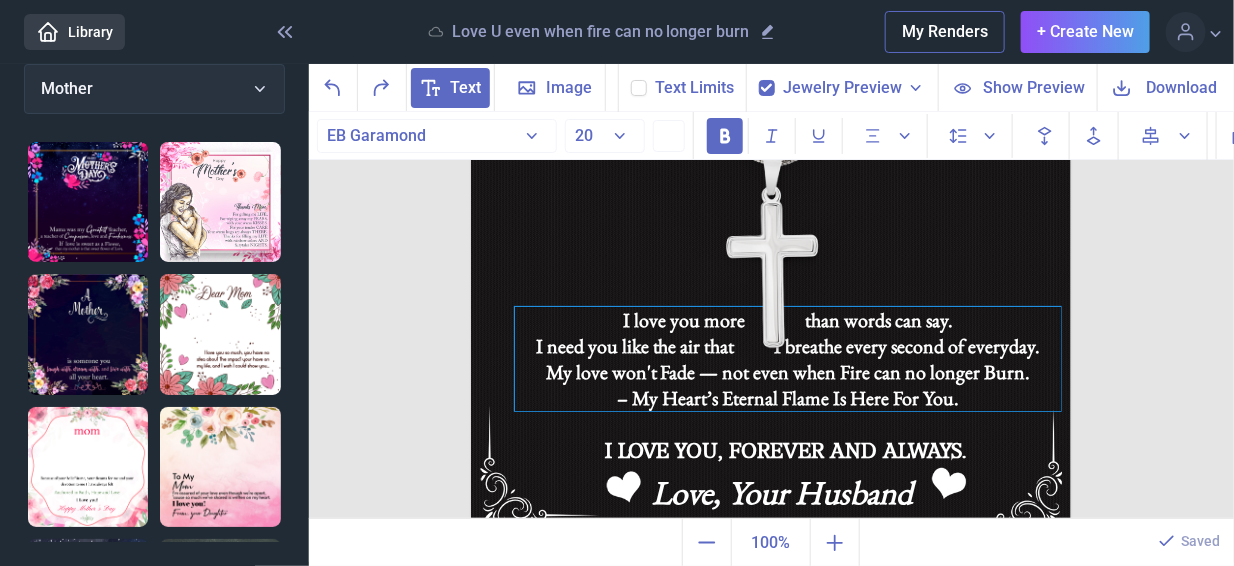 click on "I need you like the air that          I breathe every second of everyday.  My love won't Fade — not even when Fire can no longer Burn.  – My Heart’s Eternal Flame Is Here For You." at bounding box center [788, 398] 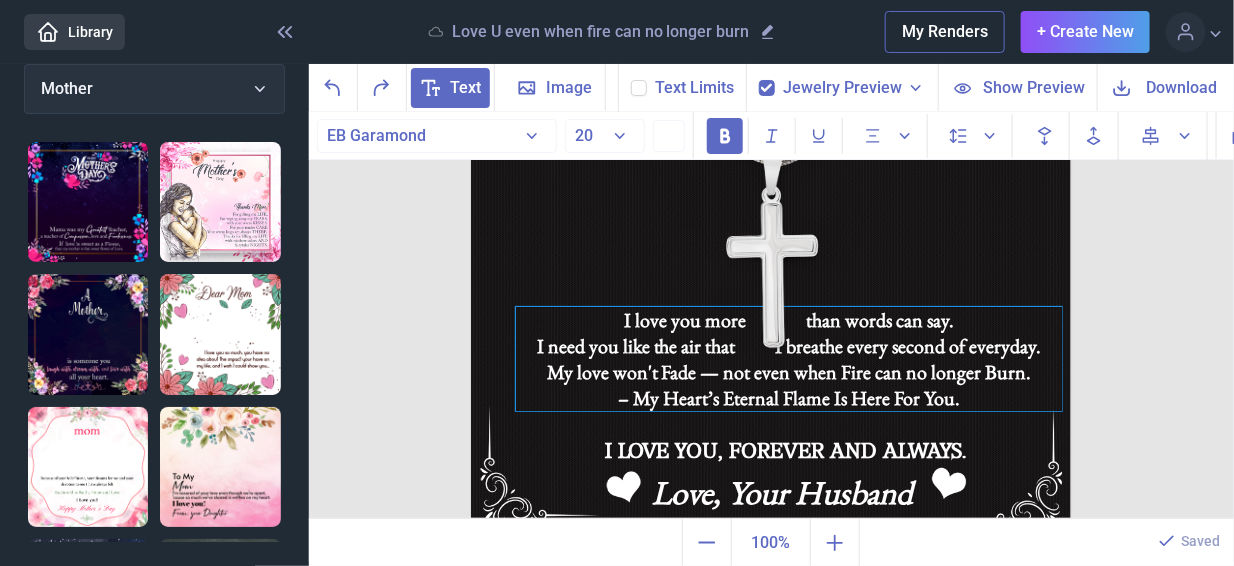click on "I need you like the air that          I breathe every second of everyday.  My love won't Fade — not even when Fire can no longer Burn.  – My Heart’s Eternal Flame Is Here For You." at bounding box center (789, 398) 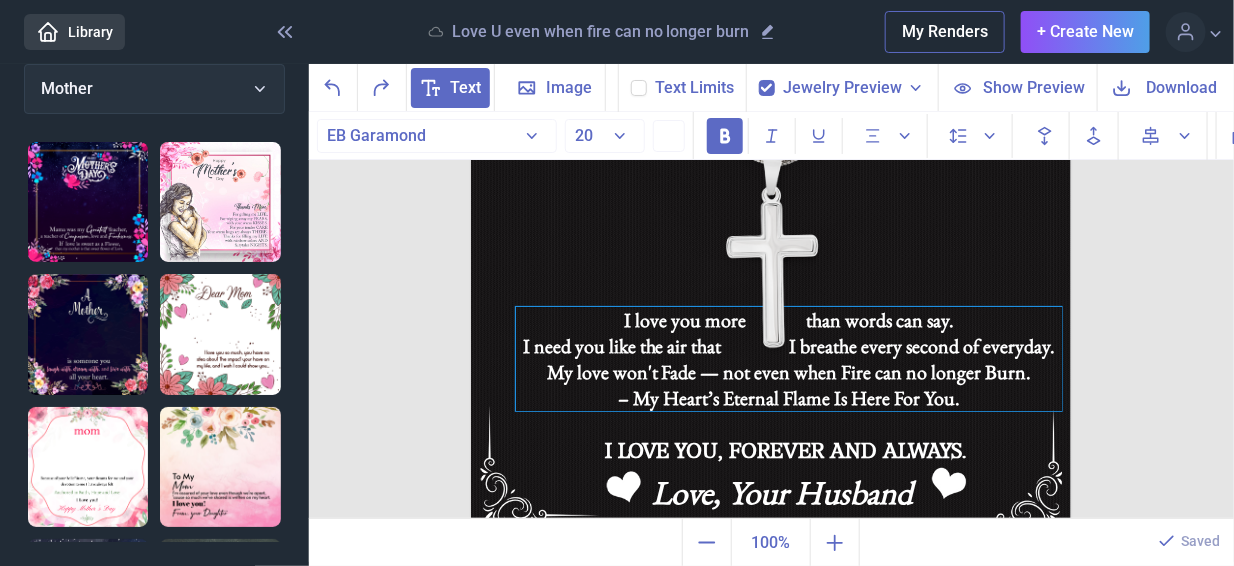 click on "I need you like the air that                 I breathe every second of everyday.  My love won't Fade — not even when Fire can no longer Burn.  – My Heart’s Eternal Flame Is Here For You." at bounding box center (789, 398) 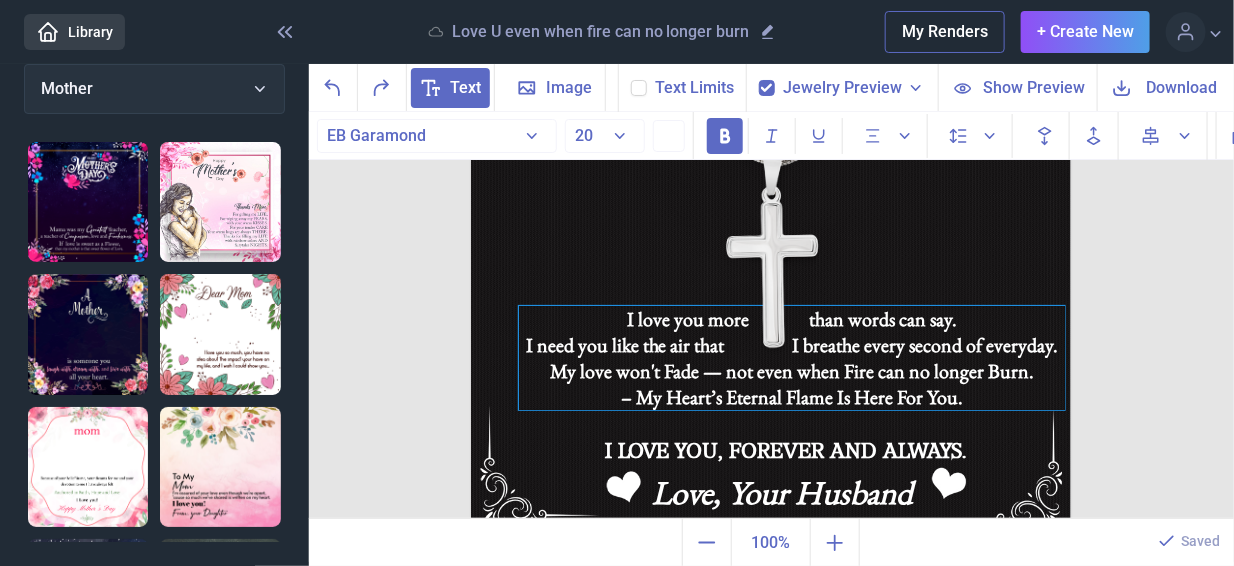 click on "My love won't Fade — not even when Fire can no longer Burn." at bounding box center [792, 371] 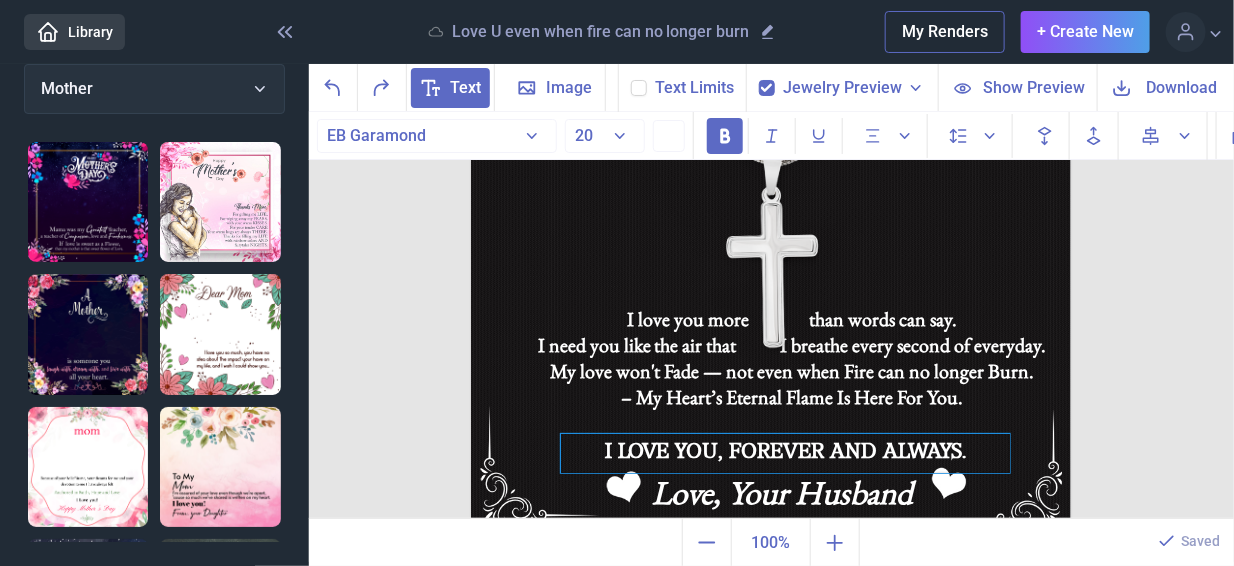click on "I LOVE YOU, FOREVER AND ALWAYS." at bounding box center [771, -64] 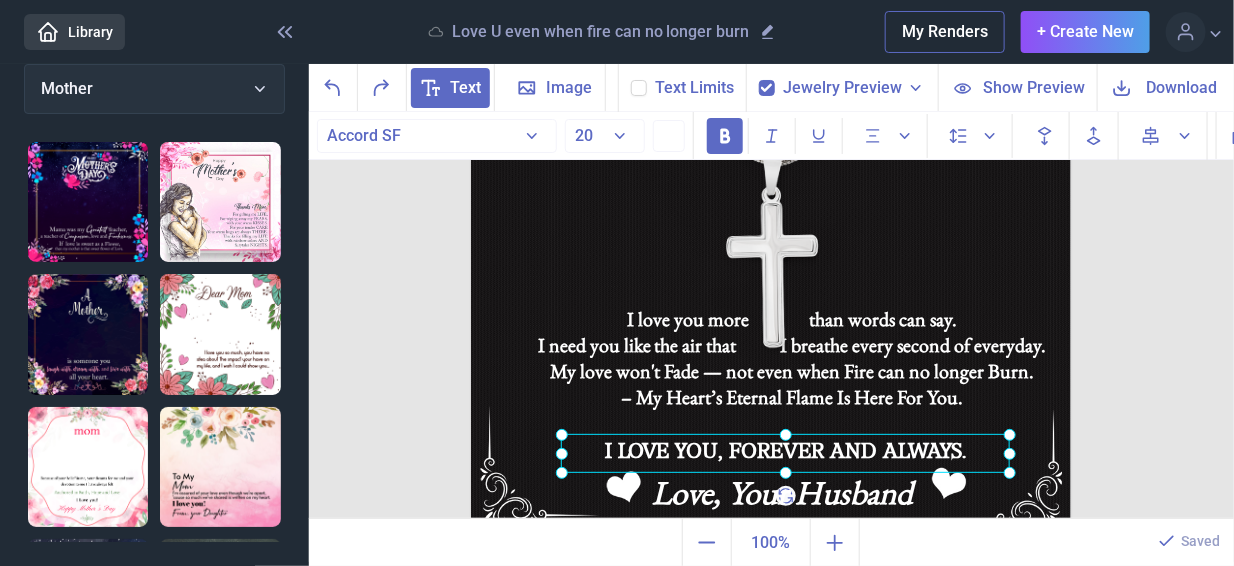 click at bounding box center (771, 236) 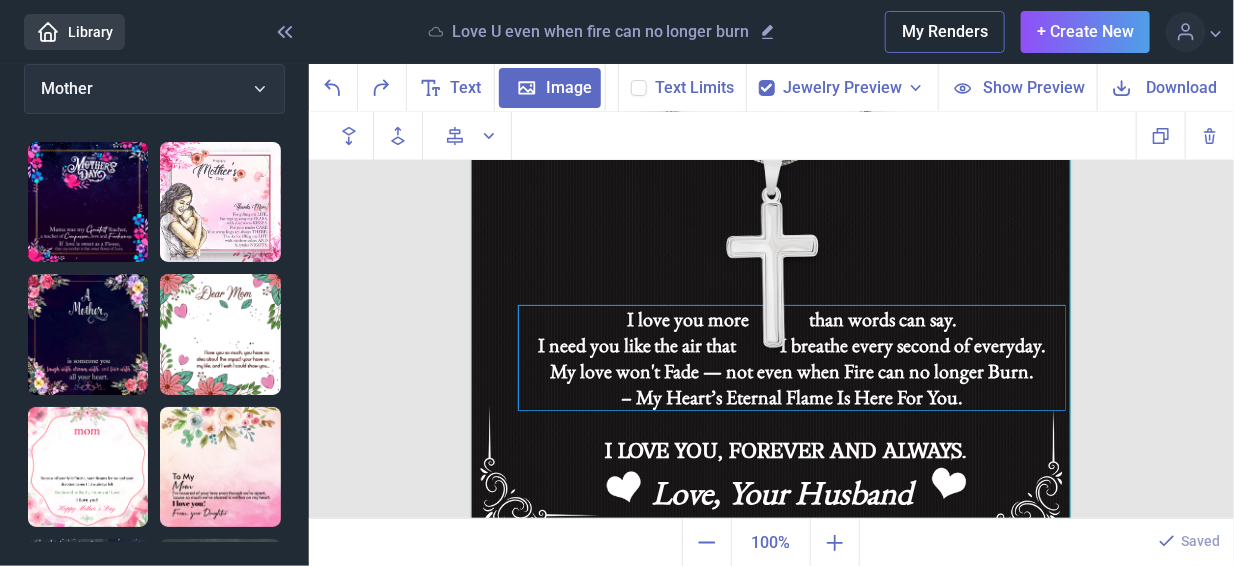 click on "I need you like the air that           I breathe every second of everyday.  My love won't Fade — not even when Fire can no longer Burn.  – My Heart’s Eternal Flame Is Here For You." at bounding box center (792, 397) 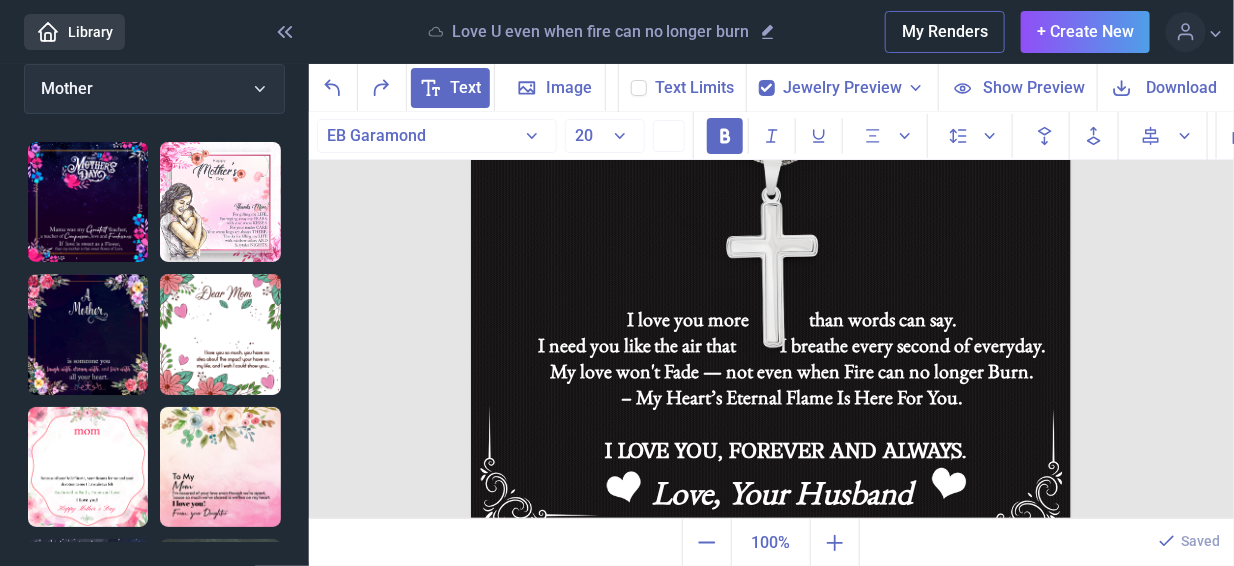 click at bounding box center (771, 236) 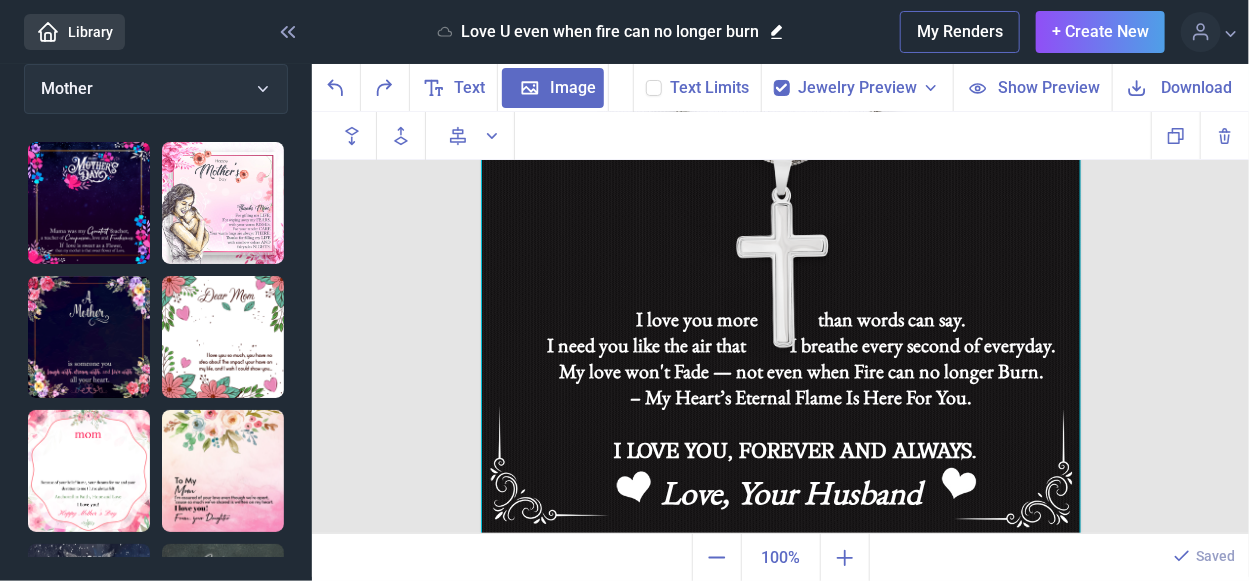 click on "Love U even when fire can no longer burn" at bounding box center [610, 32] 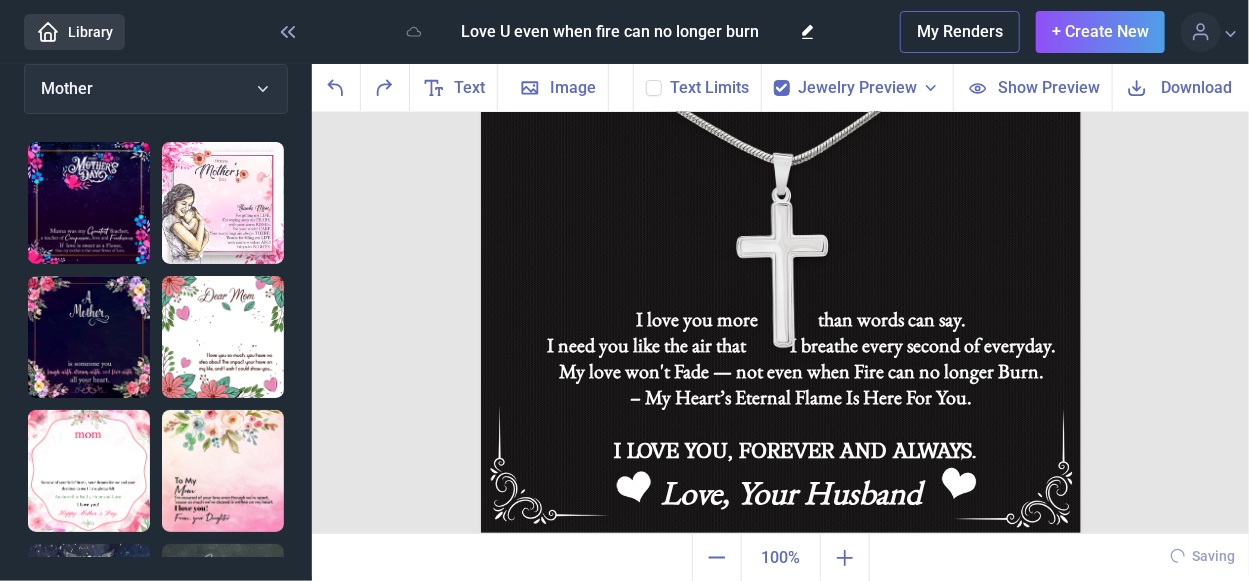 type on "Love U even when fire can no longer burn2" 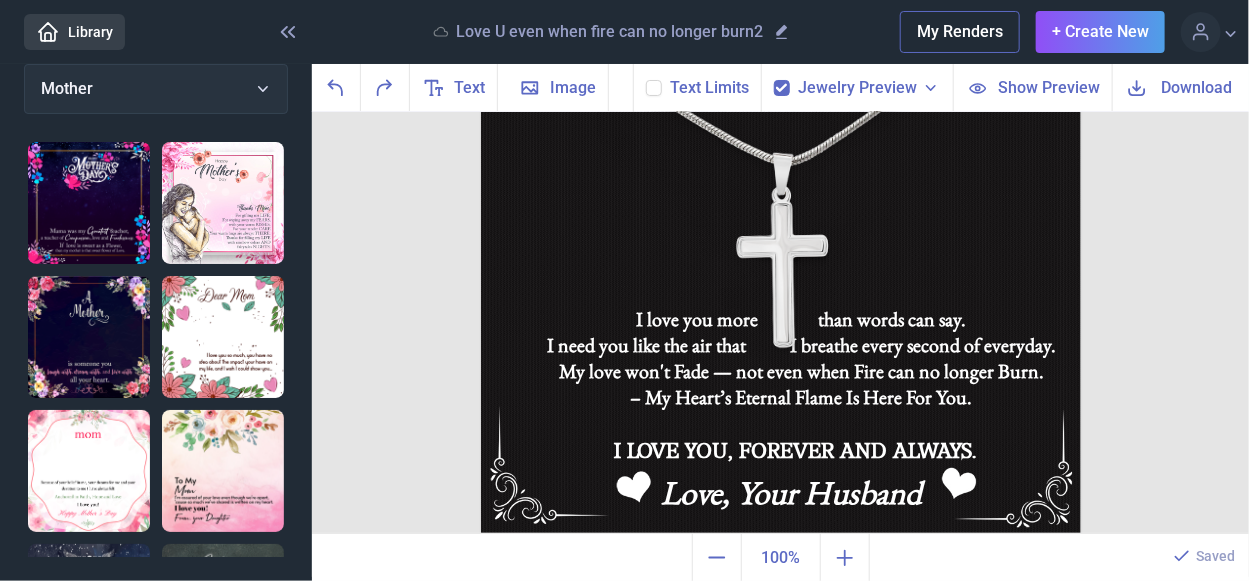 click 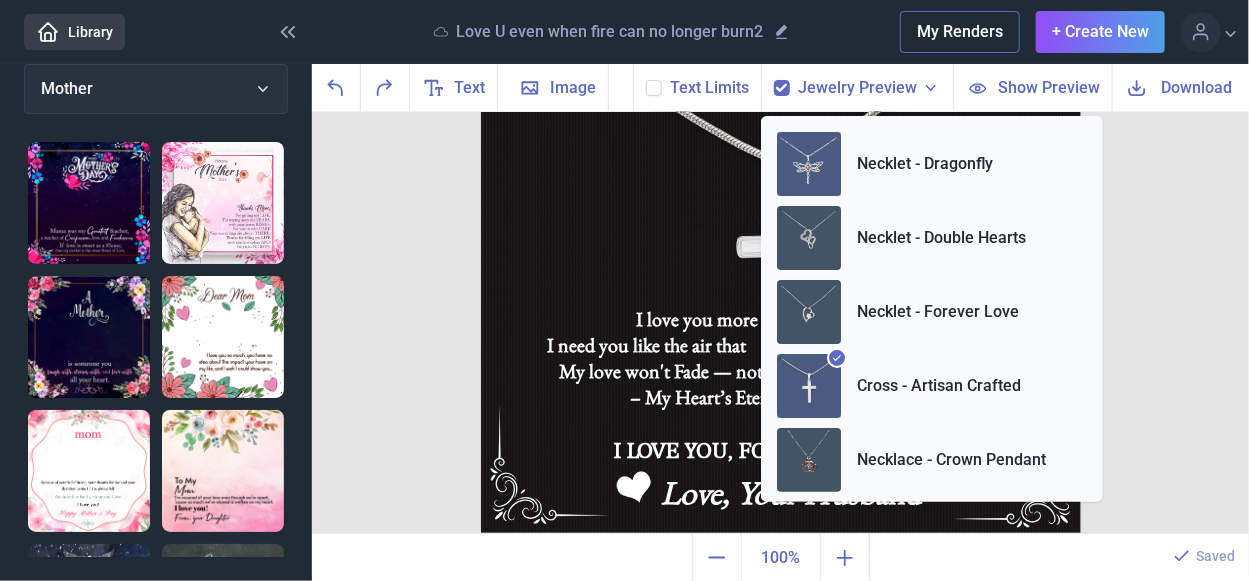 click at bounding box center (809, 164) 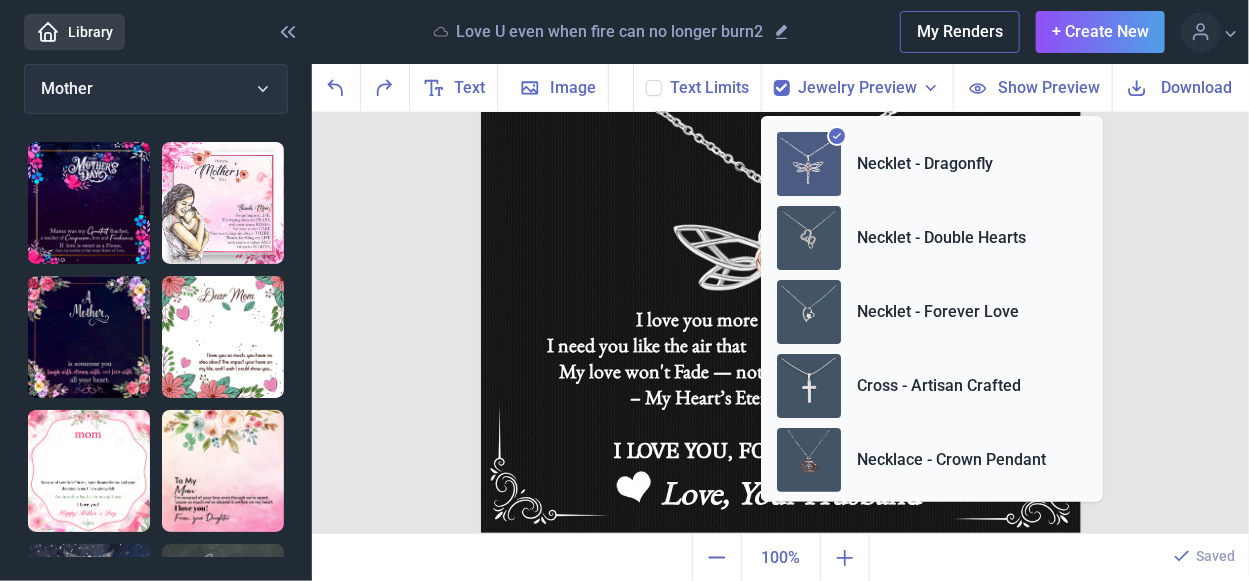 click at bounding box center [781, 236] 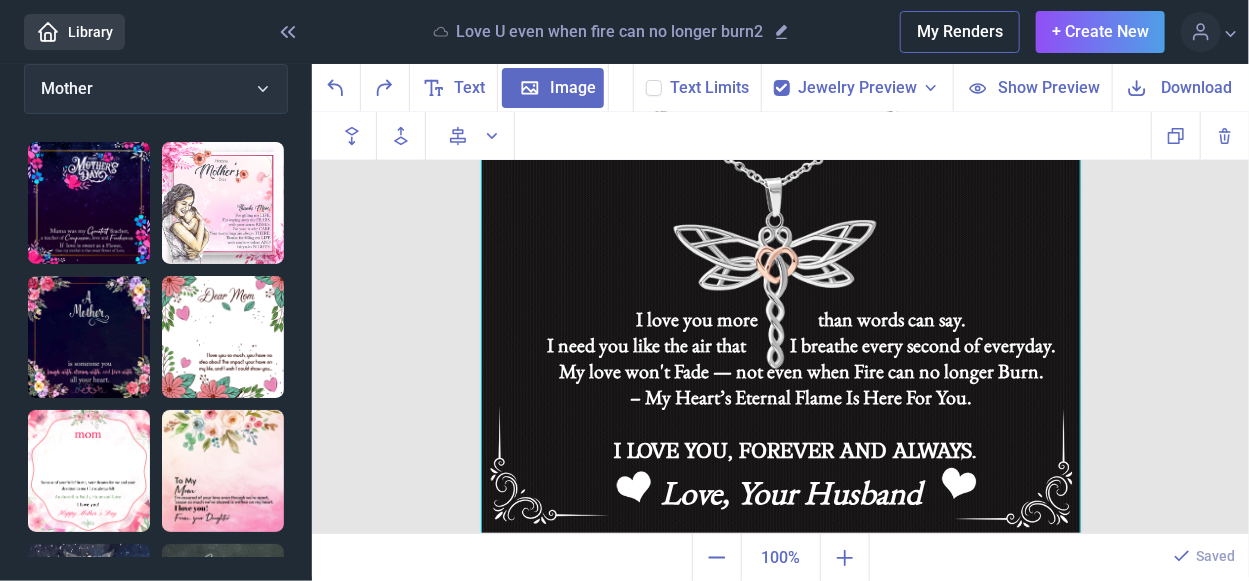 click at bounding box center (781, 236) 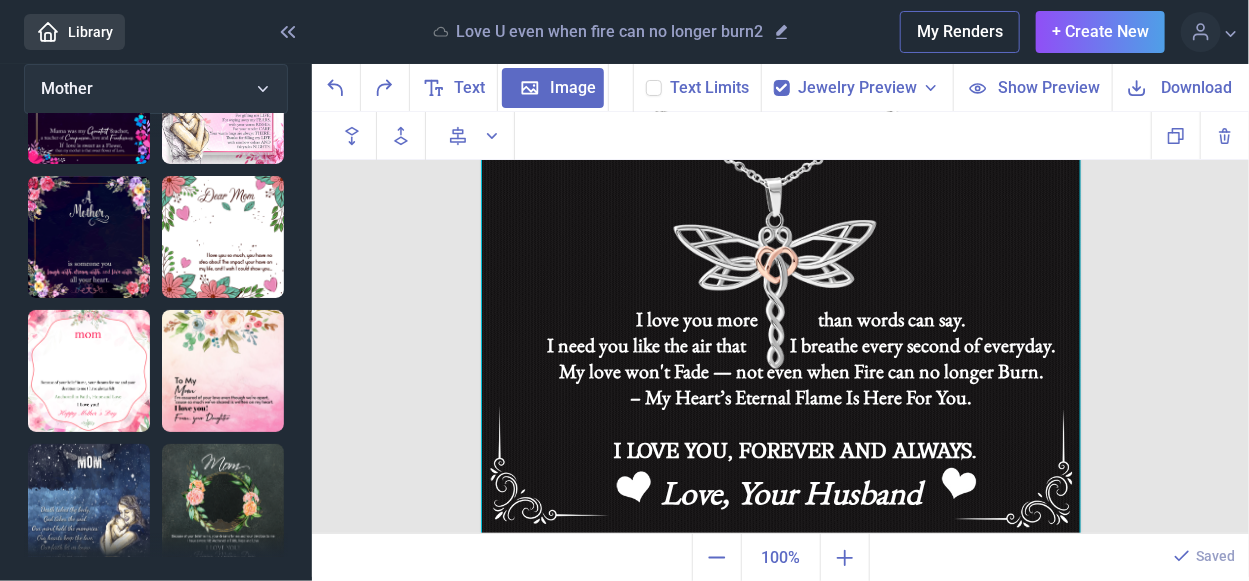 scroll, scrollTop: 0, scrollLeft: 0, axis: both 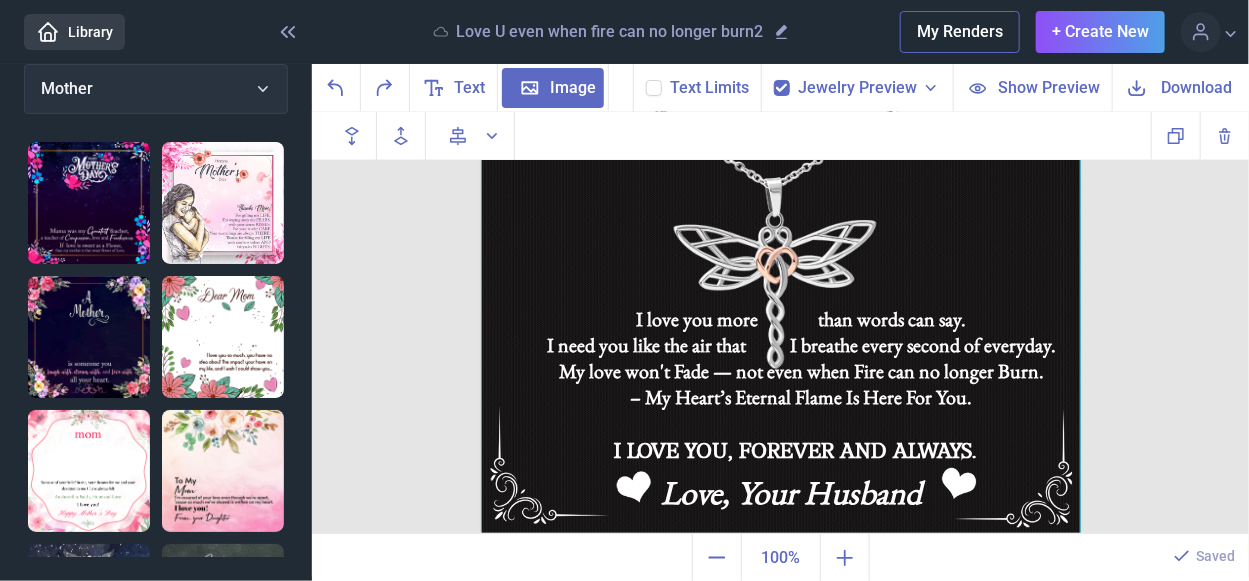 click 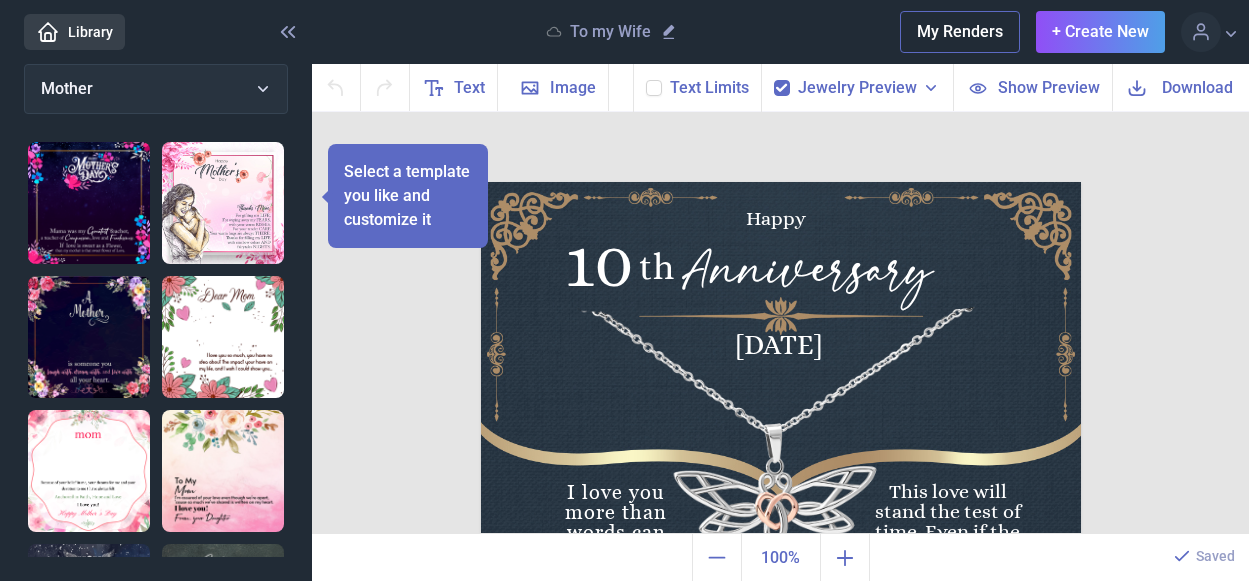 scroll, scrollTop: 0, scrollLeft: 0, axis: both 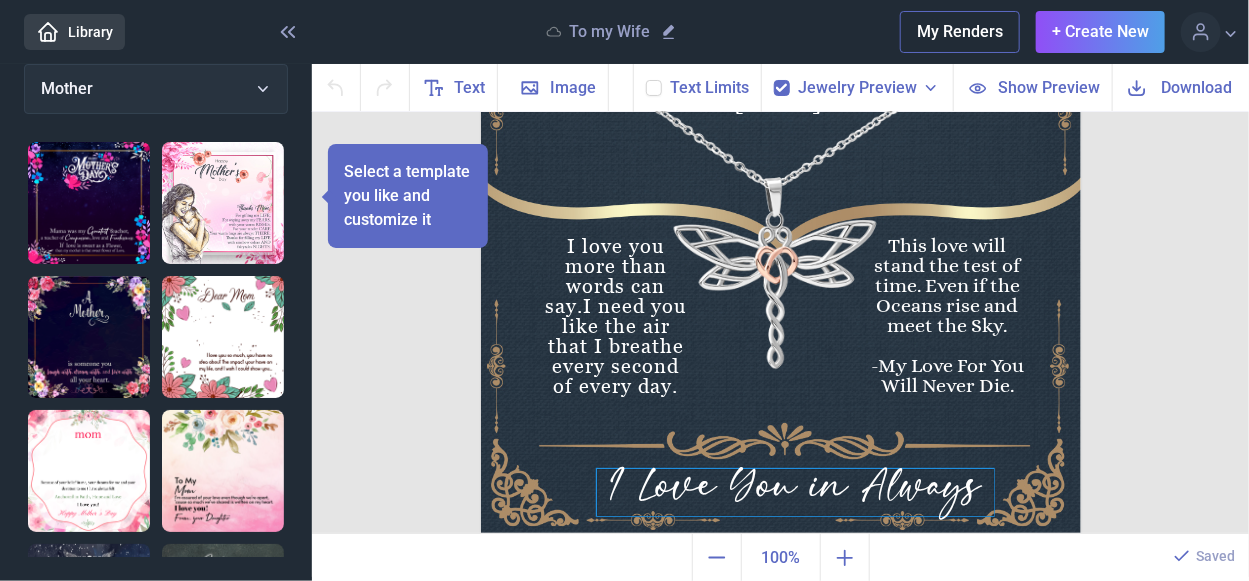 click on "I Love You in Always" at bounding box center [781, -64] 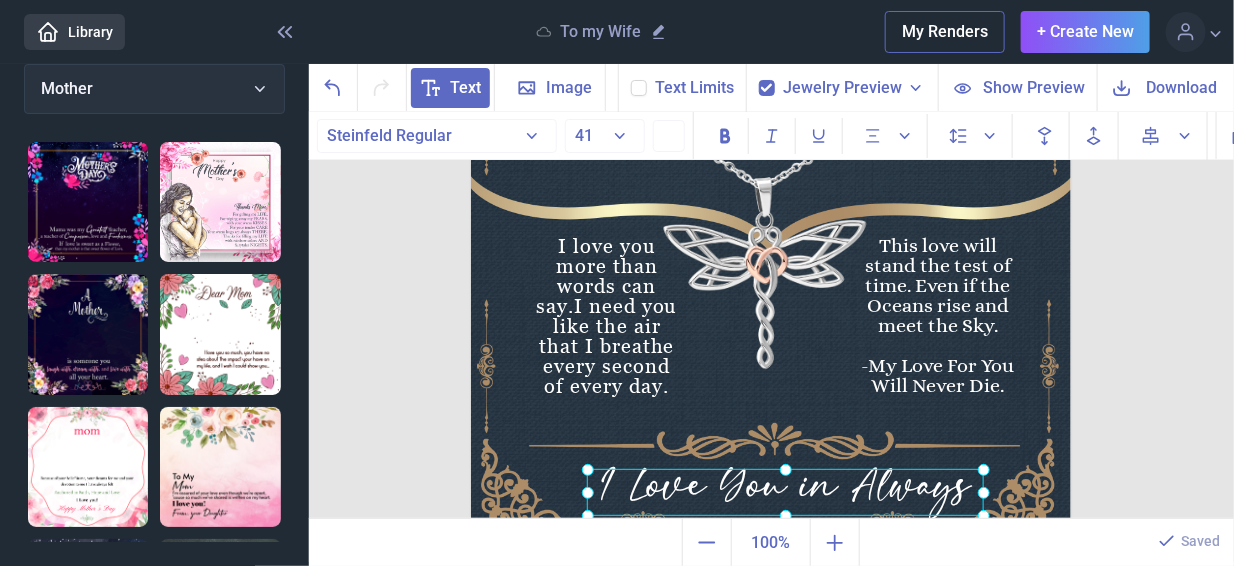 click at bounding box center (785, 492) 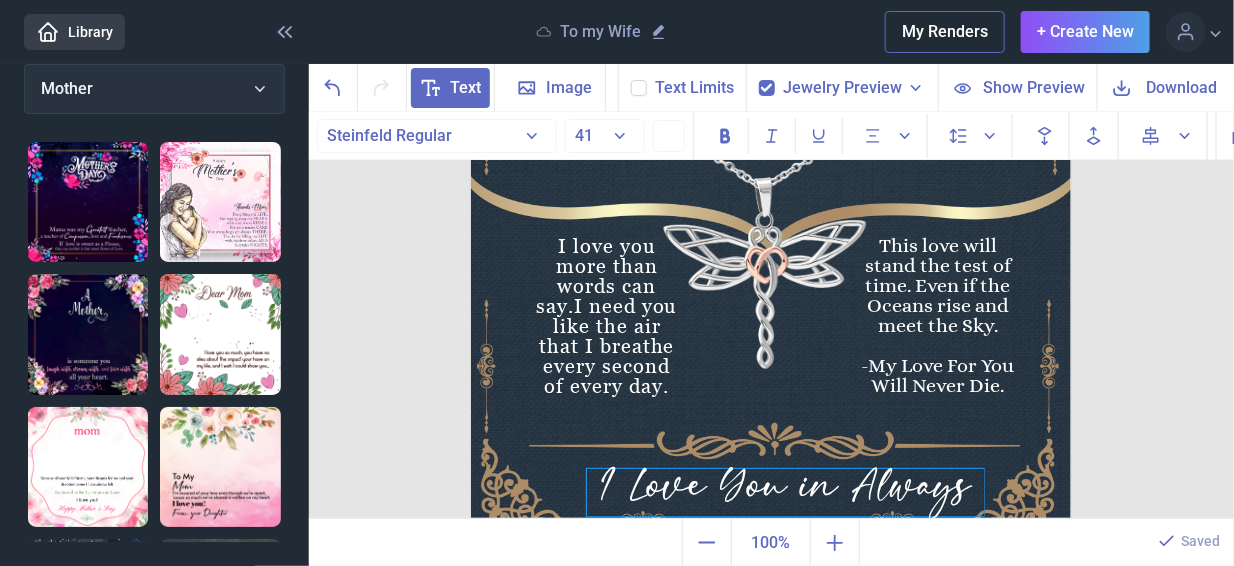 click on "I Love You in Always" at bounding box center (785, 492) 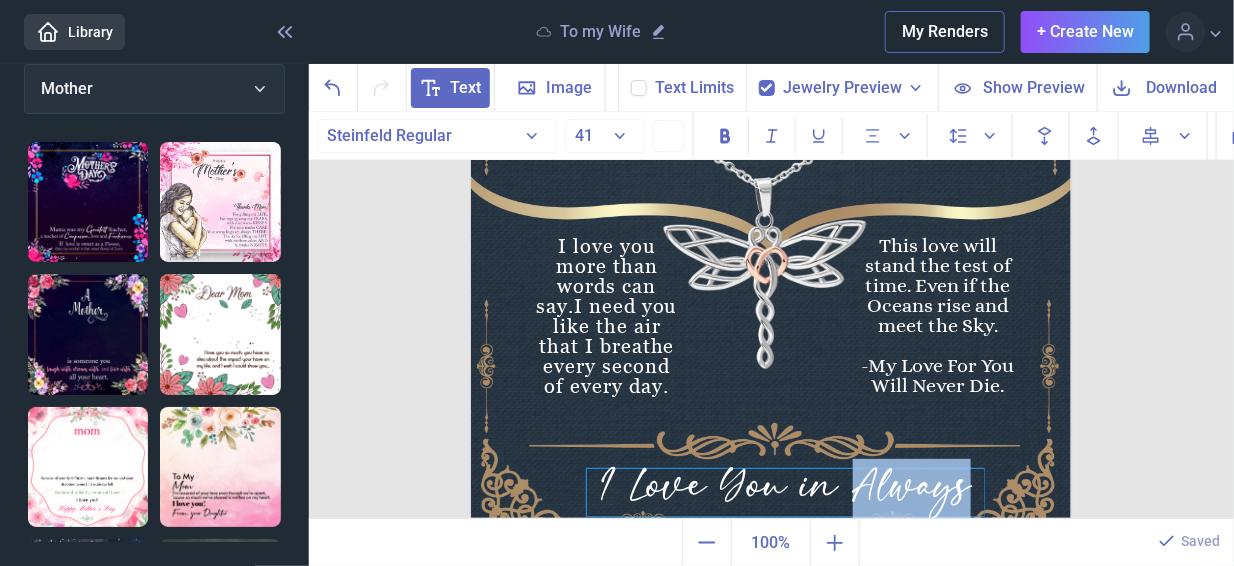 click on "I Love You in Always" at bounding box center [785, 492] 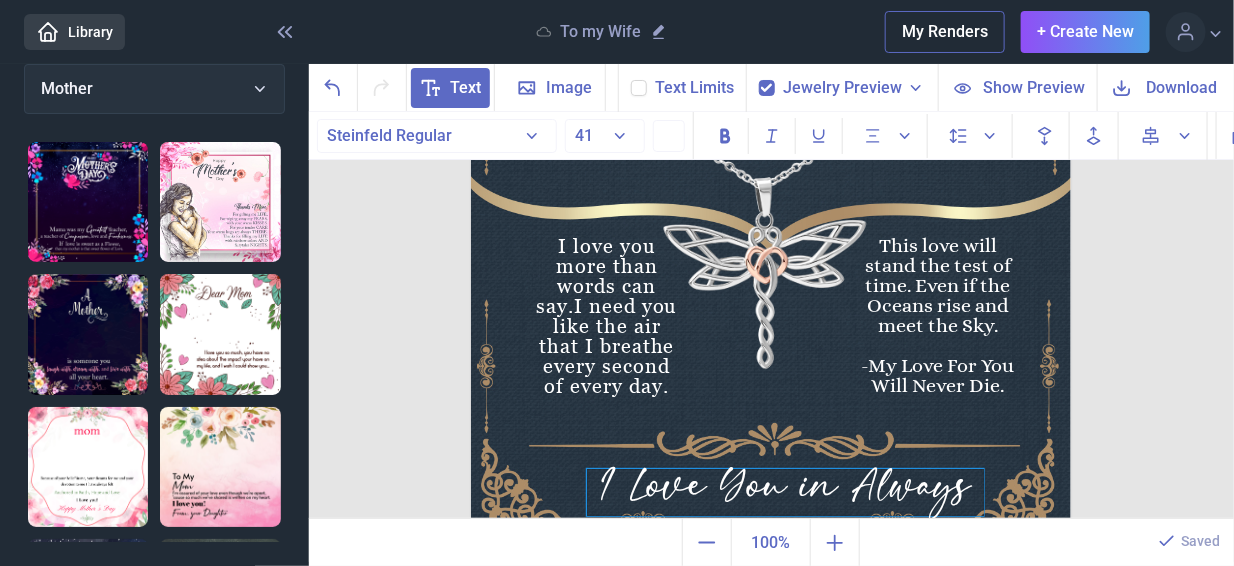 click on "I Love You in Always" at bounding box center (785, 492) 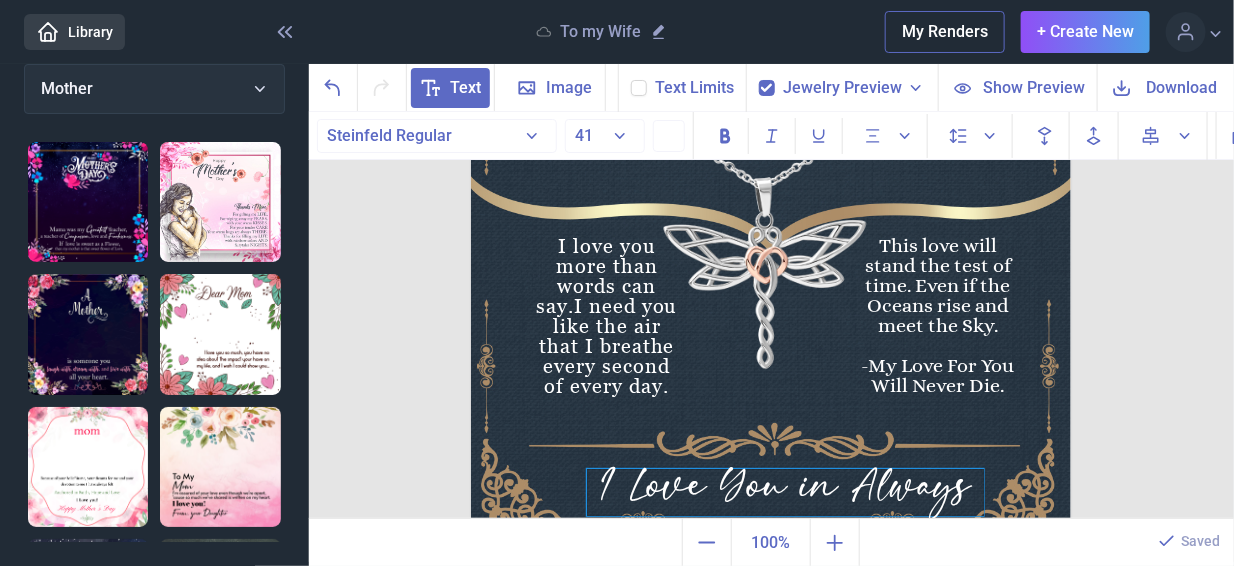 type 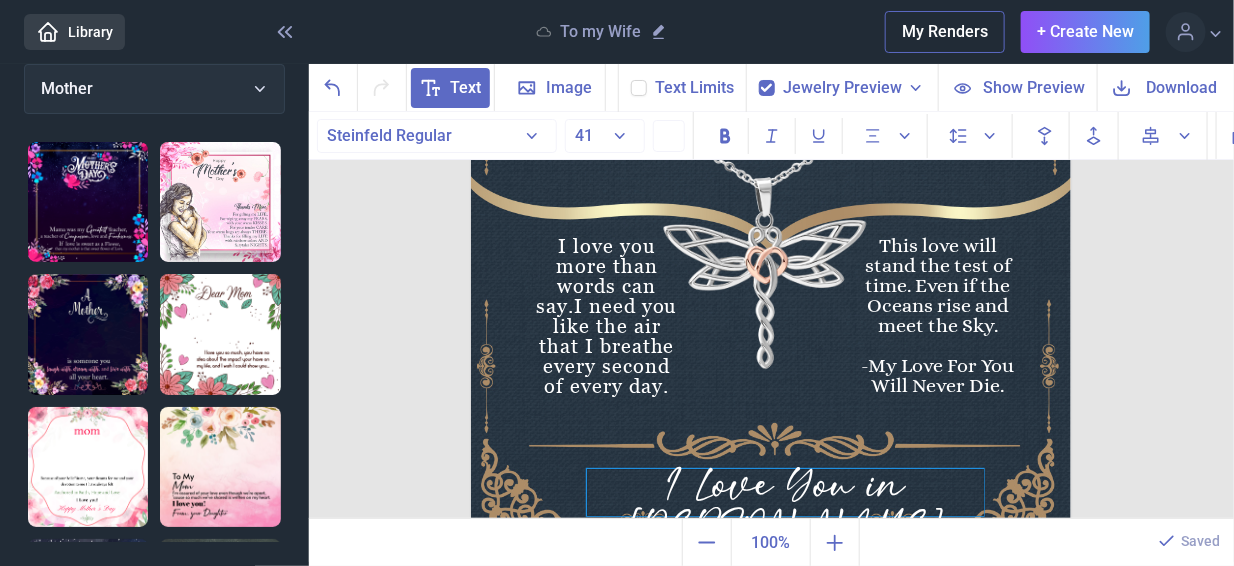 scroll, scrollTop: 24, scrollLeft: 0, axis: vertical 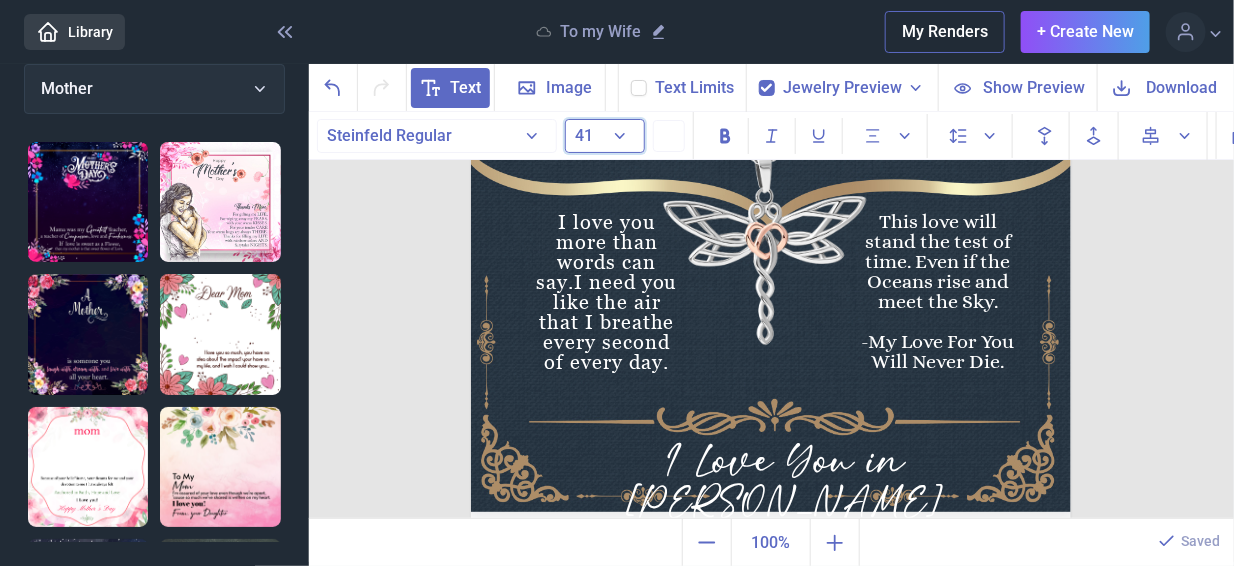 click on "41" at bounding box center (605, 136) 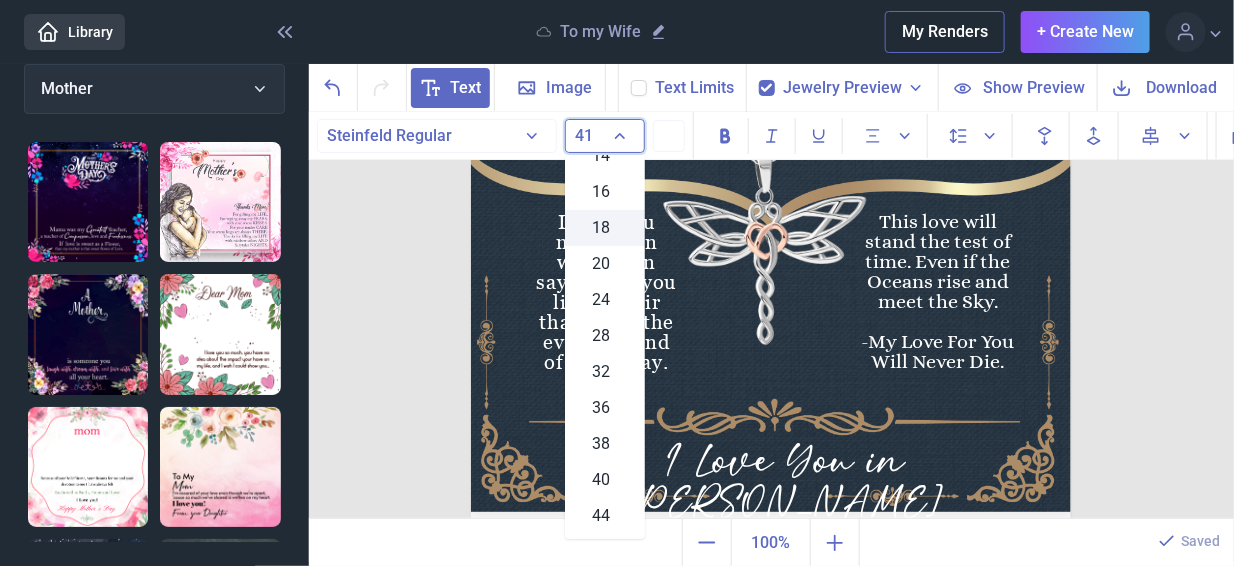 scroll, scrollTop: 200, scrollLeft: 0, axis: vertical 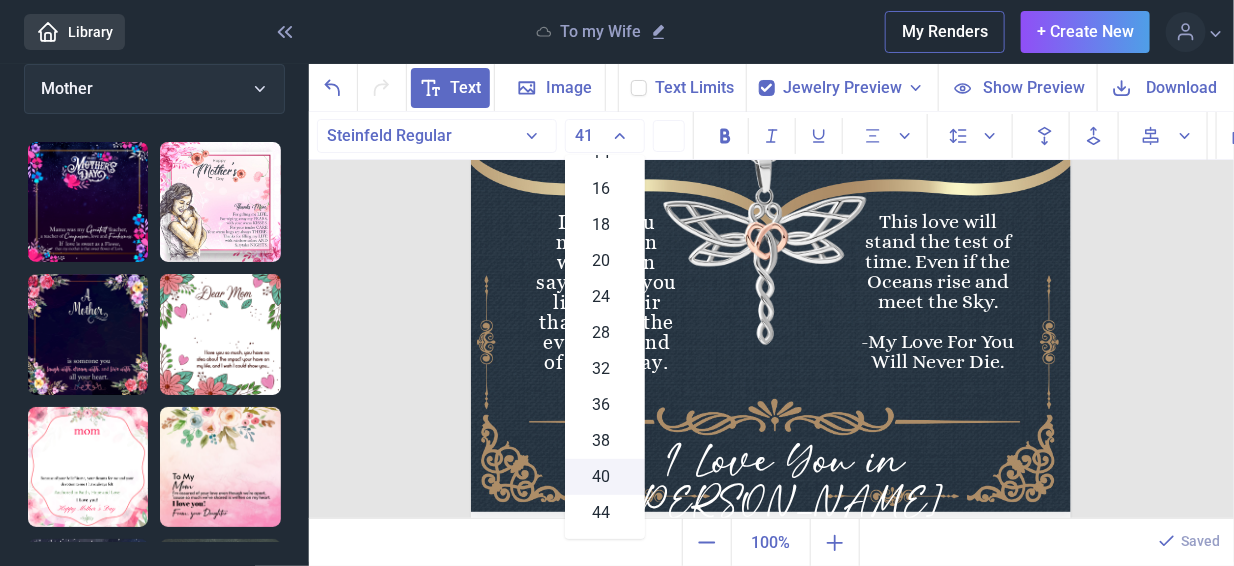 click on "40" at bounding box center [602, 477] 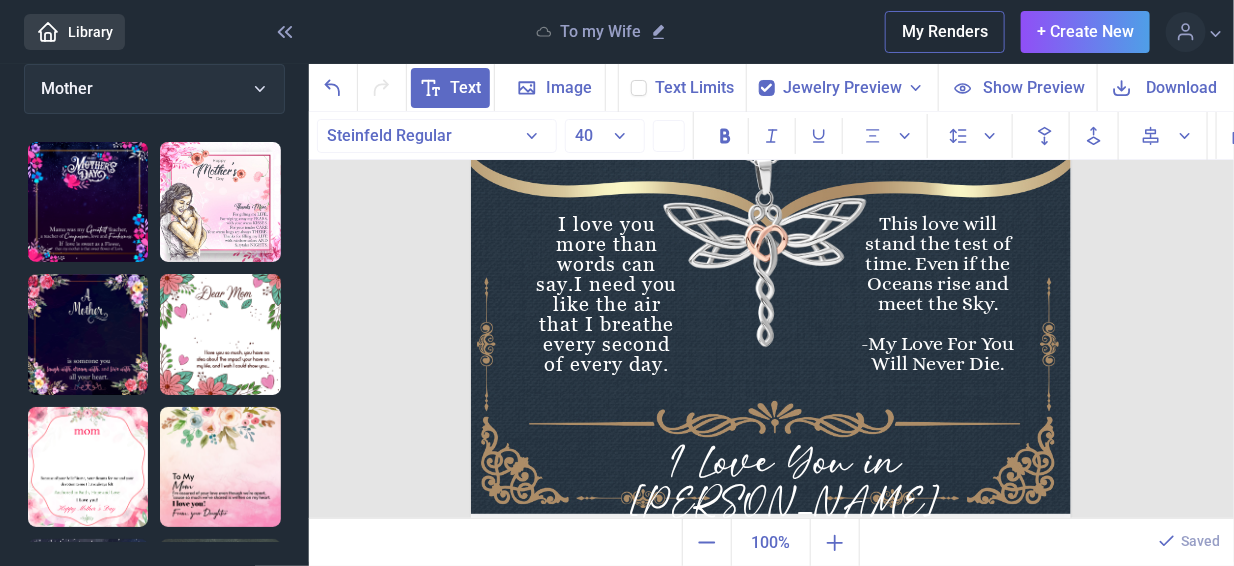 scroll, scrollTop: 22, scrollLeft: 0, axis: vertical 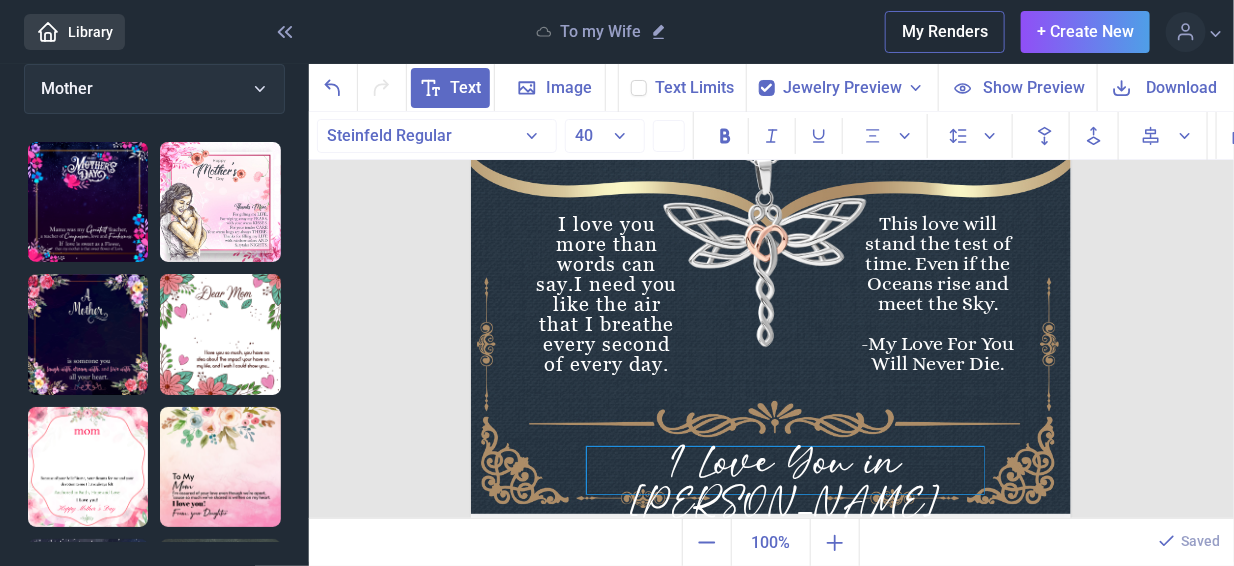 click on "I Love You in [PERSON_NAME]" at bounding box center (785, 470) 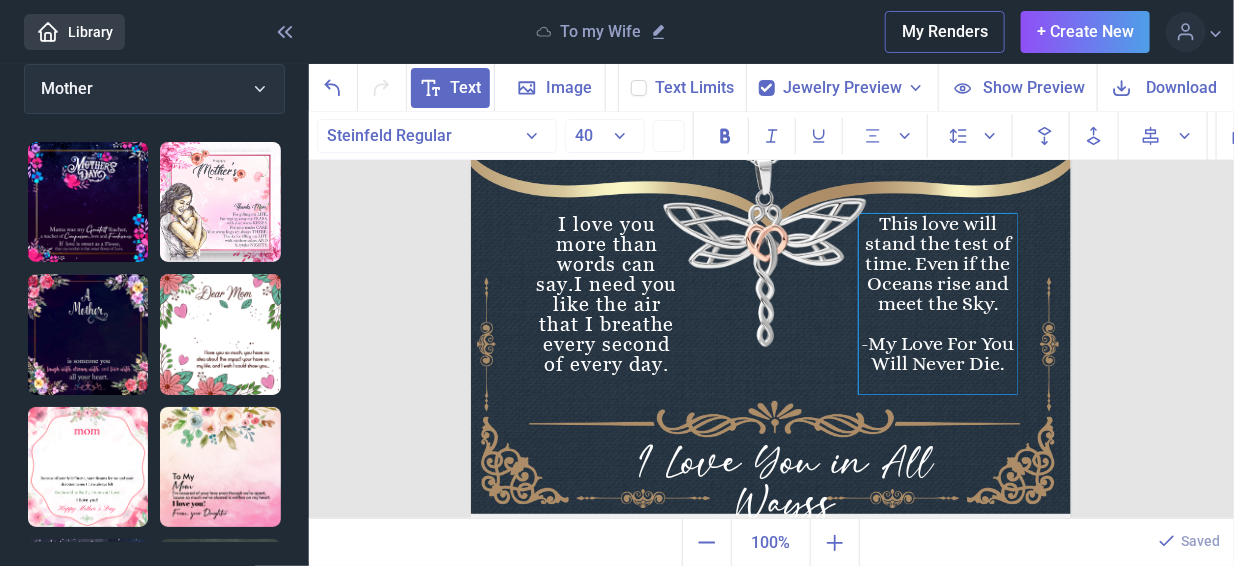 click on "This love will stand the test of time. Even if the Oceans rise and meet the Sky.     -My Love For You Will Never Die." at bounding box center [771, -86] 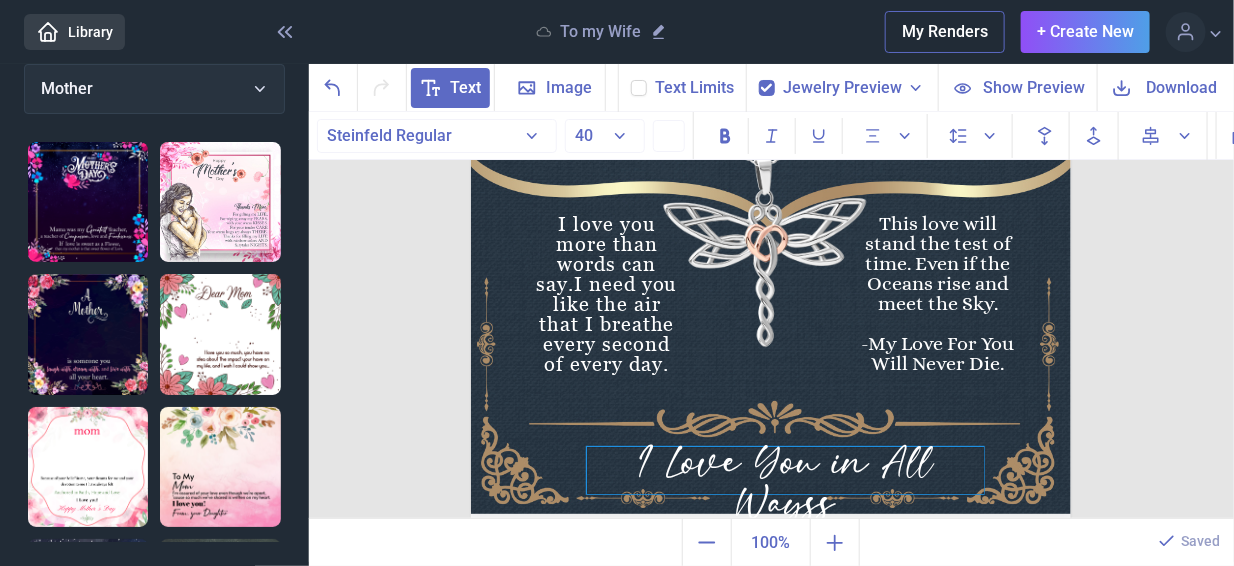 click on "I Love You in All Wayss" at bounding box center (785, 470) 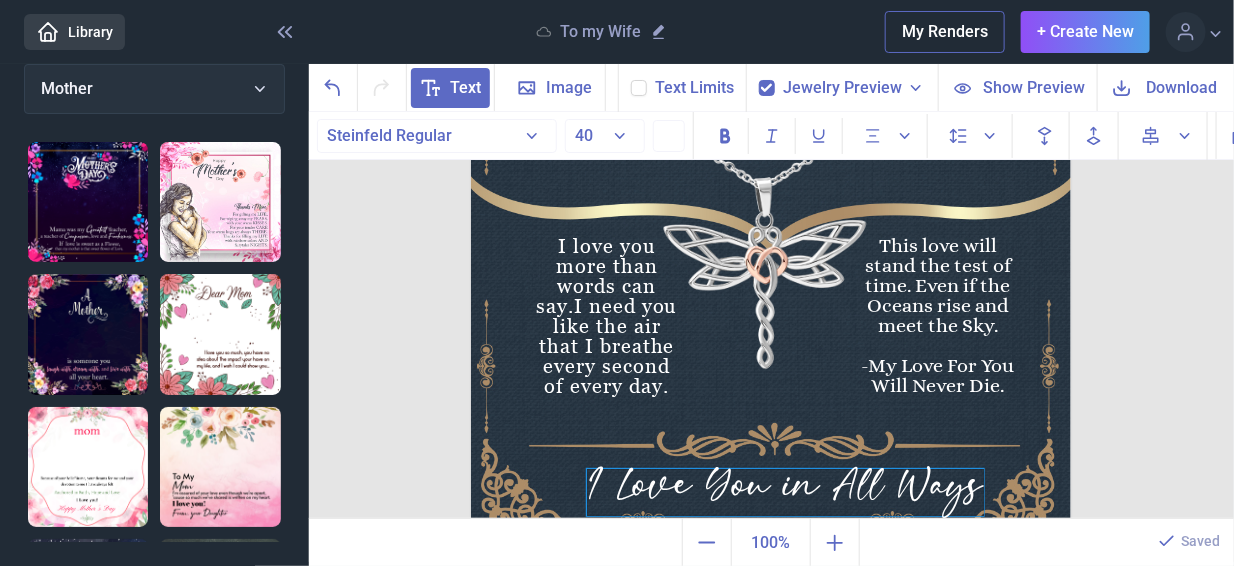 scroll, scrollTop: 0, scrollLeft: 0, axis: both 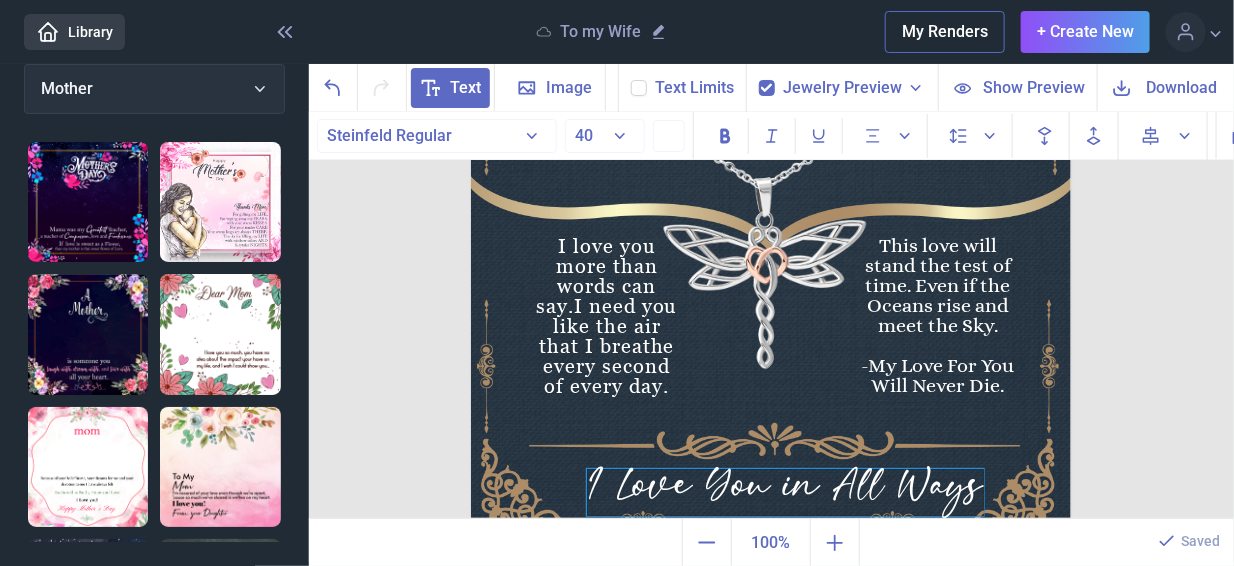 click on "I Love You in All Ways" at bounding box center [785, 492] 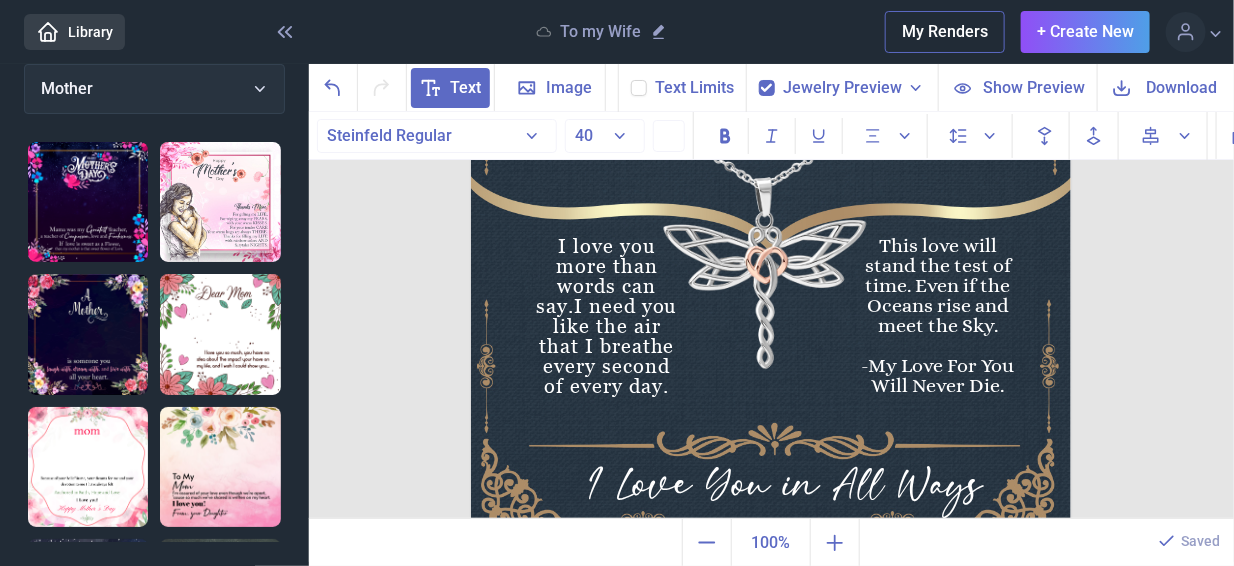 click at bounding box center (771, 236) 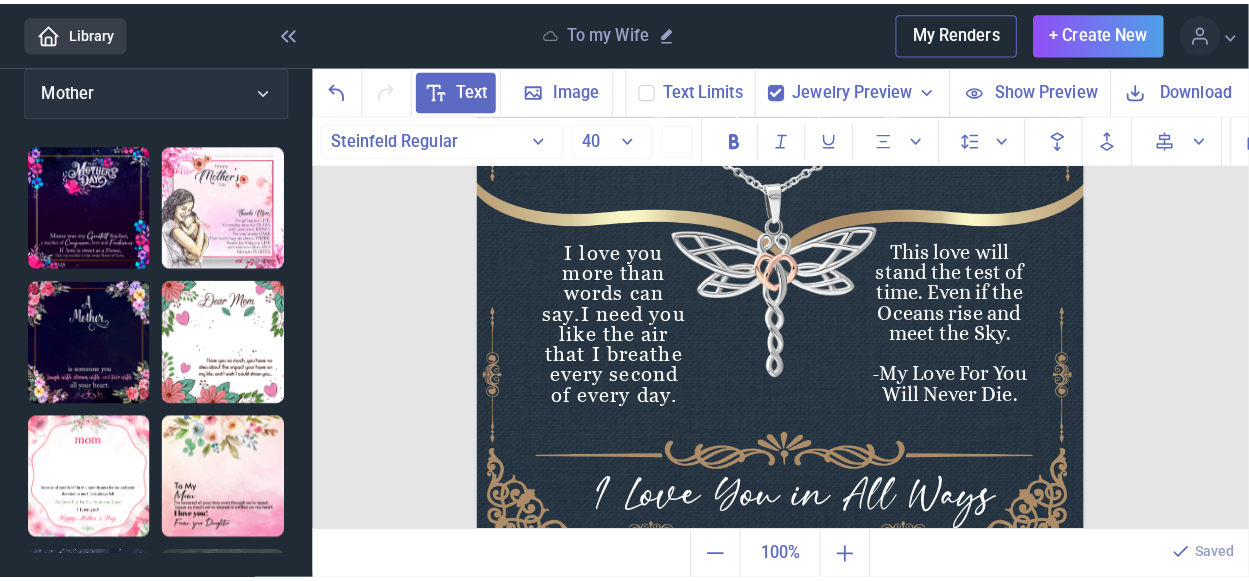scroll, scrollTop: 0, scrollLeft: 0, axis: both 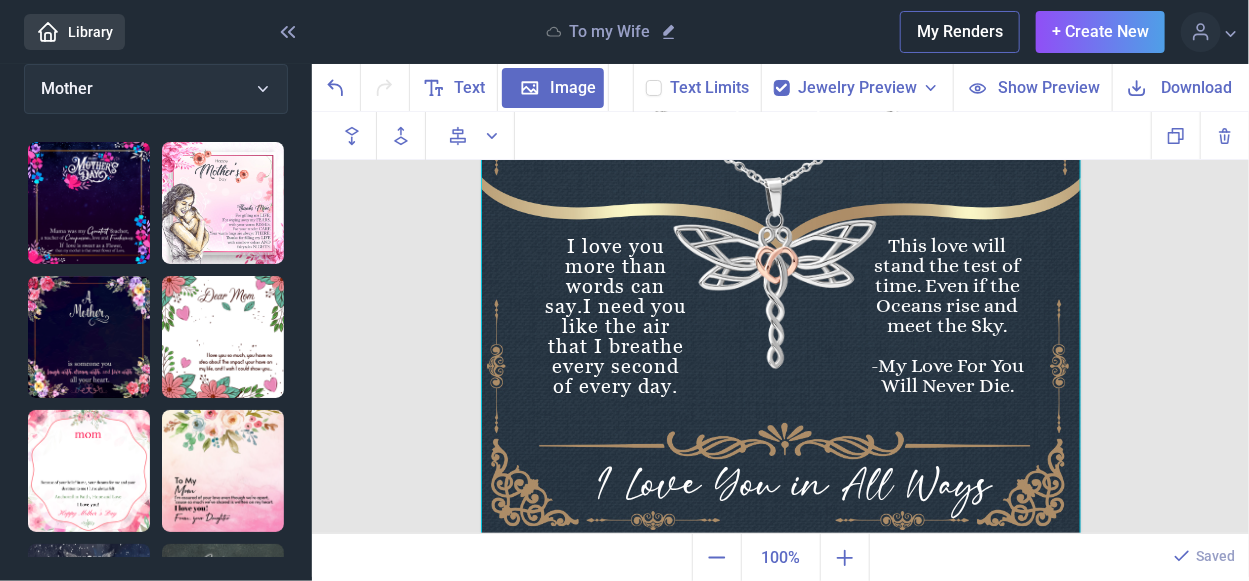 click at bounding box center (781, 236) 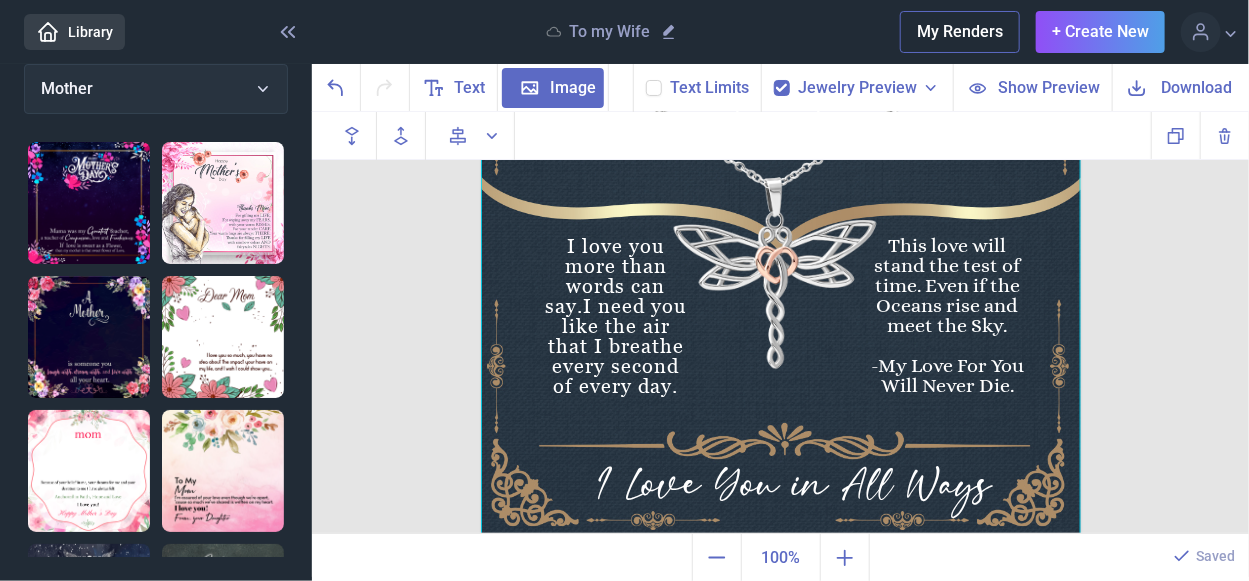 click 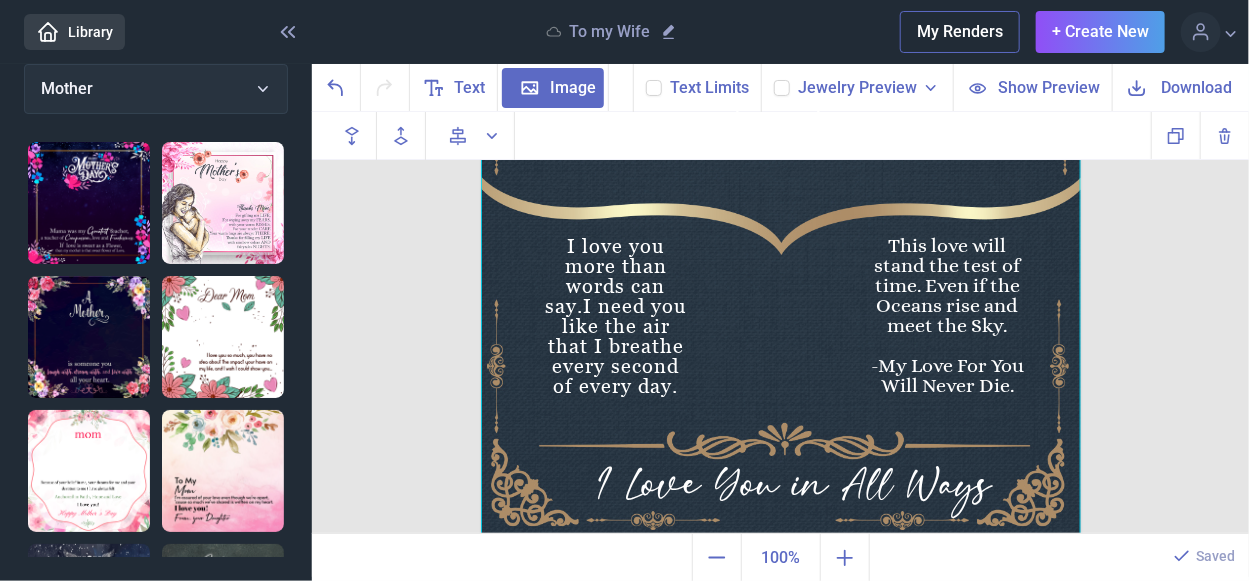click 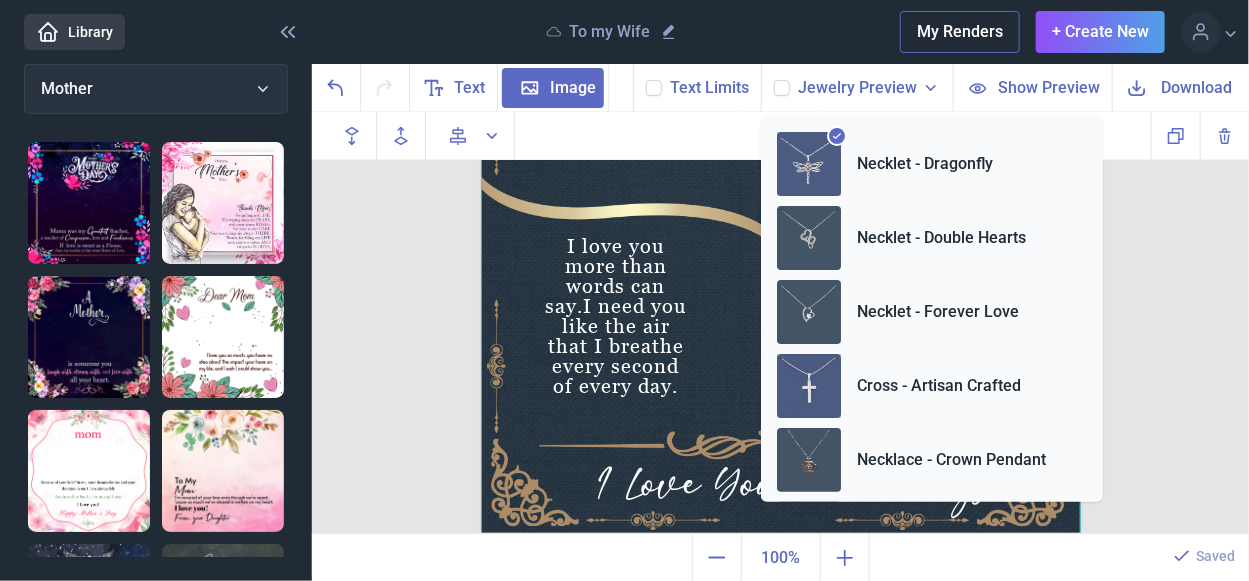 click at bounding box center (809, 386) 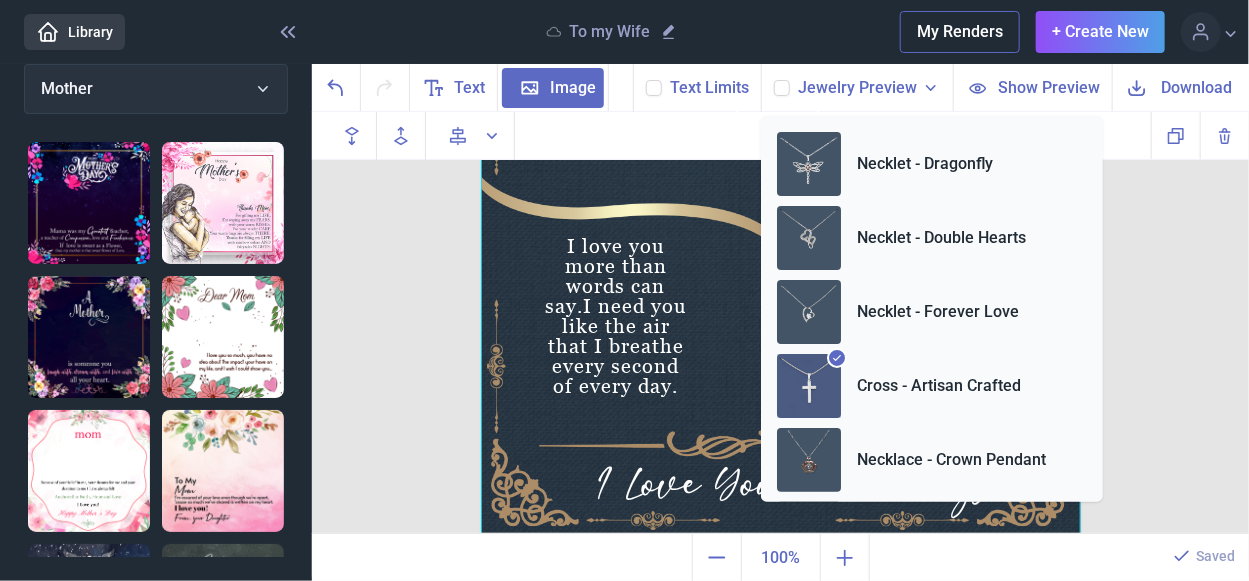 click at bounding box center (781, 236) 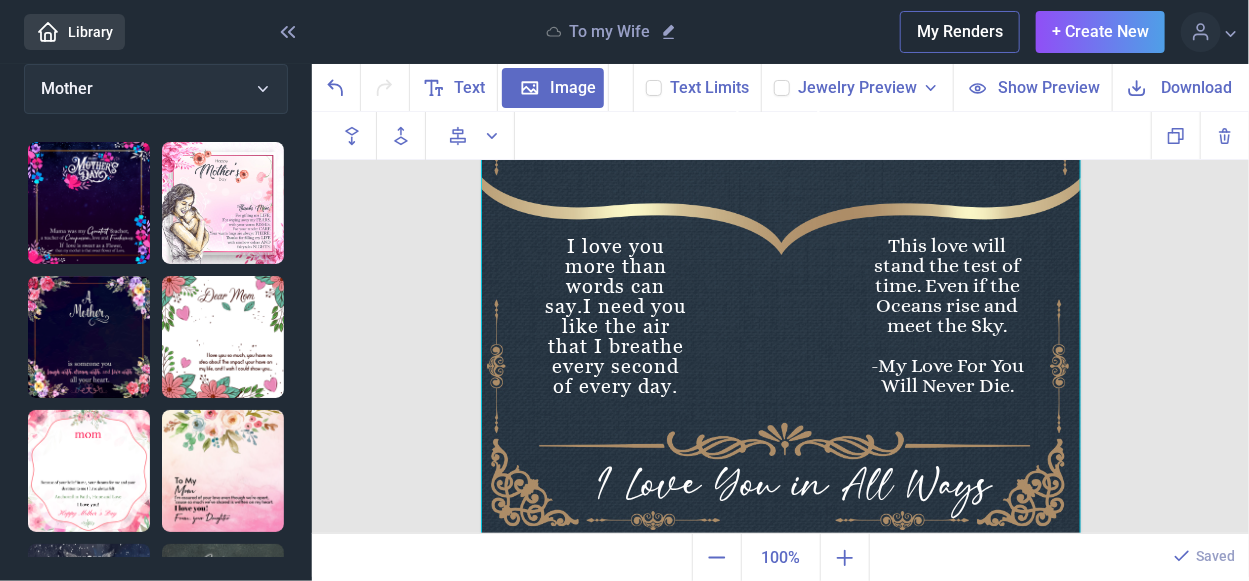 click 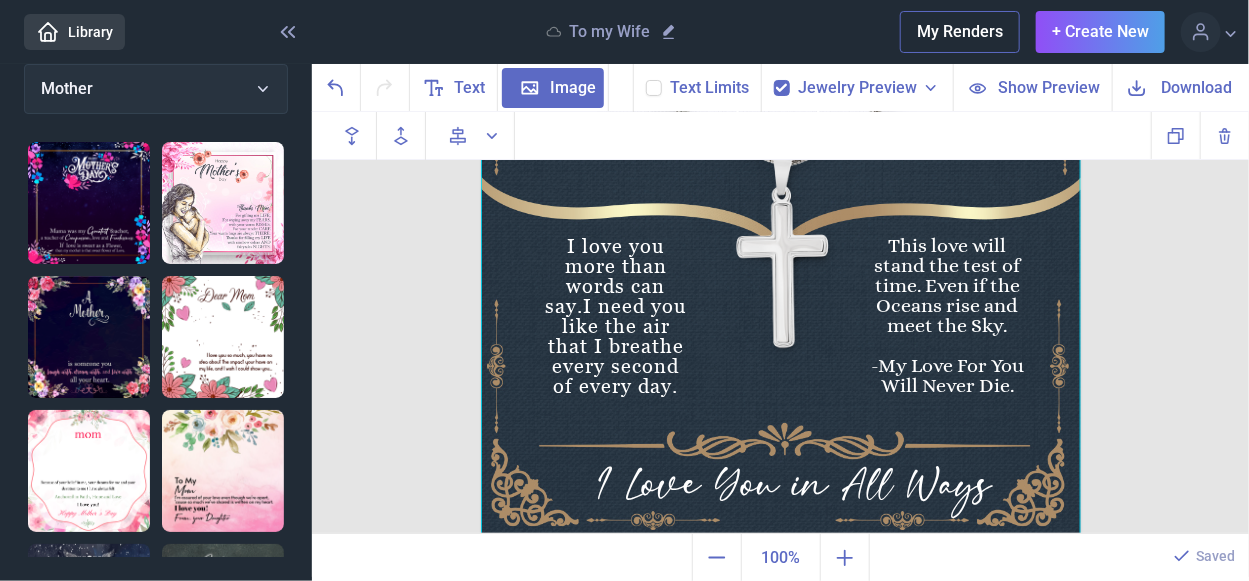 click 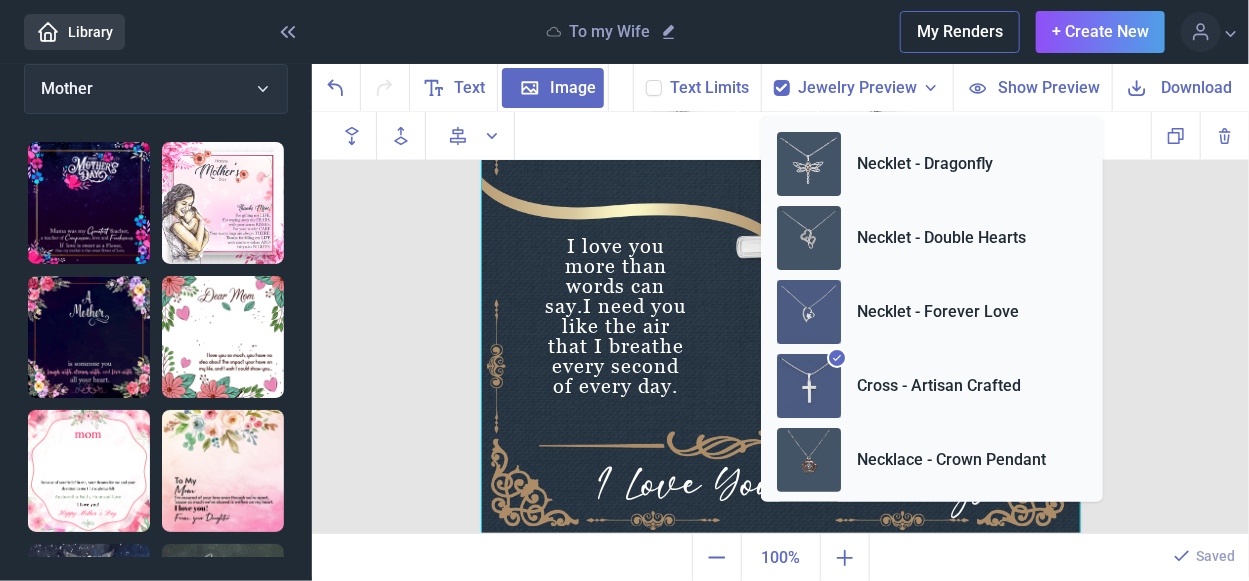 click at bounding box center (809, 312) 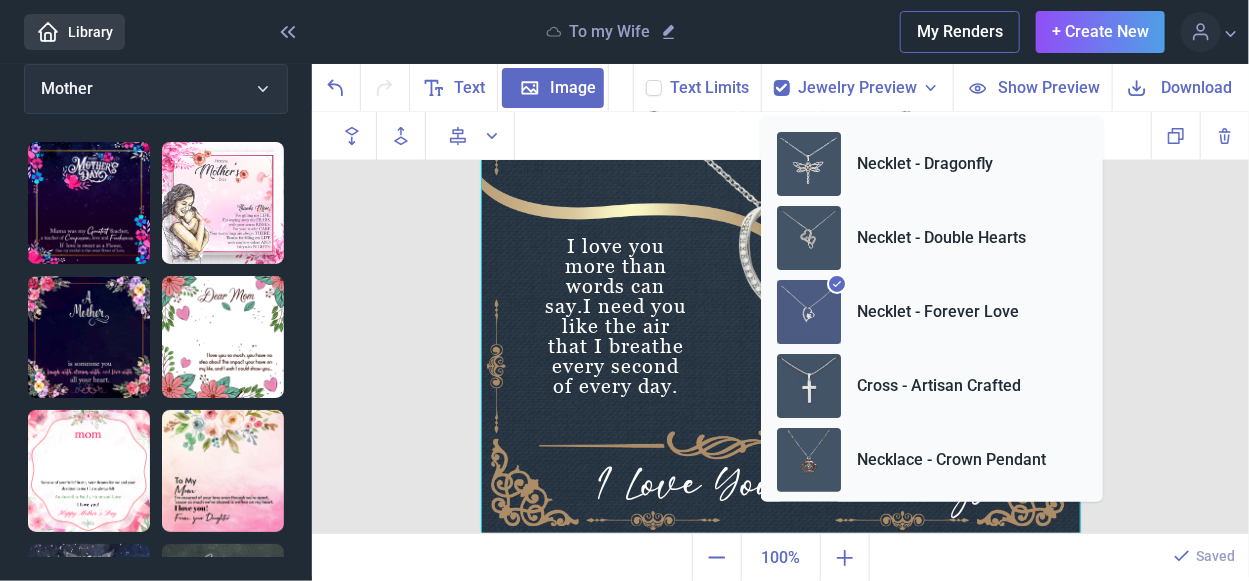 click at bounding box center [781, 236] 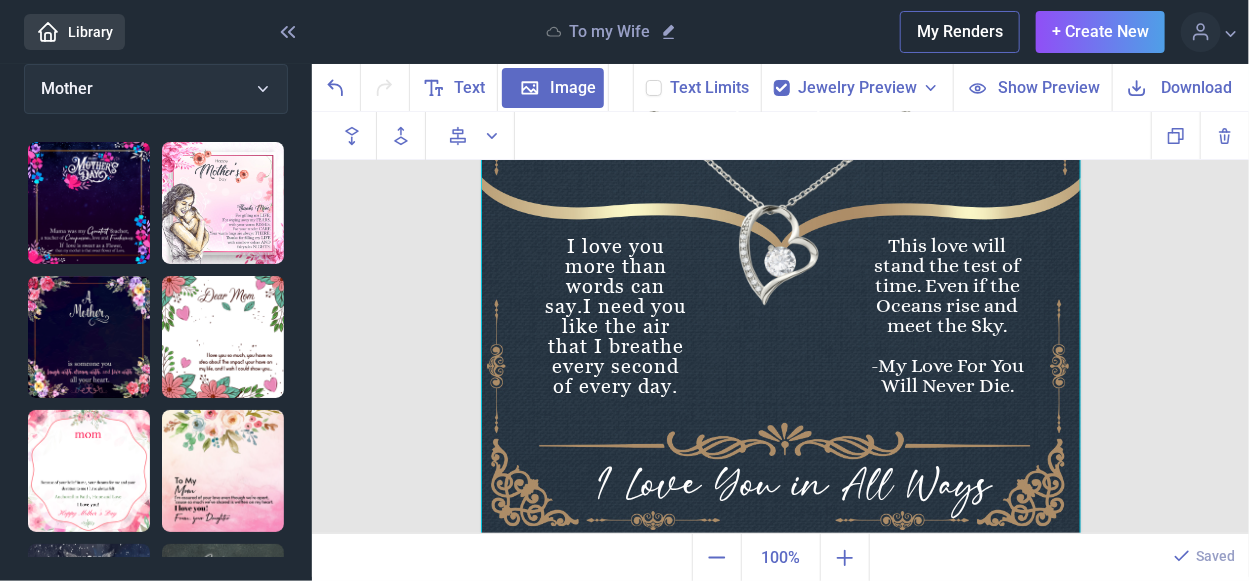 drag, startPoint x: 831, startPoint y: 327, endPoint x: 828, endPoint y: 306, distance: 21.213203 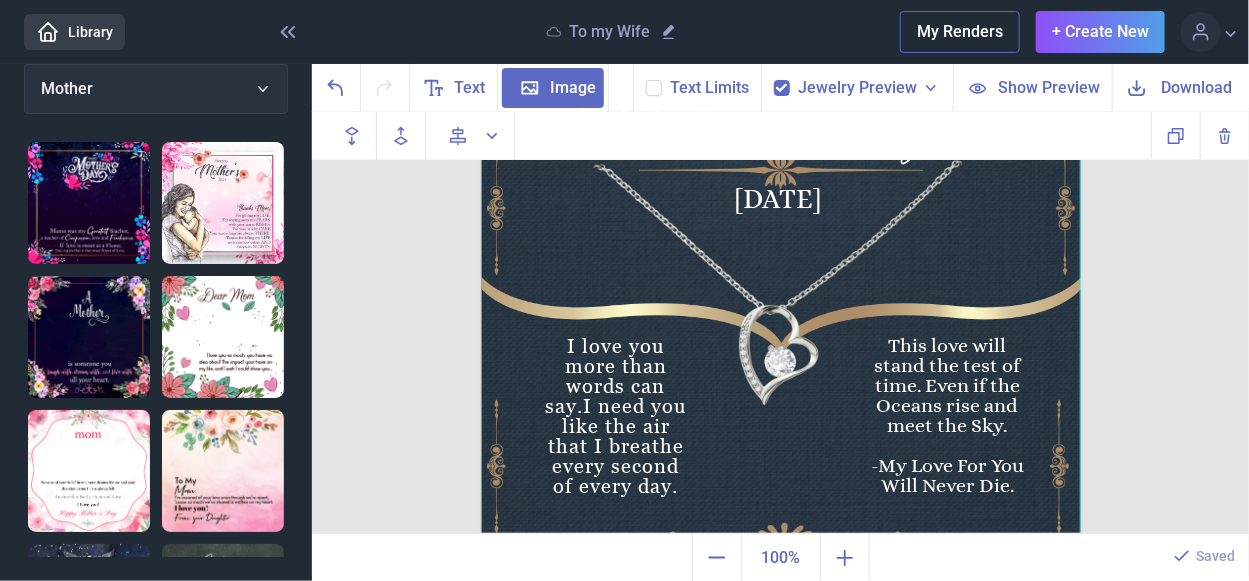 click at bounding box center (781, 336) 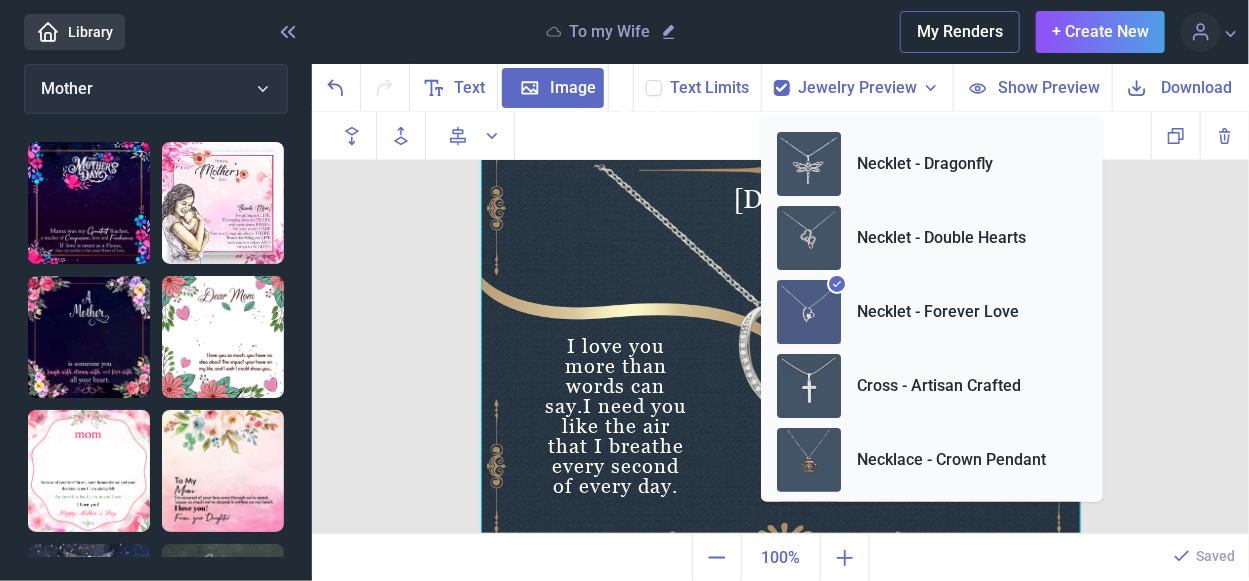 click on "Necklet - Forever Love" at bounding box center (938, 312) 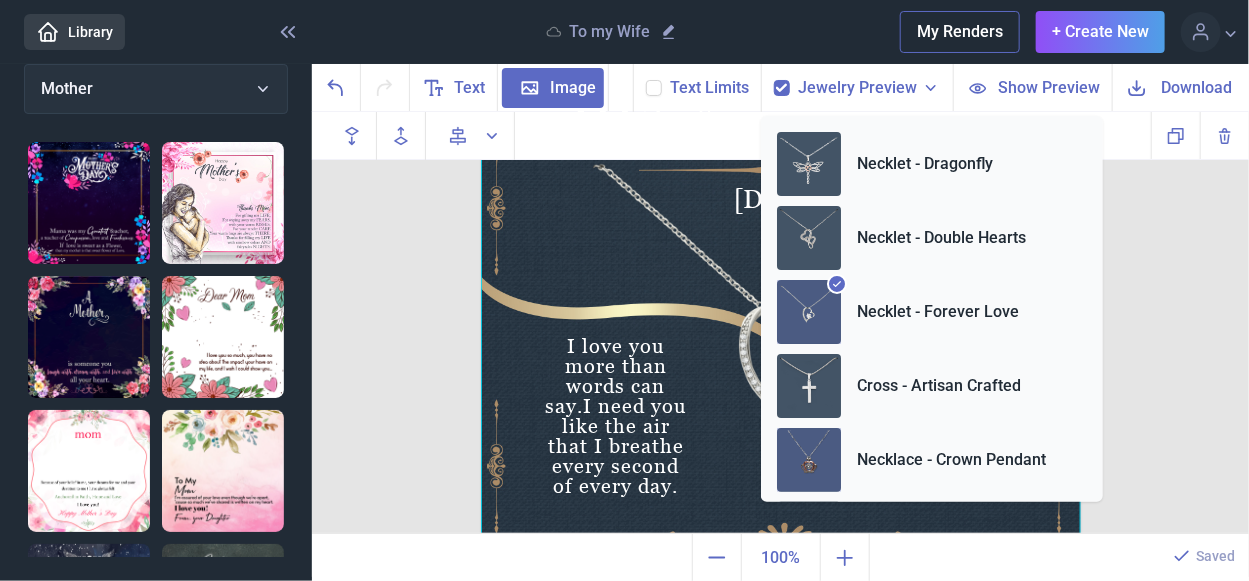 click at bounding box center (809, 460) 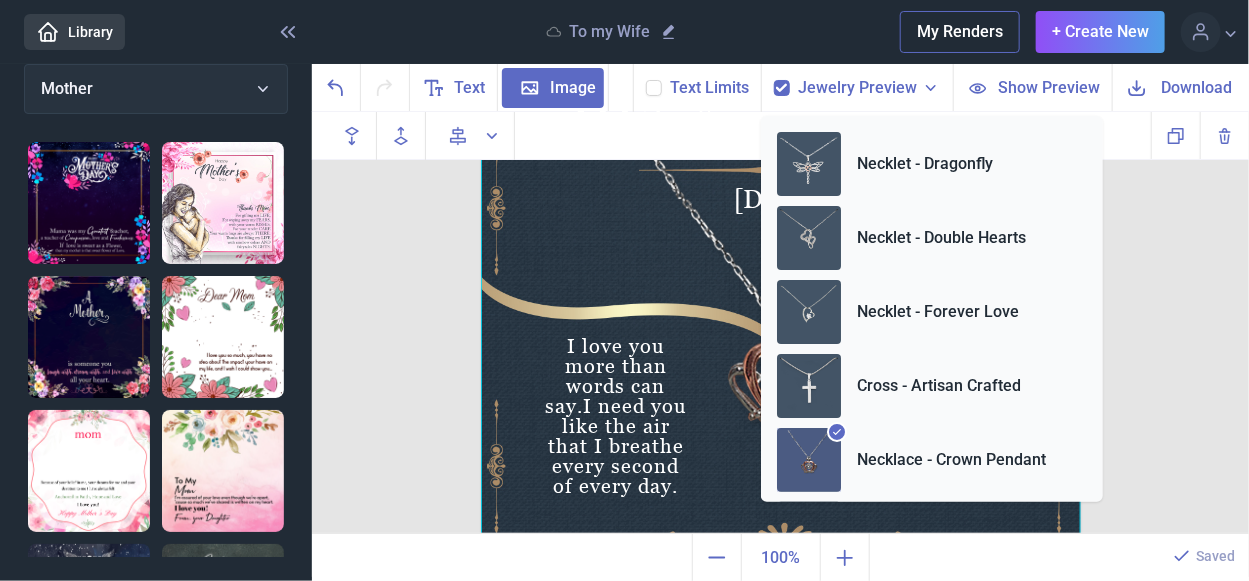 click at bounding box center (781, 336) 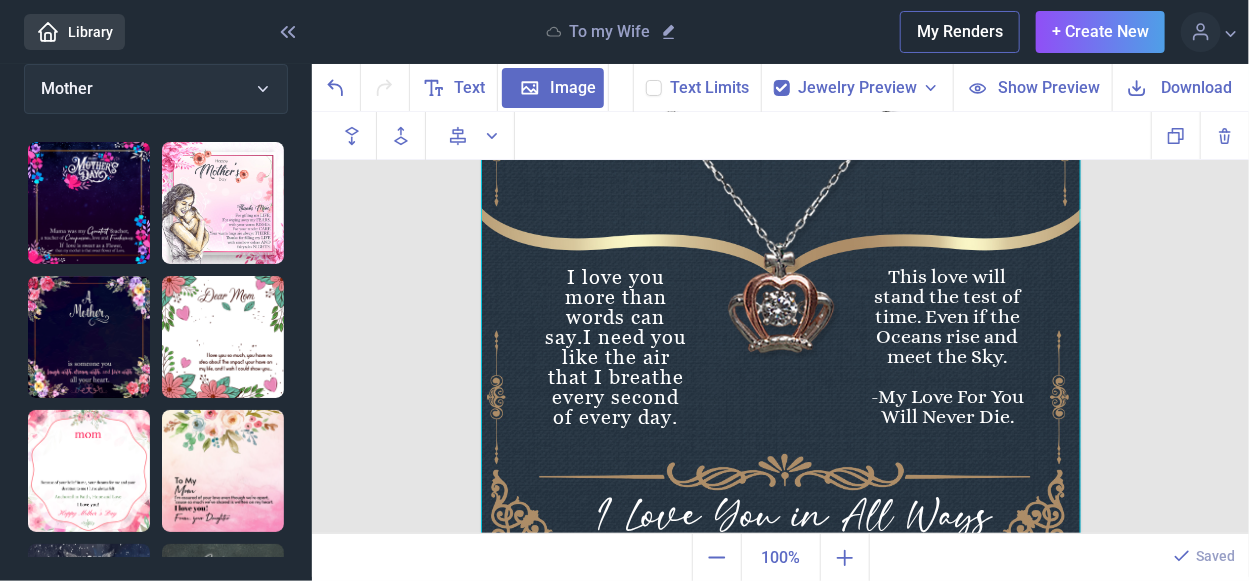 scroll, scrollTop: 246, scrollLeft: 0, axis: vertical 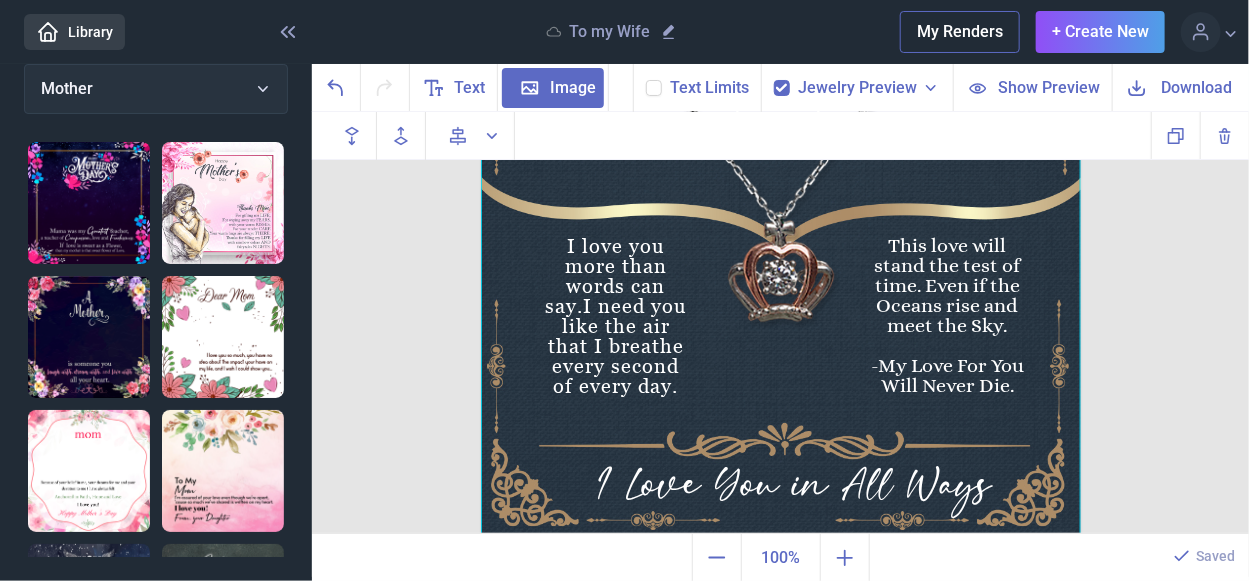 click at bounding box center (782, 88) 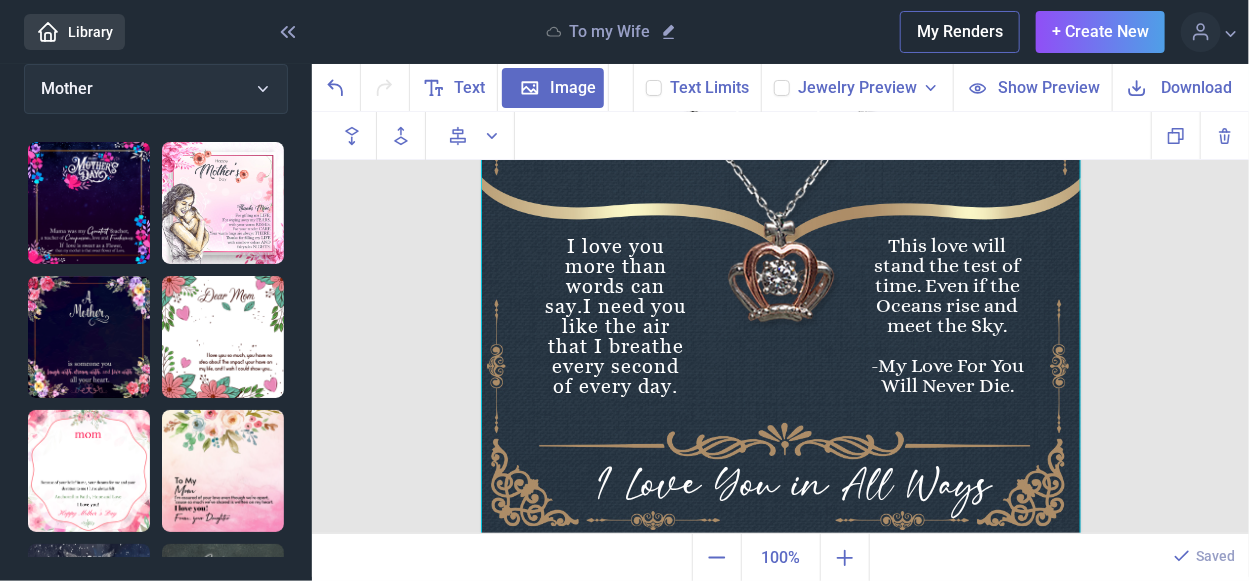 checkbox on "false" 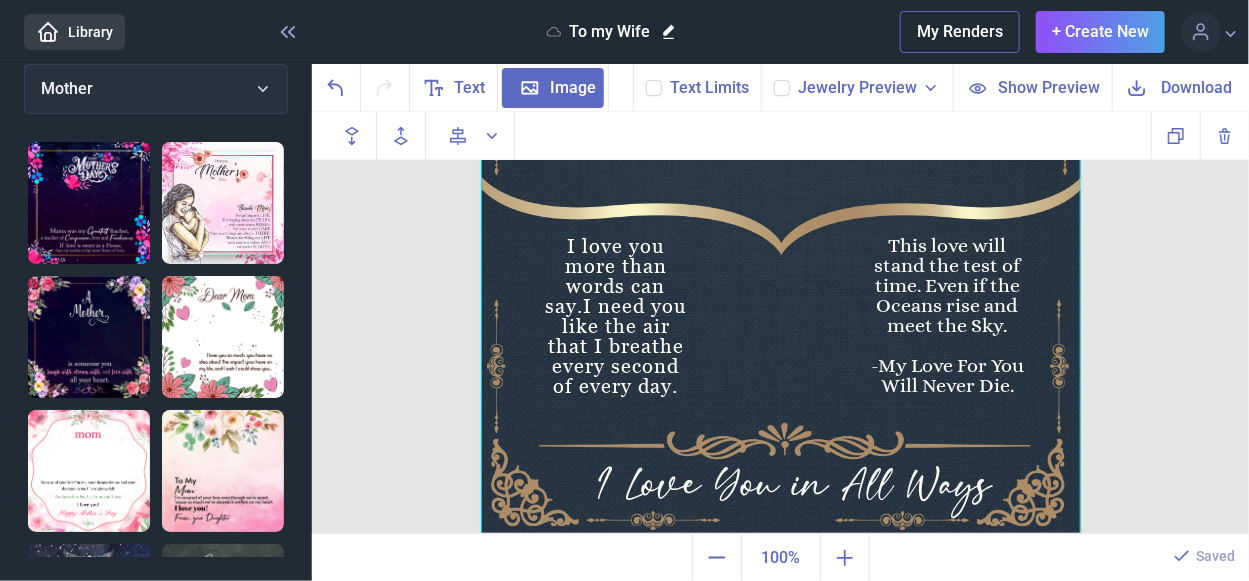 click 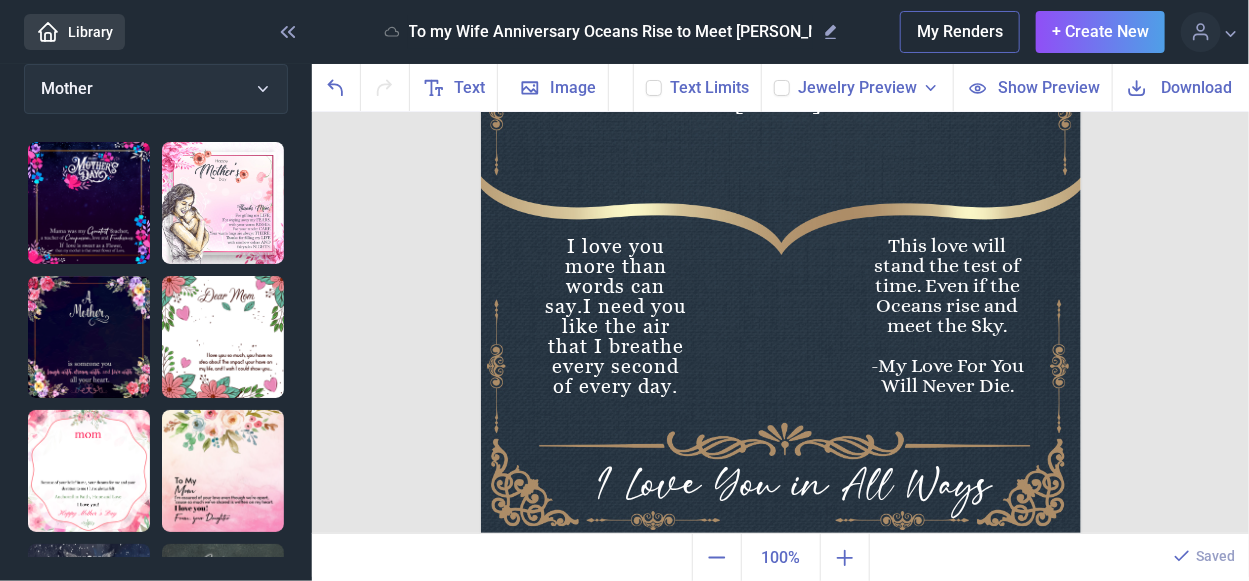 type on "To my Wife Anniversary Oceans Rise to Meet [PERSON_NAME]" 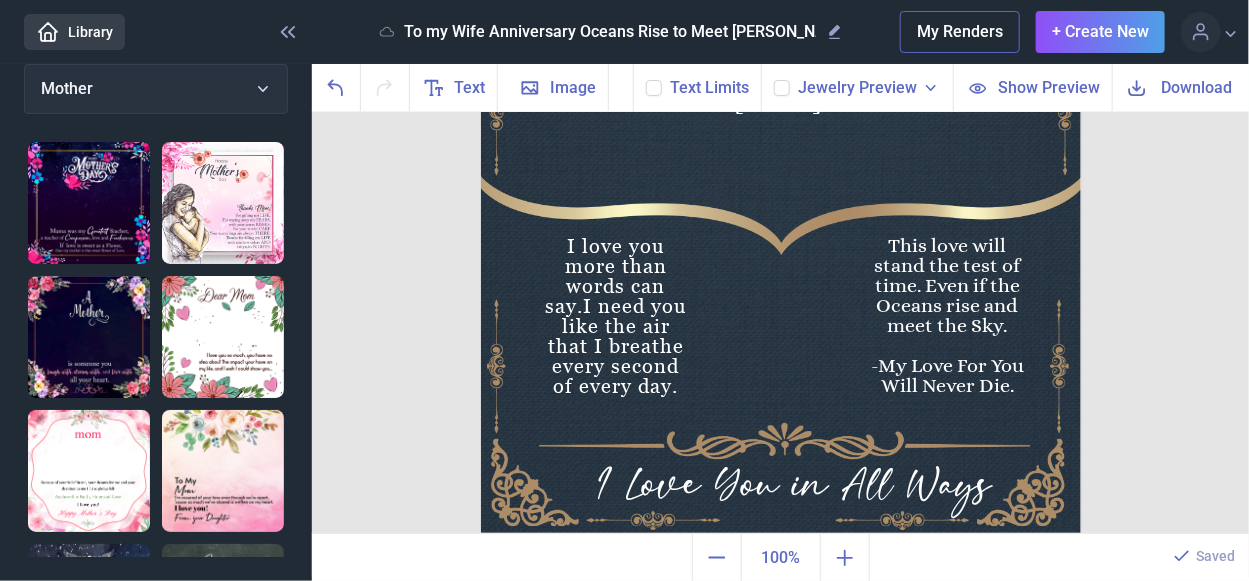 click on "Happy       10       Anniversary       [DATE]       I love you more than words can say.  I need you like the air that I breathe every second of every day.         I Love You in All Ways       th             This love will stand the test of time. Even if the Oceans rise and meet the Sky.     -My Love For You Will Never Die.                 Duplicate     Delete       Backwards   >   Forward" at bounding box center [780, 323] 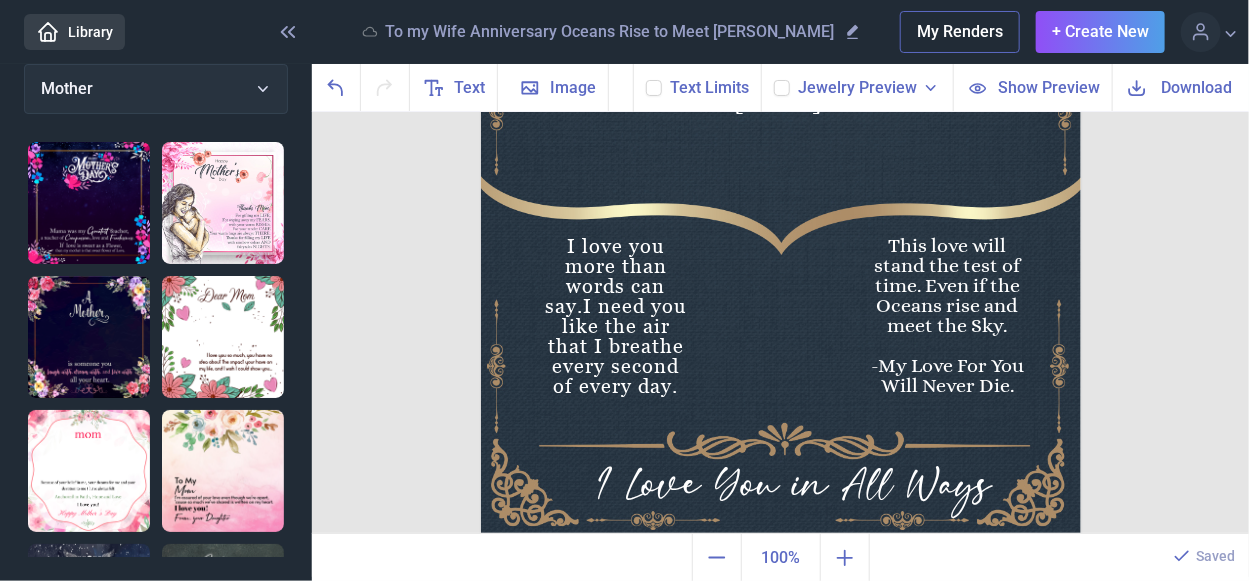 click 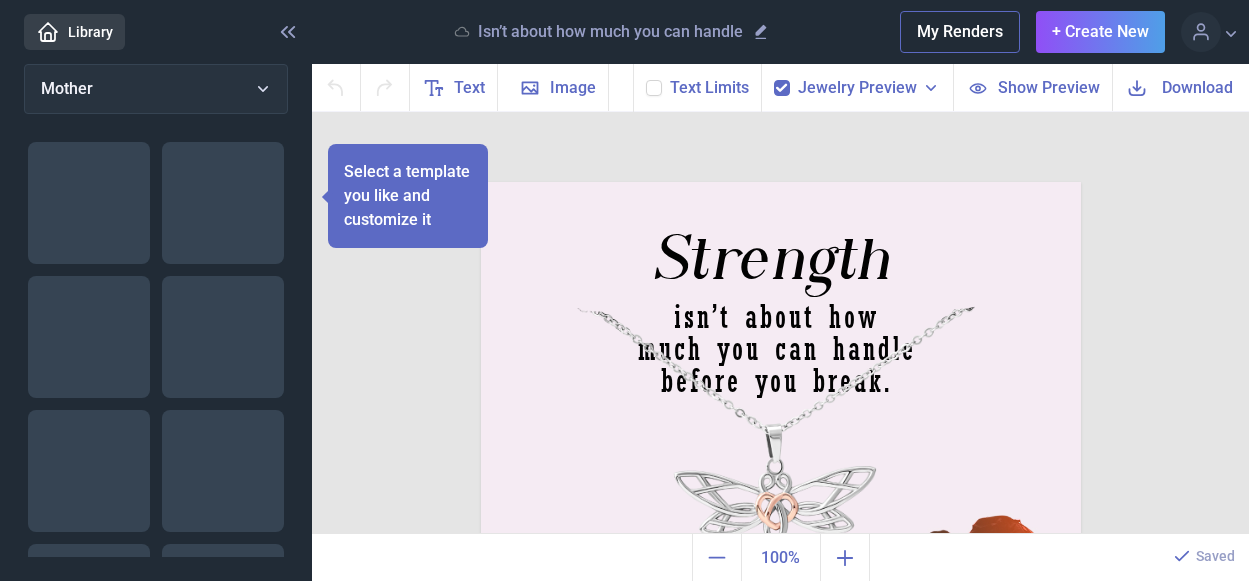 scroll, scrollTop: 0, scrollLeft: 0, axis: both 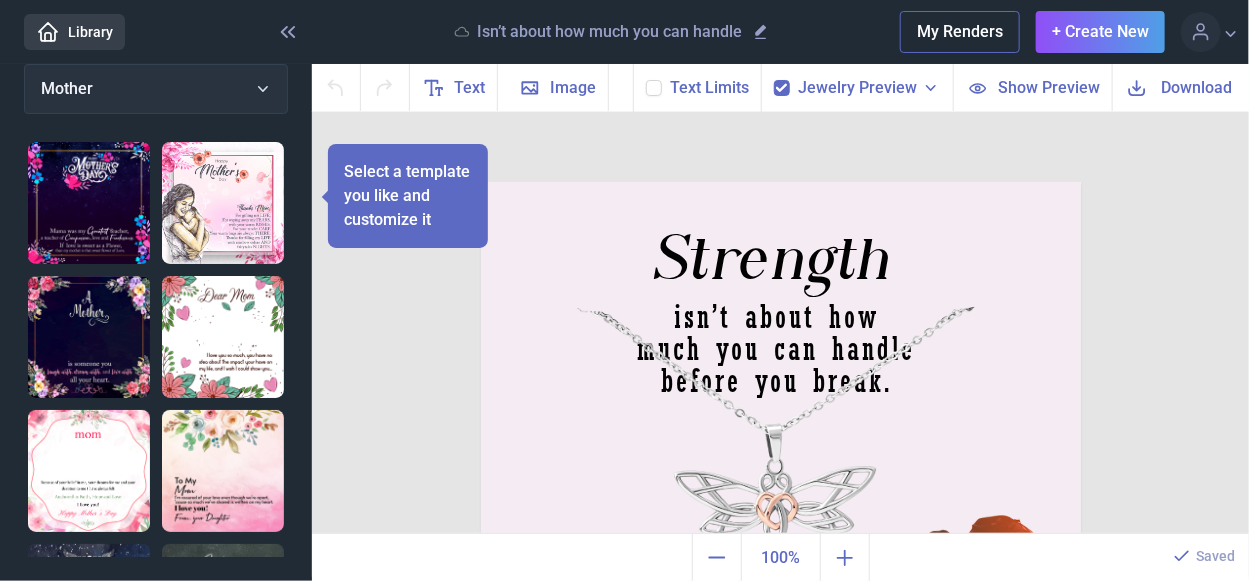 click at bounding box center (781, 482) 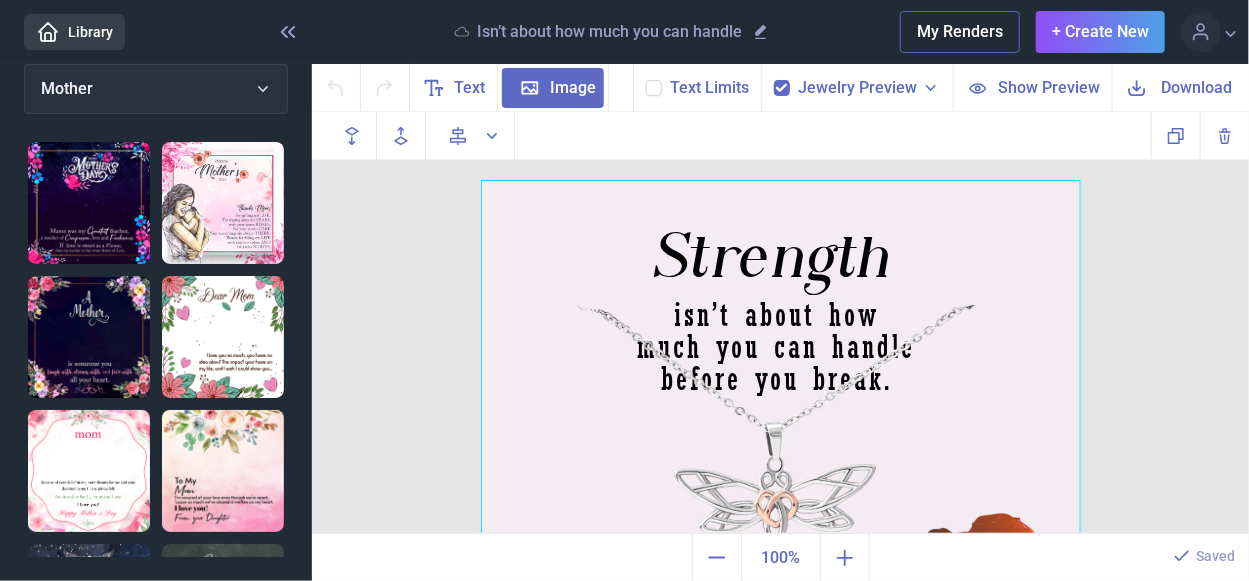 scroll, scrollTop: 0, scrollLeft: 0, axis: both 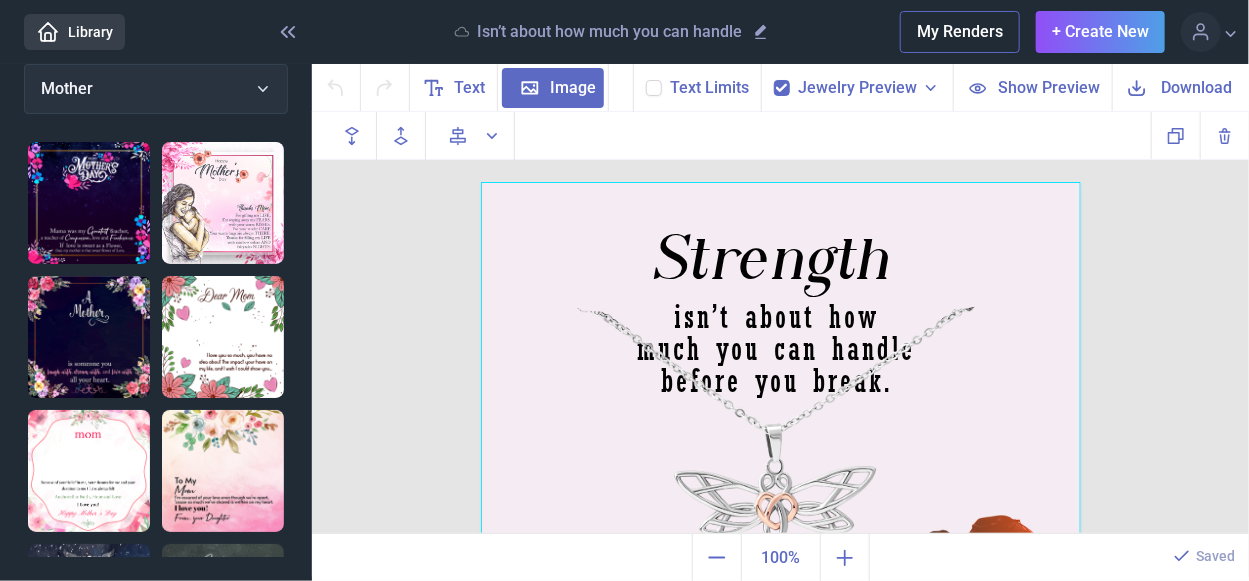 click on "Jewelry Preview" at bounding box center [857, 88] 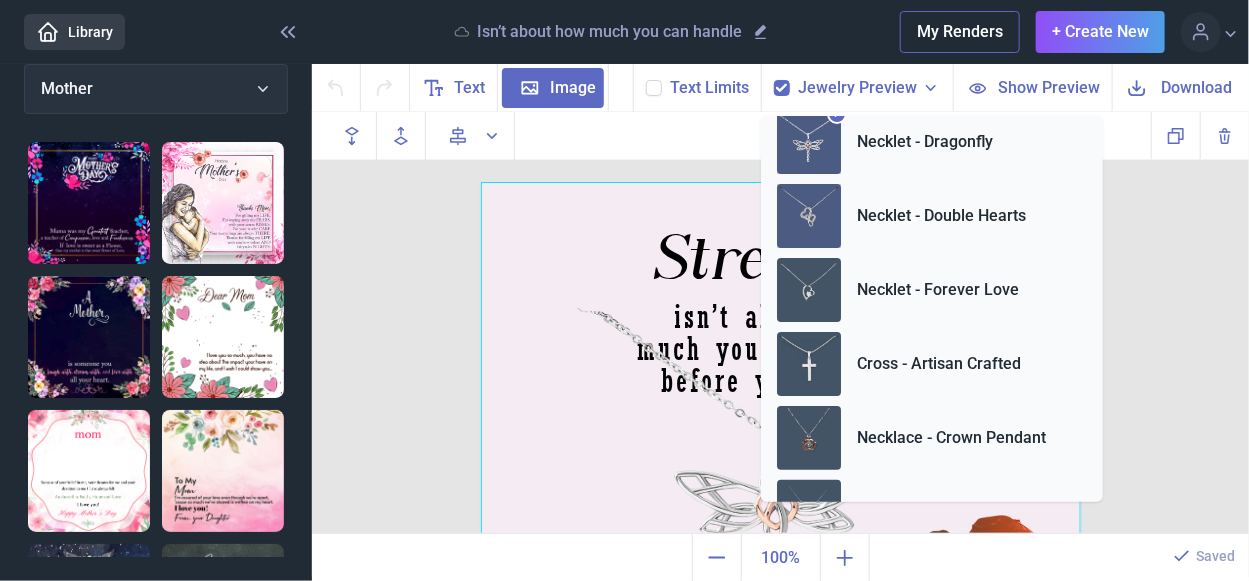 scroll, scrollTop: 0, scrollLeft: 0, axis: both 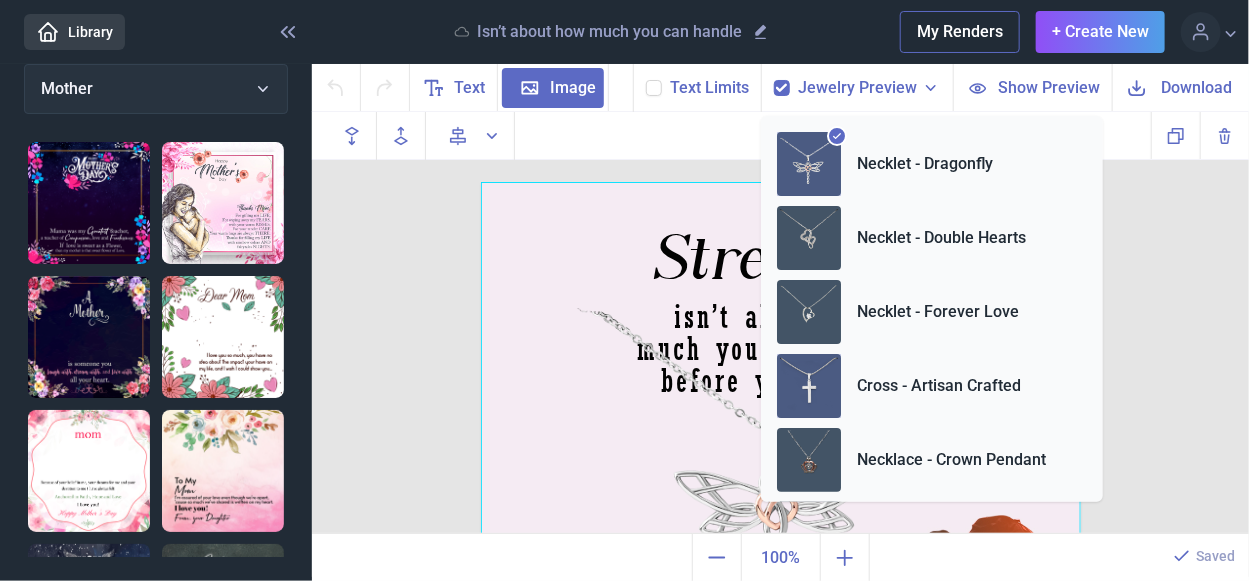 click at bounding box center (809, 386) 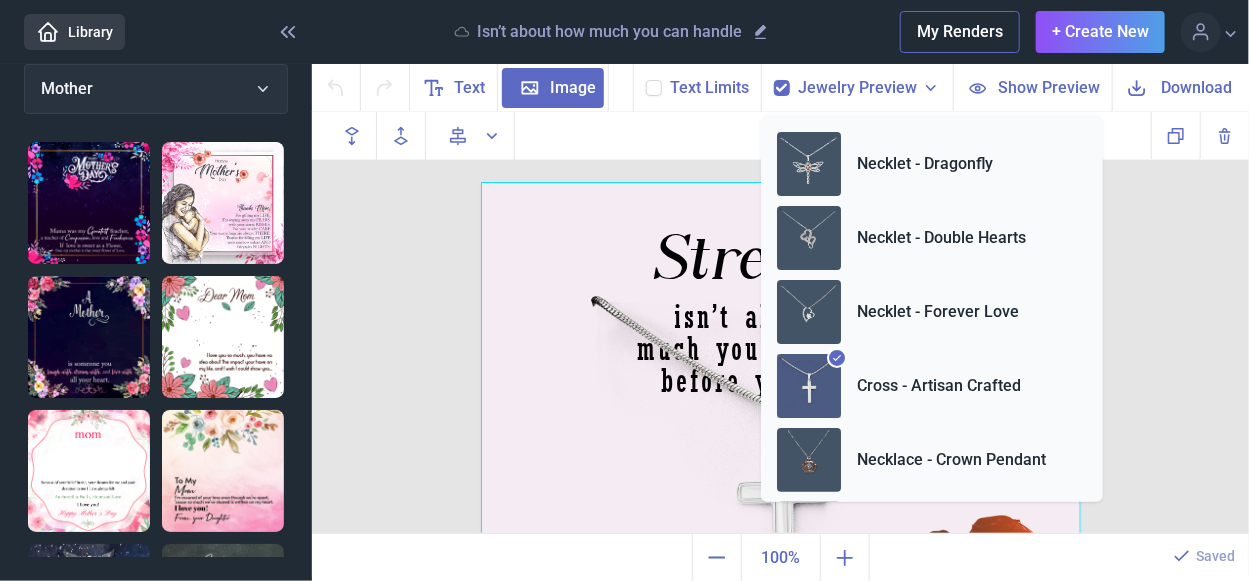 click at bounding box center [781, 482] 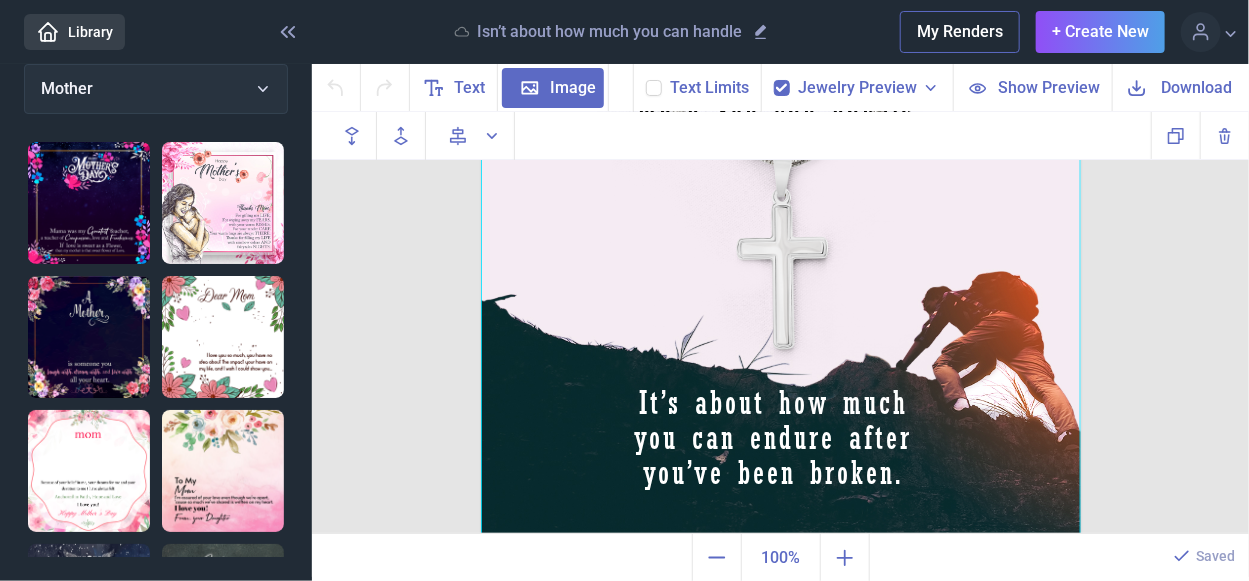 scroll, scrollTop: 246, scrollLeft: 0, axis: vertical 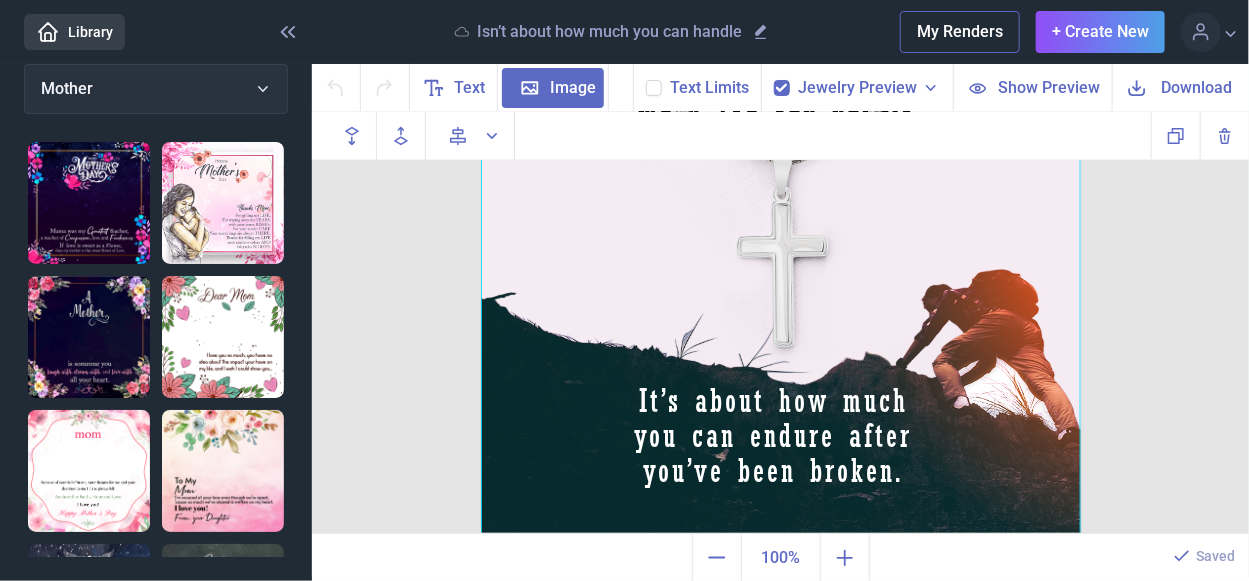 click at bounding box center [781, 236] 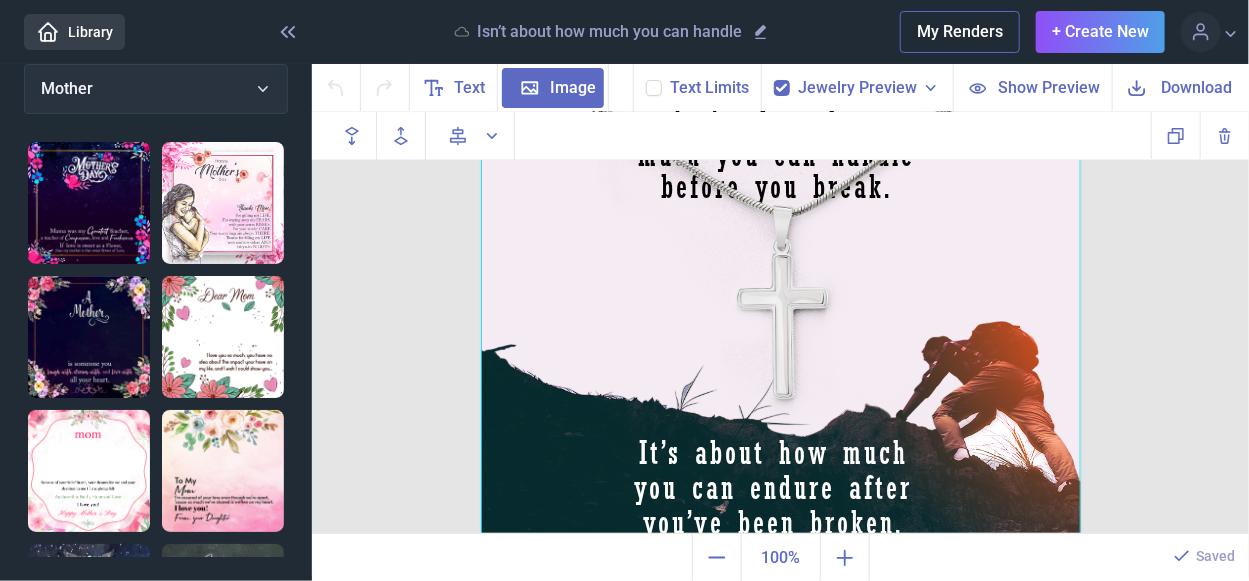scroll, scrollTop: 246, scrollLeft: 0, axis: vertical 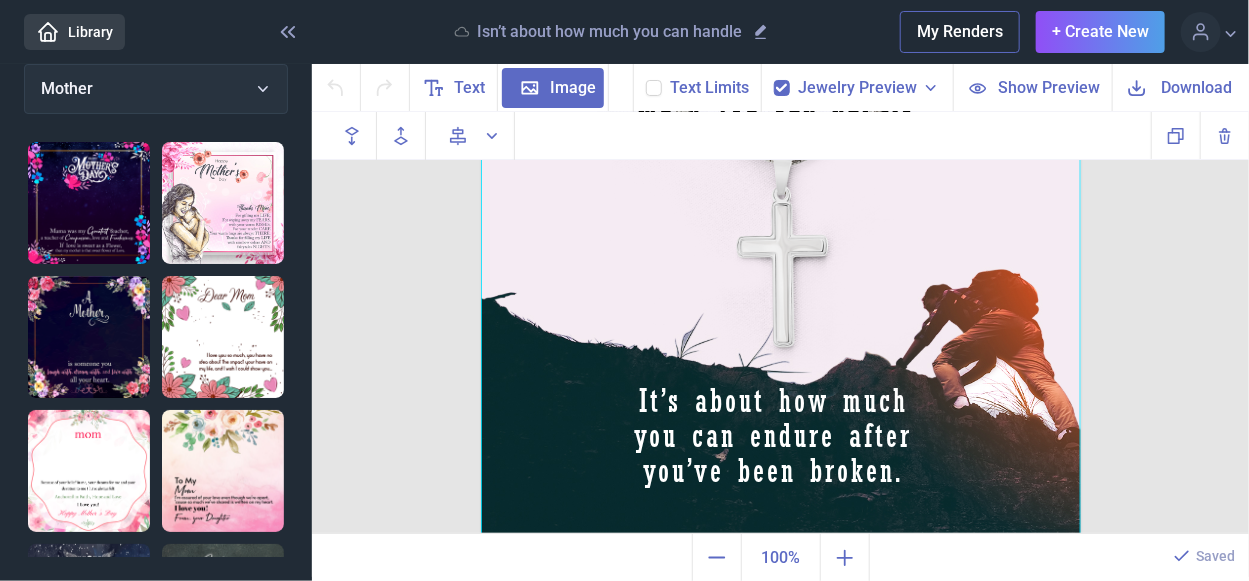 click 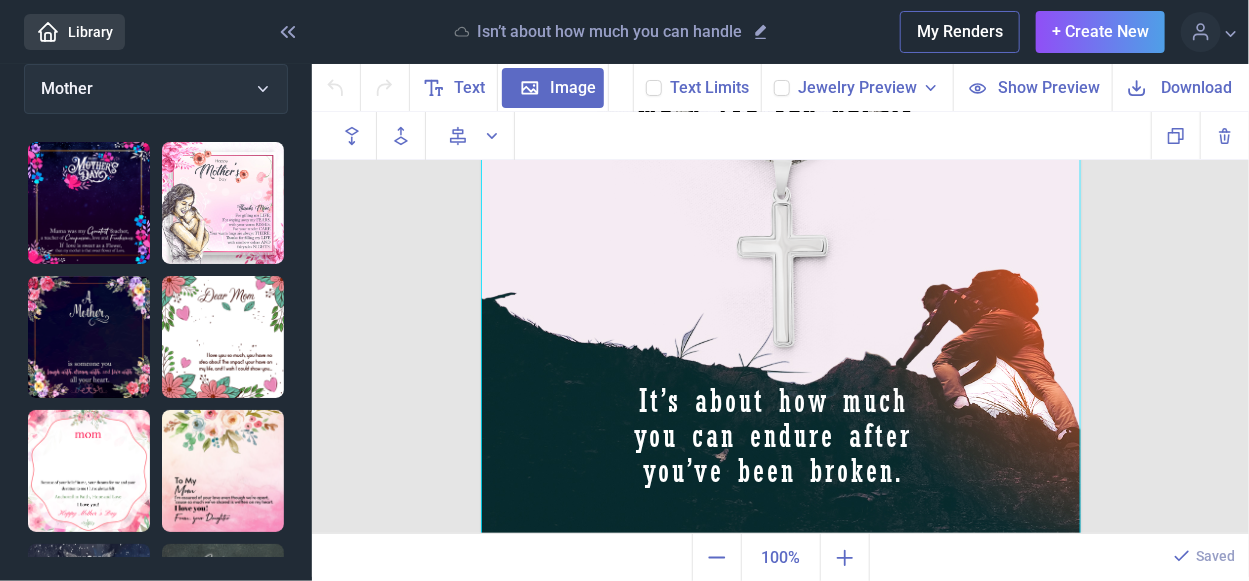 checkbox on "false" 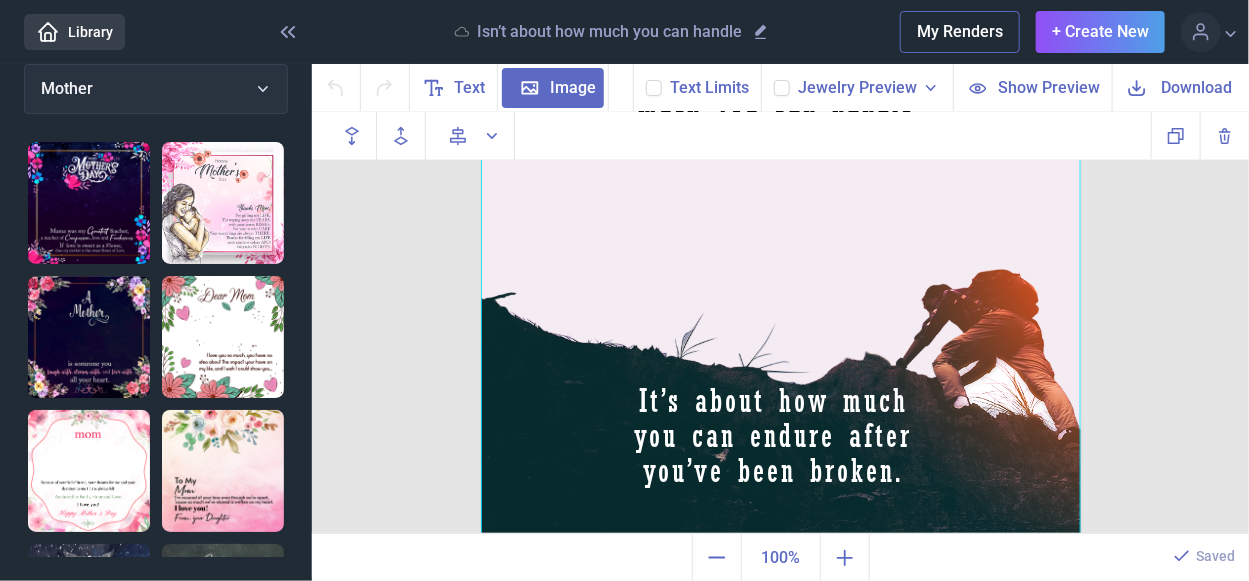 click 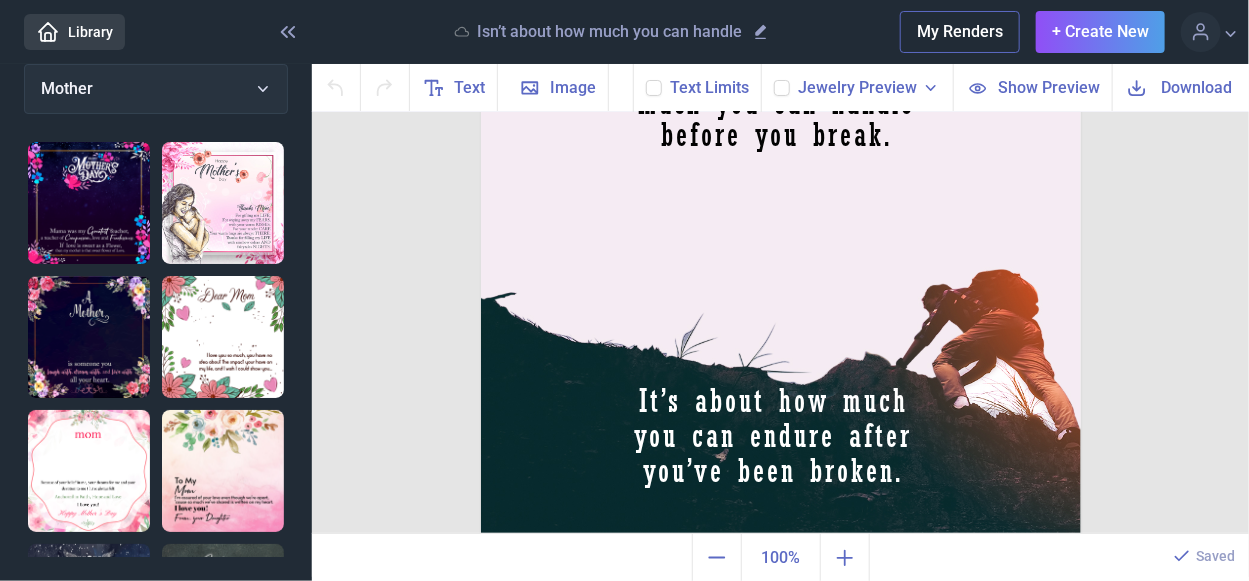 click at bounding box center (781, 236) 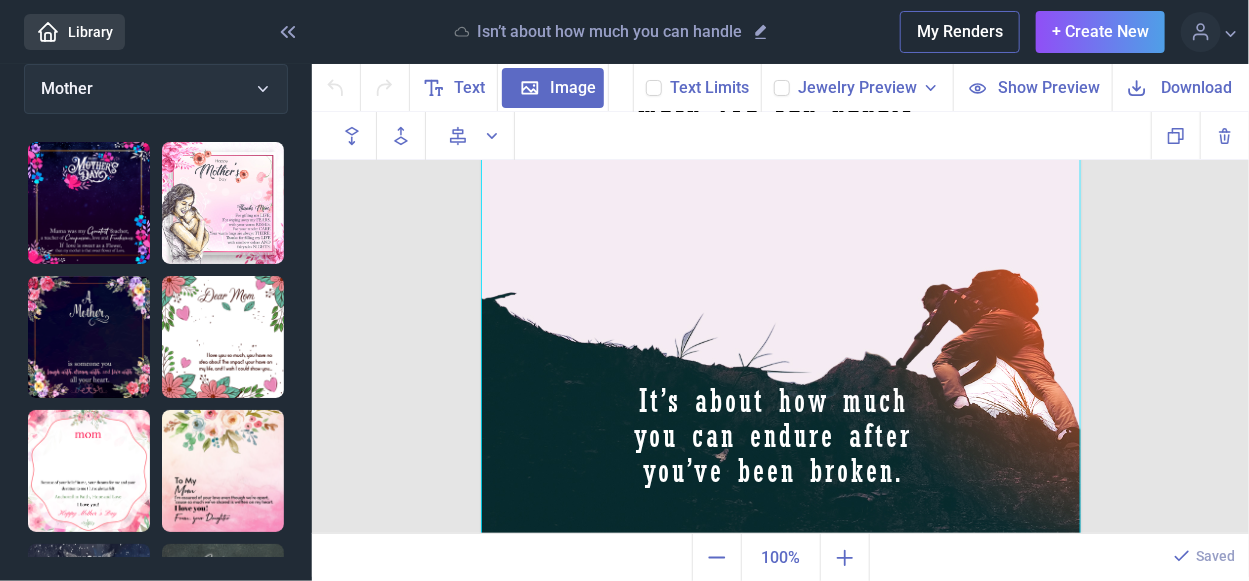 click 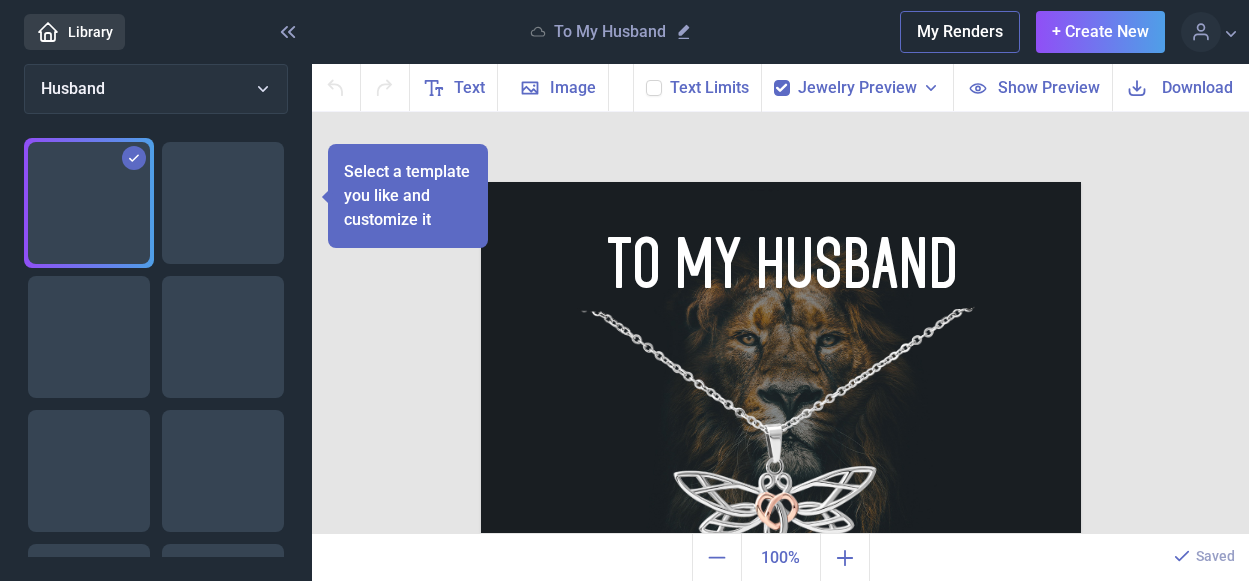 scroll, scrollTop: 0, scrollLeft: 0, axis: both 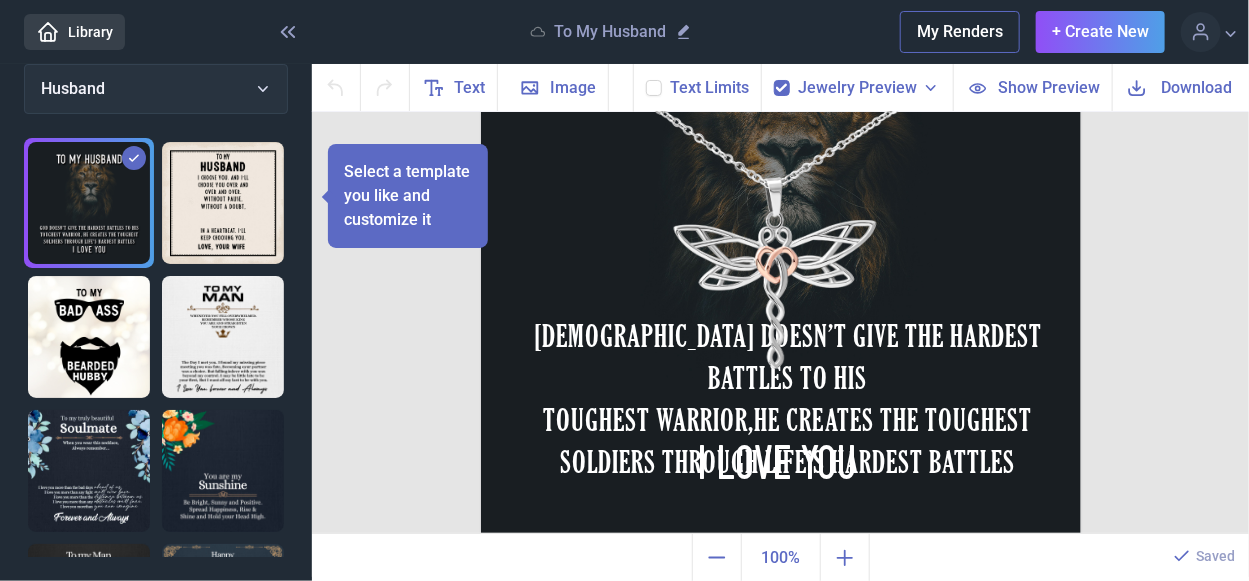 click 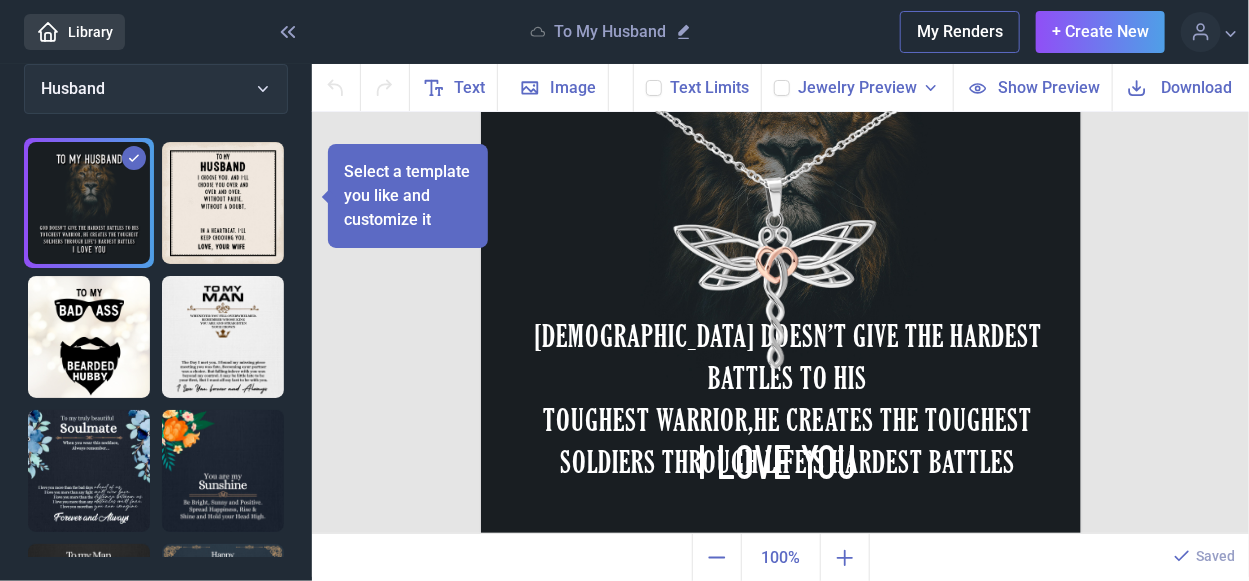 checkbox on "false" 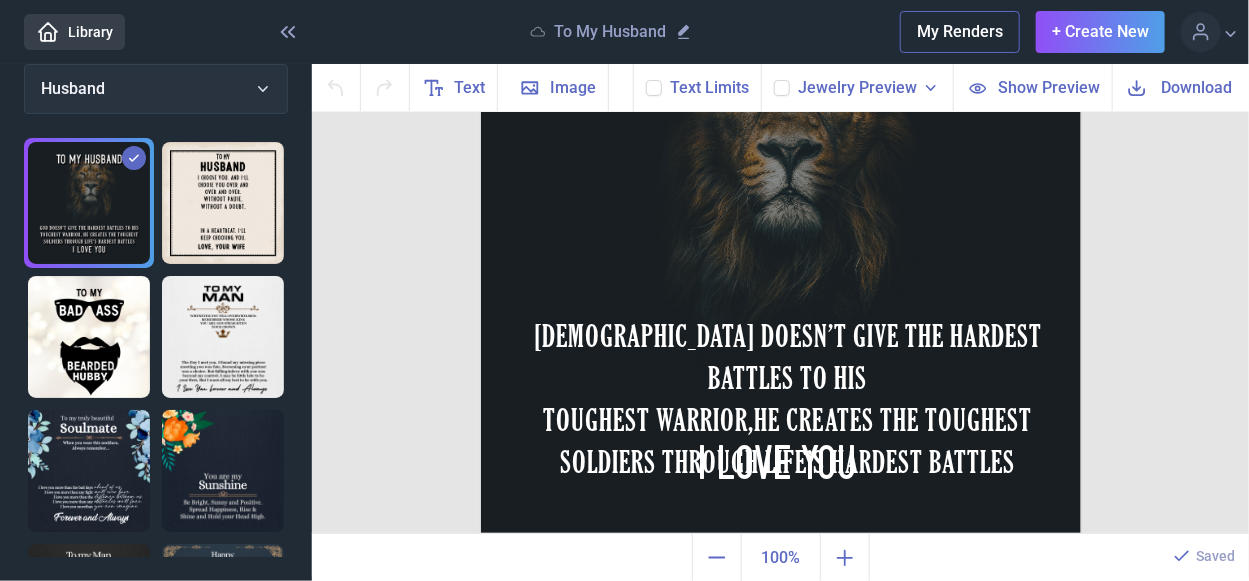 click at bounding box center [223, 203] 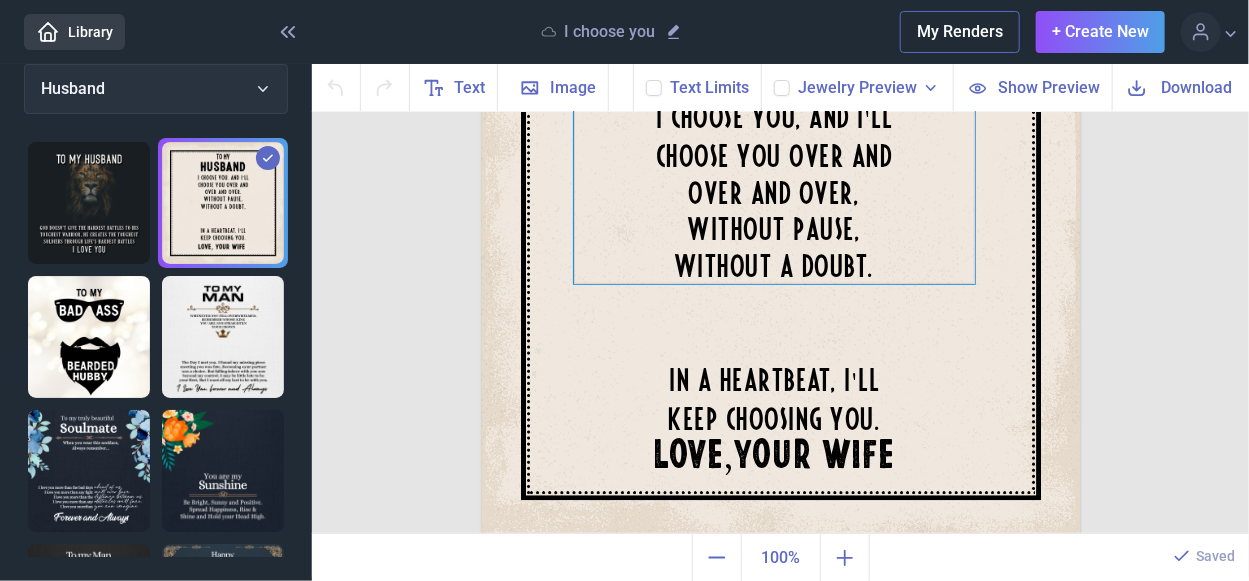 scroll, scrollTop: 246, scrollLeft: 0, axis: vertical 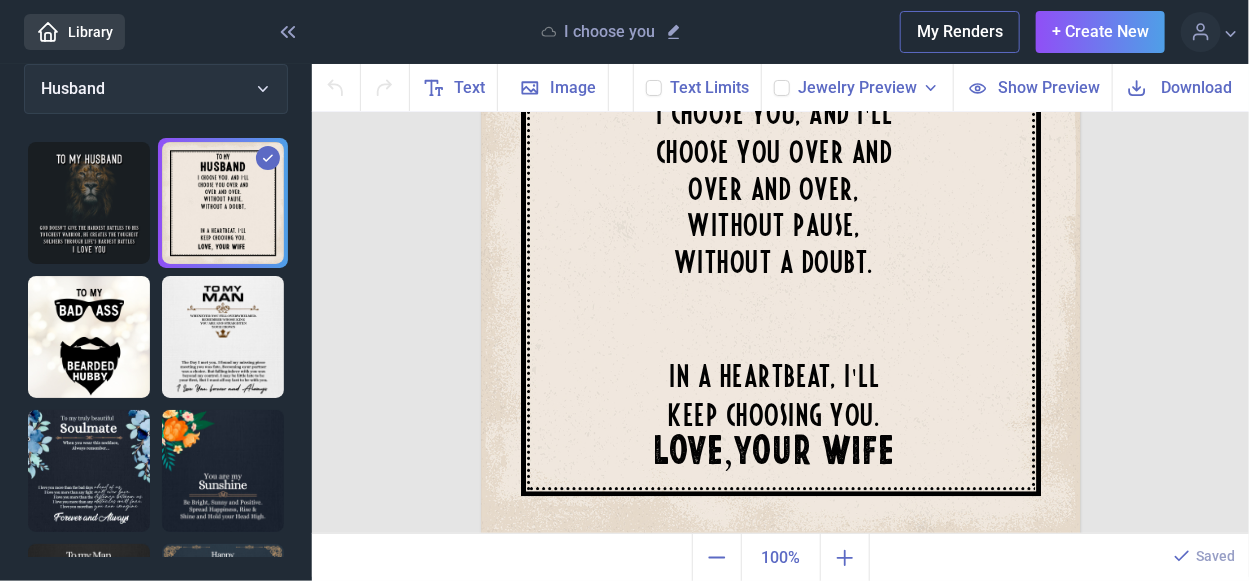 click at bounding box center (223, 337) 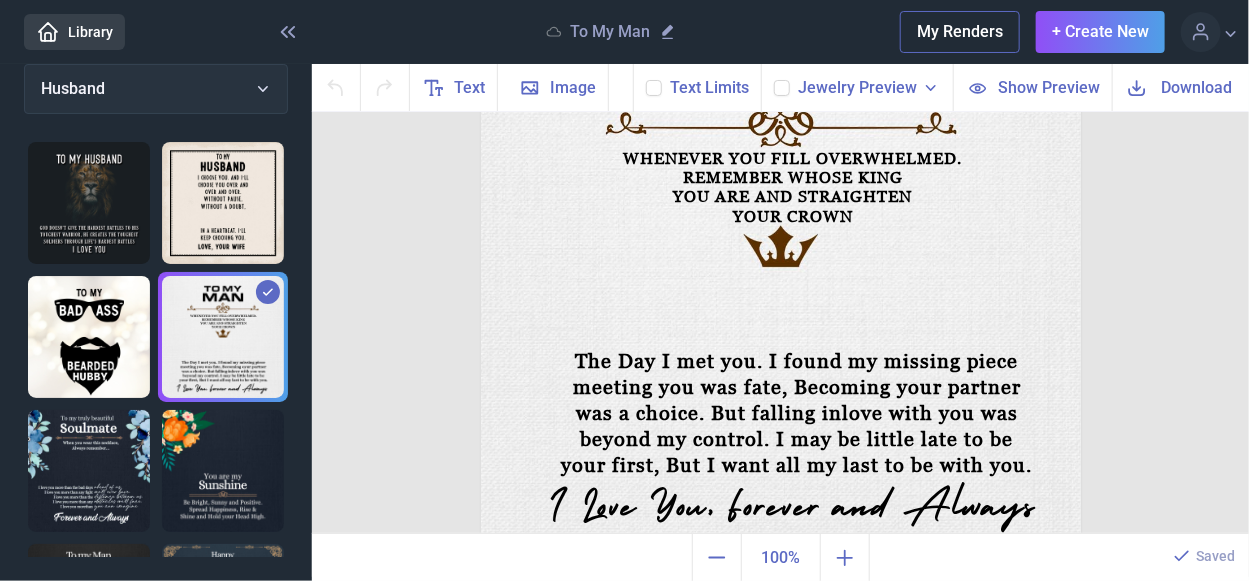 scroll, scrollTop: 246, scrollLeft: 0, axis: vertical 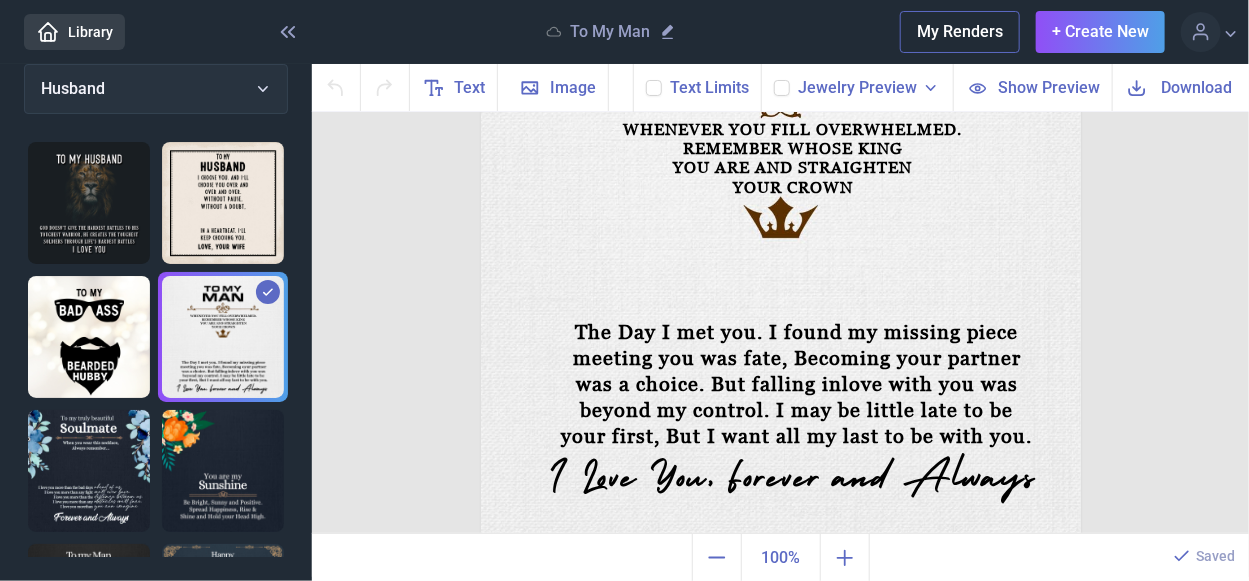 click at bounding box center [223, 337] 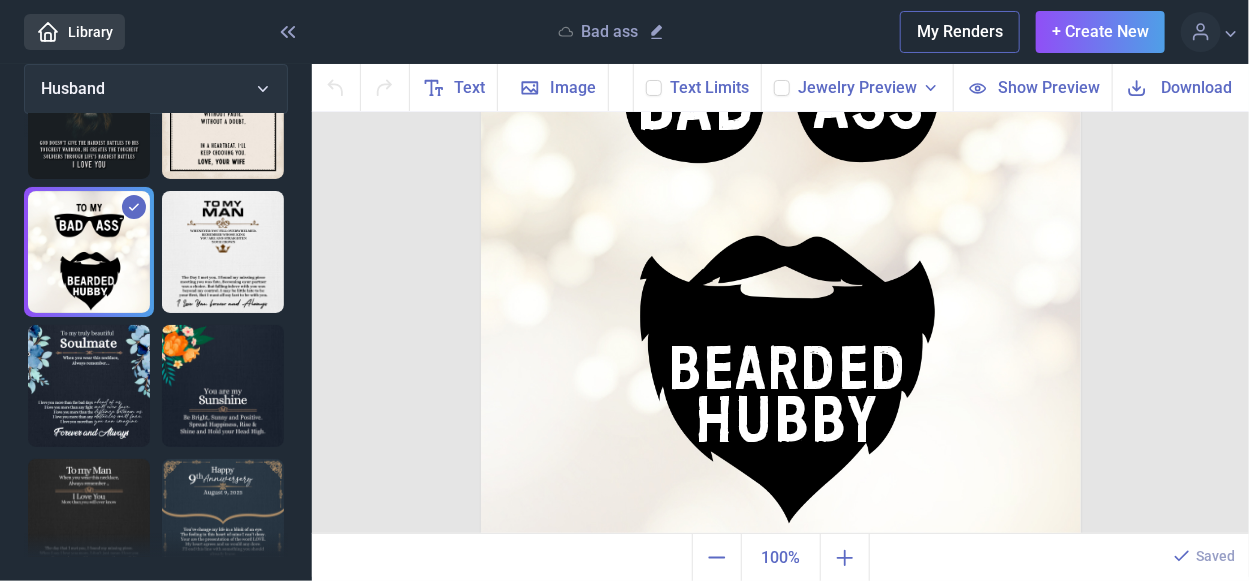 scroll, scrollTop: 117, scrollLeft: 0, axis: vertical 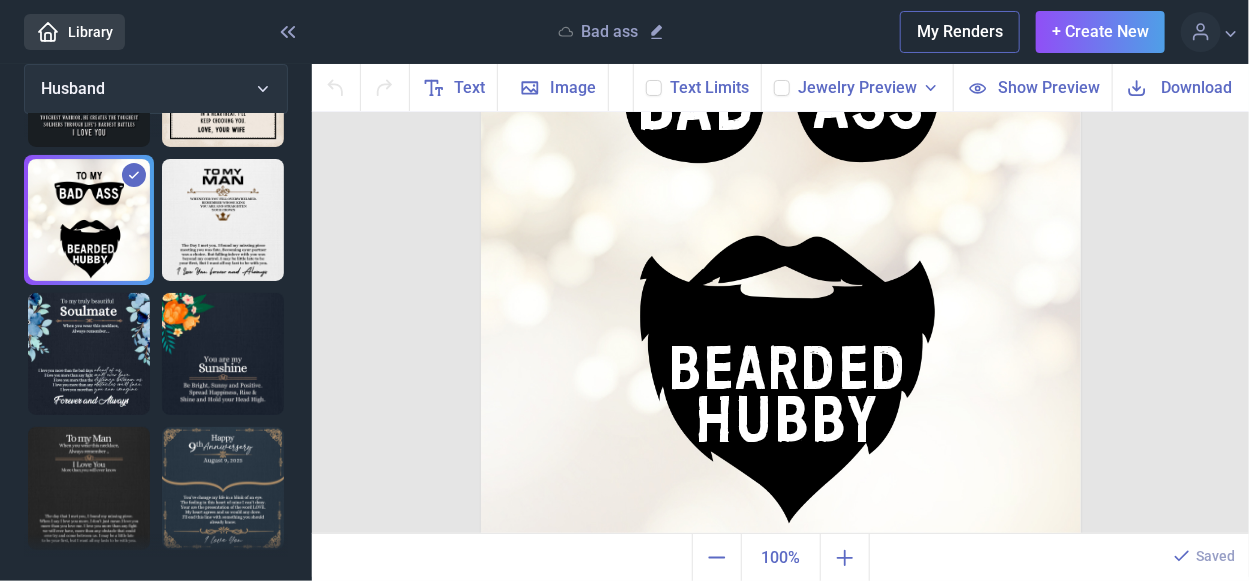 click at bounding box center [89, 354] 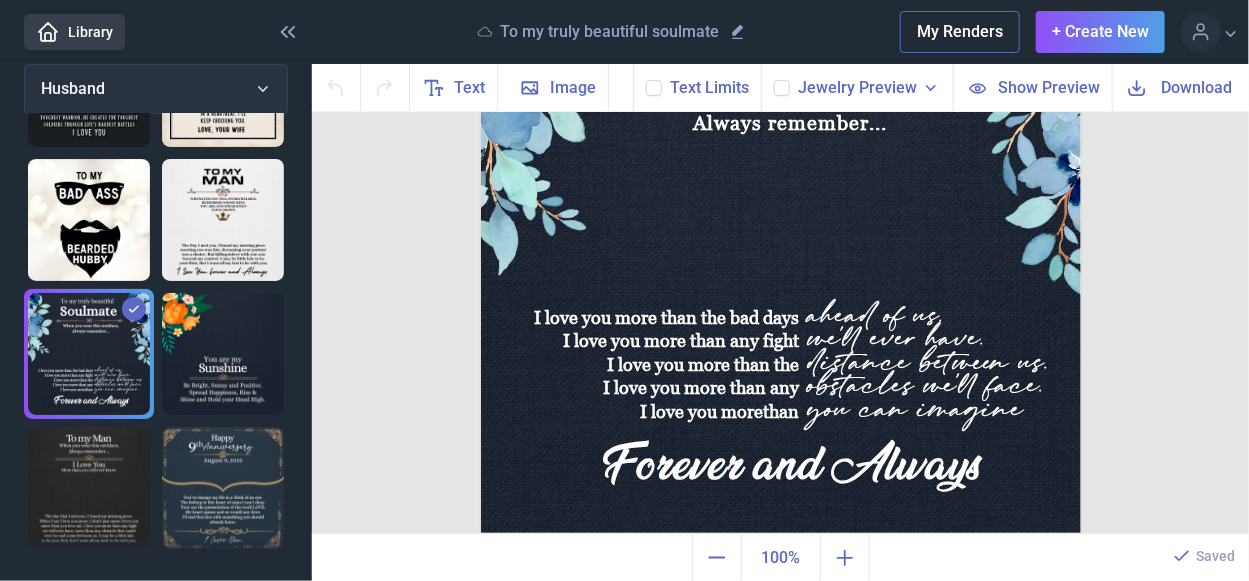 click at bounding box center [223, 354] 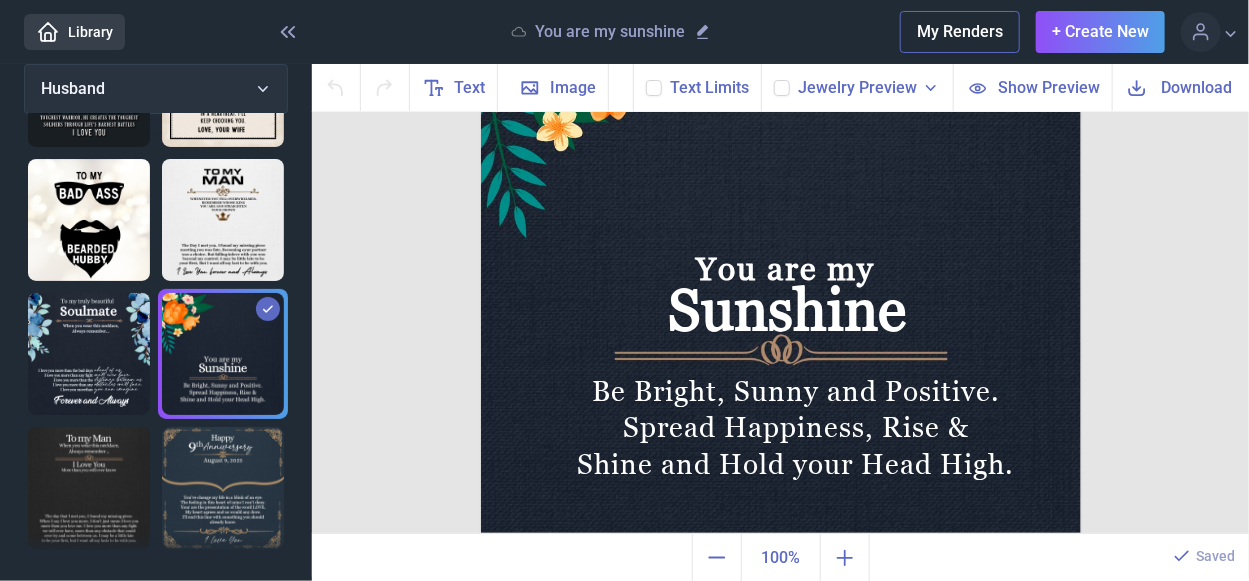 click at bounding box center [223, 488] 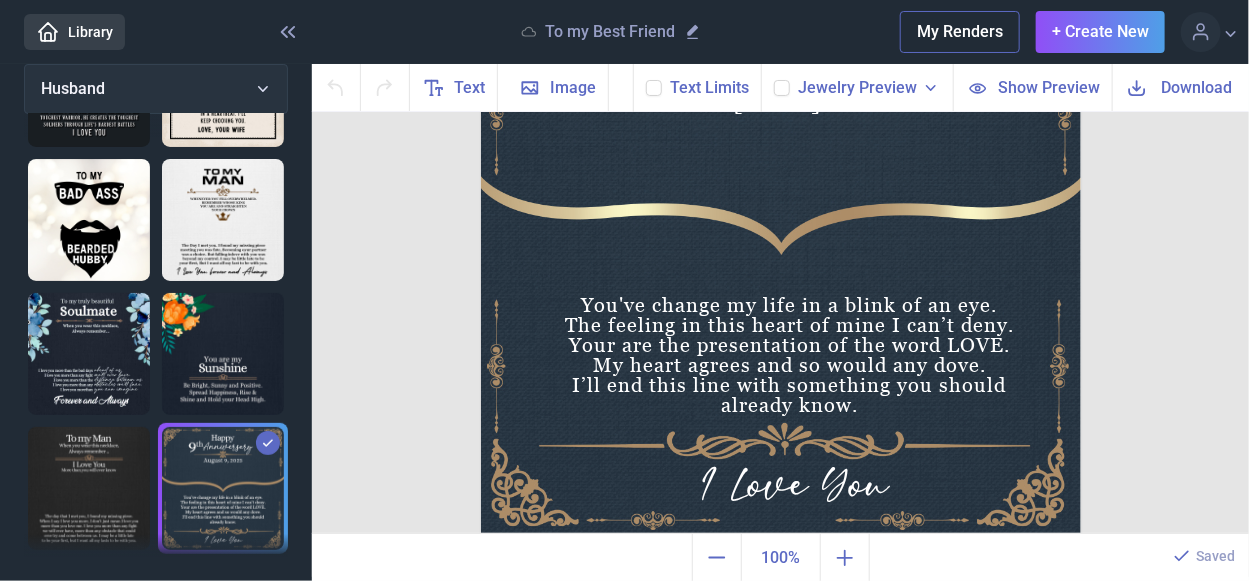 click at bounding box center (89, 488) 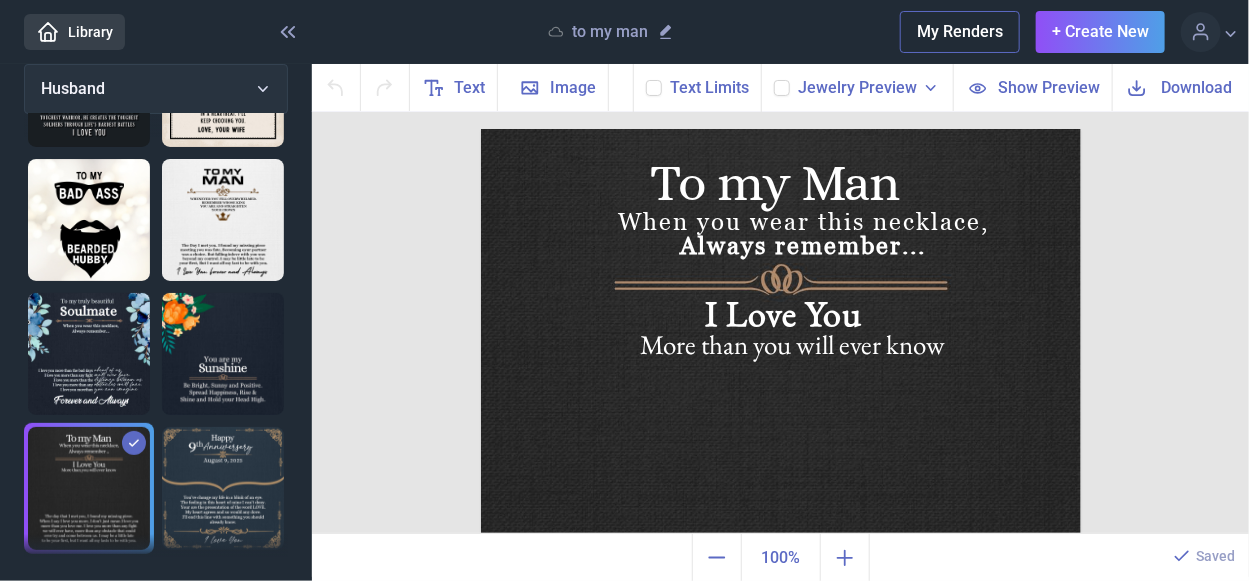 scroll, scrollTop: 0, scrollLeft: 0, axis: both 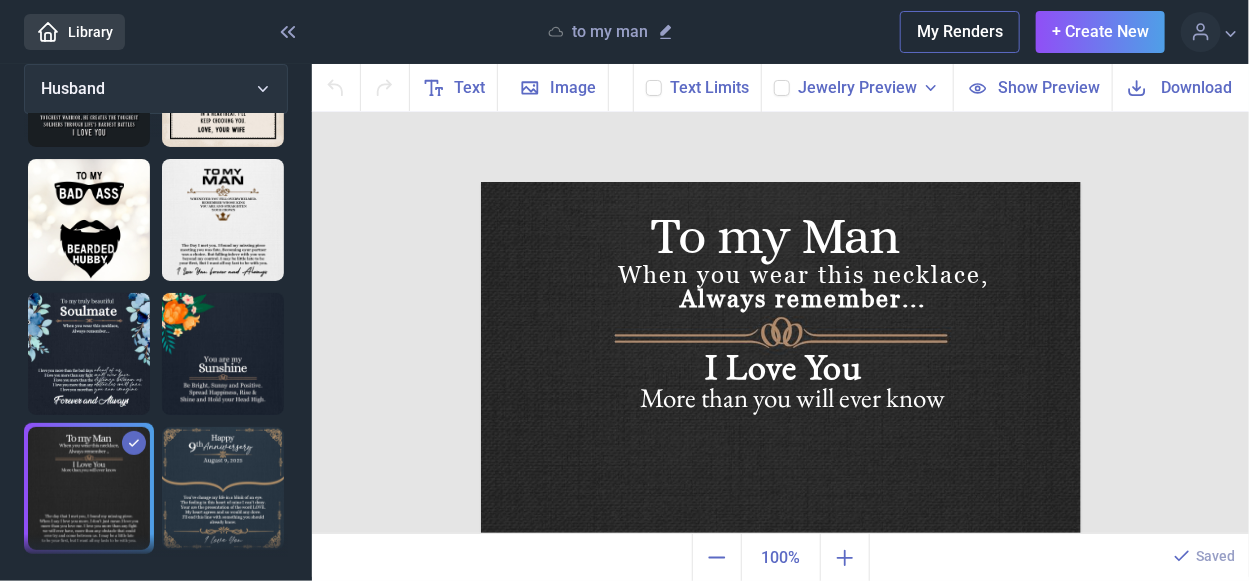 click on "Library" at bounding box center (74, 32) 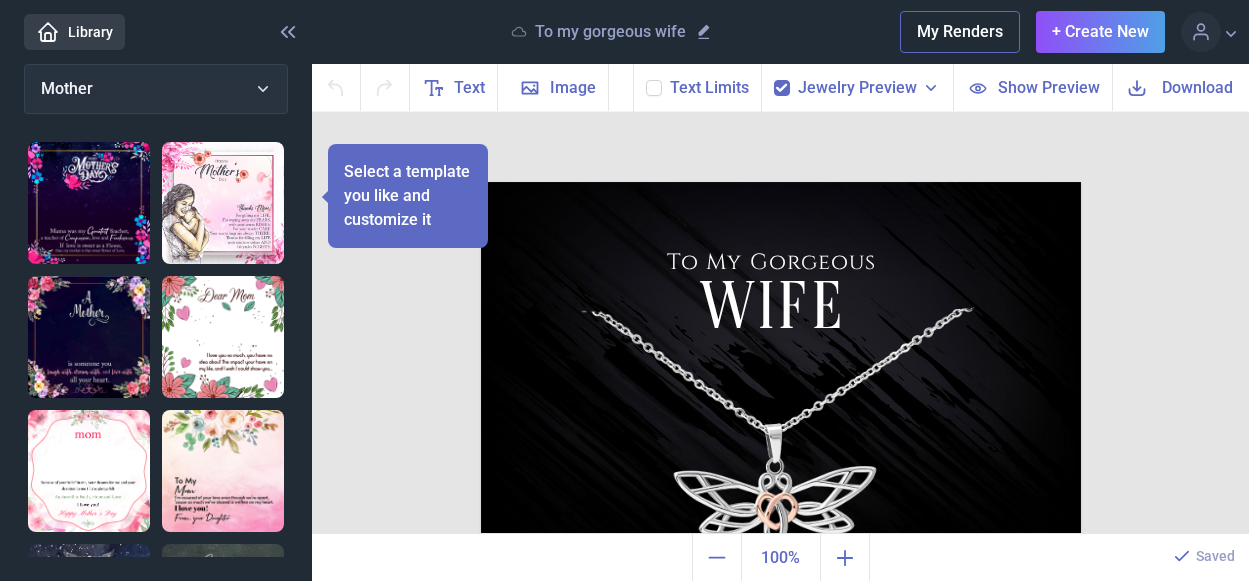 scroll, scrollTop: 0, scrollLeft: 0, axis: both 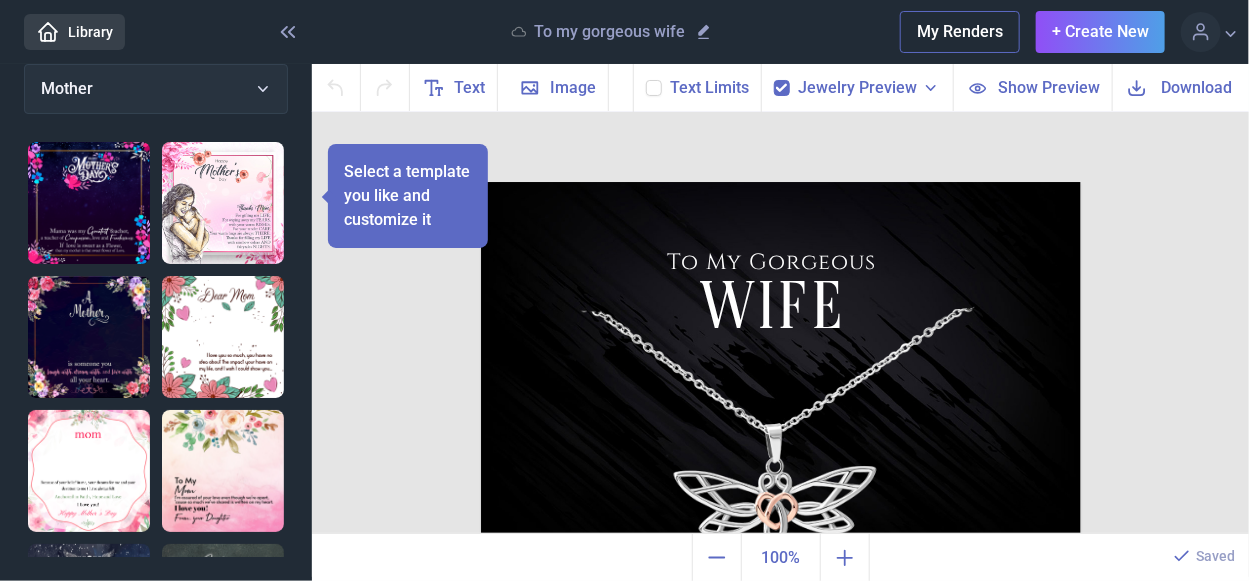 click 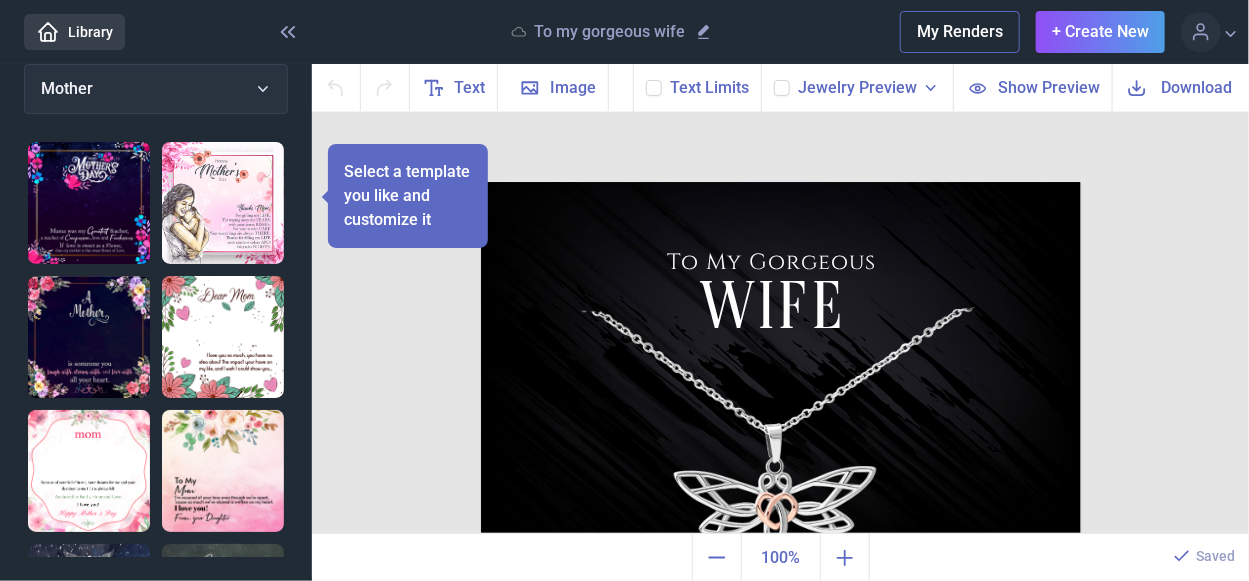 checkbox on "false" 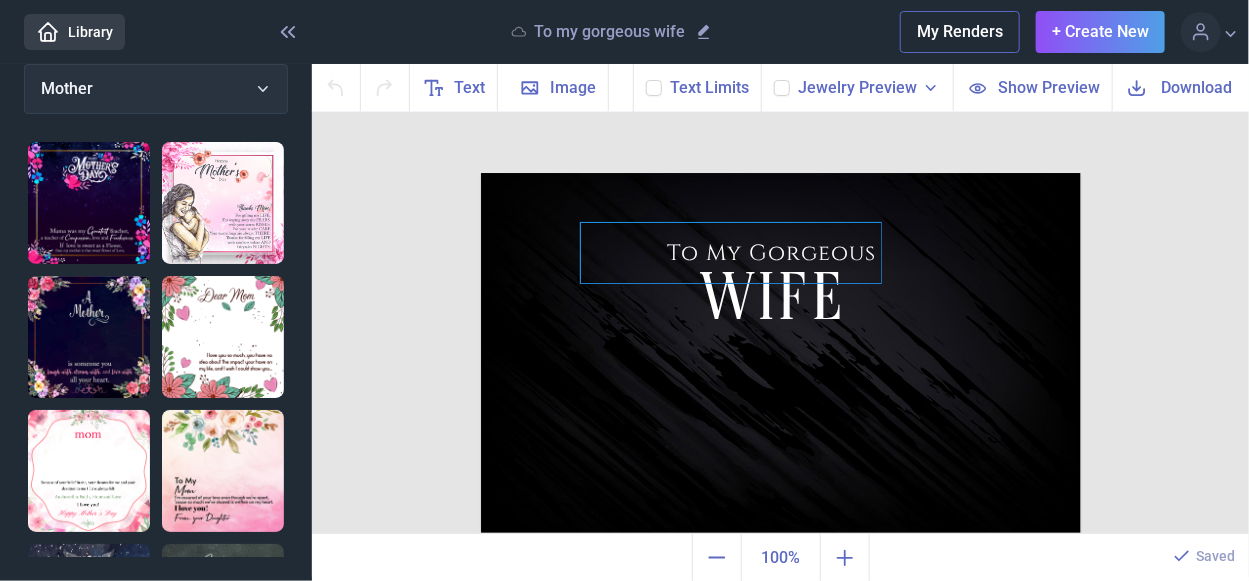 scroll, scrollTop: 0, scrollLeft: 0, axis: both 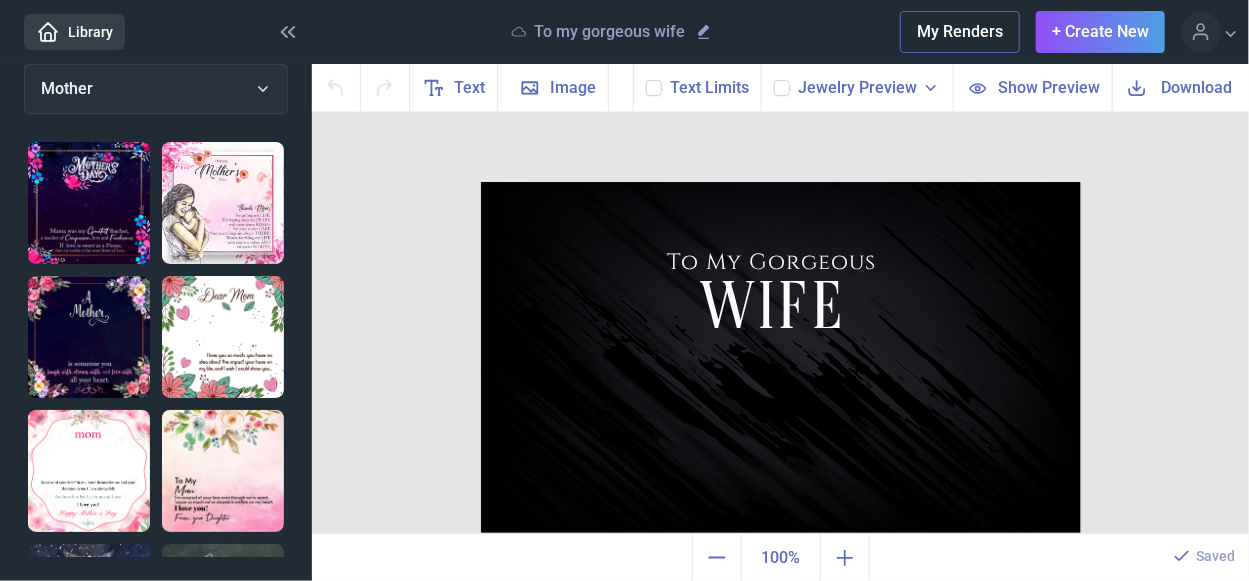 click on "Library" at bounding box center [74, 32] 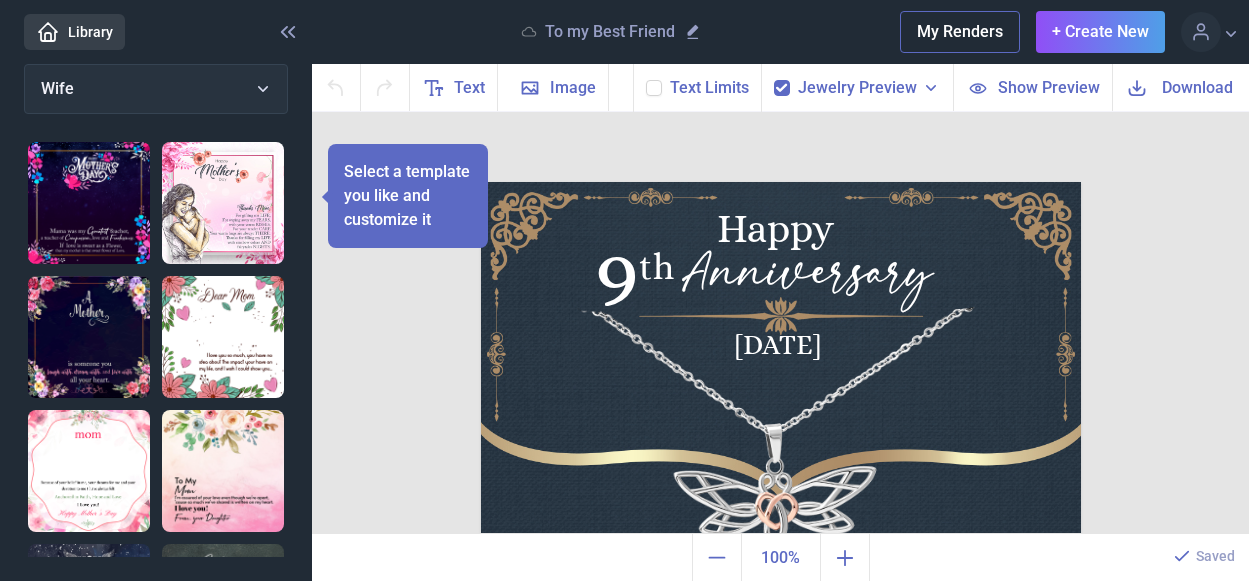 scroll, scrollTop: 0, scrollLeft: 0, axis: both 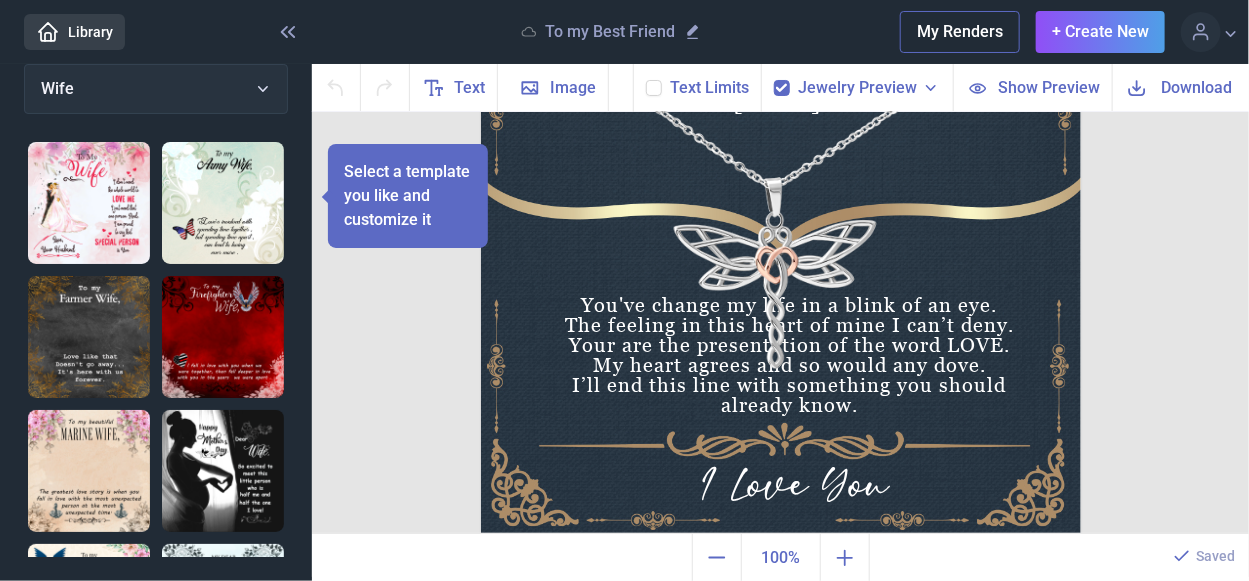 click 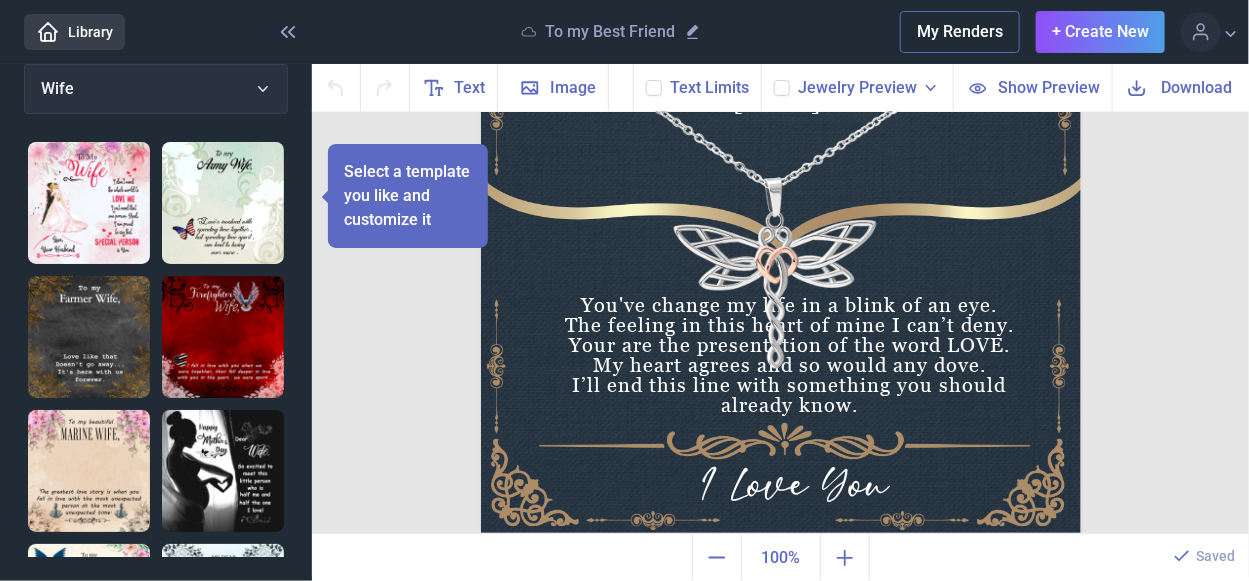 checkbox on "false" 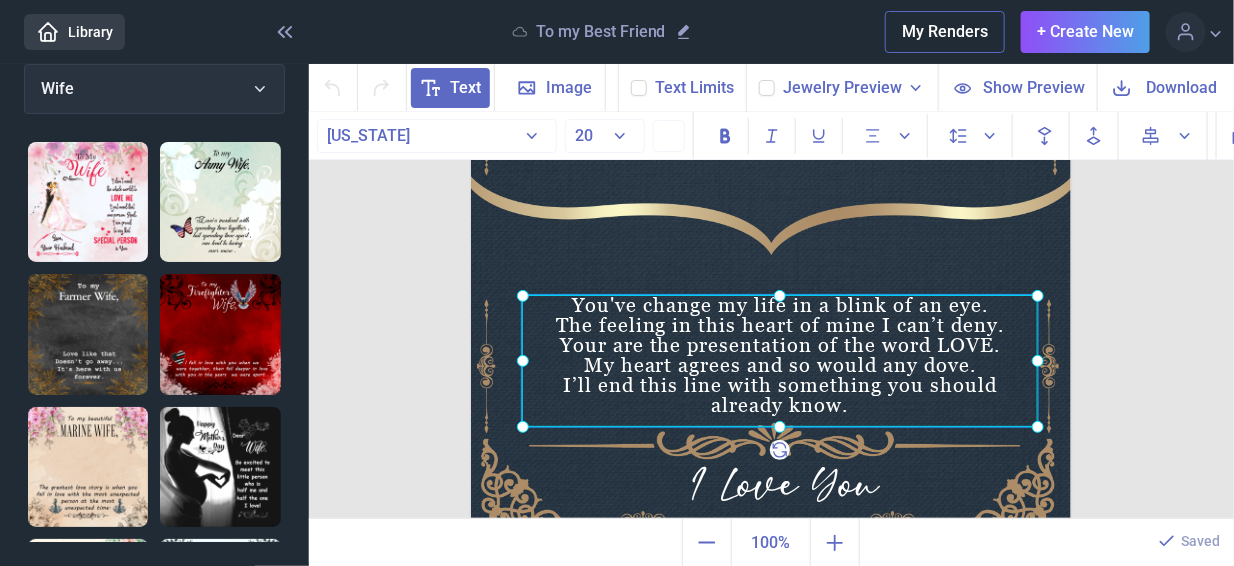 click on "You've change my life in a blink of an eye. The feeling in this heart of mine I can’t deny. Your are the presentation of the word LOVE. My heart agrees and so would any dove. I’ll end this line with something you should already know." at bounding box center [471, -64] 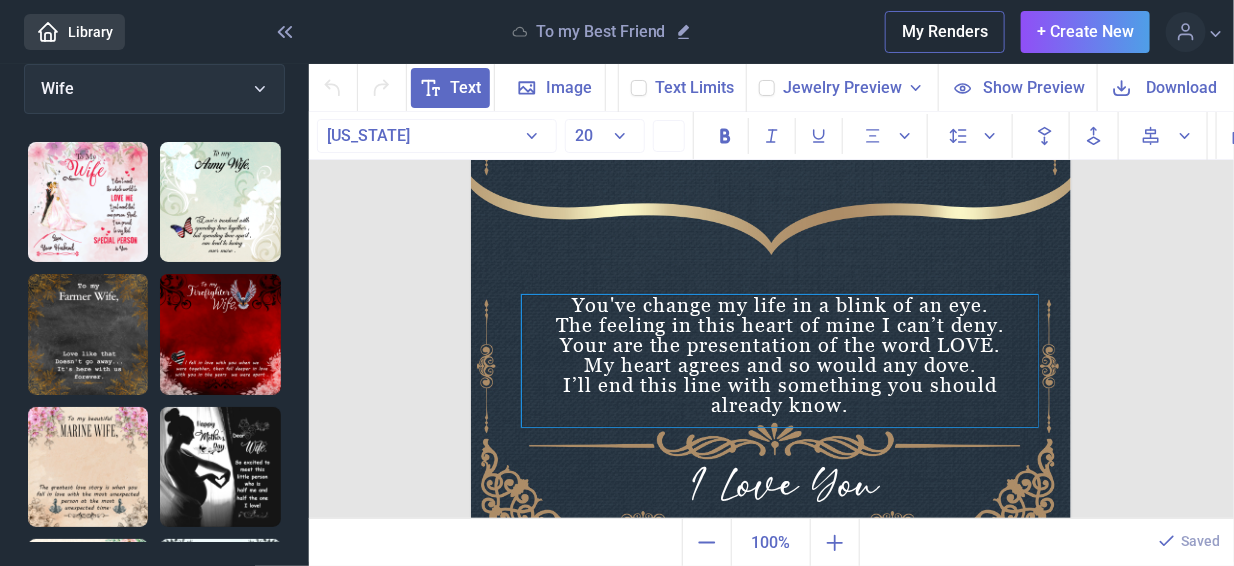 click on "You've change my life in a blink of an eye. The feeling in this heart of mine I can’t deny. Your are the presentation of the word LOVE. My heart agrees and so would any dove. I’ll end this line with something you should already know." at bounding box center (780, 361) 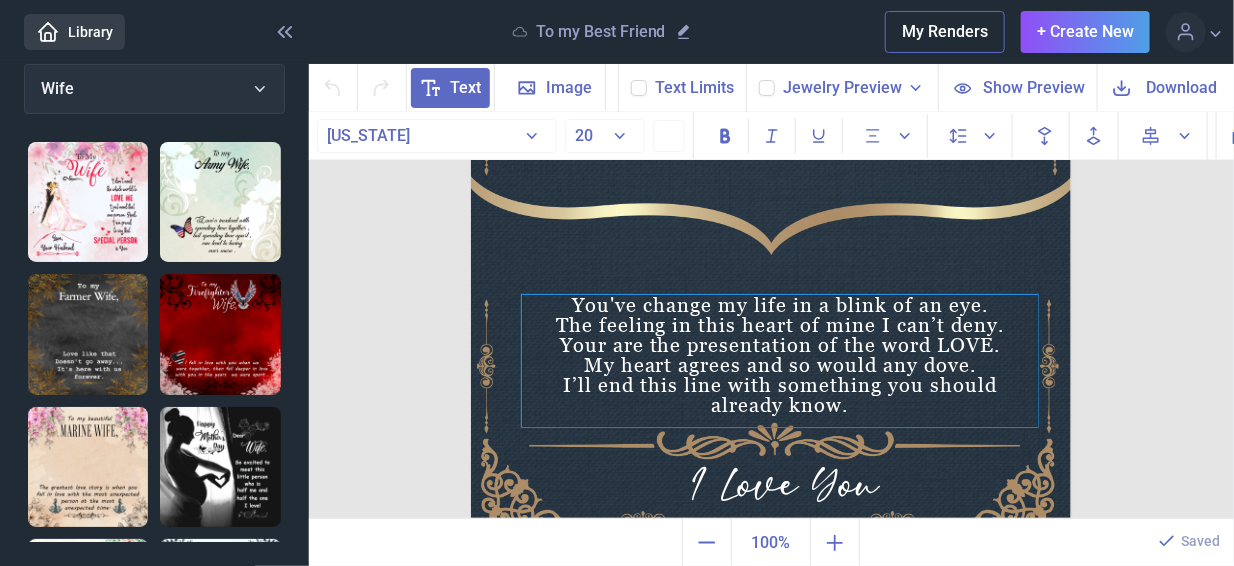 paste 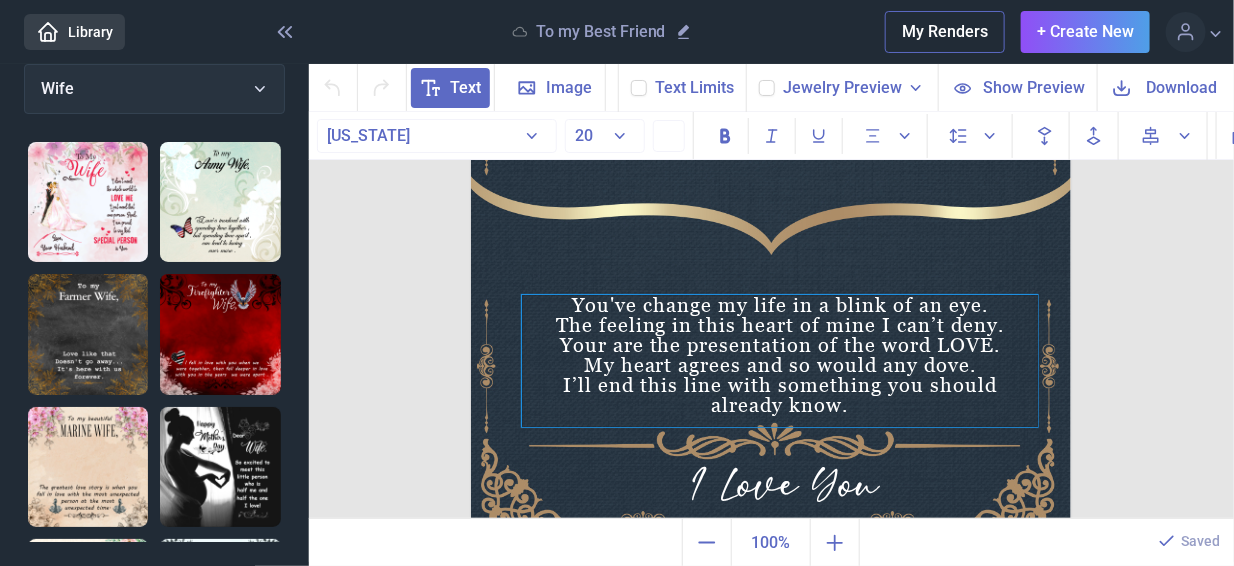 type 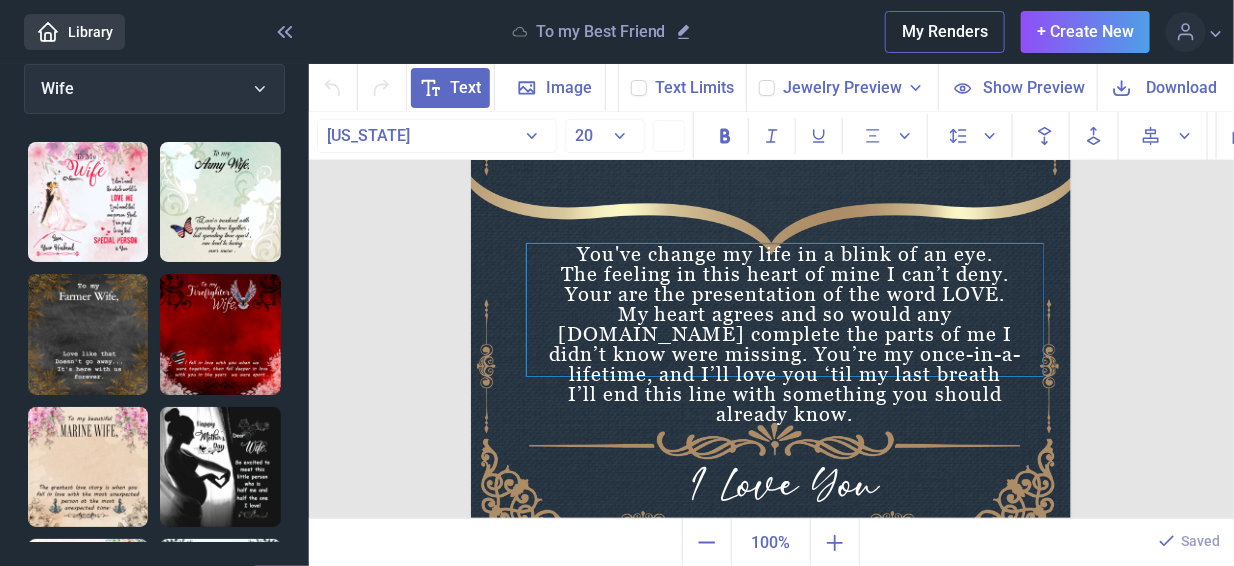 drag, startPoint x: 915, startPoint y: 354, endPoint x: 920, endPoint y: 303, distance: 51.24451 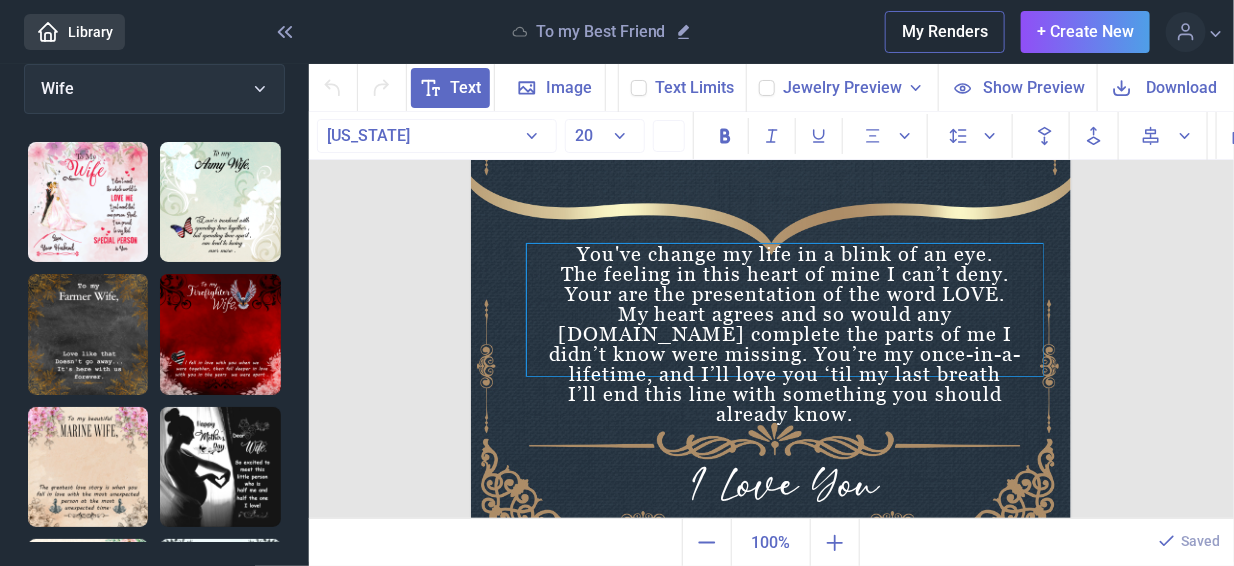 click on "You've change my life in a blink of an eye. The feeling in this heart of mine I can’t deny. Your are the presentation of the word LOVE. My heart agrees and so would any [DOMAIN_NAME] complete the parts of me I didn’t know were missing. You’re my once-in-a-lifetime, and I’ll love you ‘til my last breath I’ll end this line with something you should already know." at bounding box center [785, 310] 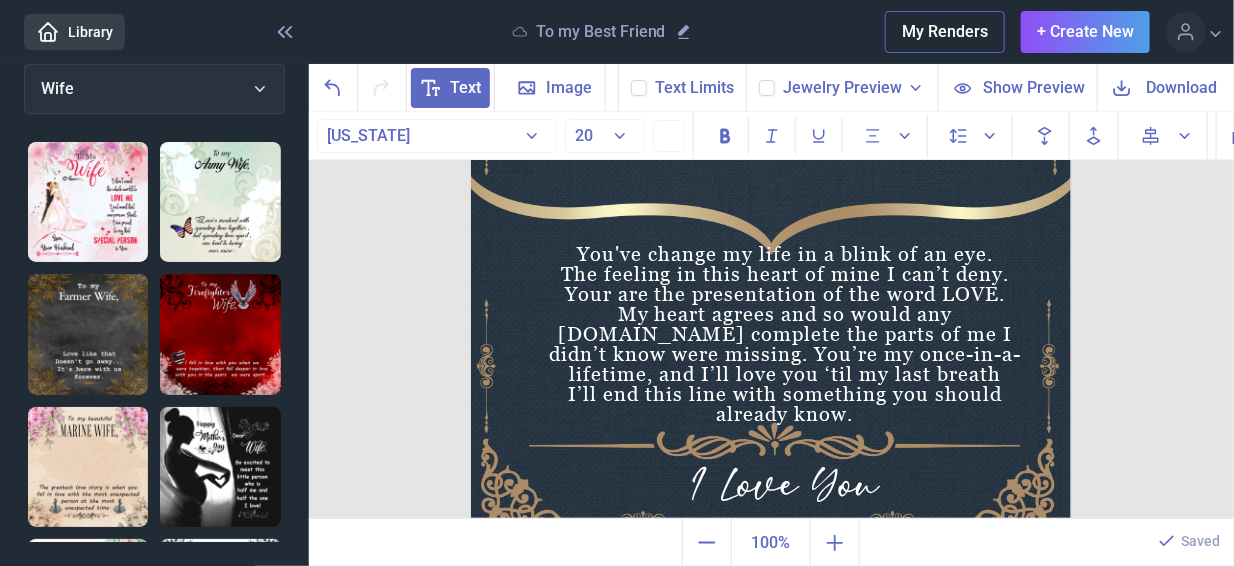 click at bounding box center (771, 236) 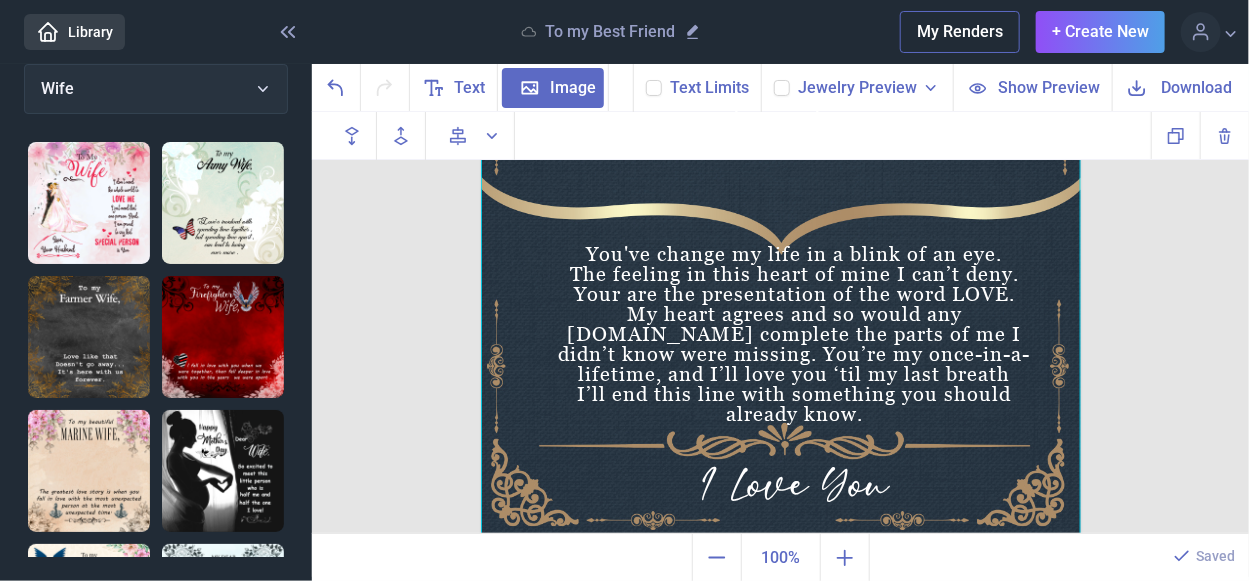 click at bounding box center (781, 236) 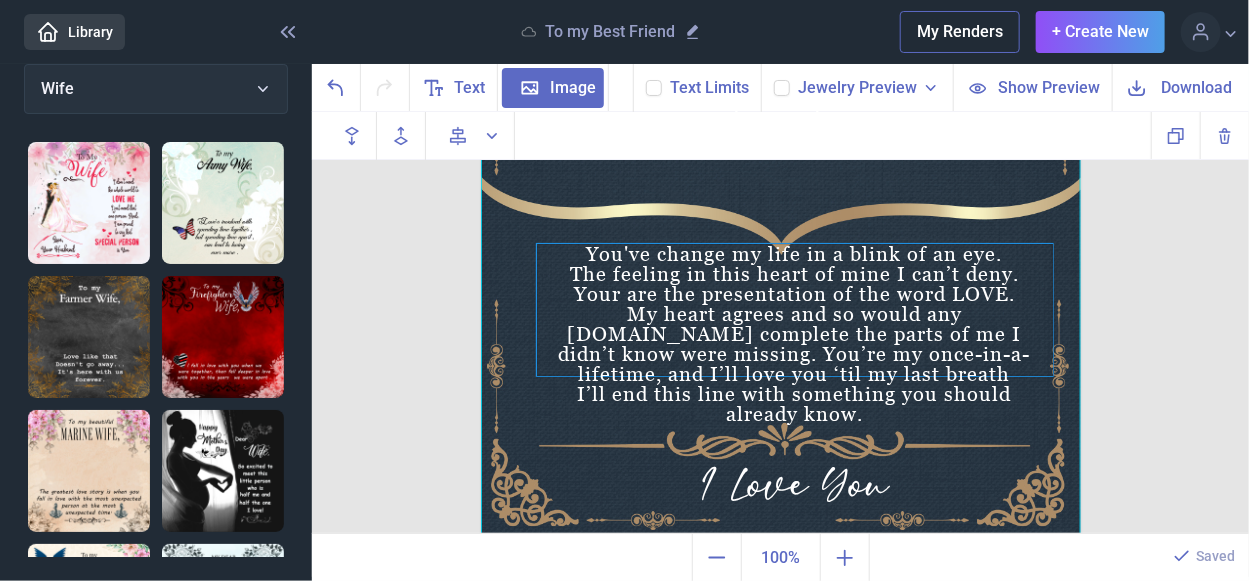 click on "Happy       9       Anniversary       [DATE]       You've change my life in a blink of an eye. The feeling in this heart of mine I can’t deny. Your are the presentation of the word LOVE. My heart agrees and so would any [DOMAIN_NAME] complete the parts of me I didn’t know were missing. You’re my once-in-a-lifetime, and I’ll love you ‘til my last breath I’ll end this line with something you should already know.       I Love You       th" at bounding box center (781, 236) 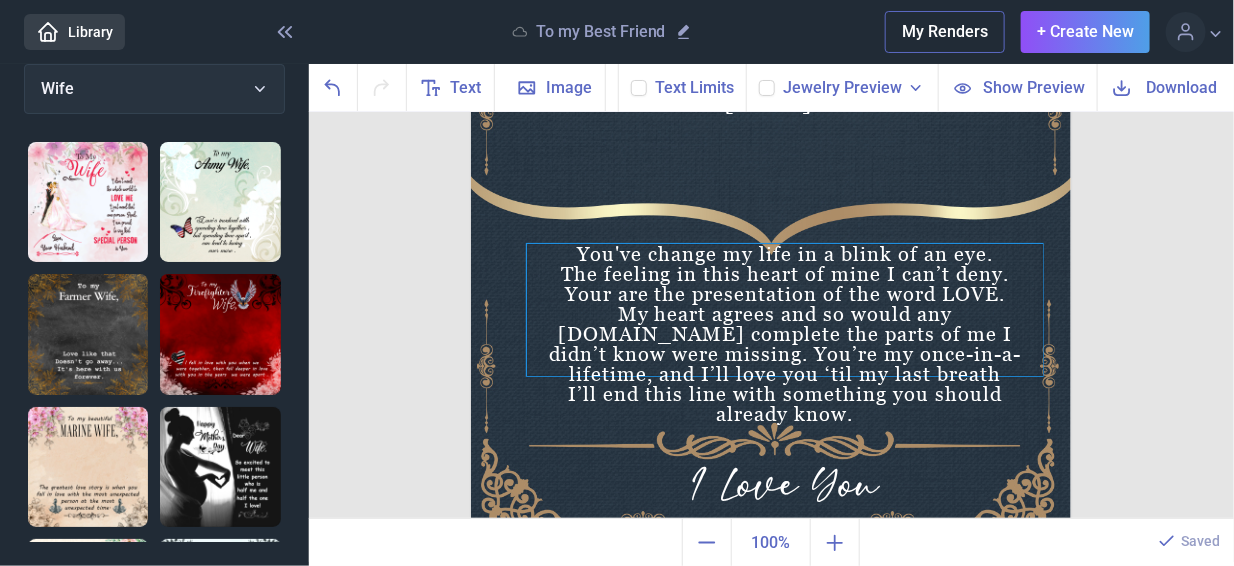 click on "You've change my life in a blink of an eye. The feeling in this heart of mine I can’t deny. Your are the presentation of the word LOVE. My heart agrees and so would any [DOMAIN_NAME] complete the parts of me I didn’t know were missing. You’re my once-in-a-lifetime, and I’ll love you ‘til my last breath I’ll end this line with something you should already know." at bounding box center [785, 310] 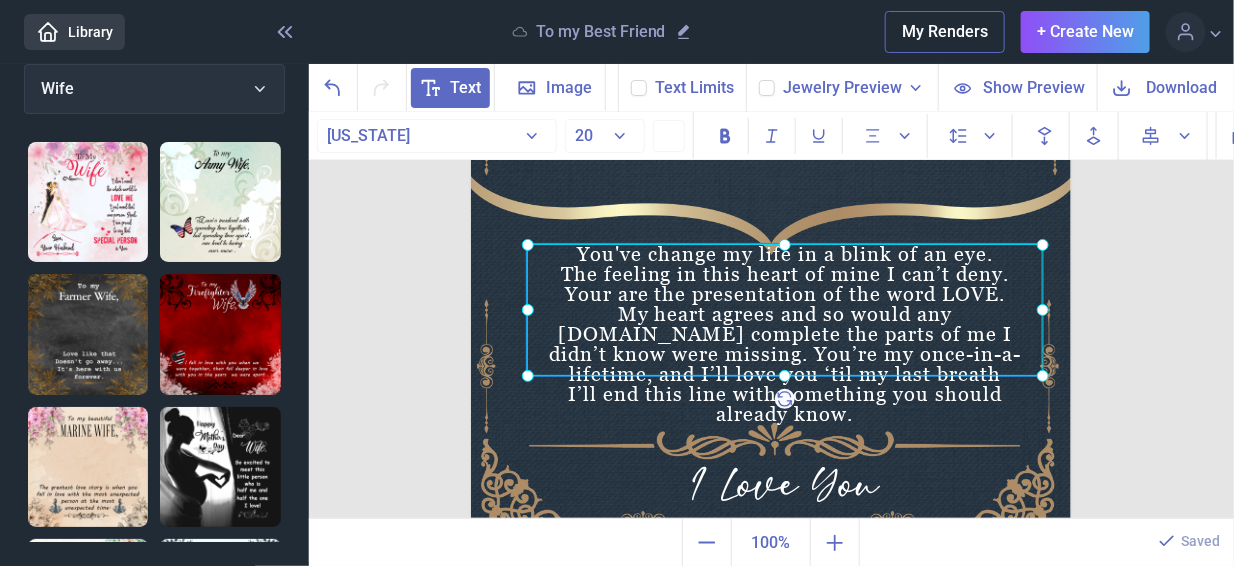 click on "You've change my life in a blink of an eye. The feeling in this heart of mine I can’t deny. Your are the presentation of the word LOVE. My heart agrees and so would any [DOMAIN_NAME] complete the parts of me I didn’t know were missing. You’re my once-in-a-lifetime, and I’ll love you ‘til my last breath I’ll end this line with something you should already know." at bounding box center [785, 310] 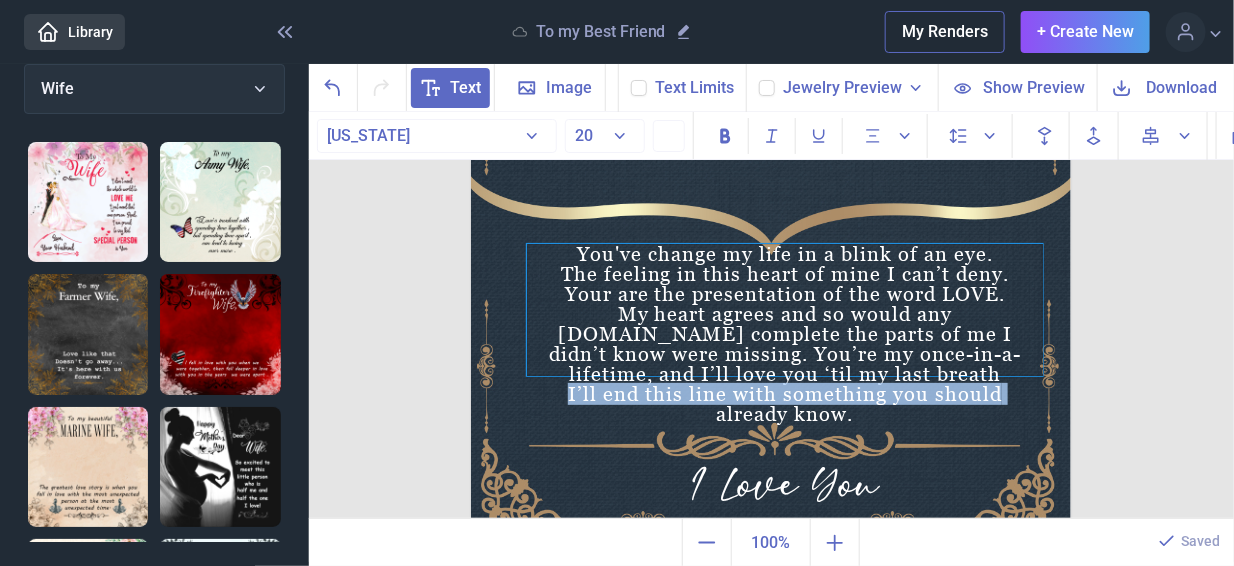 click on "You've change my life in a blink of an eye. The feeling in this heart of mine I can’t deny. Your are the presentation of the word LOVE. My heart agrees and so would any [DOMAIN_NAME] complete the parts of me I didn’t know were missing. You’re my once-in-a-lifetime, and I’ll love you ‘til my last breath I’ll end this line with something you should already know." at bounding box center [785, 310] 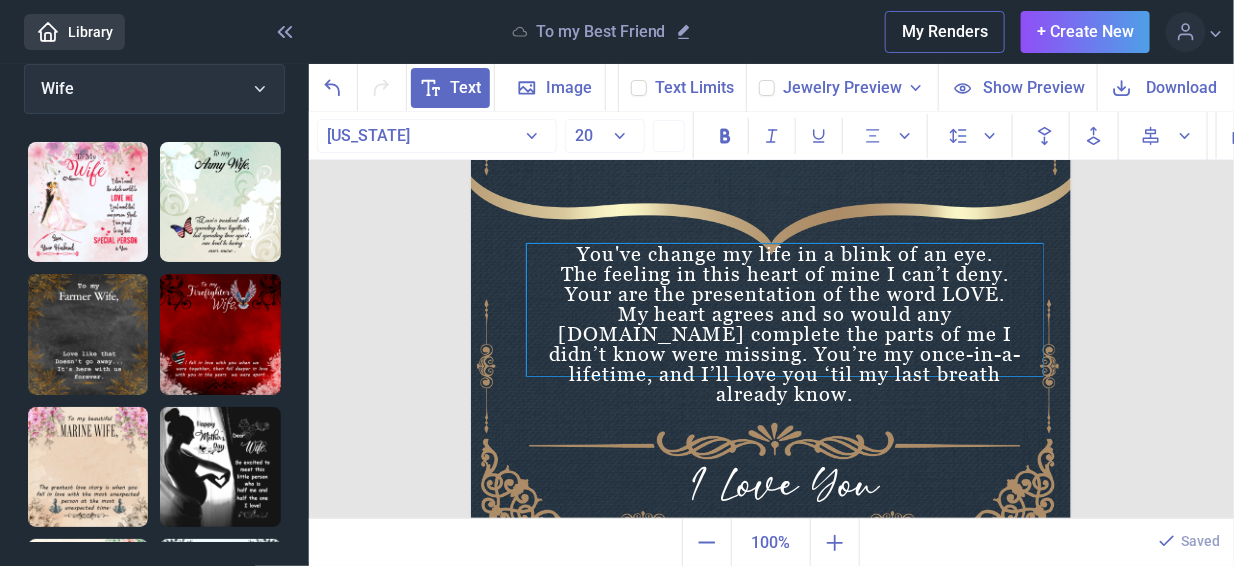 click on "You've change my life in a blink of an eye. The feeling in this heart of mine I can’t deny. Your are the presentation of the word LOVE. My heart agrees and so would any [DOMAIN_NAME] complete the parts of me I didn’t know were missing. You’re my once-in-a-lifetime, and I’ll love you ‘til my last breath  already know." at bounding box center [785, 310] 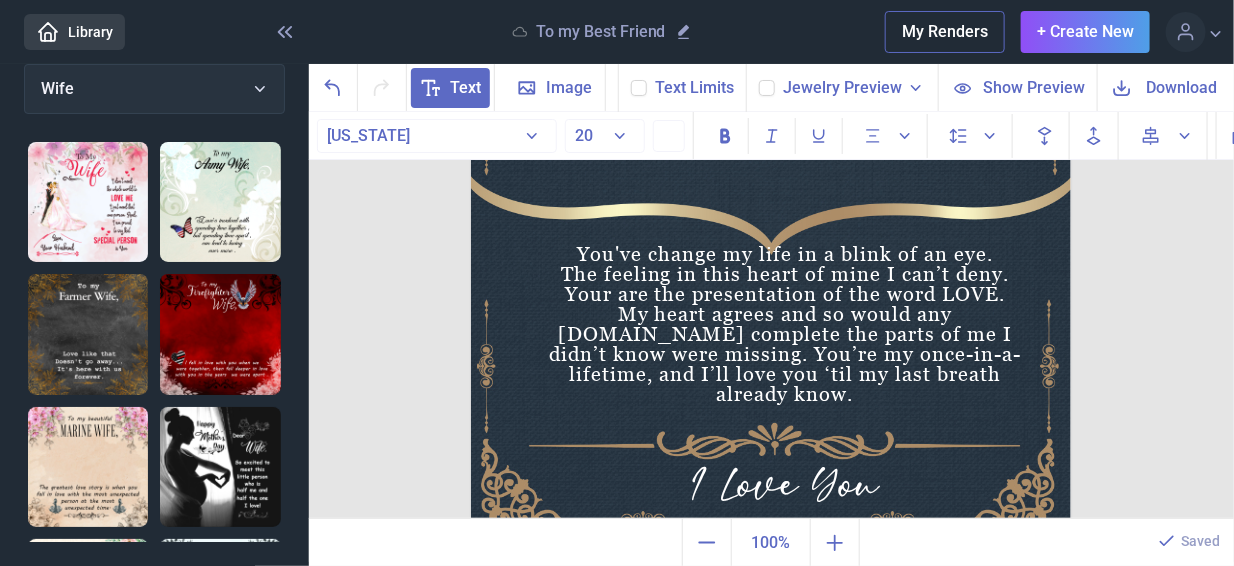 click at bounding box center [771, 236] 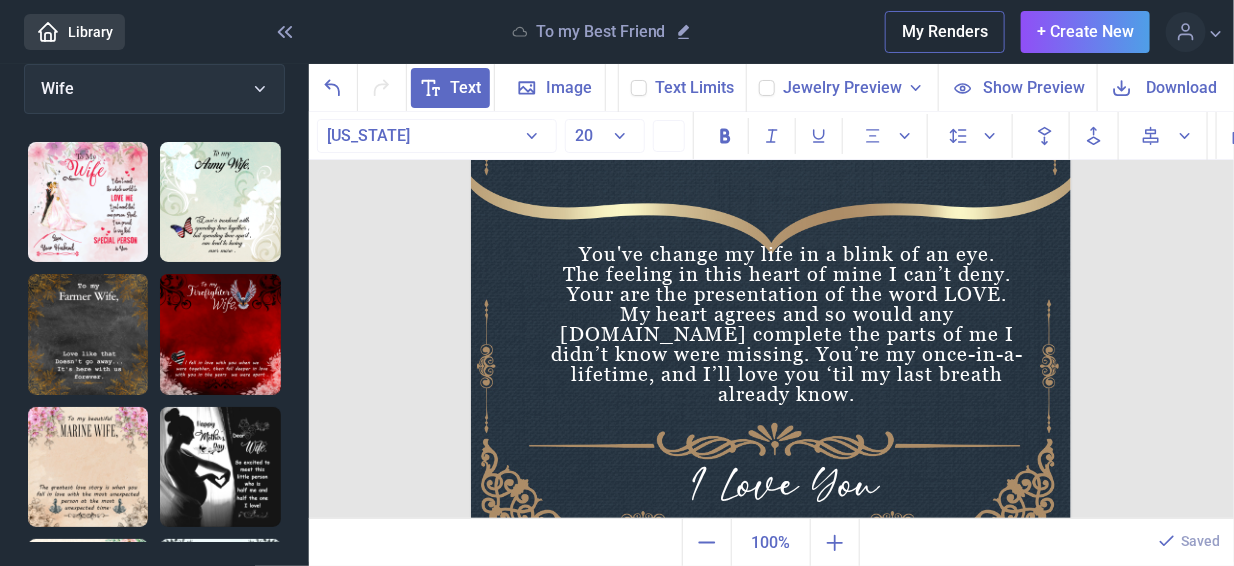 click on "Happy       9       Anniversary       [DATE]       You've change my life in a blink of an eye. The feeling in this heart of mine I can’t deny. Your are the presentation of the word LOVE. My heart agrees and so would any [DOMAIN_NAME] complete the parts of me I didn’t know were missing. You’re my once-in-a-lifetime, and I’ll love you ‘til my last breath  already know.       I Love You       th" at bounding box center (771, 236) 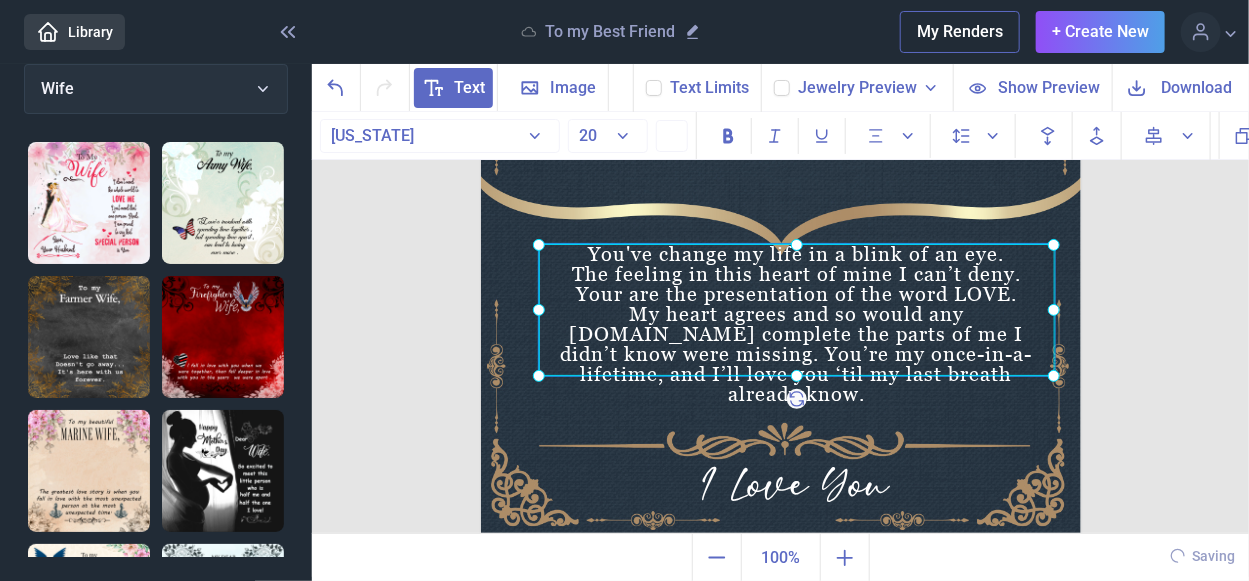 click on "You've change my life in a blink of an eye. The feeling in this heart of mine I can’t deny. Your are the presentation of the word LOVE. My heart agrees and so would any [DOMAIN_NAME] complete the parts of me I didn’t know were missing. You’re my once-in-a-lifetime, and I’ll love you ‘til my last breath  already know." at bounding box center [797, 310] 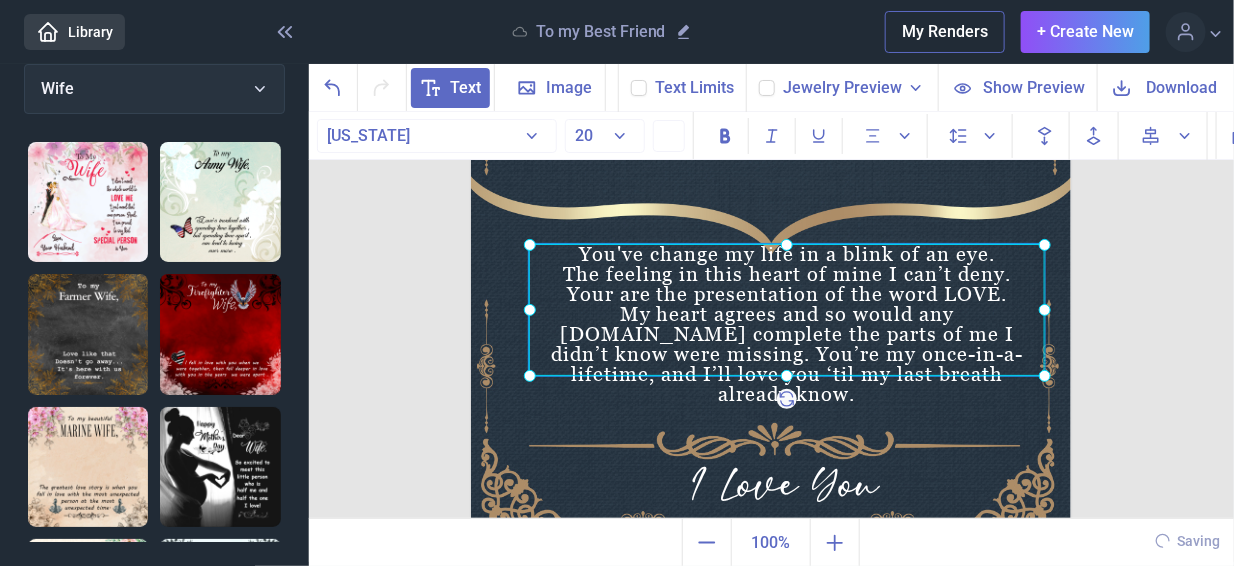 click on "You've change my life in a blink of an eye. The feeling in this heart of mine I can’t deny. Your are the presentation of the word LOVE. My heart agrees and so would any [DOMAIN_NAME] complete the parts of me I didn’t know were missing. You’re my once-in-a-lifetime, and I’ll love you ‘til my last breath  already know." at bounding box center (787, 310) 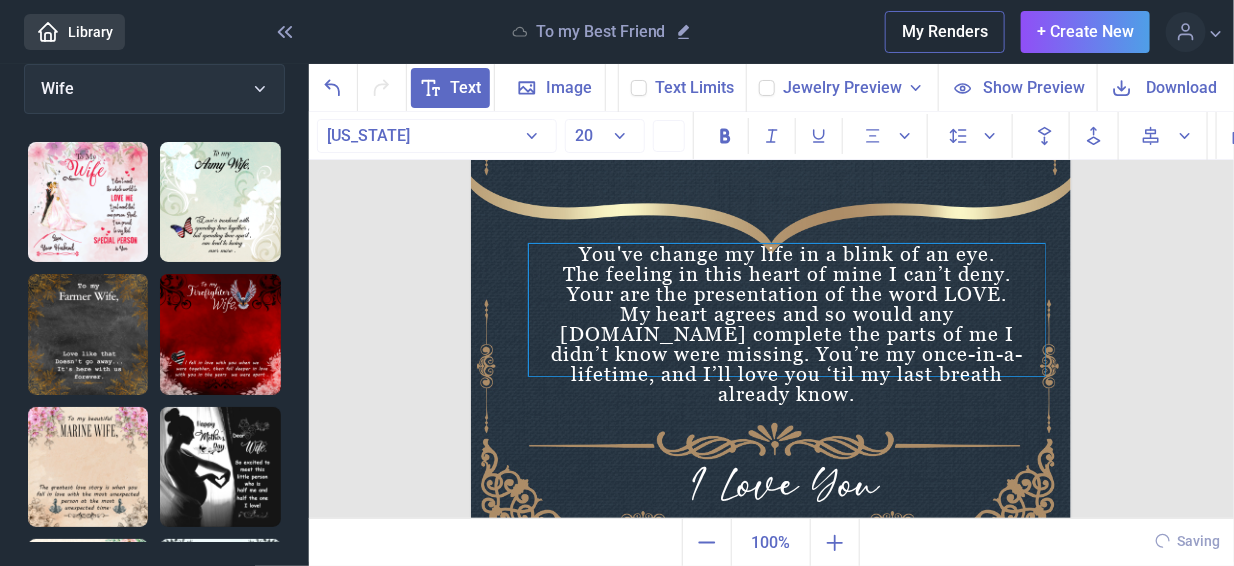 click on "You've change my life in a blink of an eye. The feeling in this heart of mine I can’t deny. Your are the presentation of the word LOVE. My heart agrees and so would any [DOMAIN_NAME] complete the parts of me I didn’t know were missing. You’re my once-in-a-lifetime, and I’ll love you ‘til my last breath  already know." at bounding box center (787, 310) 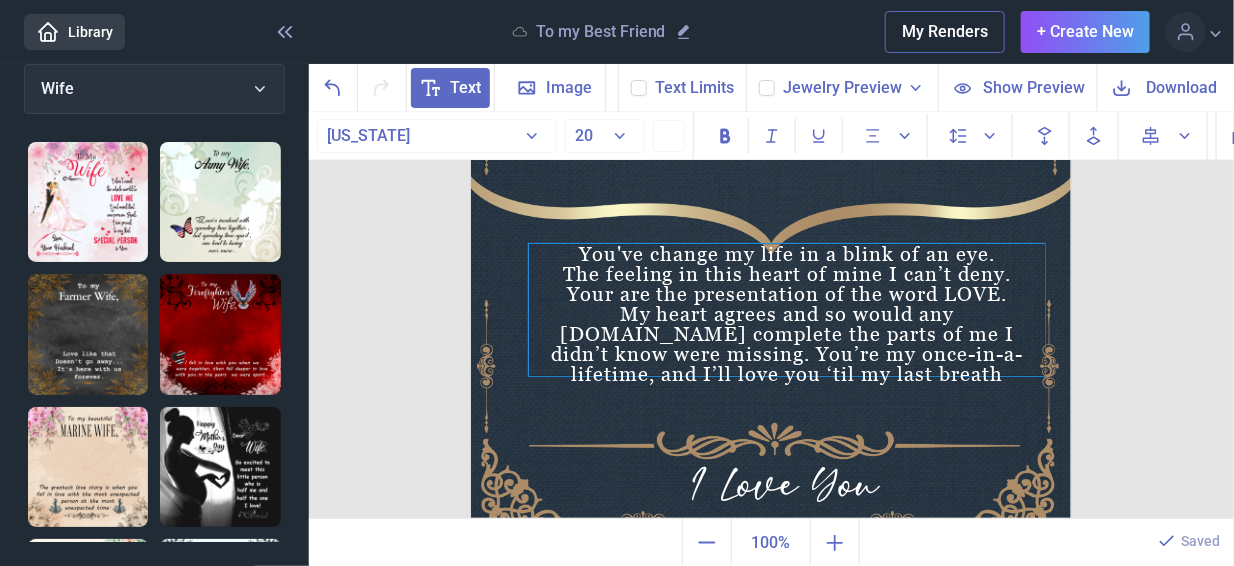 click on "You've change my life in a blink of an eye. The feeling in this heart of mine I can’t deny. Your are the presentation of the word LOVE. My heart agrees and so would any [DOMAIN_NAME] complete the parts of me I didn’t know were missing. You’re my once-in-a-lifetime, and I’ll love you ‘til my last breath" at bounding box center (787, 310) 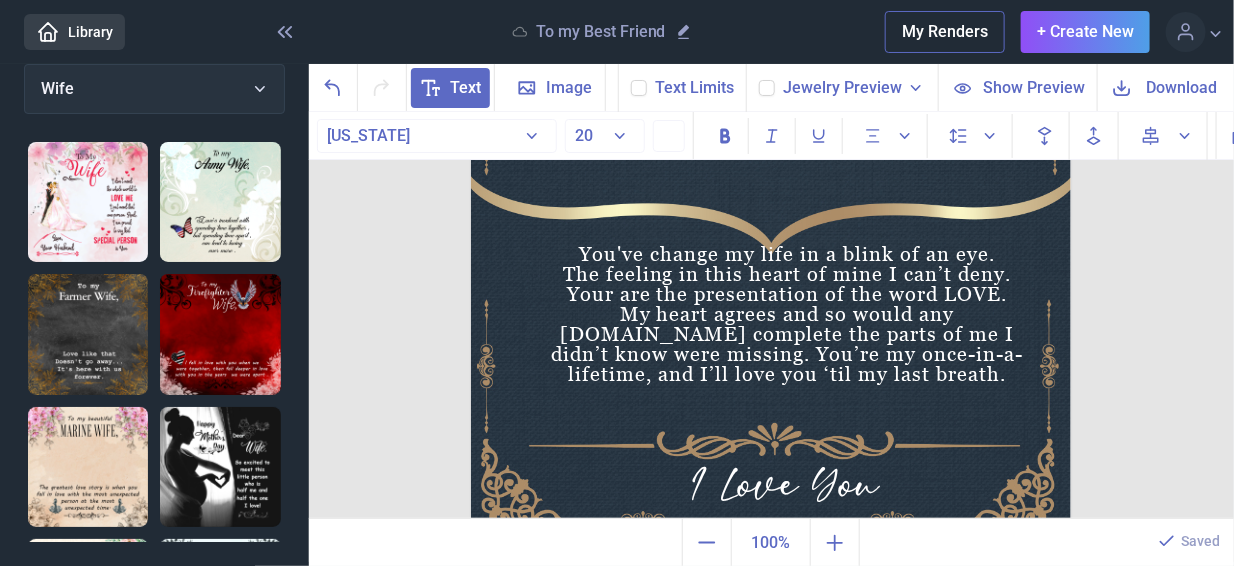 click at bounding box center [771, 236] 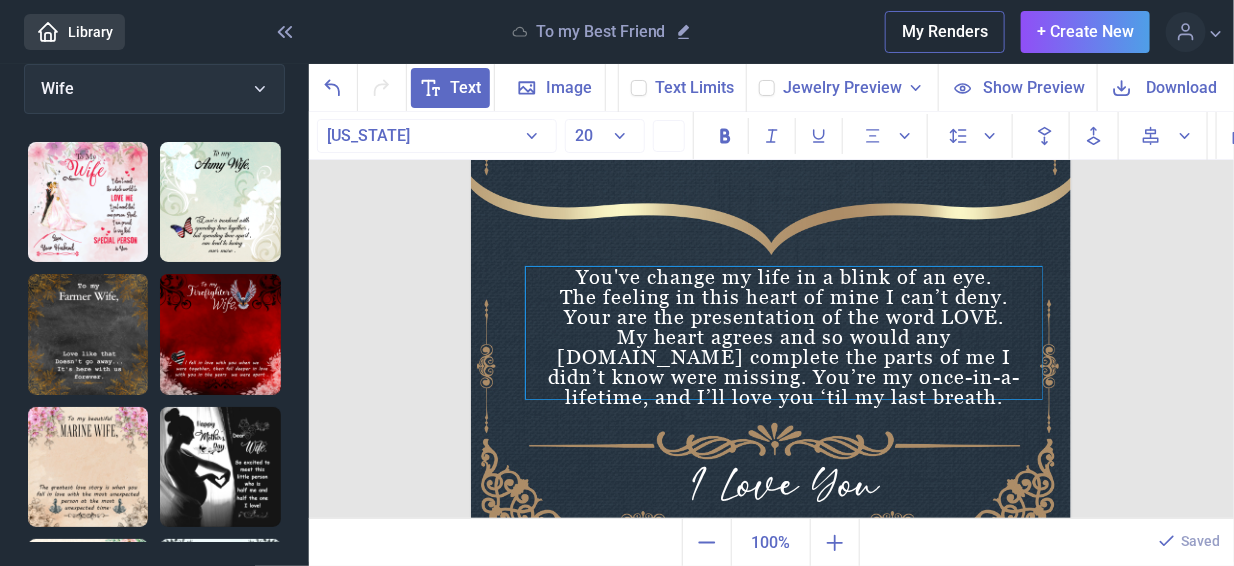 drag, startPoint x: 924, startPoint y: 328, endPoint x: 921, endPoint y: 351, distance: 23.194826 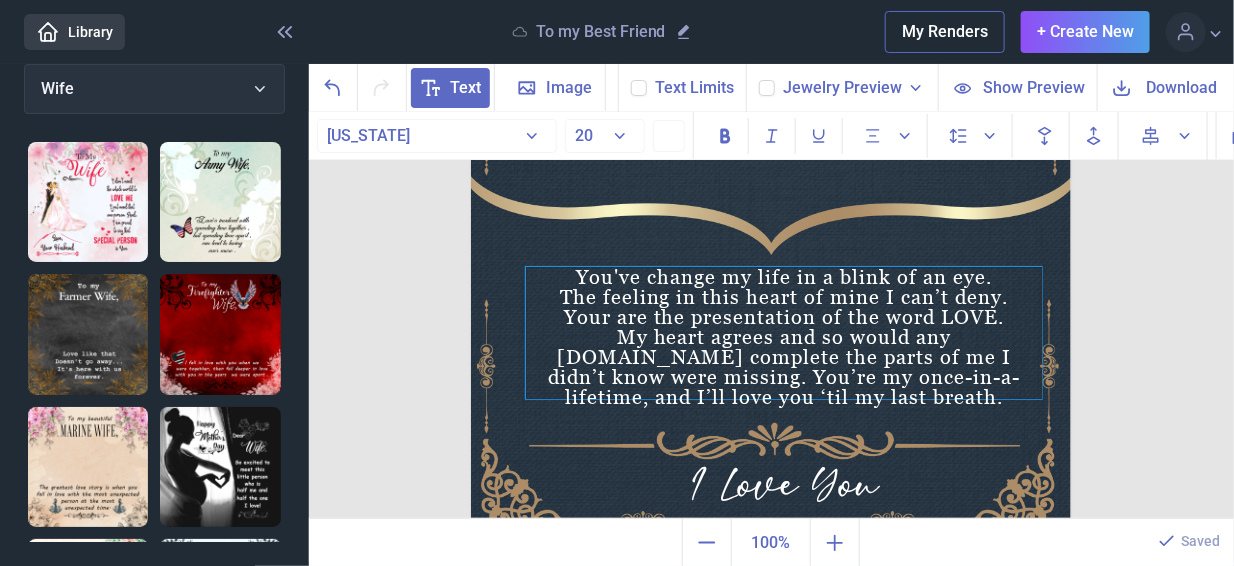 click on "You've change my life in a blink of an eye. The feeling in this heart of mine I can’t deny. Your are the presentation of the word LOVE. My heart agrees and so would any [DOMAIN_NAME] complete the parts of me I didn’t know were missing. You’re my once-in-a-lifetime, and I’ll love you ‘til my last breath." at bounding box center [784, 333] 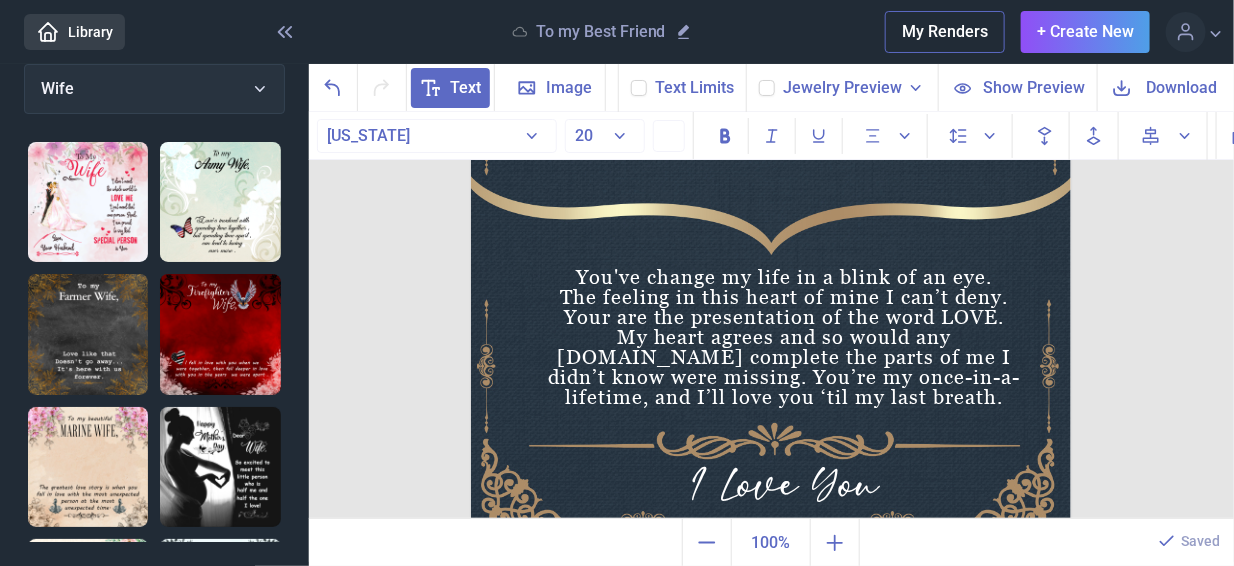 click at bounding box center [771, 236] 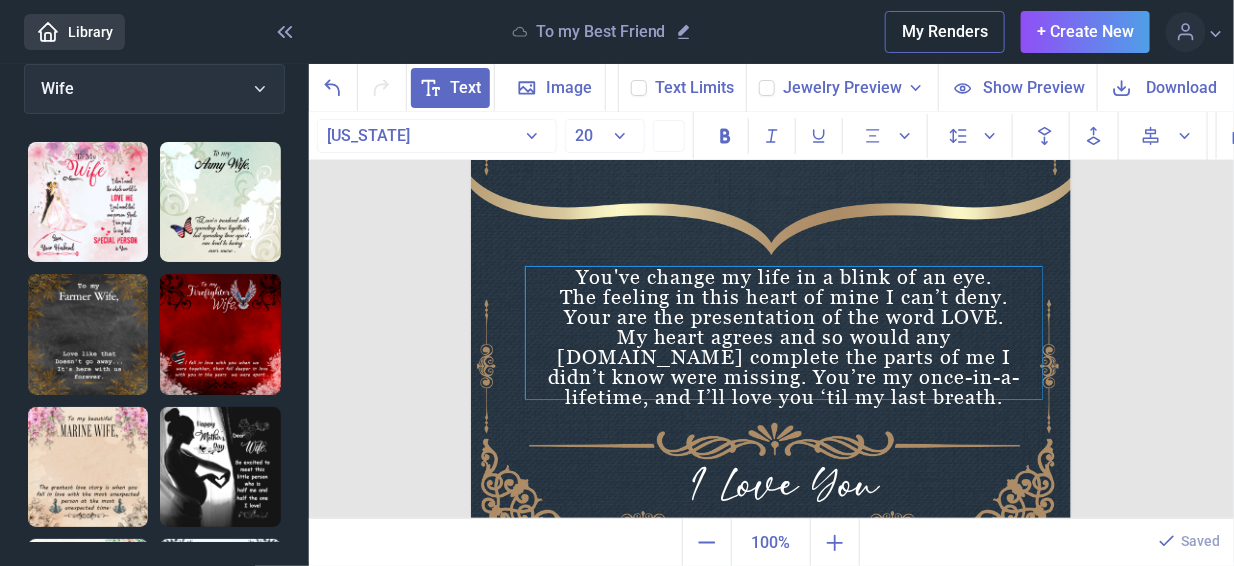 click on "Happy       9       Anniversary       [DATE]       You've change my life in a blink of an eye. The feeling in this heart of mine I can’t deny. Your are the presentation of the word LOVE. My heart agrees and so would any [DOMAIN_NAME] complete the parts of me I didn’t know were missing. You’re my once-in-a-lifetime, and I’ll love you ‘til my last breath.         I Love You       th" at bounding box center (771, 236) 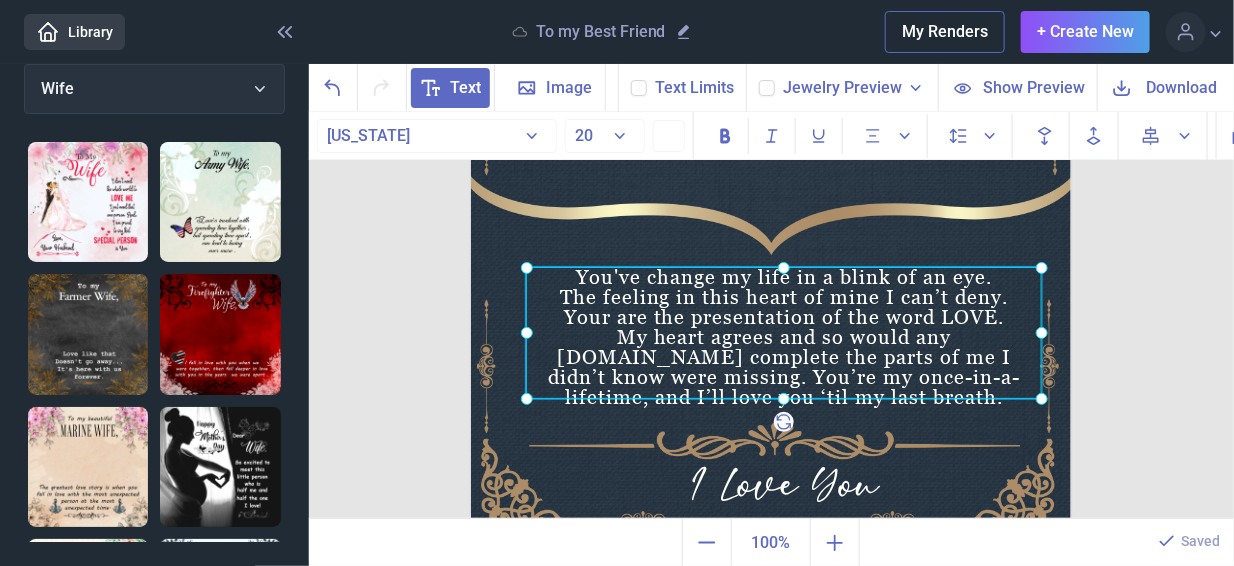click on "Happy       9       Anniversary       [DATE]       You've change my life in a blink of an eye. The feeling in this heart of mine I can’t deny. Your are the presentation of the word LOVE. My heart agrees and so would any [DOMAIN_NAME] complete the parts of me I didn’t know were missing. You’re my once-in-a-lifetime, and I’ll love you ‘til my last breath.                         I Love You       th" at bounding box center (771, 236) 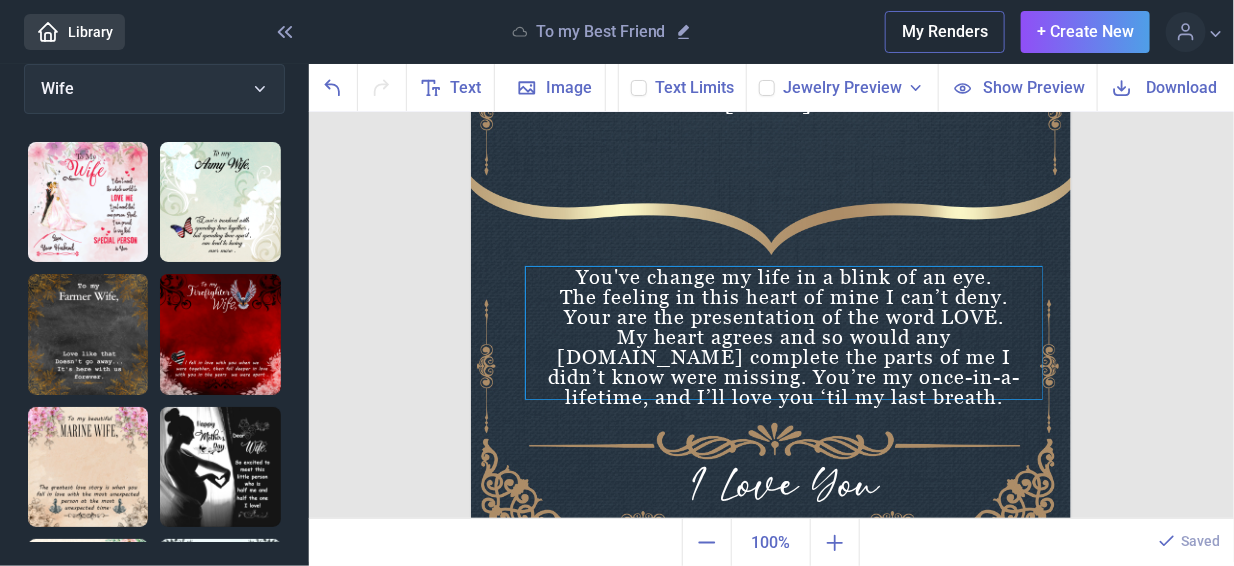 click on "Happy       9       Anniversary       [DATE]       You've change my life in a blink of an eye. The feeling in this heart of mine I can’t deny. Your are the presentation of the word LOVE. My heart agrees and so would any [DOMAIN_NAME] complete the parts of me I didn’t know were missing. You’re my once-in-a-lifetime, and I’ll love you ‘til my last breath.         I Love You       th" at bounding box center (771, 236) 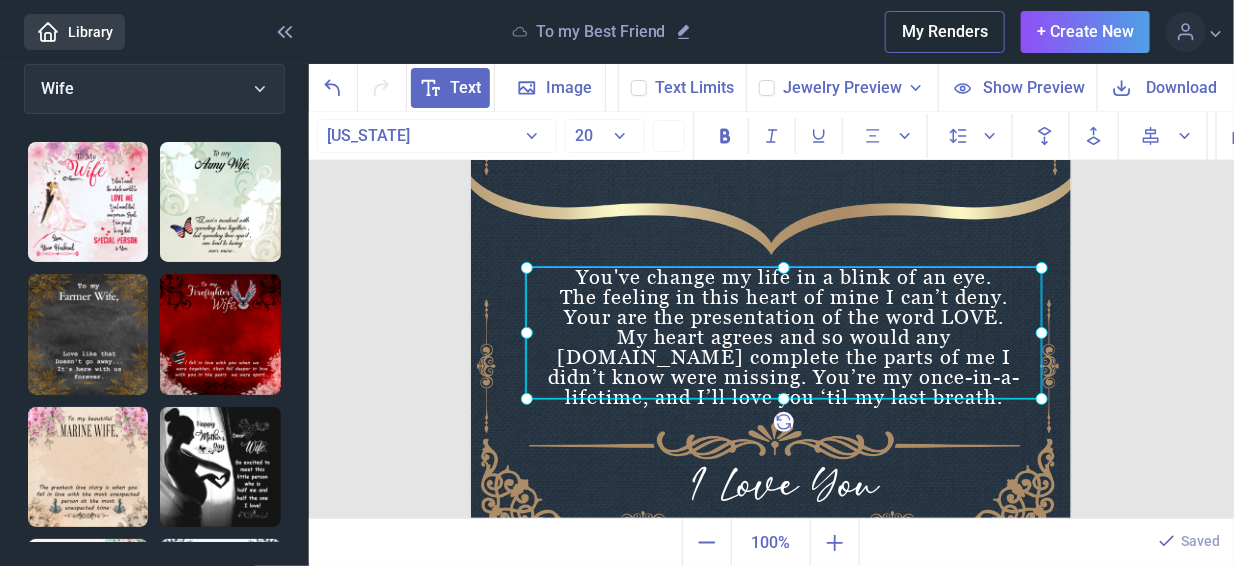click on "You've change my life in a blink of an eye. The feeling in this heart of mine I can’t deny. Your are the presentation of the word LOVE. My heart agrees and so would any [DOMAIN_NAME] complete the parts of me I didn’t know were missing. You’re my once-in-a-lifetime, and I’ll love you ‘til my last breath." at bounding box center (471, -64) 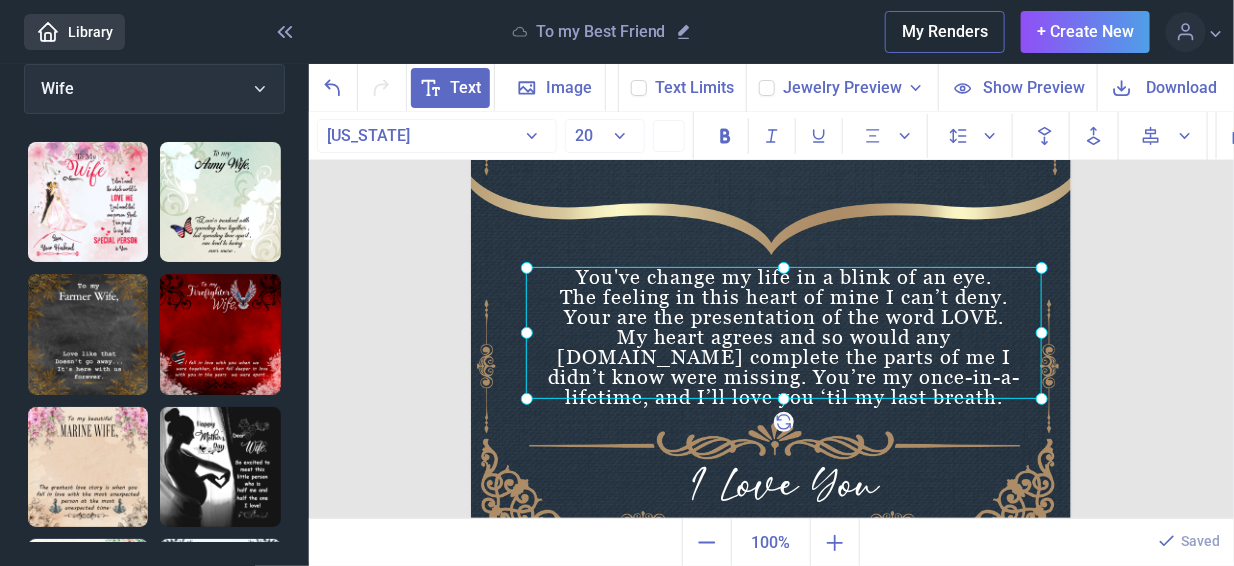 click at bounding box center [784, 333] 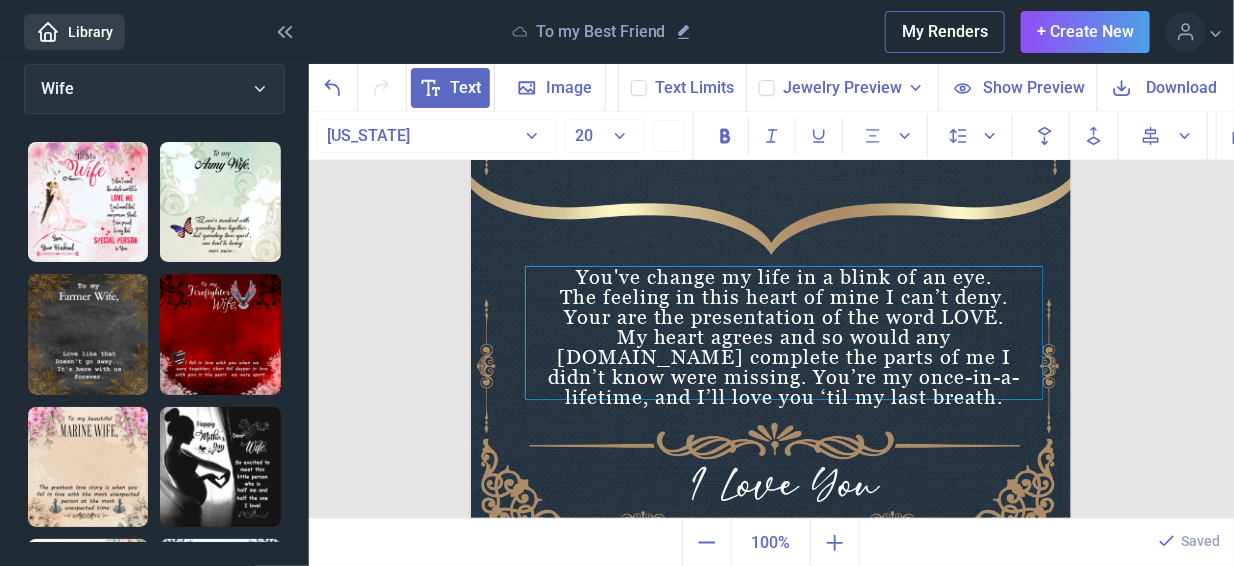 click on "You've change my life in a blink of an eye. The feeling in this heart of mine I can’t deny. Your are the presentation of the word LOVE. My heart agrees and so would any [DOMAIN_NAME] complete the parts of me I didn’t know were missing. You’re my once-in-a-lifetime, and I’ll love you ‘til my last breath." at bounding box center (784, 333) 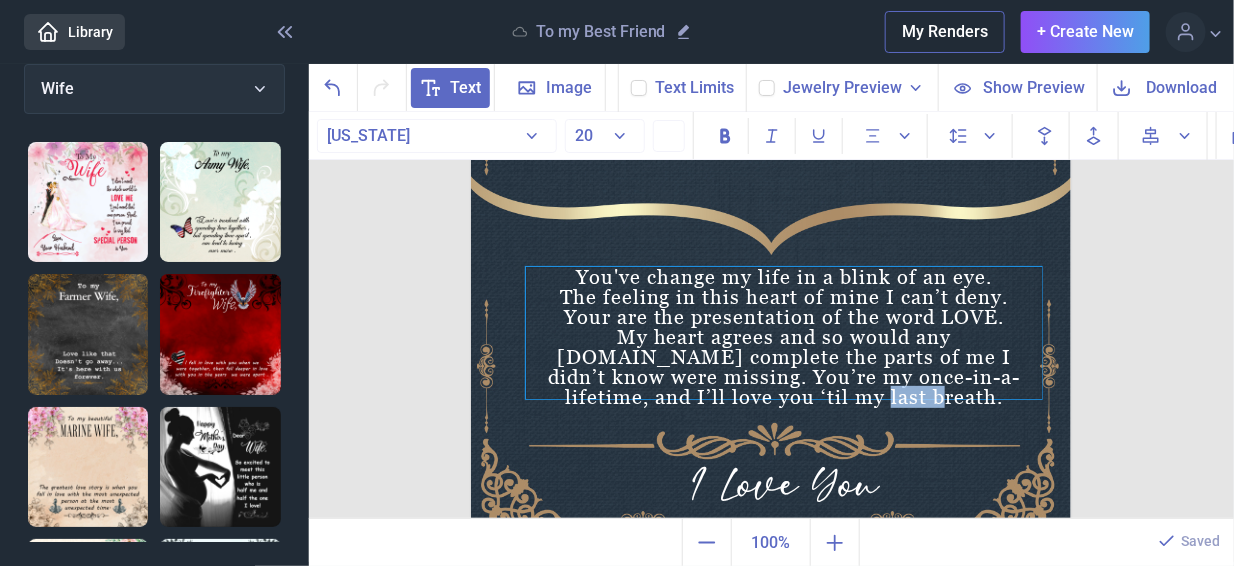 click on "You've change my life in a blink of an eye. The feeling in this heart of mine I can’t deny. Your are the presentation of the word LOVE. My heart agrees and so would any [DOMAIN_NAME] complete the parts of me I didn’t know were missing. You’re my once-in-a-lifetime, and I’ll love you ‘til my last breath." at bounding box center [784, 333] 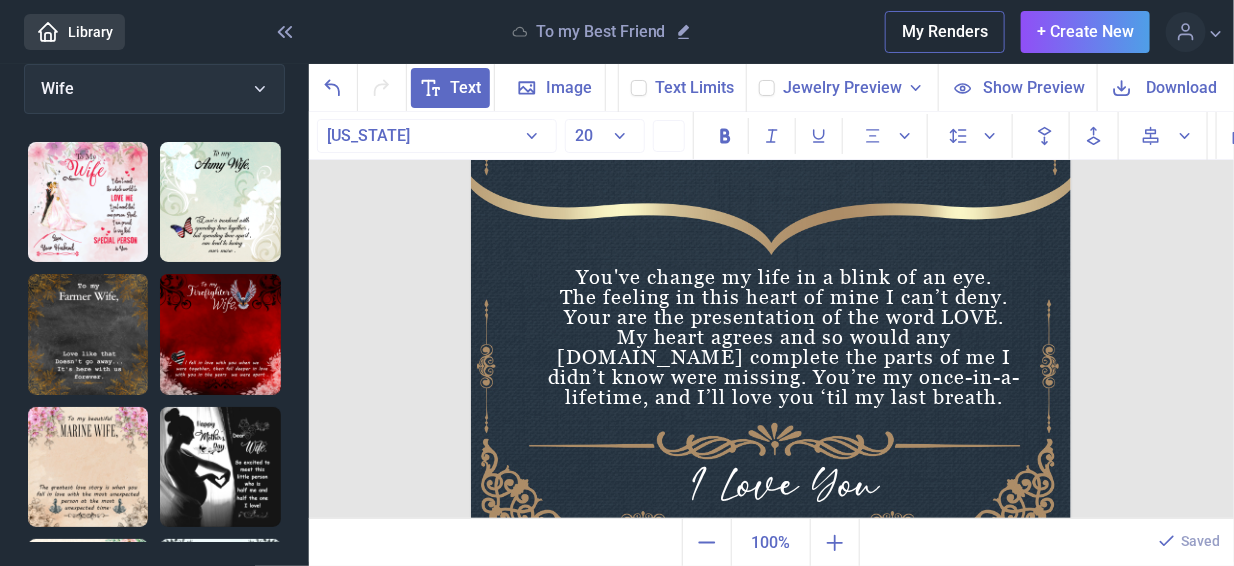 click at bounding box center [771, 236] 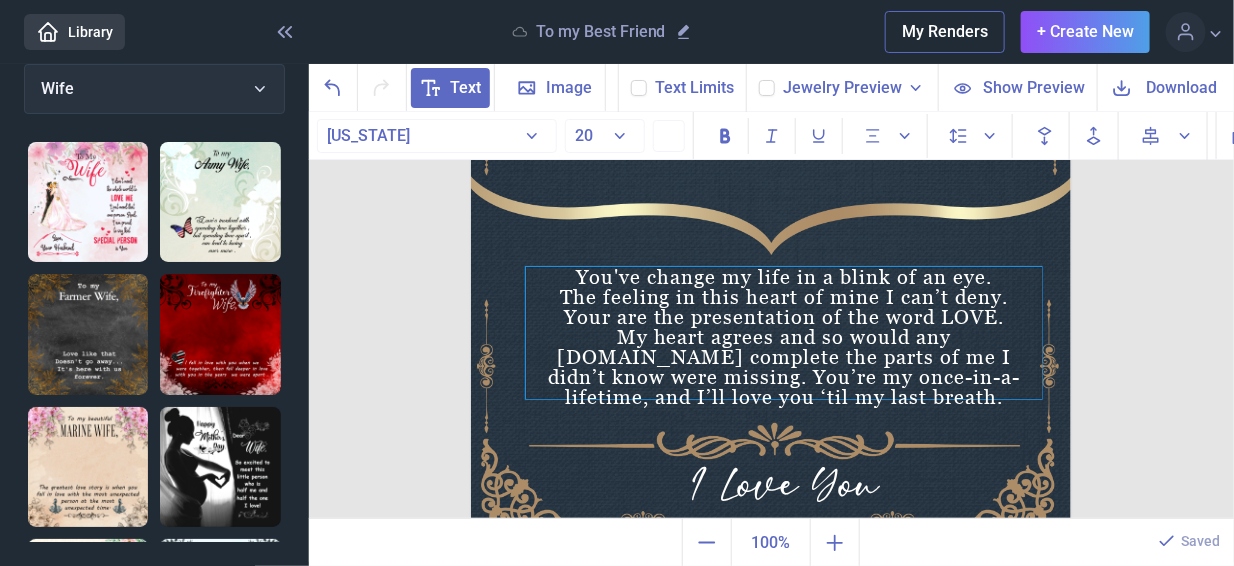 click on "You've change my life in a blink of an eye. The feeling in this heart of mine I can’t deny. Your are the presentation of the word LOVE. My heart agrees and so would any [DOMAIN_NAME] complete the parts of me I didn’t know were missing. You’re my once-in-a-lifetime, and I’ll love you ‘til my last breath." at bounding box center (784, 333) 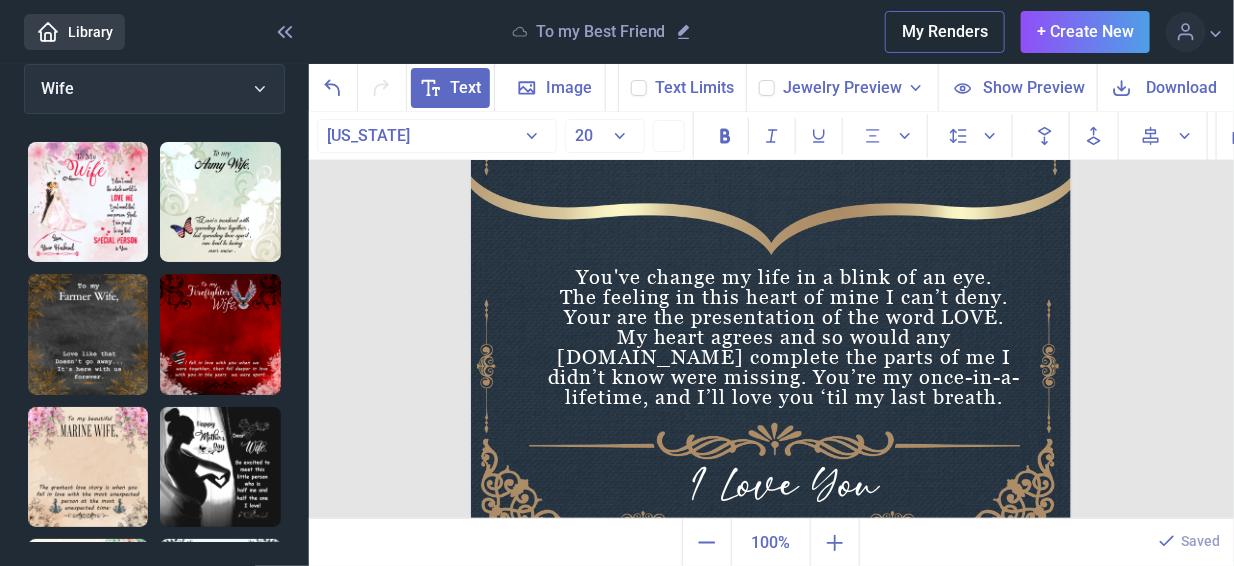 click on "Happy       9       Anniversary       [DATE]       You've change my life in a blink of an eye. The feeling in this heart of mine I can’t deny. Your are the presentation of the word LOVE. My heart agrees and so would any [DOMAIN_NAME] complete the parts of me I didn’t know were missing. You’re my once-in-a-lifetime, and I’ll love you ‘til my last breath.         I Love You       th                 Duplicate     Delete       Backwards   >   Forward" at bounding box center (772, 316) 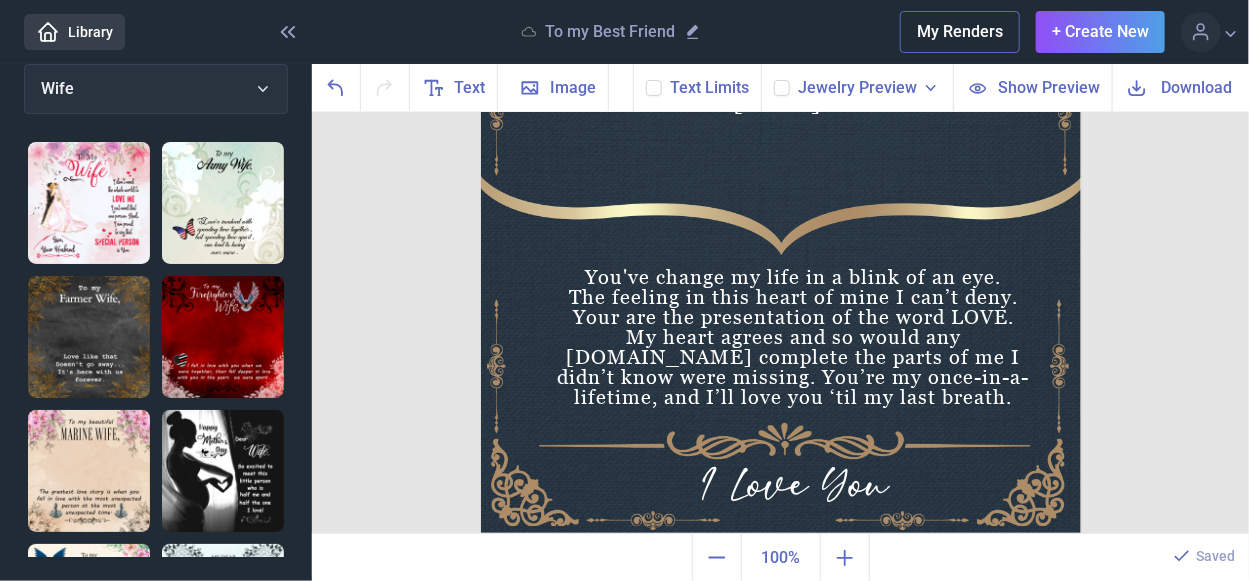 click 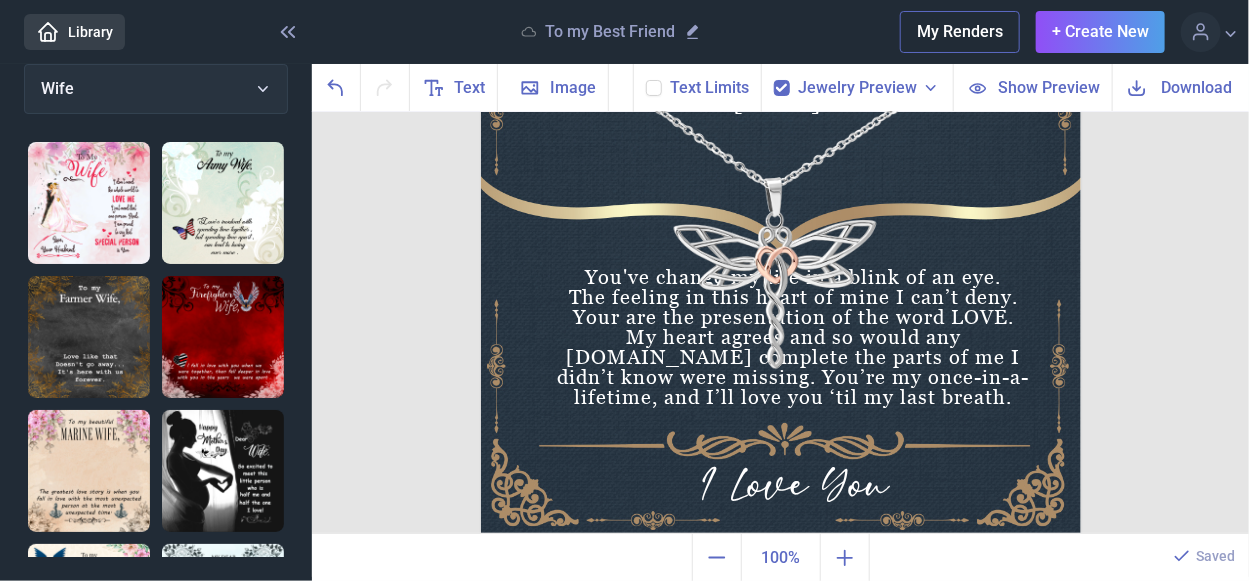 click 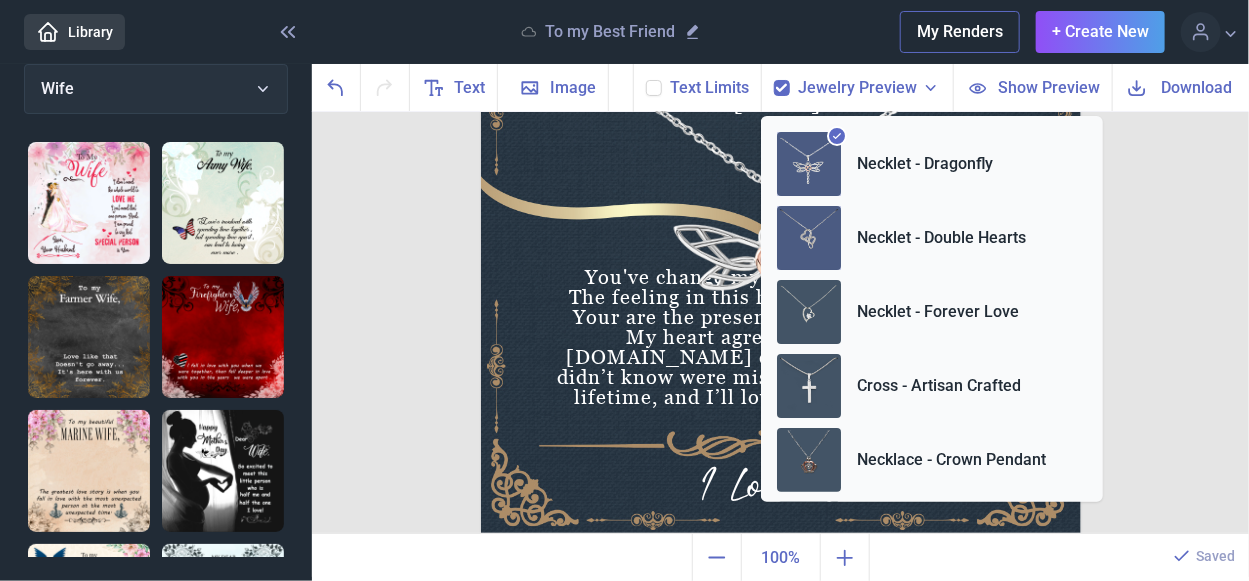 click at bounding box center (809, 238) 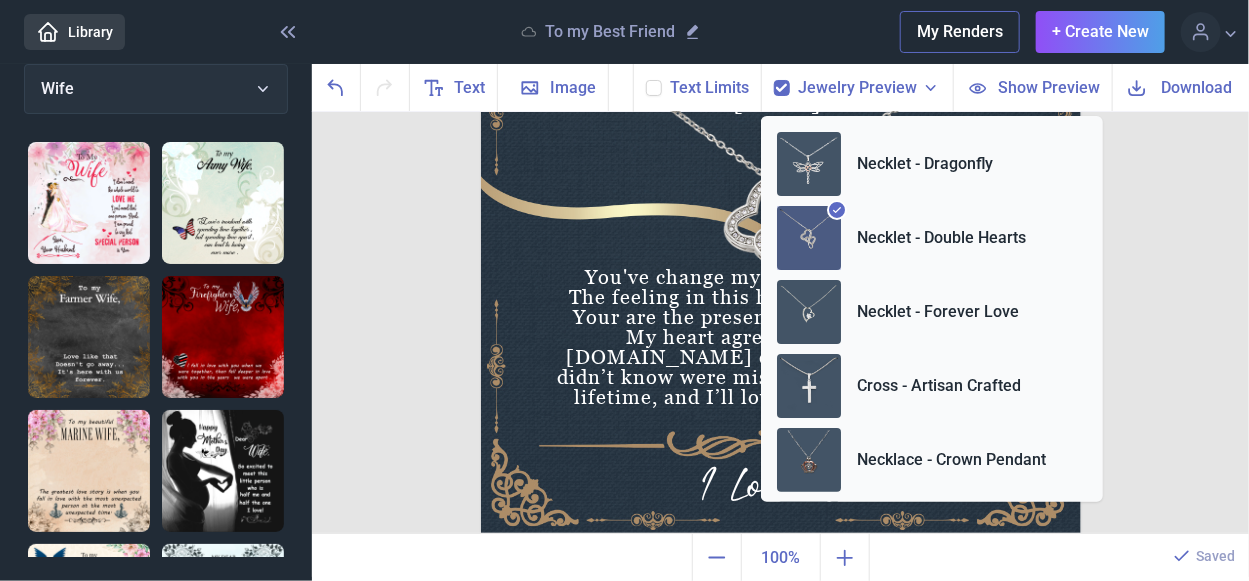 click at bounding box center [781, 236] 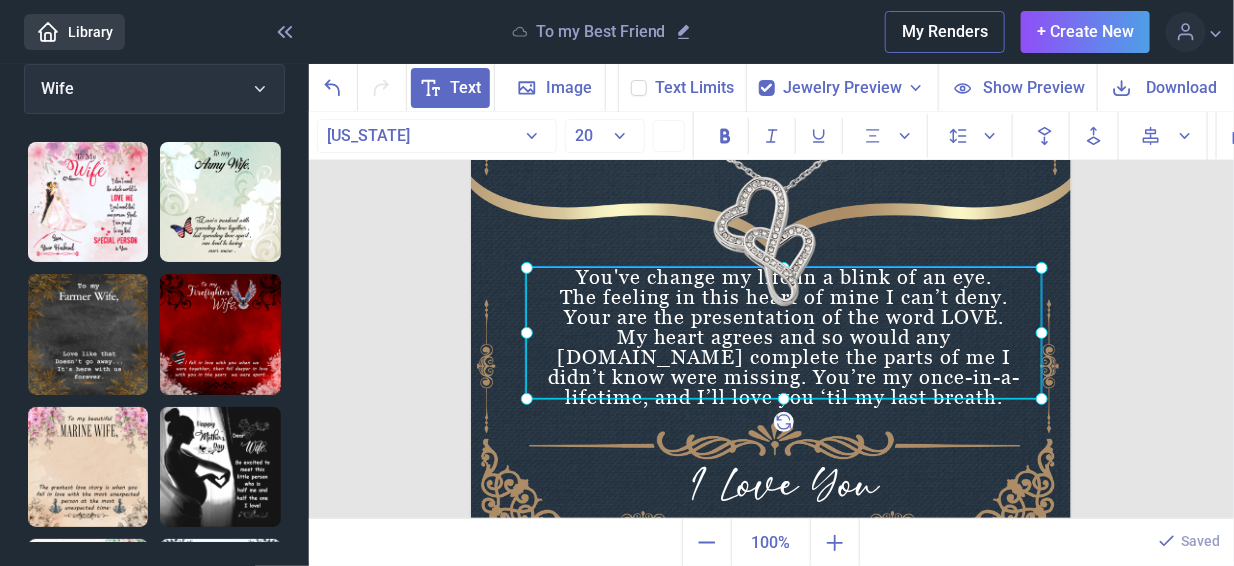 click on "You've change my life in a blink of an eye. The feeling in this heart of mine I can’t deny. Your are the presentation of the word LOVE. My heart agrees and so would any [DOMAIN_NAME] complete the parts of me I didn’t know were missing. You’re my once-in-a-lifetime, and I’ll love you ‘til my last breath." at bounding box center (471, -64) 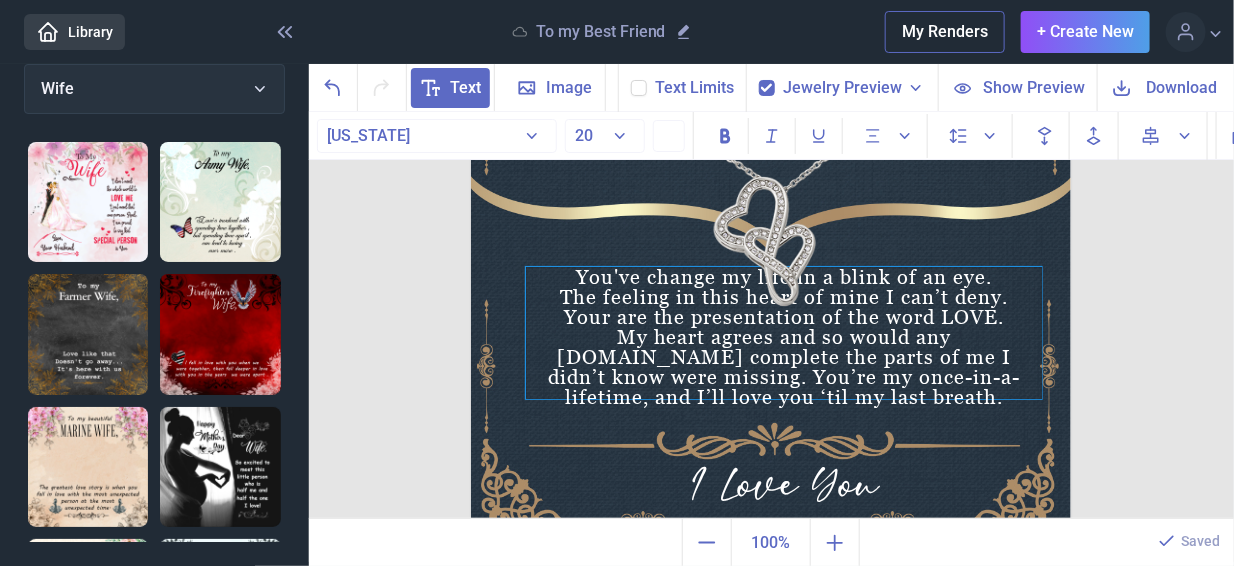 click on "You've change my life in a blink of an eye. The feeling in this heart of mine I can’t deny. Your are the presentation of the word LOVE. My heart agrees and so would any [DOMAIN_NAME] complete the parts of me I didn’t know were missing. You’re my once-in-a-lifetime, and I’ll love you ‘til my last breath." at bounding box center [784, 333] 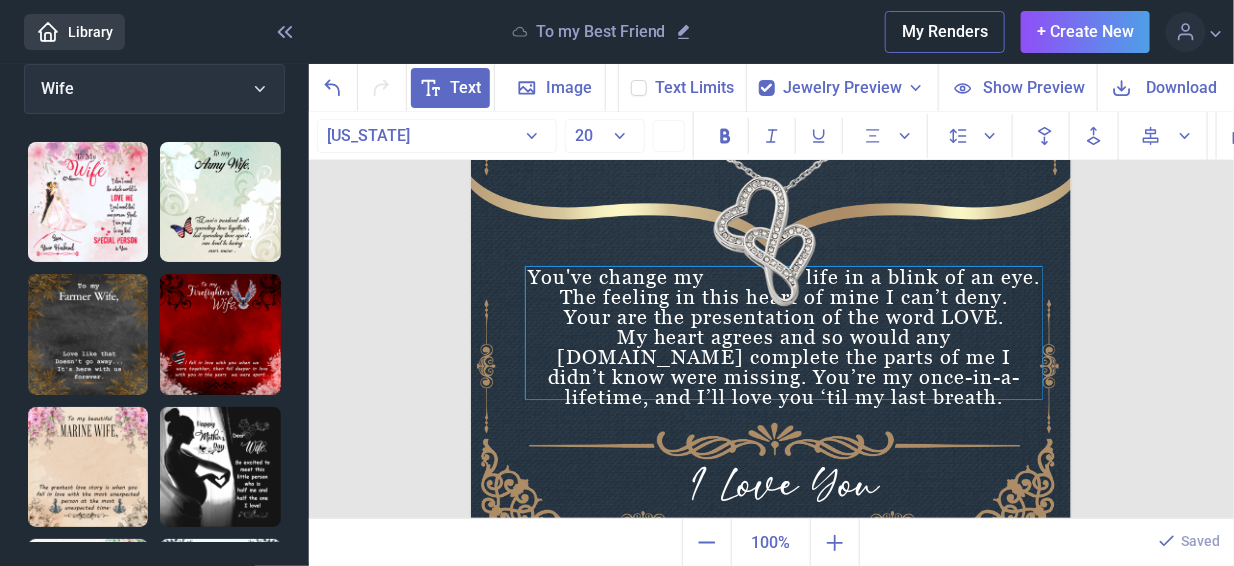 click on "You've change my                 life in a blink of an eye. The feeling in this heart of mine I can’t deny. Your are the presentation of the word LOVE. My heart agrees and so would any [DOMAIN_NAME] complete the parts of me I didn’t know were missing. You’re my once-in-a-lifetime, and I’ll love you ‘til my last breath." at bounding box center (784, 333) 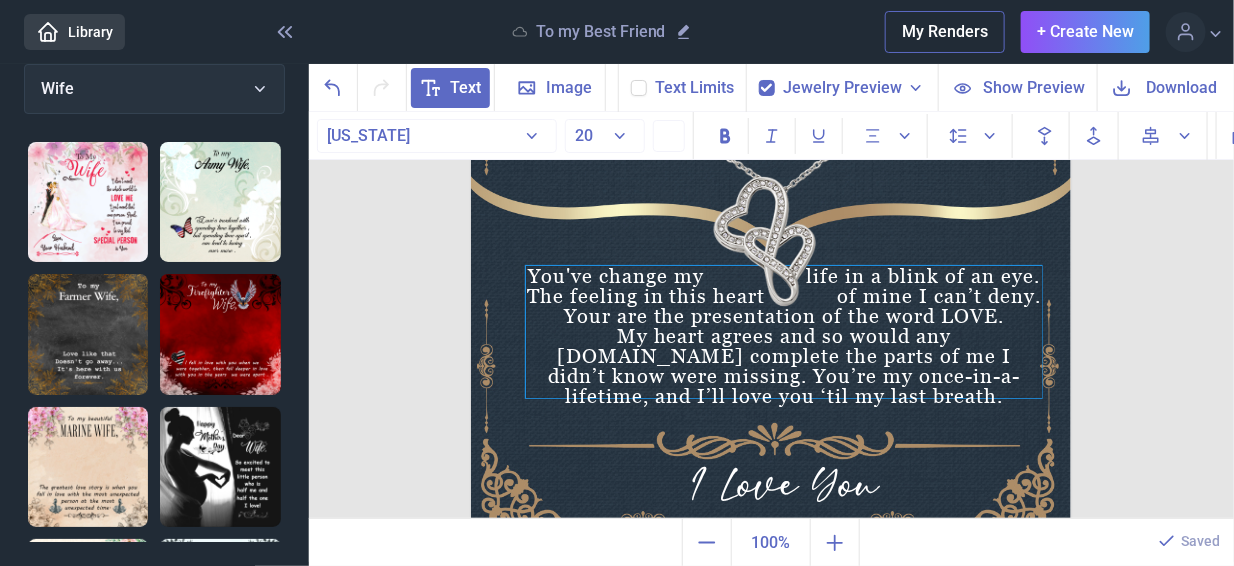 click on "You've change my                 life in a blink of an eye. The feeling in this heart            of mine I can’t deny. Your are the presentation of the word LOVE. My heart agrees and so would any [DOMAIN_NAME] complete the parts of me I didn’t know were missing. You’re my once-in-a-lifetime, and I’ll love you ‘til my last breath." at bounding box center [784, 332] 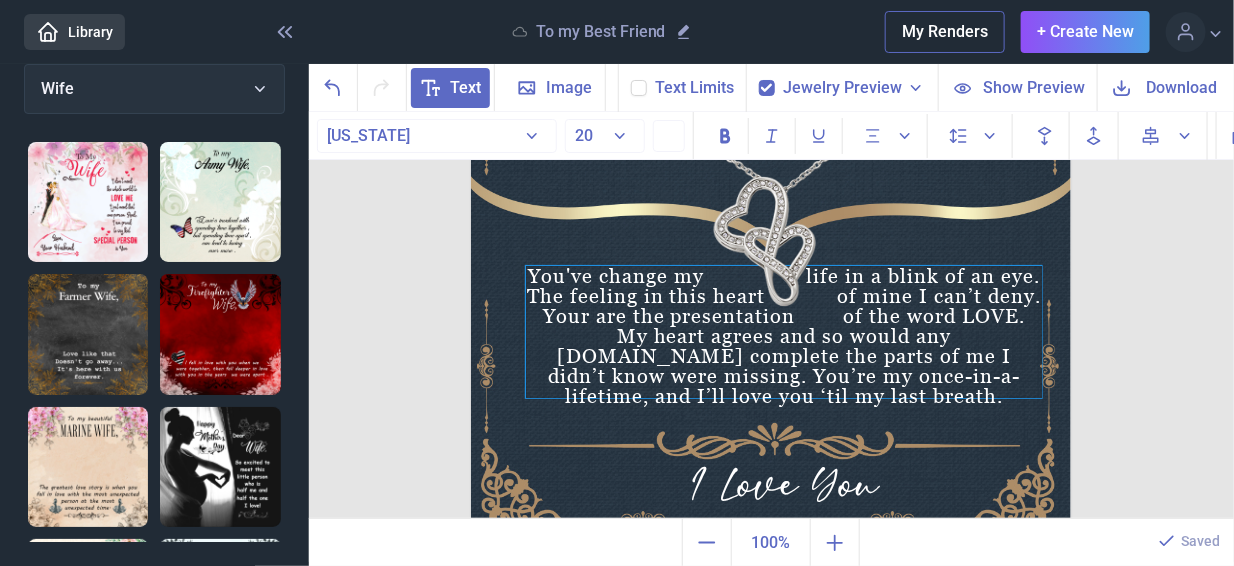 click on "You've change my                 life in a blink of an eye. The feeling in this heart            of mine I can’t deny. Your are the presentation        of the word LOVE. My heart agrees and so would any [DOMAIN_NAME] complete the parts of me I didn’t know were missing. You’re my once-in-a-lifetime, and I’ll love you ‘til my last breath." at bounding box center (784, 332) 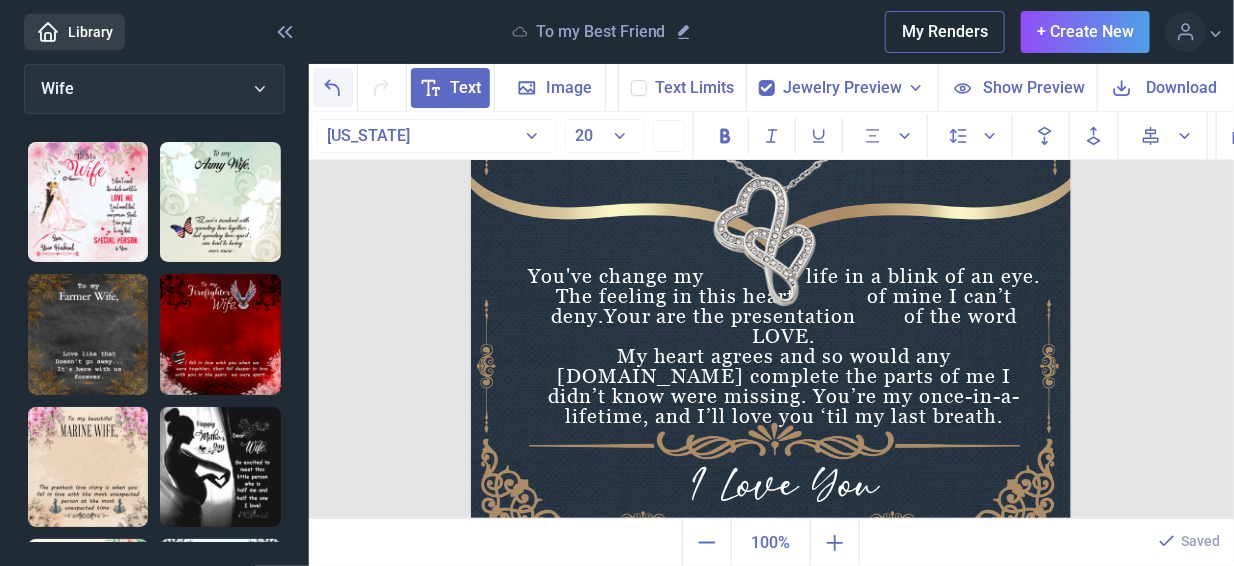 click 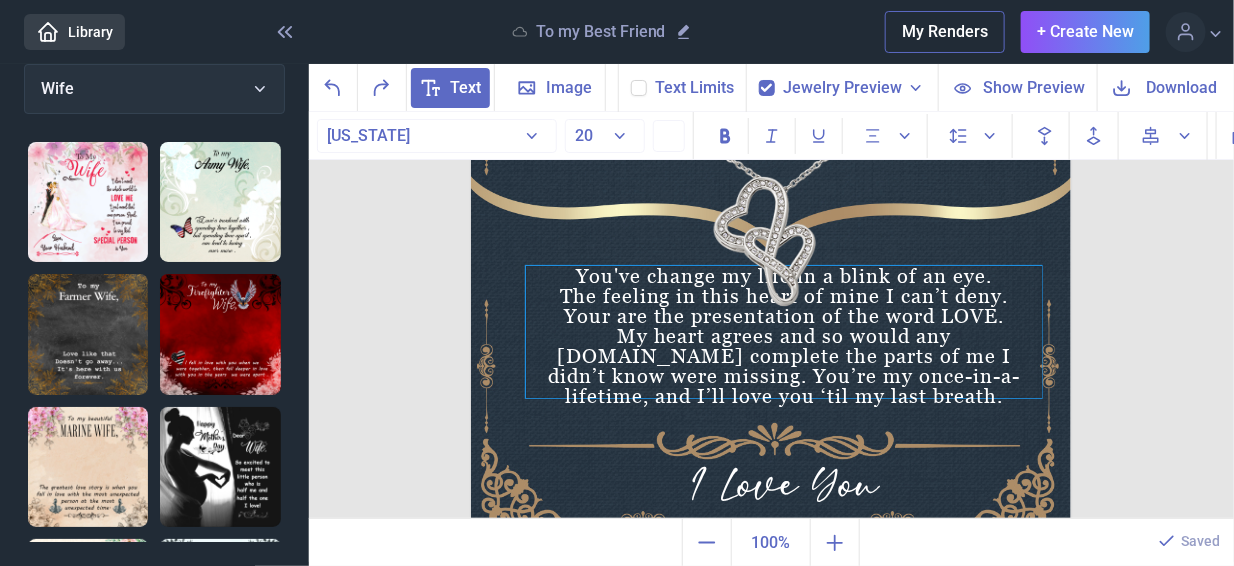 click on "You've change my life in a blink of an eye. The feeling in this heart of mine I can’t deny. Your are the presentation of the word LOVE. My heart agrees and so would any [DOMAIN_NAME] complete the parts of me I didn’t know were missing. You’re my once-in-a-lifetime, and I’ll love you ‘til my last breath." at bounding box center (784, 332) 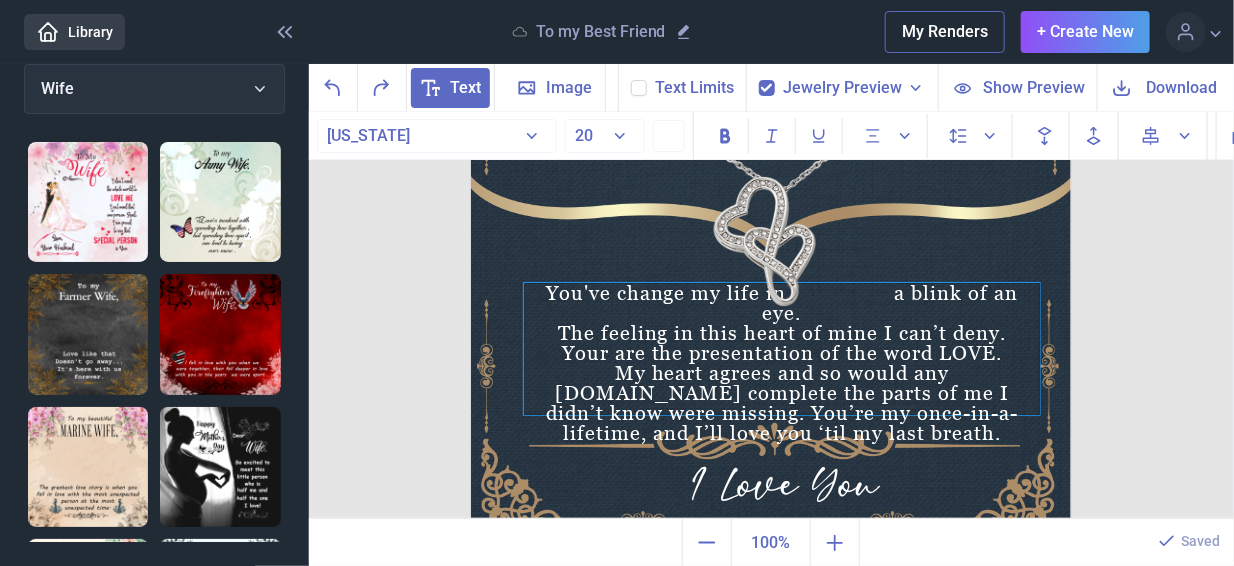 drag, startPoint x: 816, startPoint y: 314, endPoint x: 813, endPoint y: 331, distance: 17.262676 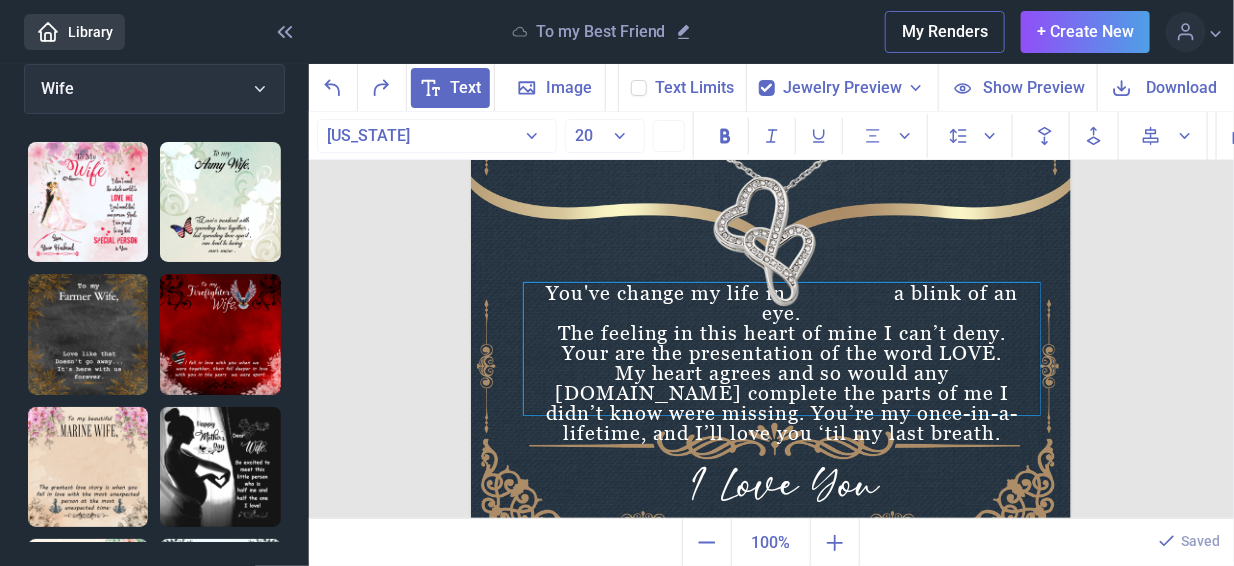 click on "You've change my life in                  a blink of an eye. The feeling in this heart of mine I can’t deny. Your are the presentation of the word LOVE. My heart agrees and so would any [DOMAIN_NAME] complete the parts of me I didn’t know were missing. You’re my once-in-a-lifetime, and I’ll love you ‘til my last breath." at bounding box center [782, 349] 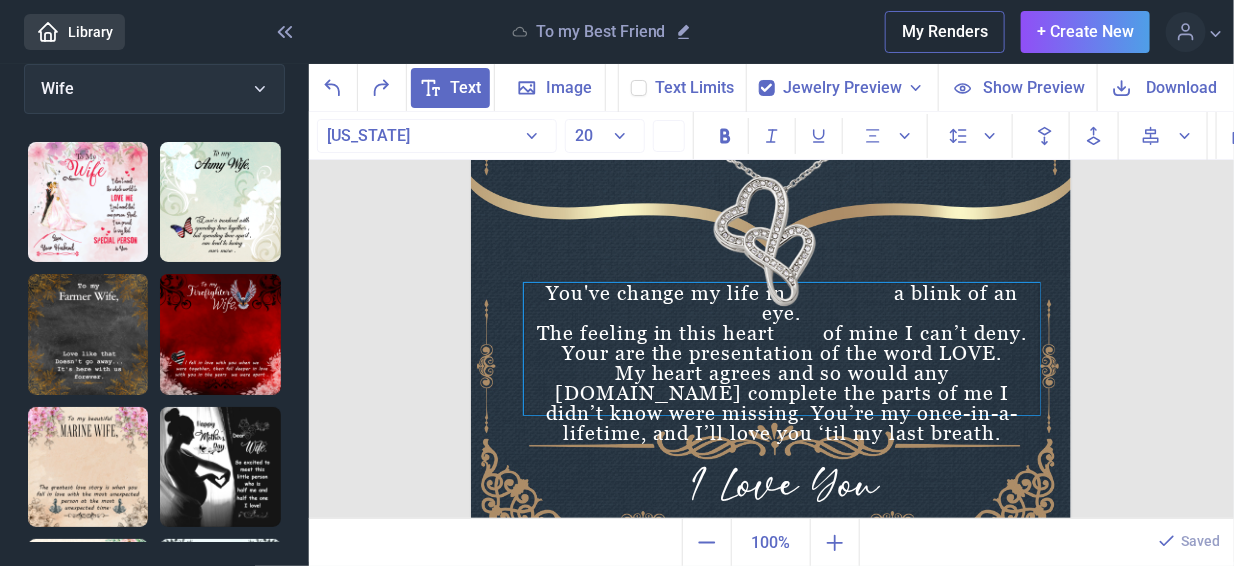click on "You've change my life in                  a blink of an eye. The feeling in this heart        of mine I can’t deny. Your are the presentation of the word LOVE. My heart agrees and so would any [DOMAIN_NAME] complete the parts of me I didn’t know were missing. You’re my once-in-a-lifetime, and I’ll love you ‘til my last breath." at bounding box center [782, 349] 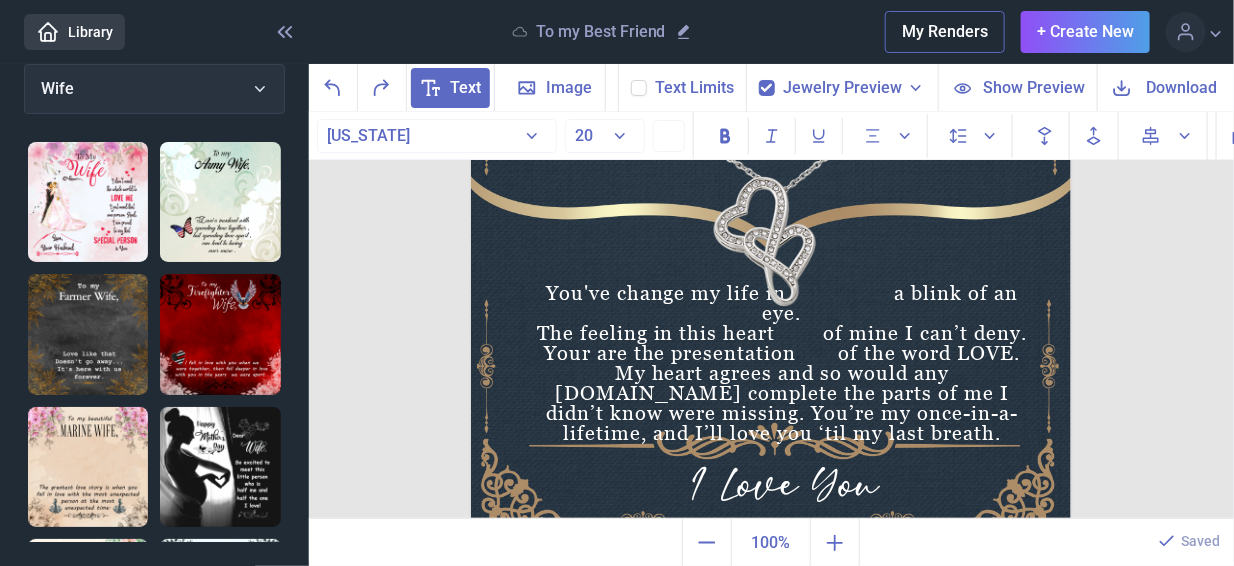 click on "Jewelry Preview" at bounding box center (842, 88) 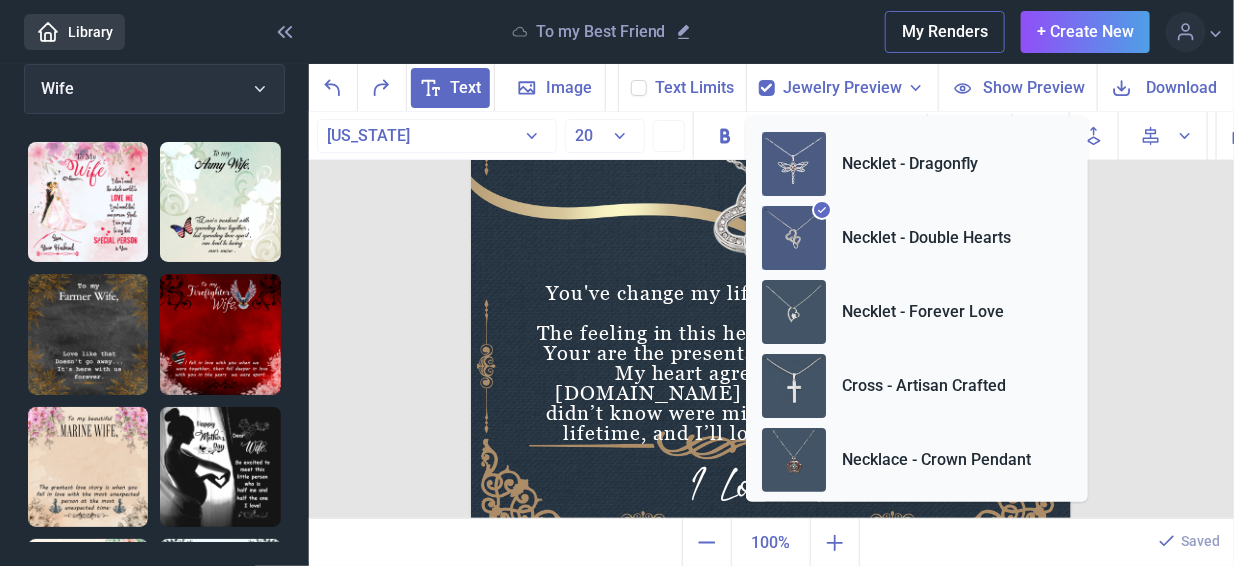 click at bounding box center [794, 164] 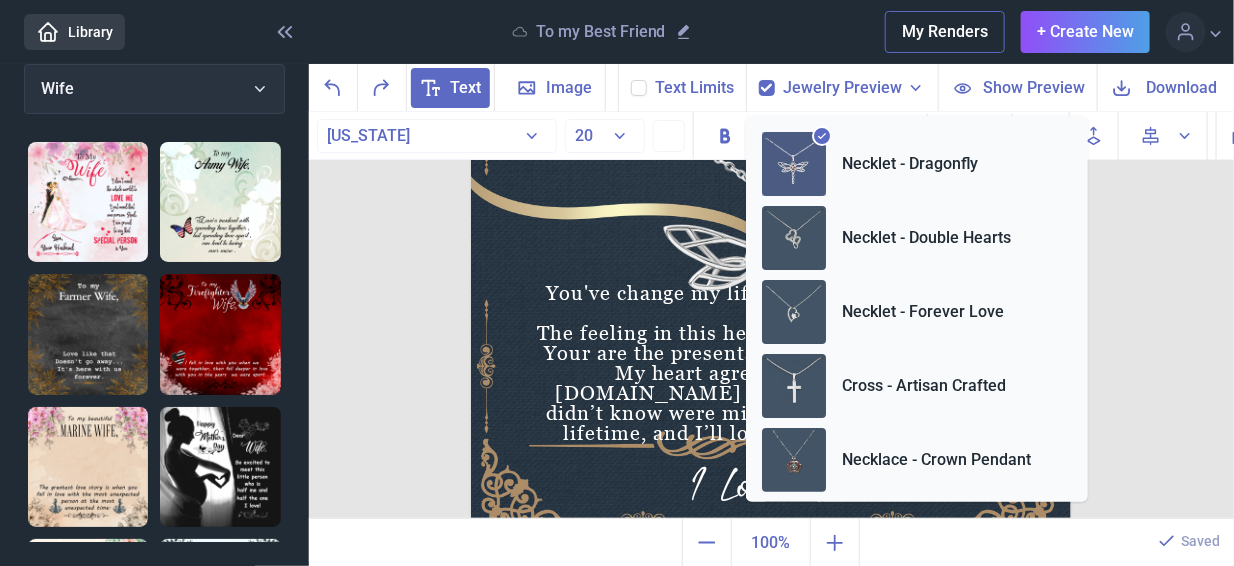 click at bounding box center [771, 236] 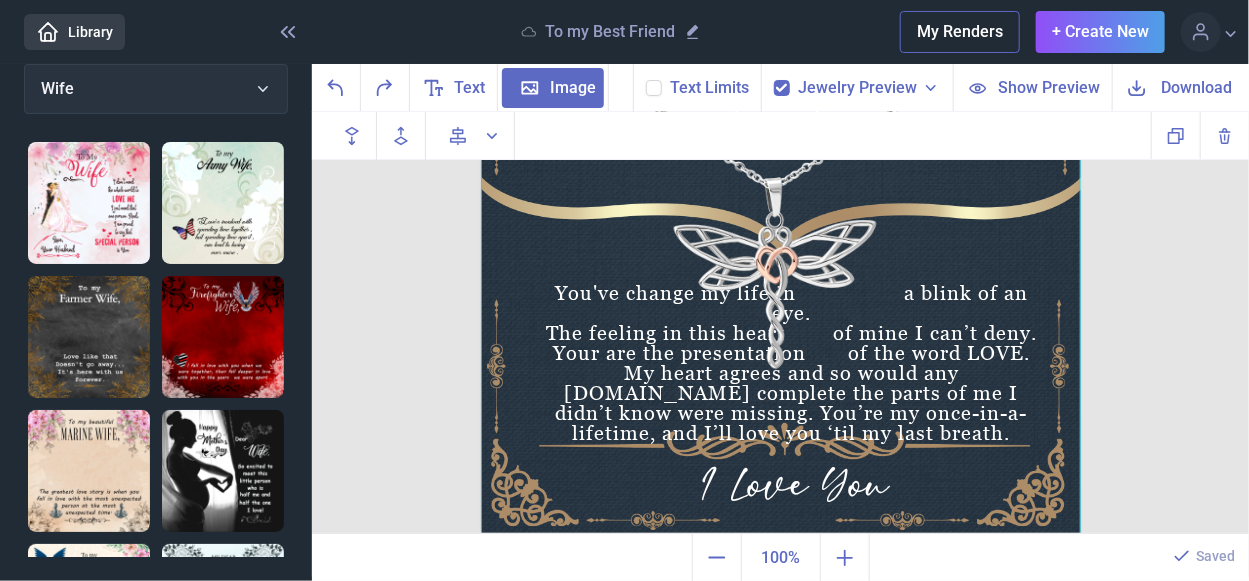 click 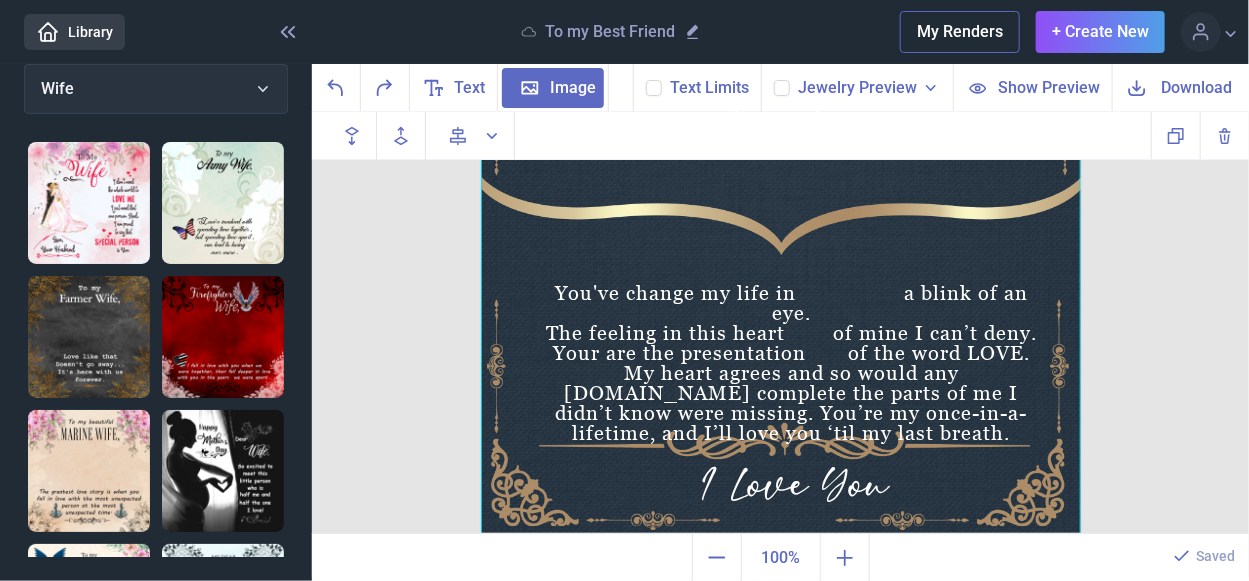 click 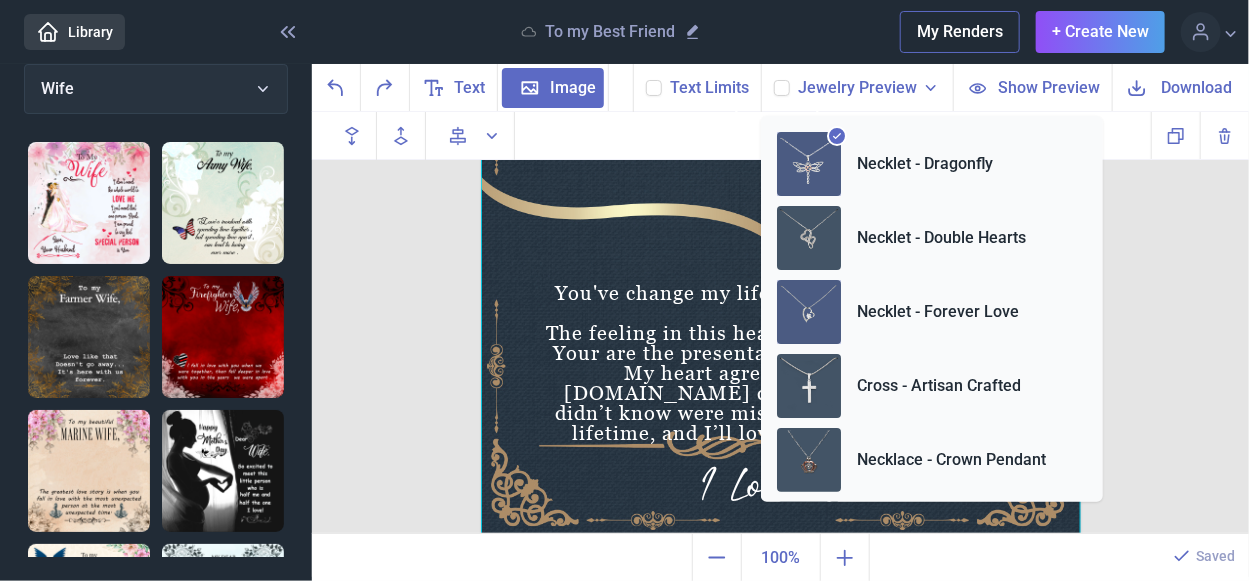 click at bounding box center (809, 312) 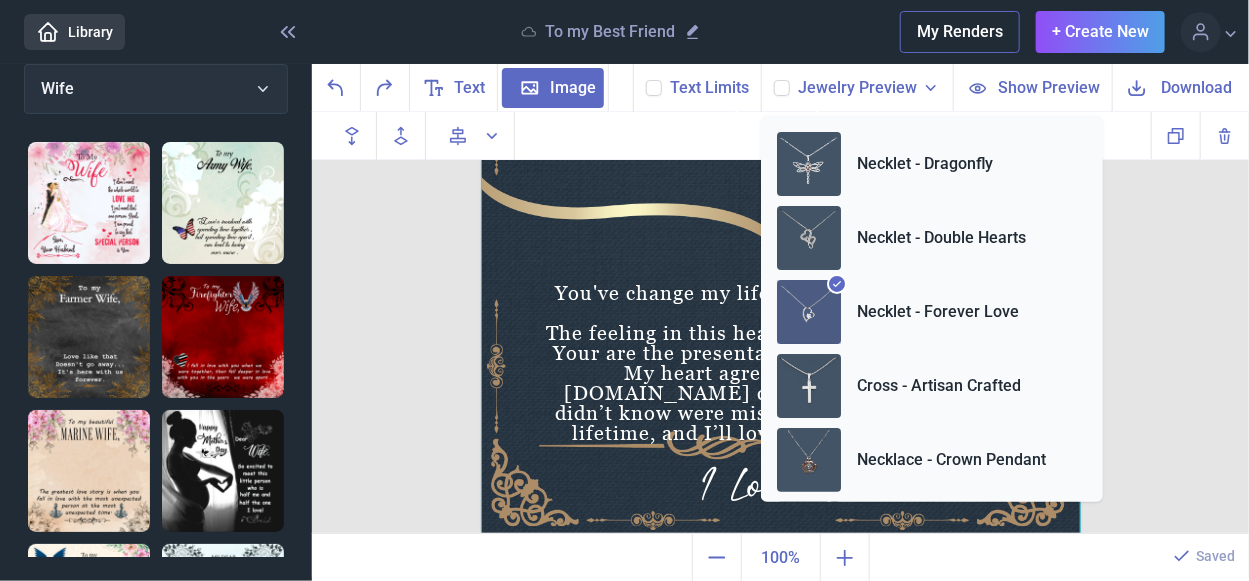 click at bounding box center [781, 236] 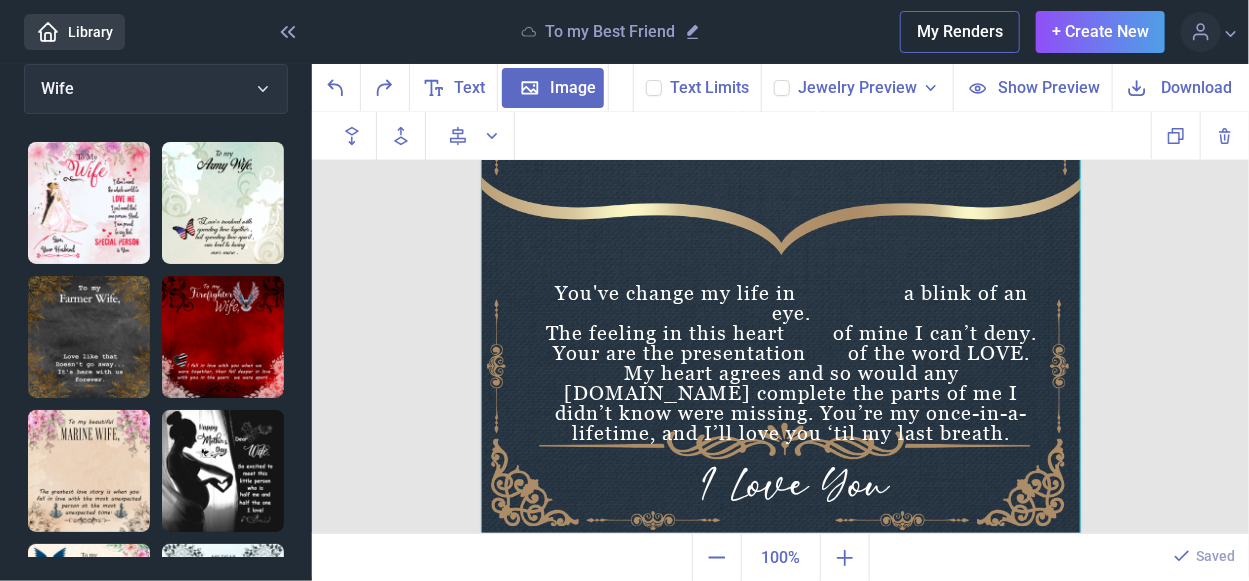 click at bounding box center (782, 88) 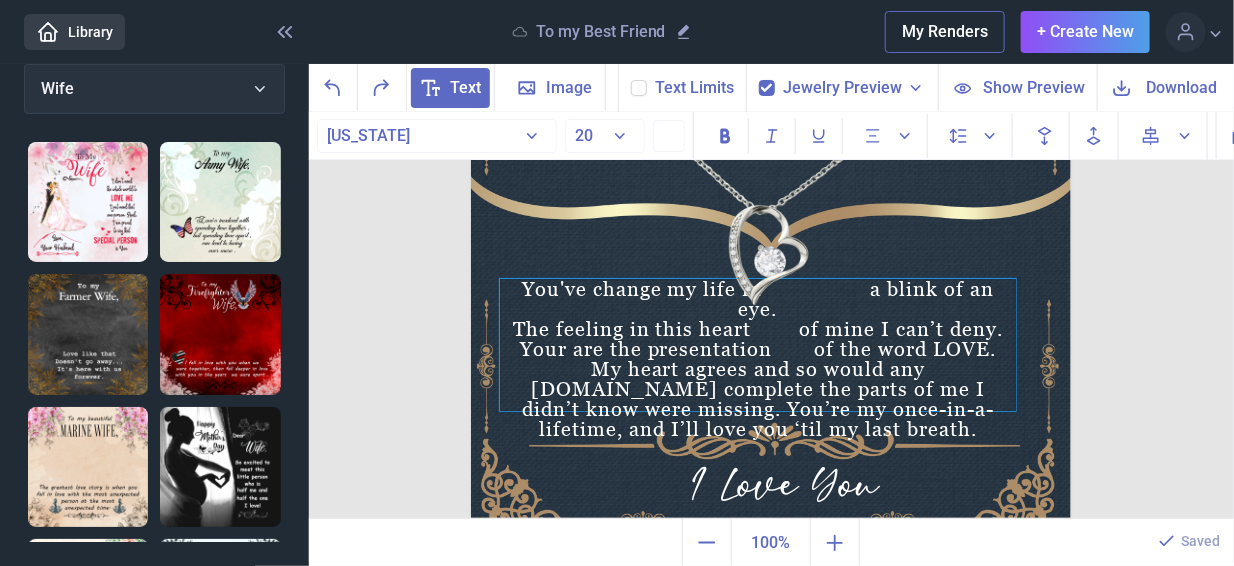 drag, startPoint x: 738, startPoint y: 309, endPoint x: 719, endPoint y: 317, distance: 20.615528 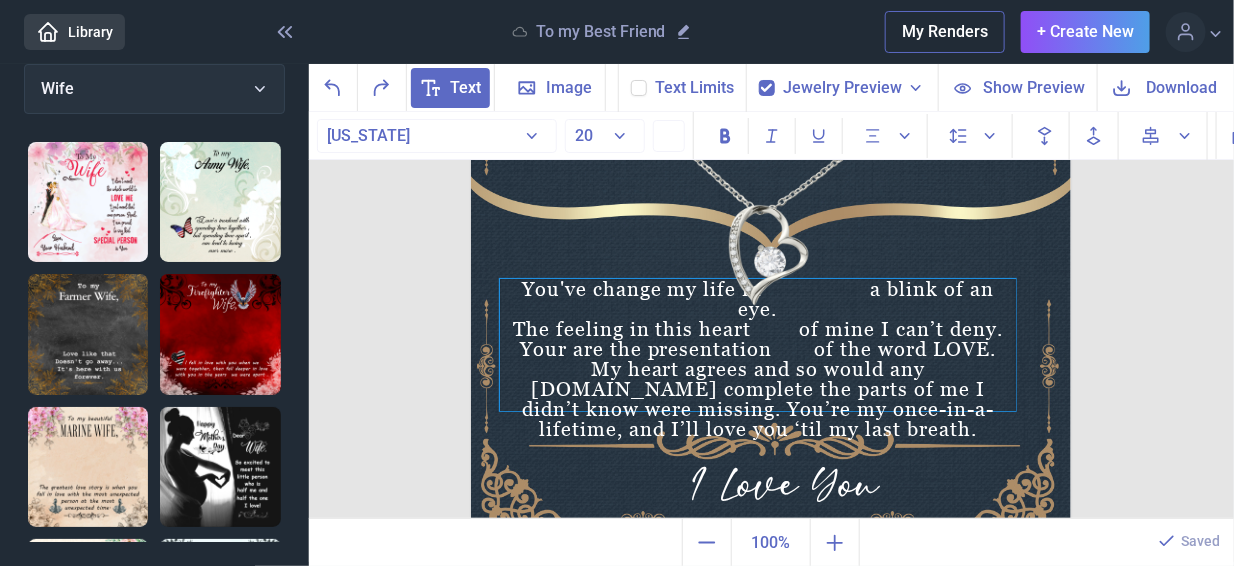 click on "You've change my life in                  a blink of an eye. The feeling in this heart        of mine I can’t deny. Your are the presentation       of the word LOVE. My heart agrees and so would any [DOMAIN_NAME] complete the parts of me I didn’t know were missing. You’re my once-in-a-lifetime, and I’ll love you ‘til my last breath." at bounding box center (758, 345) 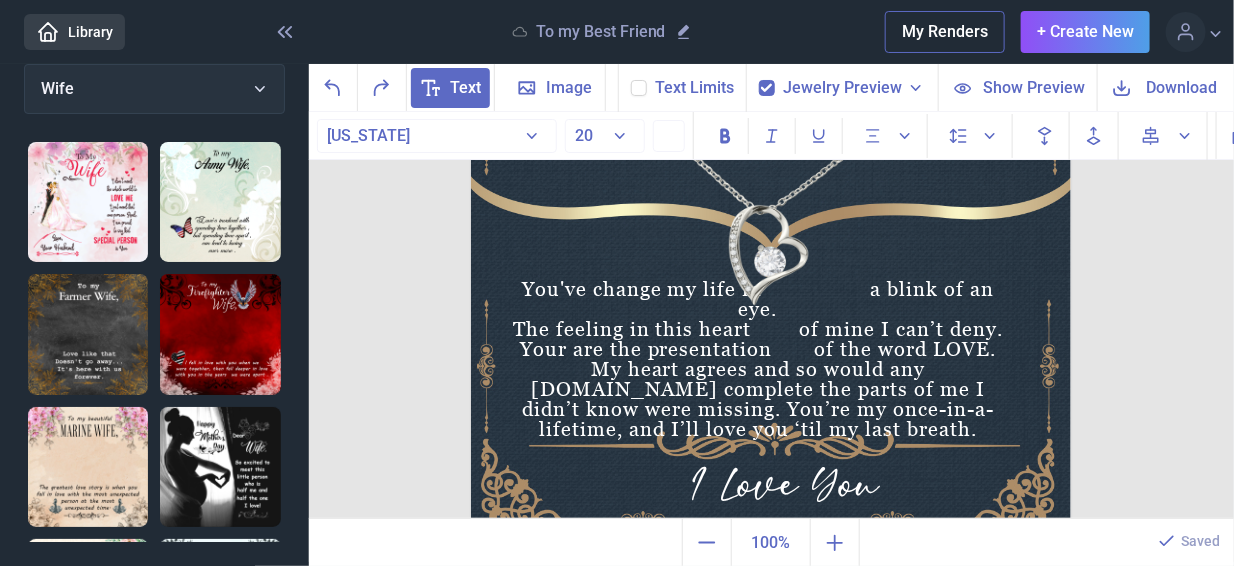 click at bounding box center (771, 236) 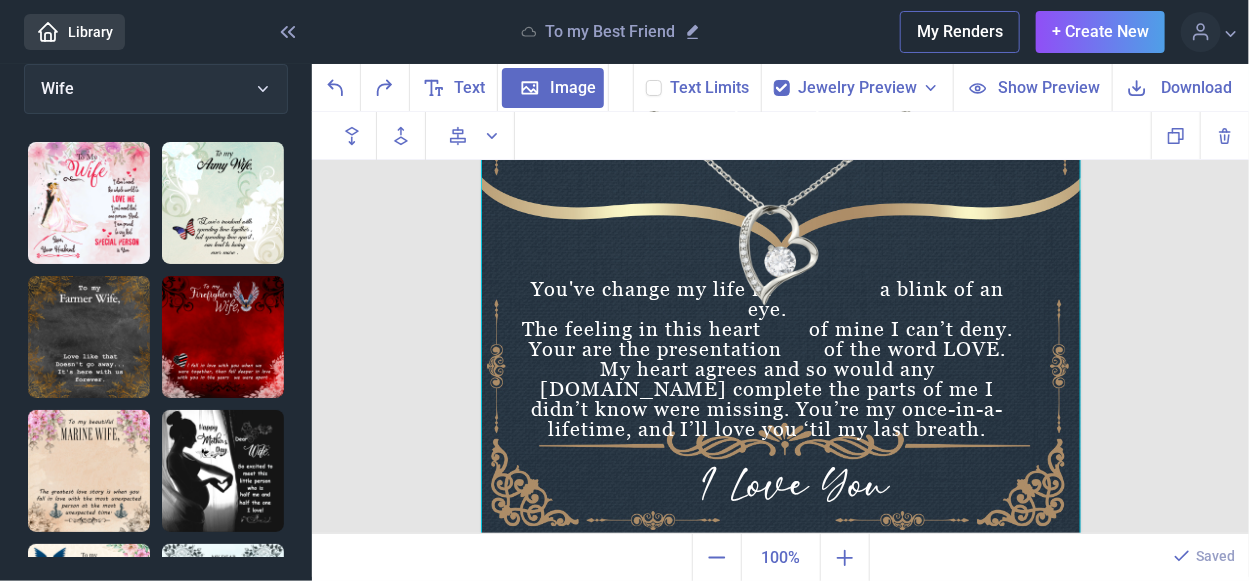 click 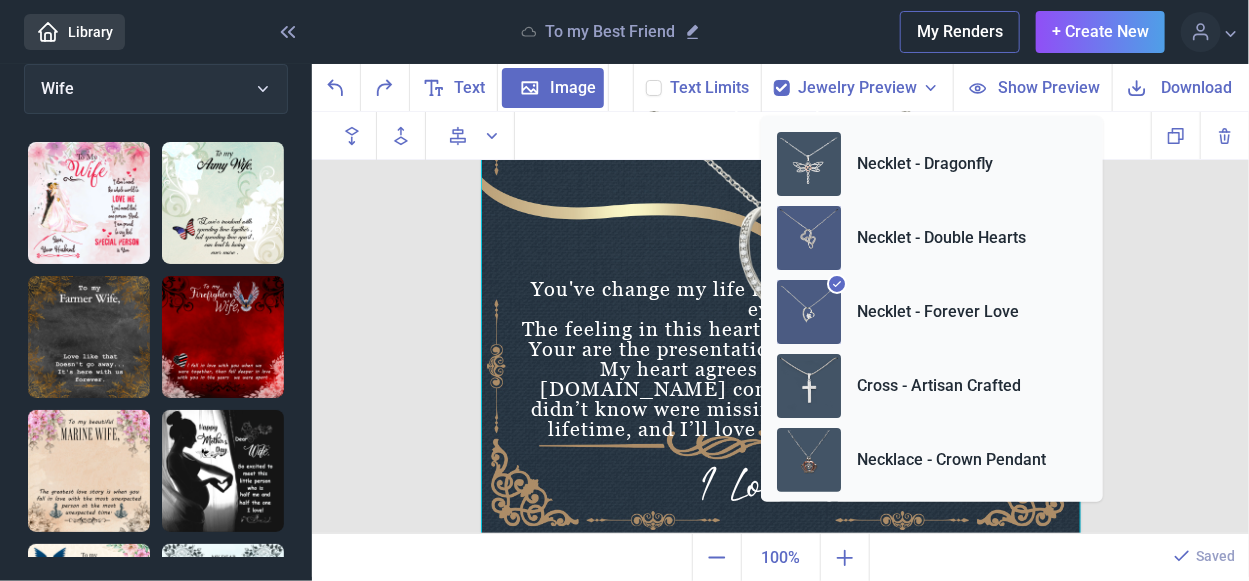click at bounding box center [809, 238] 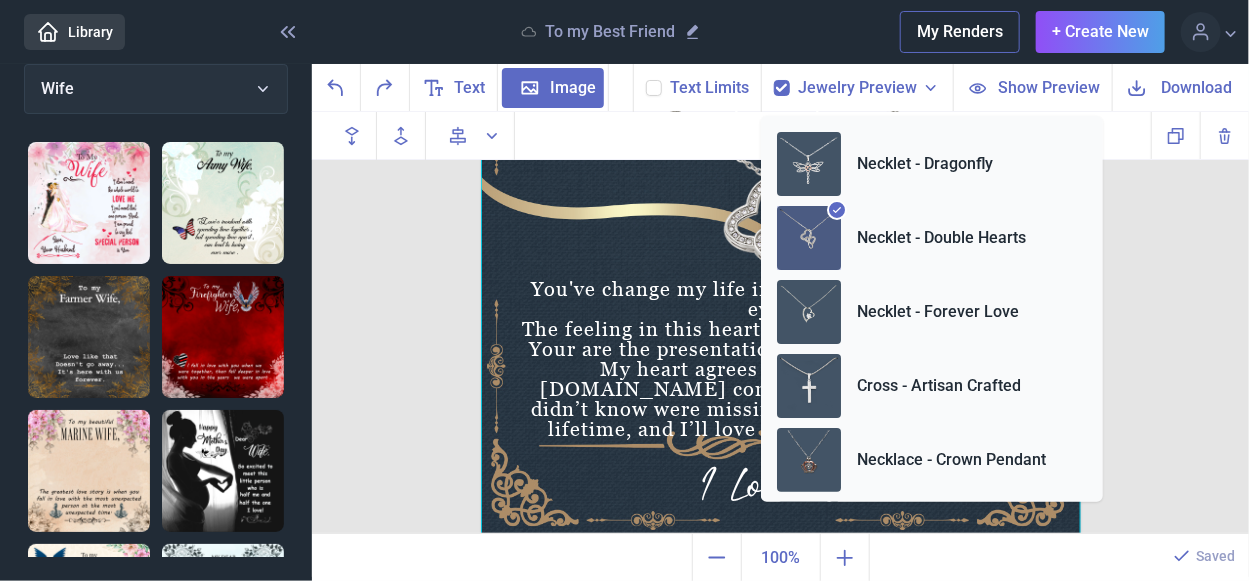 click at bounding box center (781, 236) 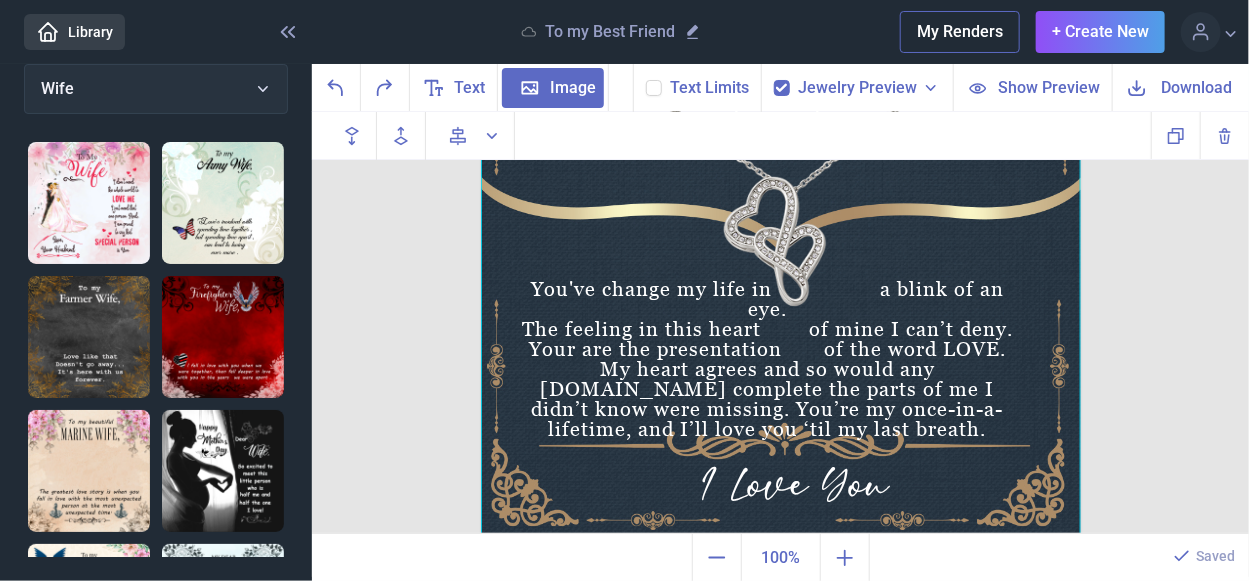 click 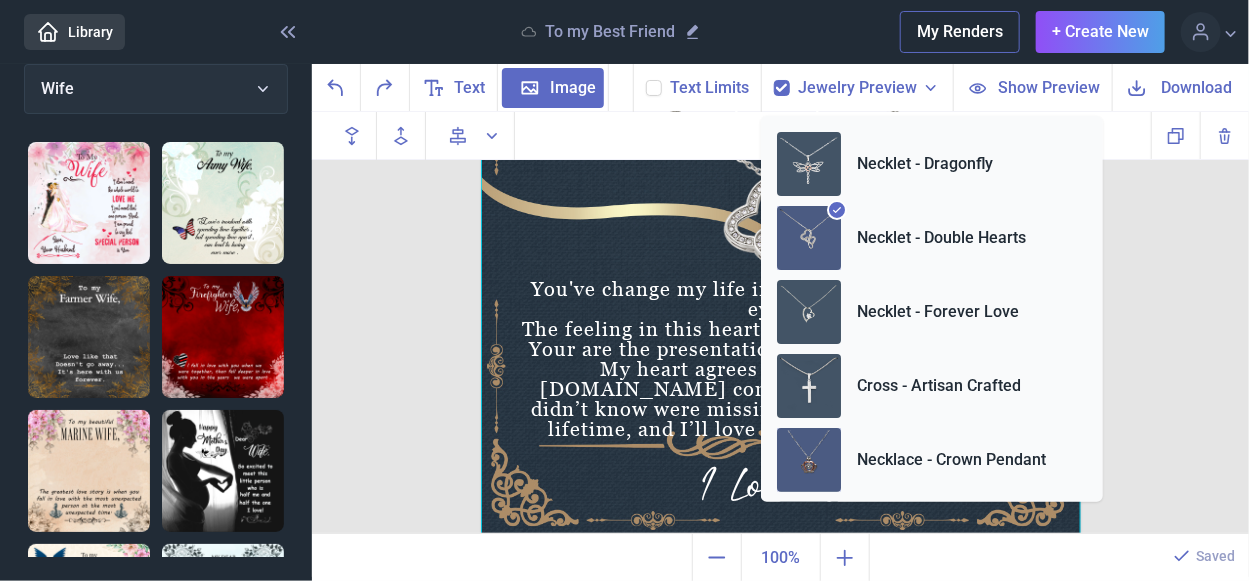 click at bounding box center (809, 460) 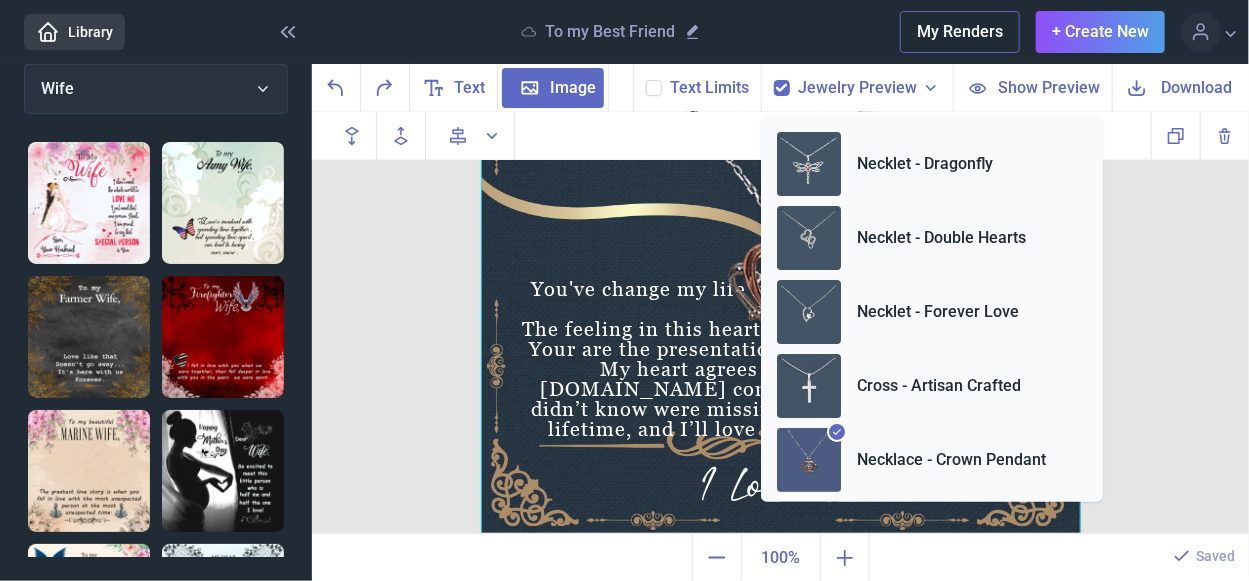 click at bounding box center [781, 236] 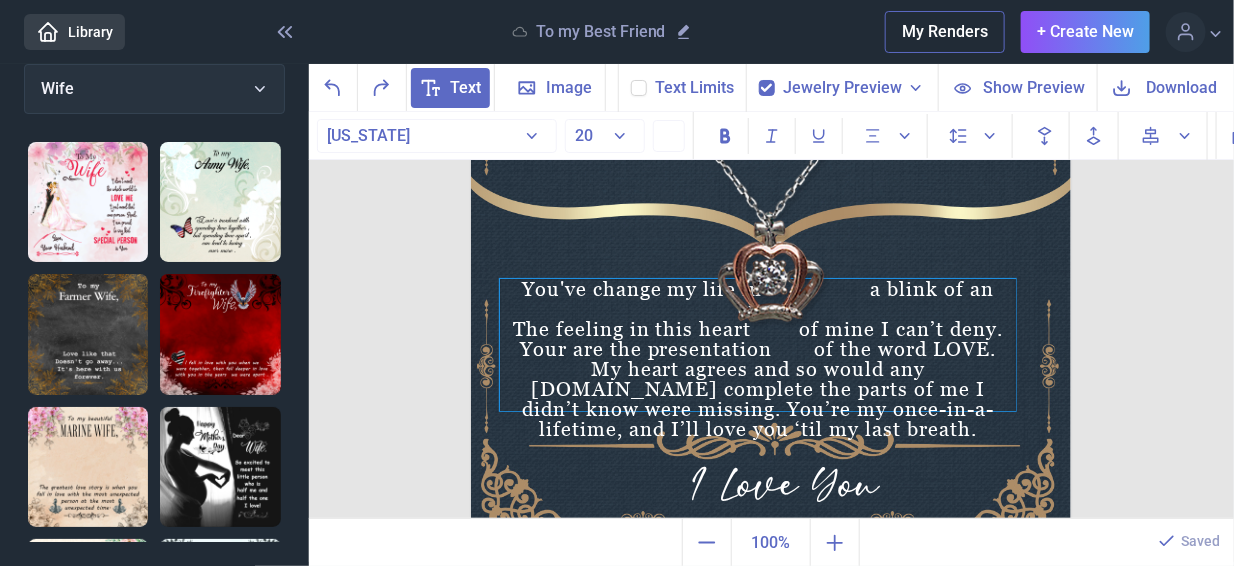 click on "You've change my life in                  a blink of an eye. The feeling in this heart        of mine I can’t deny. Your are the presentation       of the word LOVE. My heart agrees and so would any [DOMAIN_NAME] complete the parts of me I didn’t know were missing. You’re my once-in-a-lifetime, and I’ll love you ‘til my last breath." at bounding box center [758, 345] 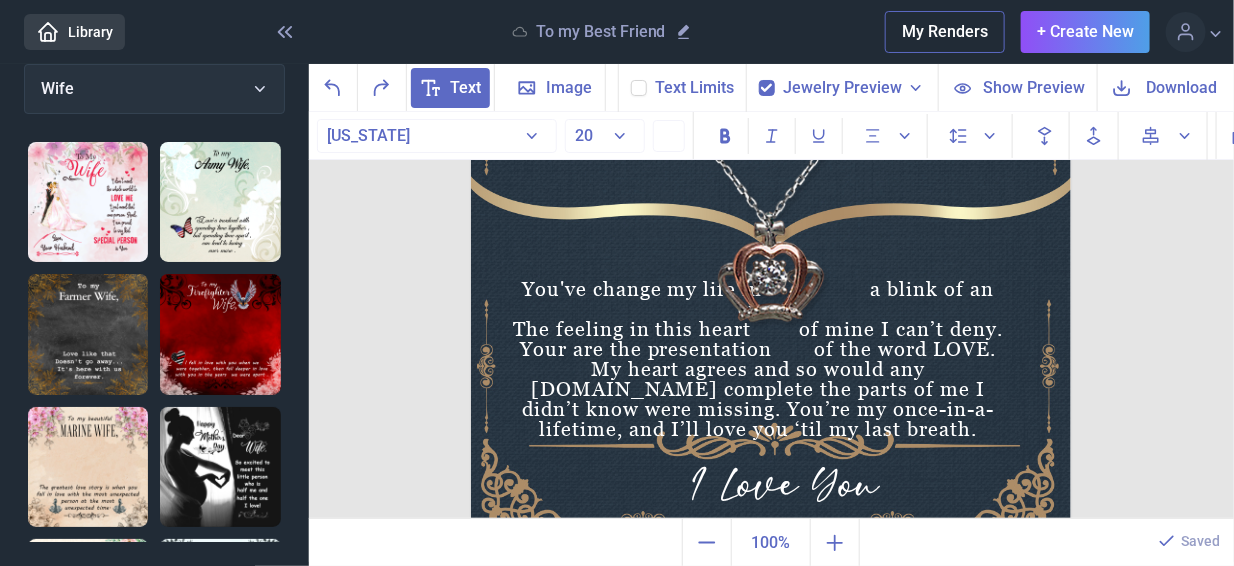 click at bounding box center [771, 236] 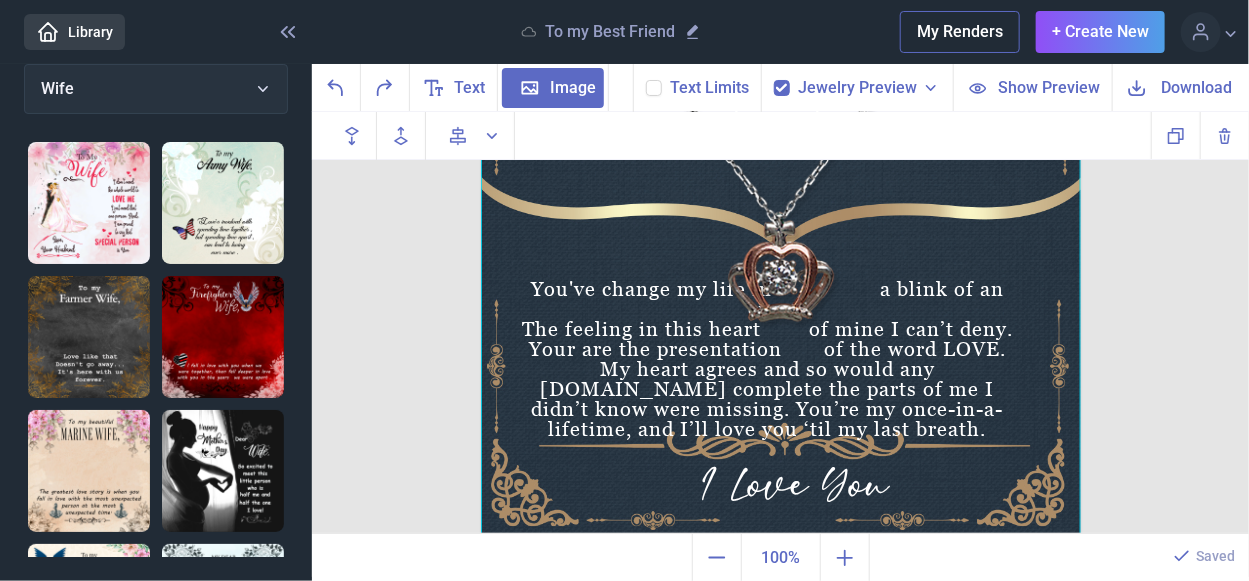 click 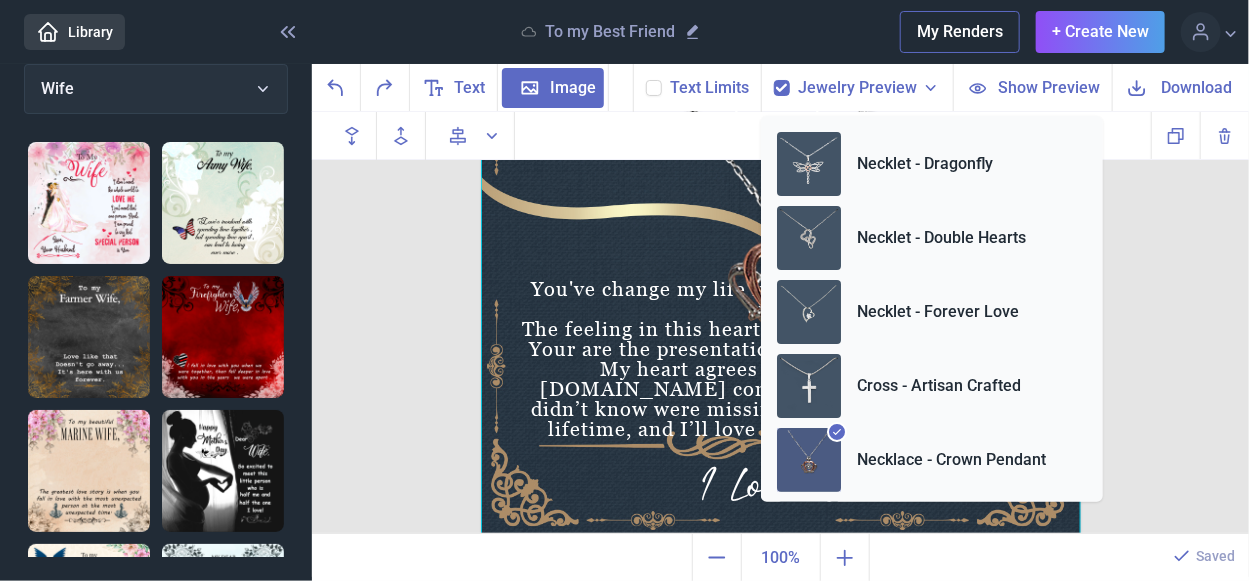 scroll, scrollTop: 100, scrollLeft: 0, axis: vertical 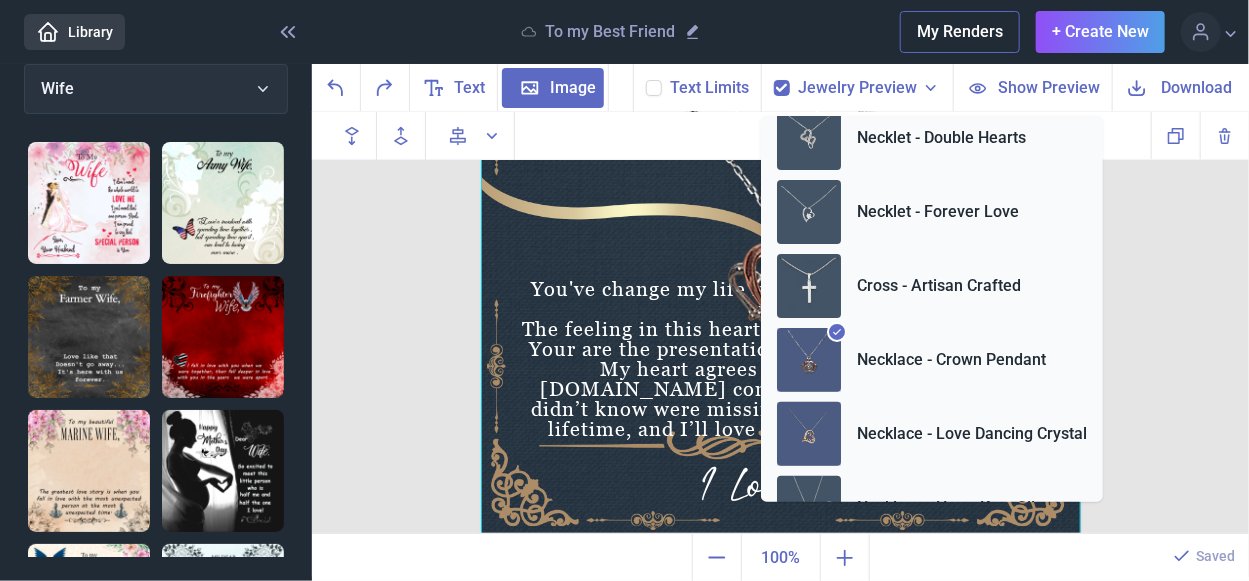 click at bounding box center (809, 434) 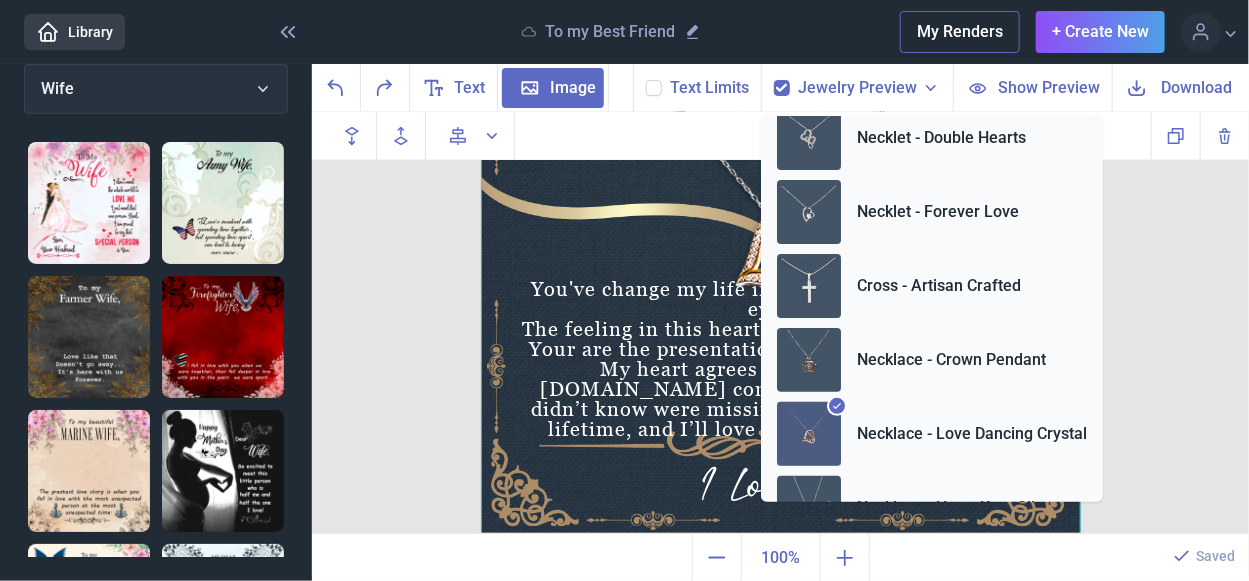 click at bounding box center [781, 236] 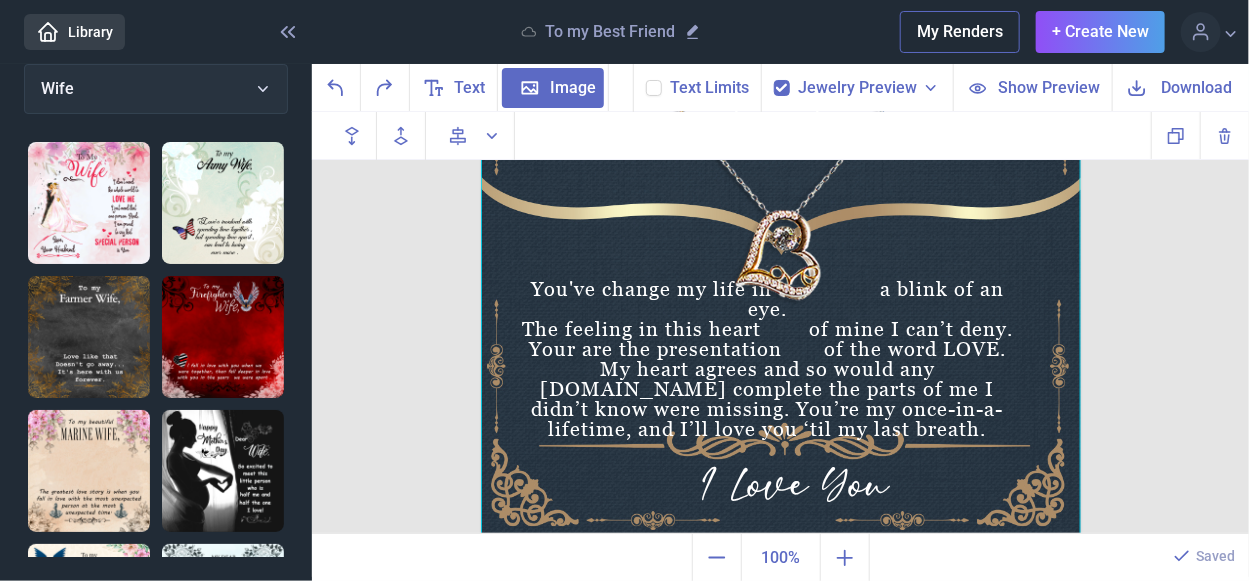 click 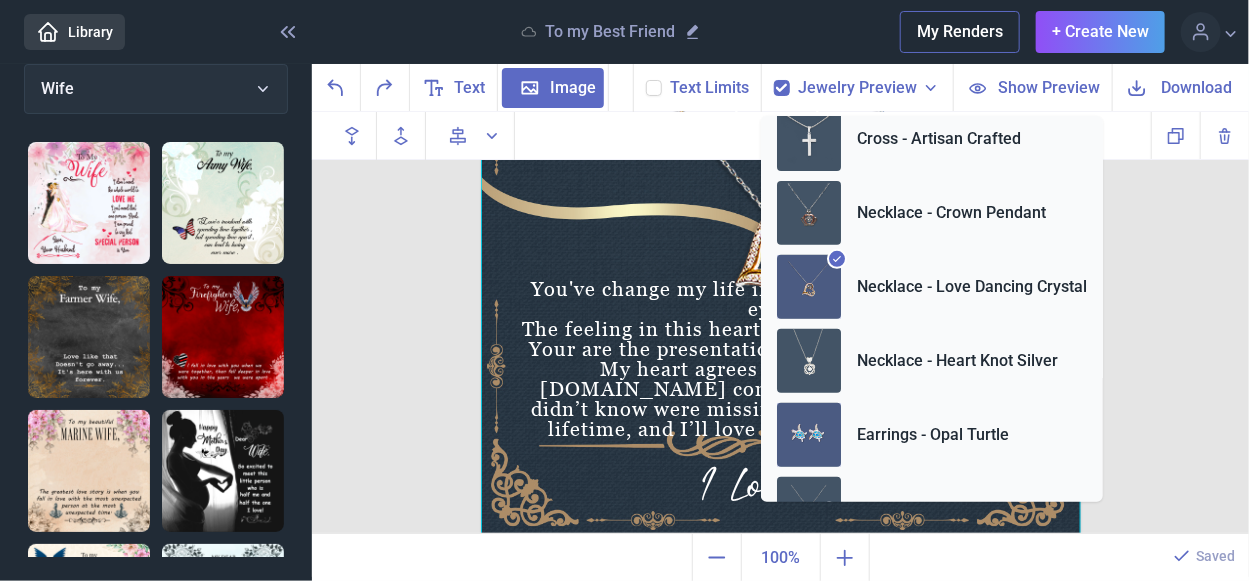 scroll, scrollTop: 400, scrollLeft: 0, axis: vertical 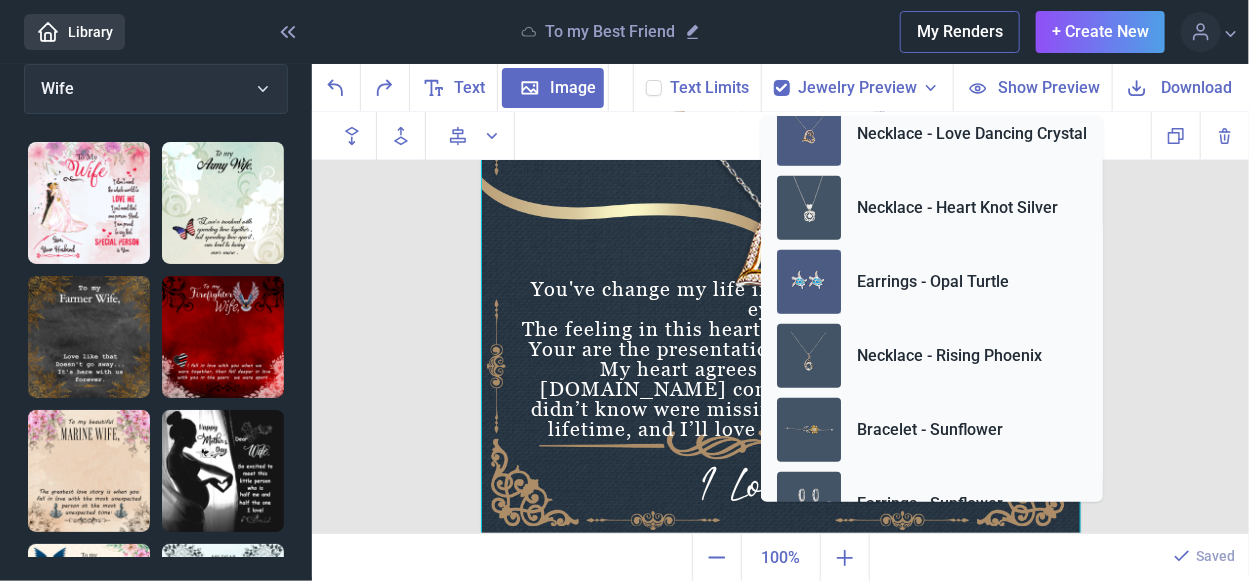 click at bounding box center [809, 282] 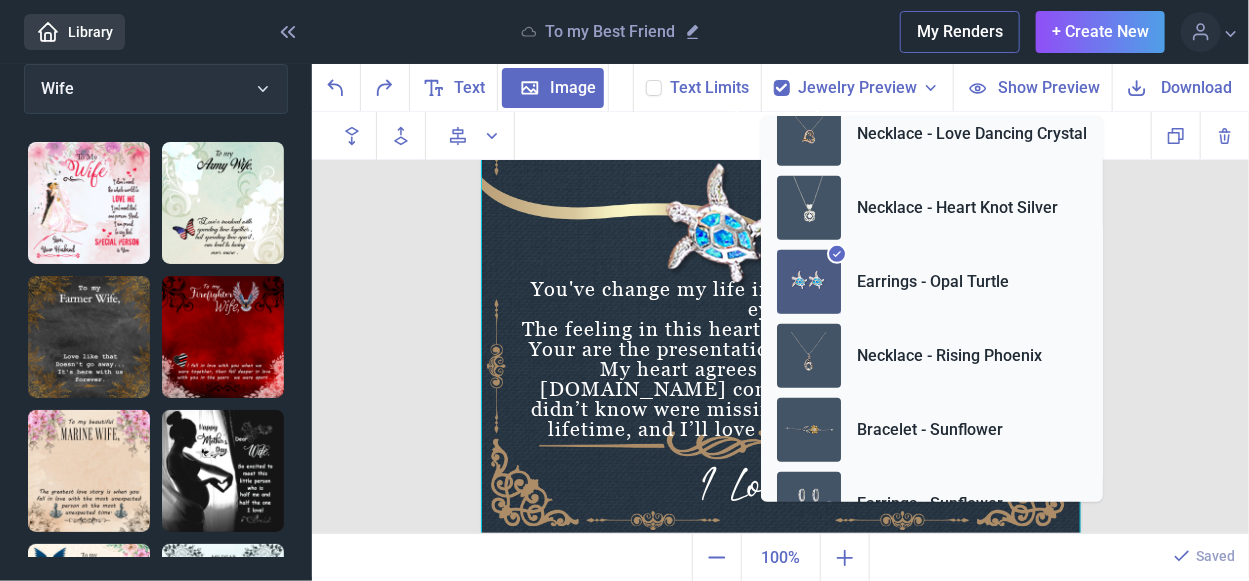 click at bounding box center [781, 236] 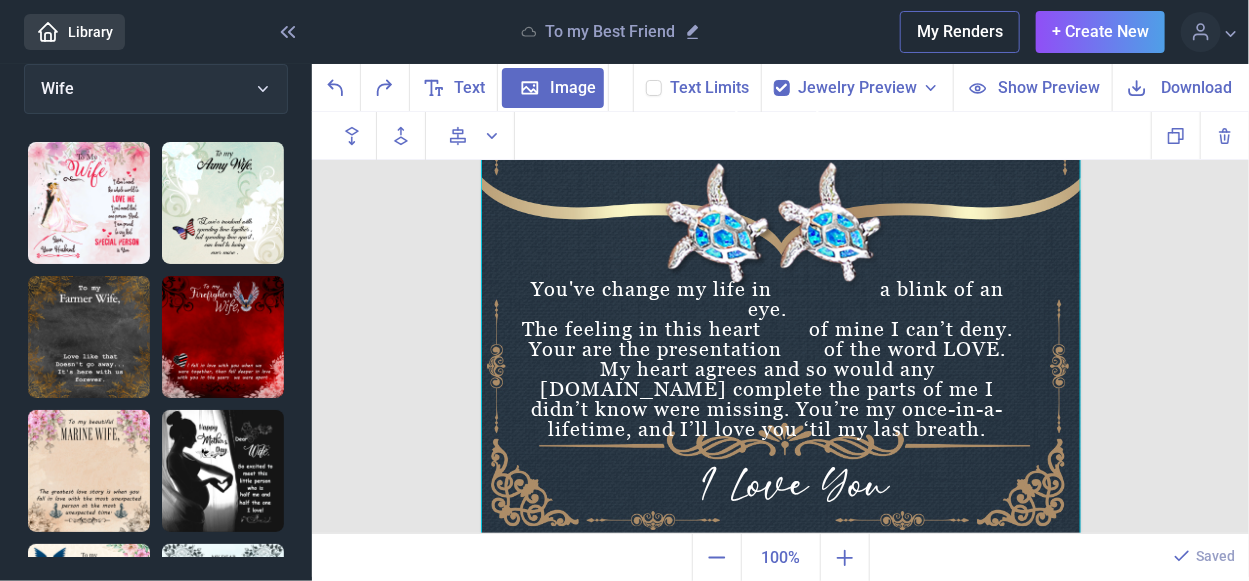 click on "Jewelry Preview" at bounding box center [857, 88] 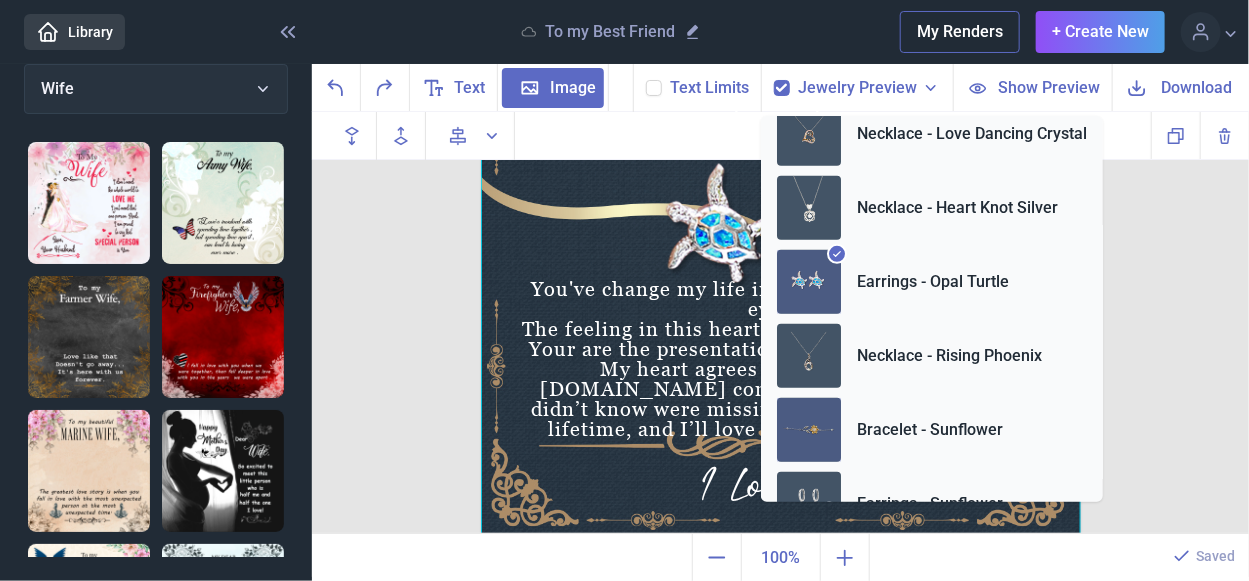 click at bounding box center (809, 430) 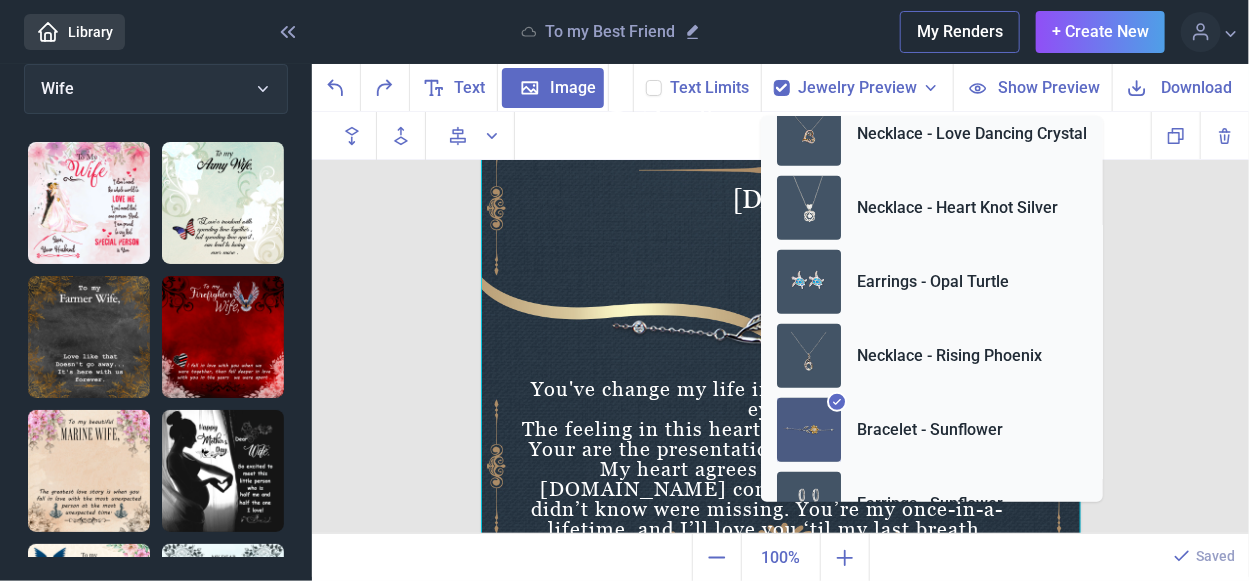 scroll, scrollTop: 246, scrollLeft: 0, axis: vertical 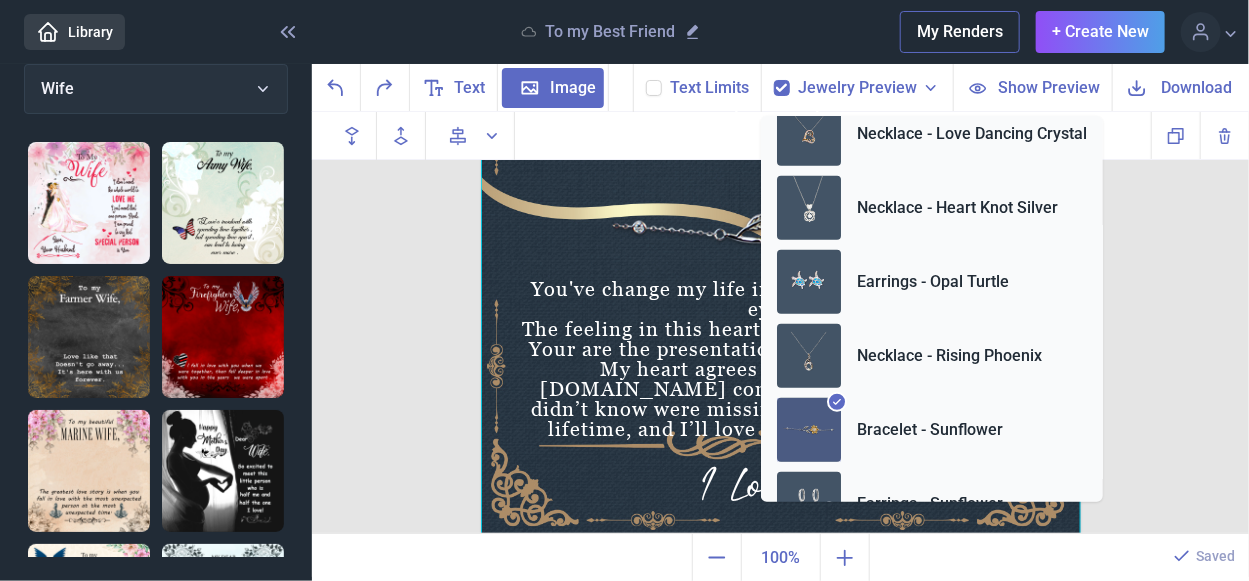 click at bounding box center (781, 236) 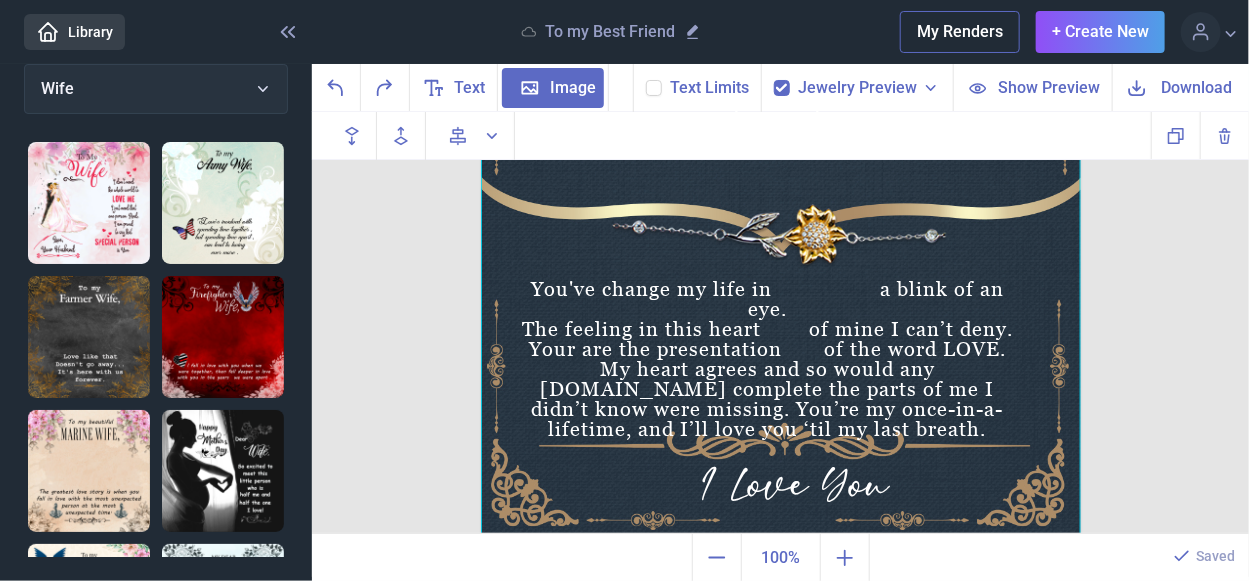 drag, startPoint x: 812, startPoint y: 258, endPoint x: 809, endPoint y: 242, distance: 16.27882 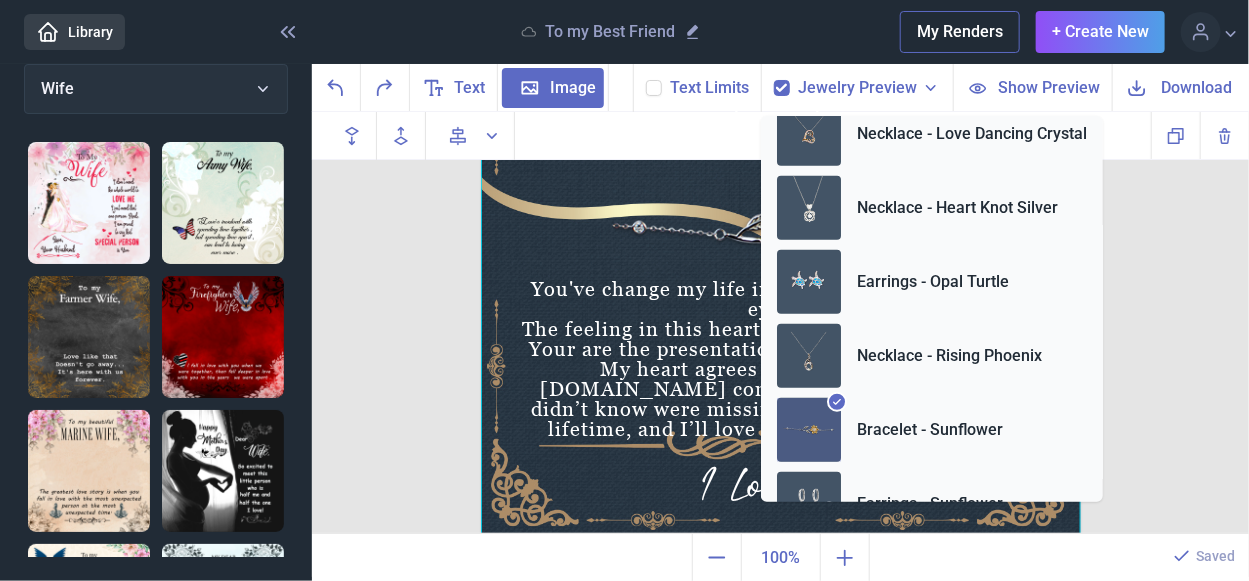 scroll, scrollTop: 500, scrollLeft: 0, axis: vertical 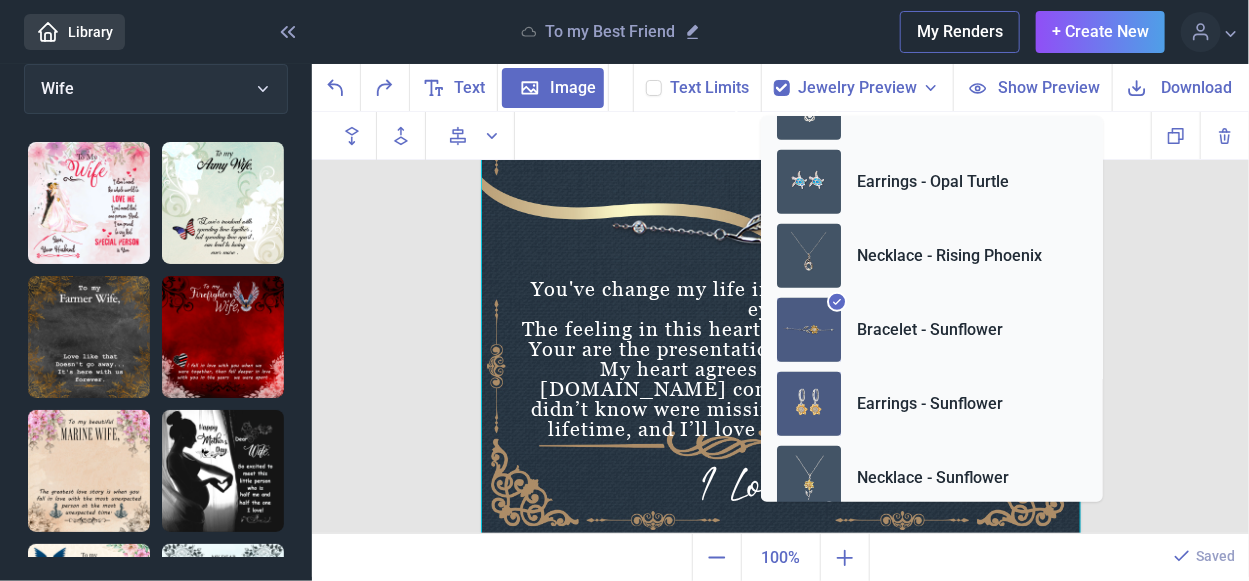 click at bounding box center [809, 404] 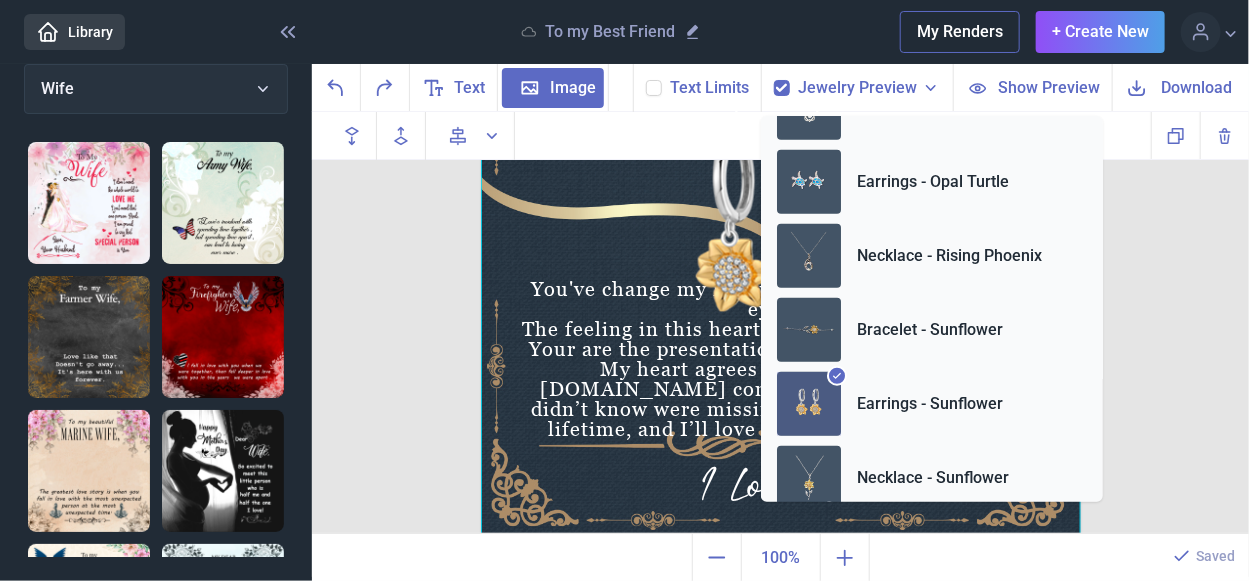 click at bounding box center (781, 236) 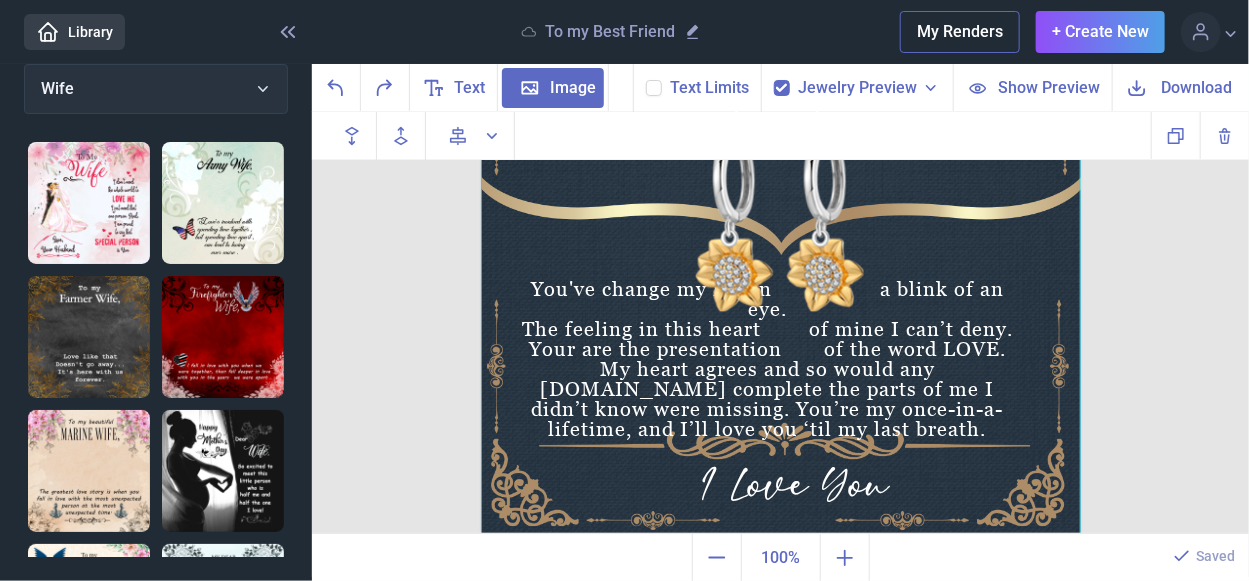 click 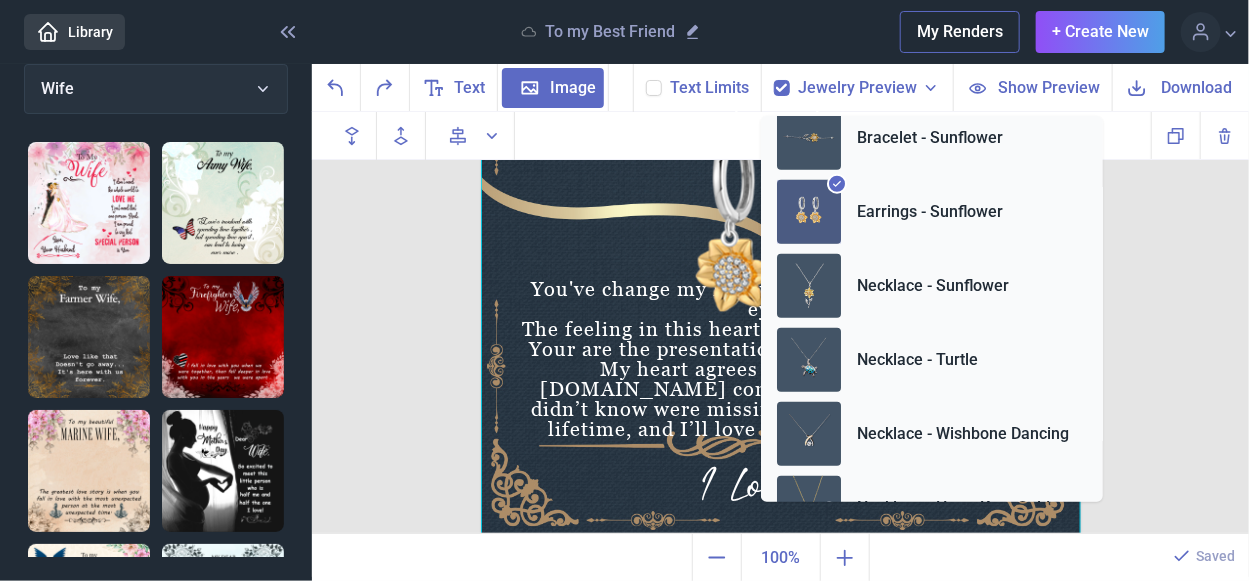 scroll, scrollTop: 700, scrollLeft: 0, axis: vertical 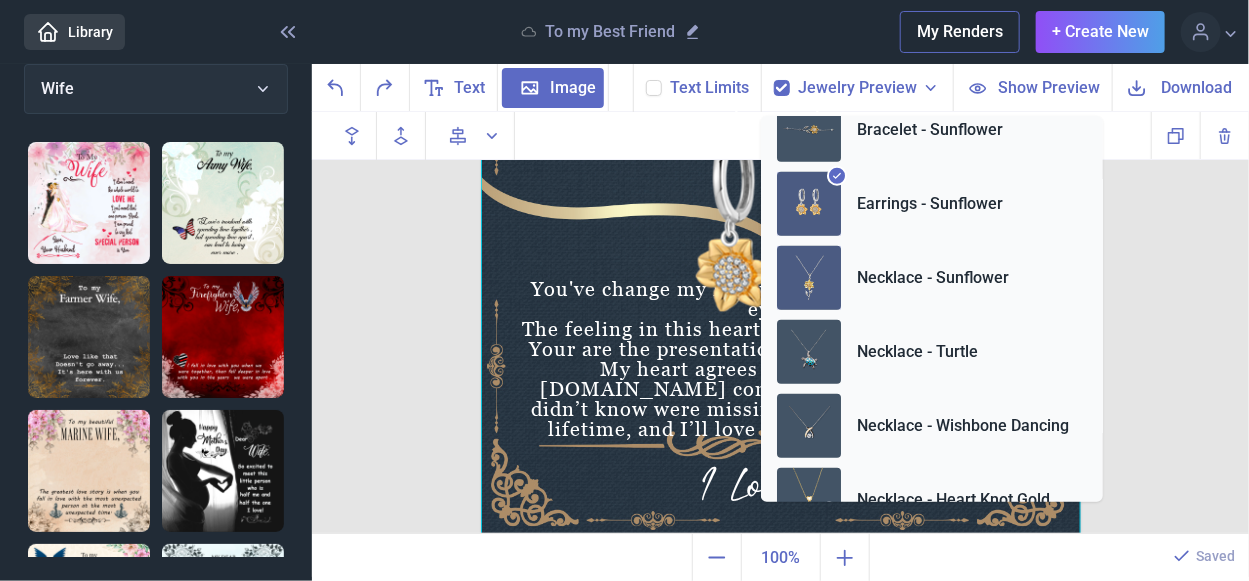click at bounding box center (809, 278) 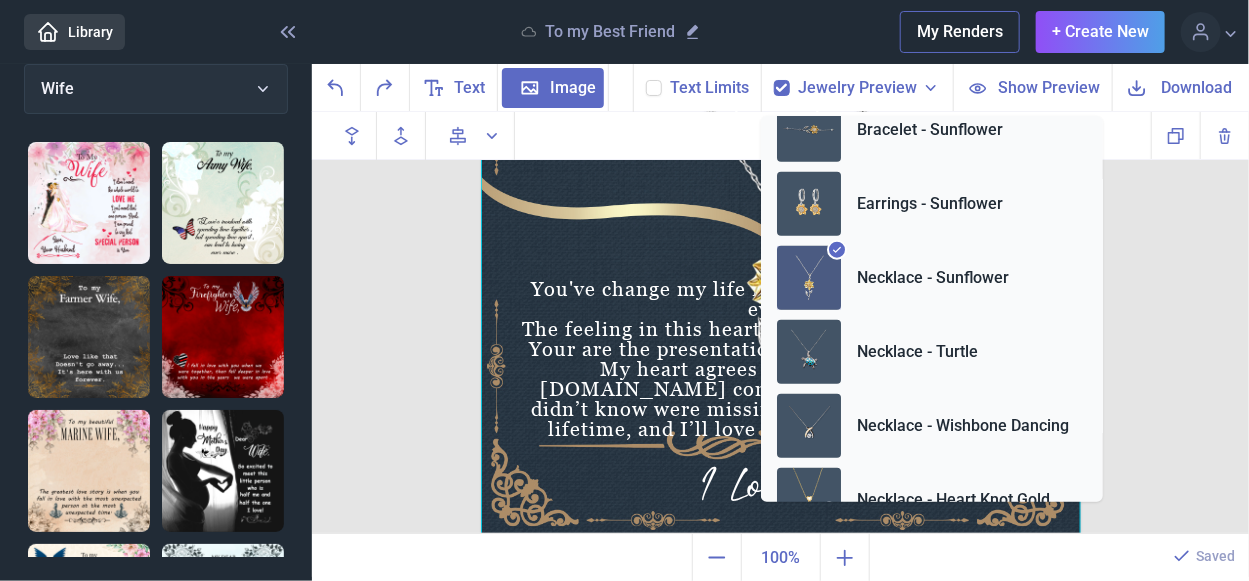 click at bounding box center [781, 236] 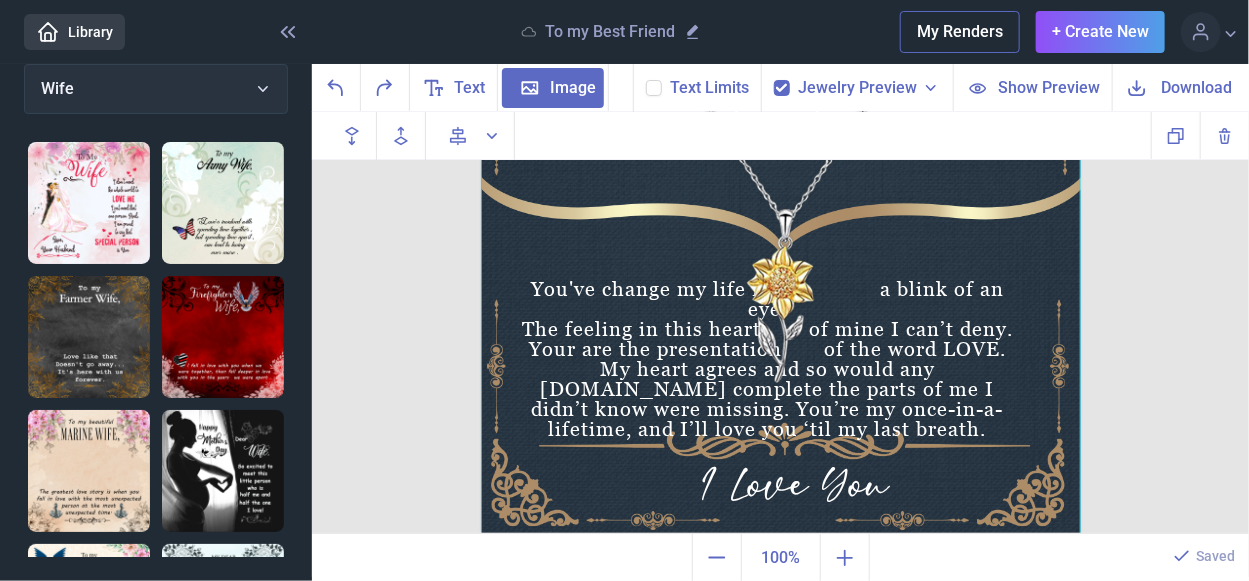 click on "Jewelry Preview" at bounding box center (869, 88) 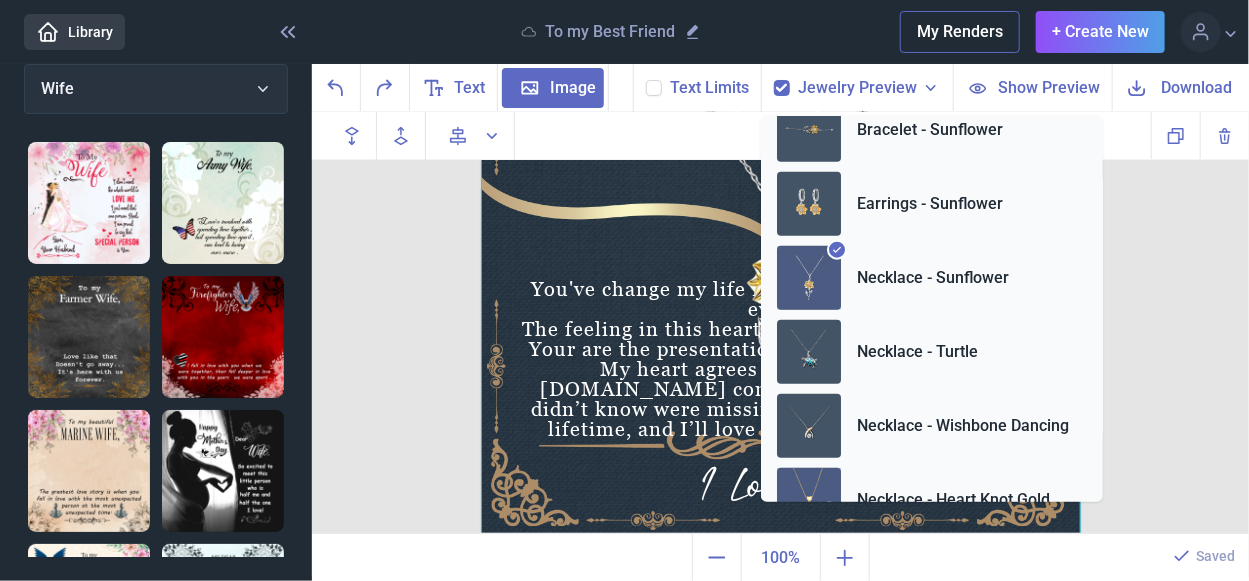 click at bounding box center [809, 500] 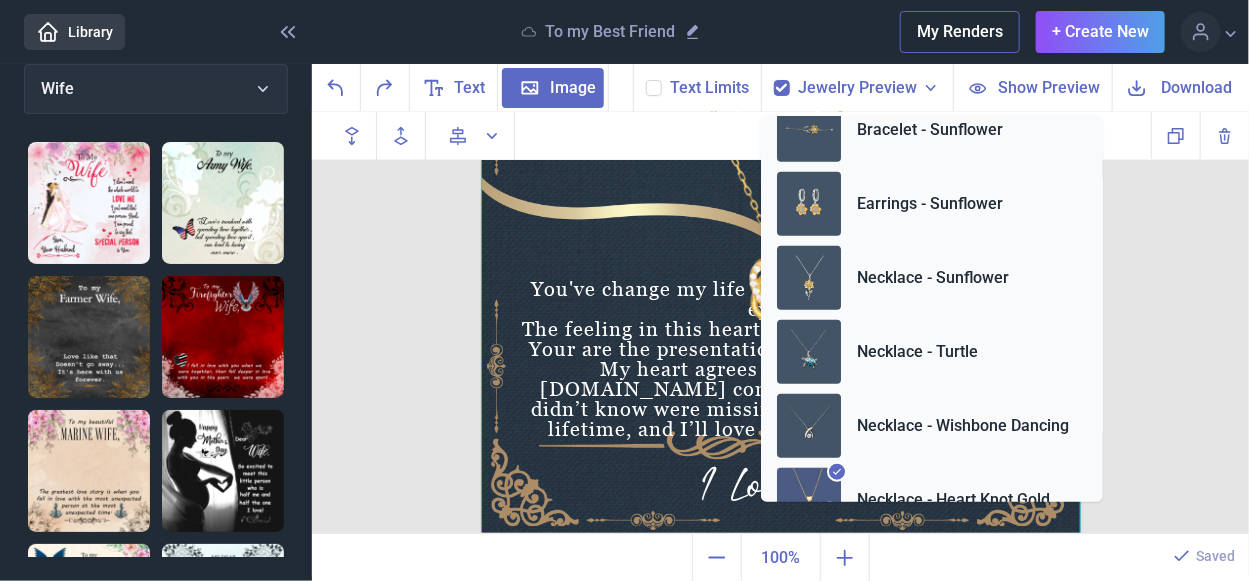 click at bounding box center (781, 236) 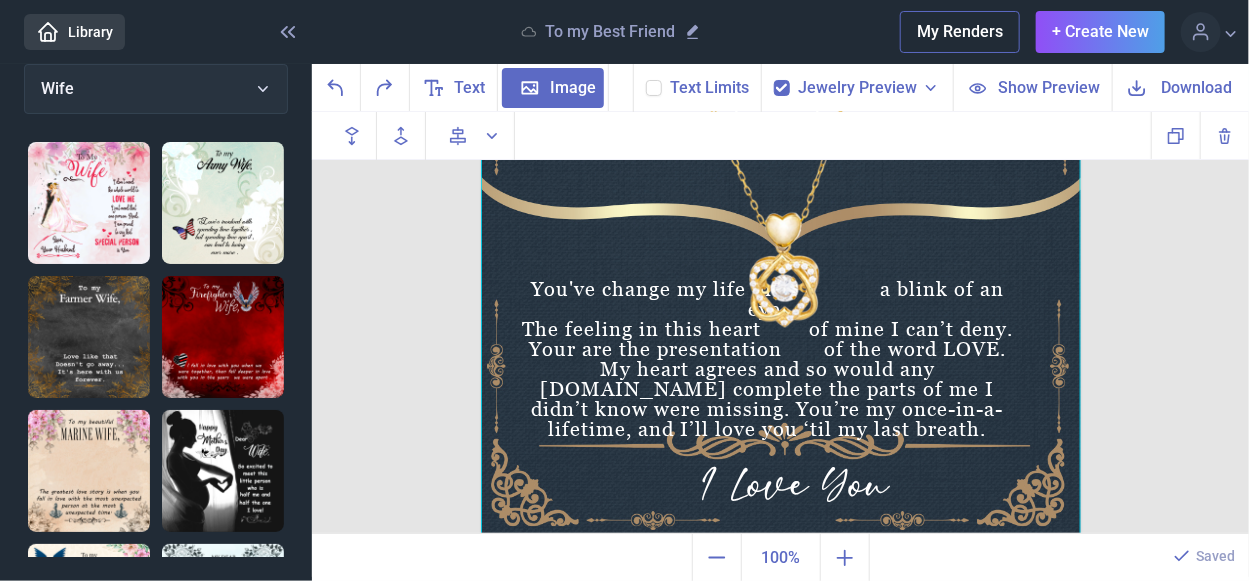 drag, startPoint x: 1113, startPoint y: 308, endPoint x: 1126, endPoint y: 301, distance: 14.764823 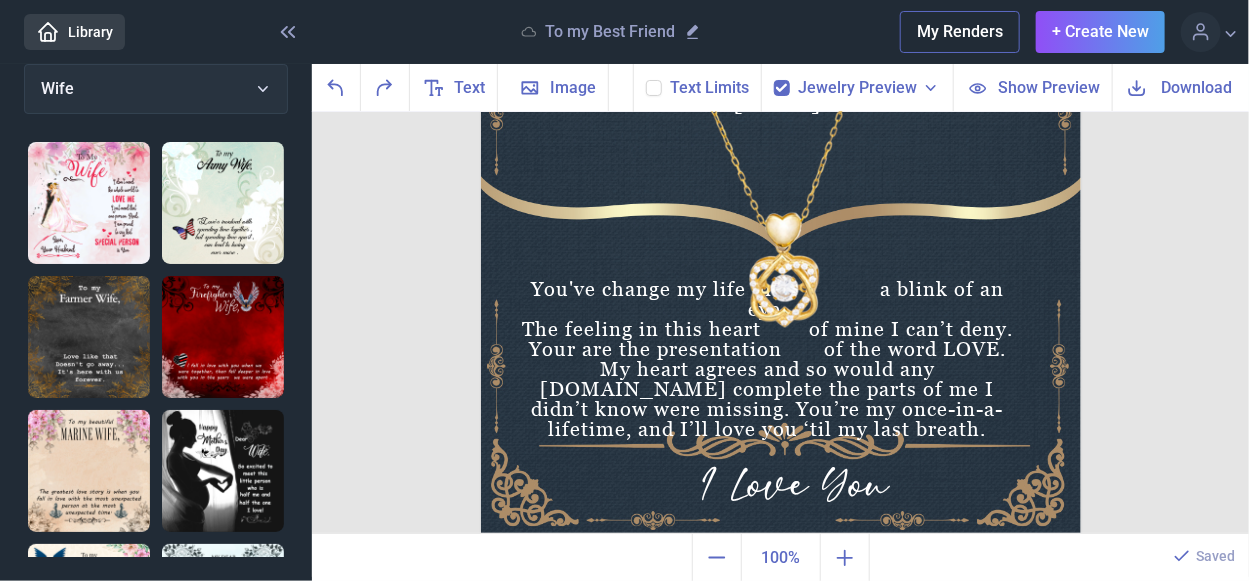 click 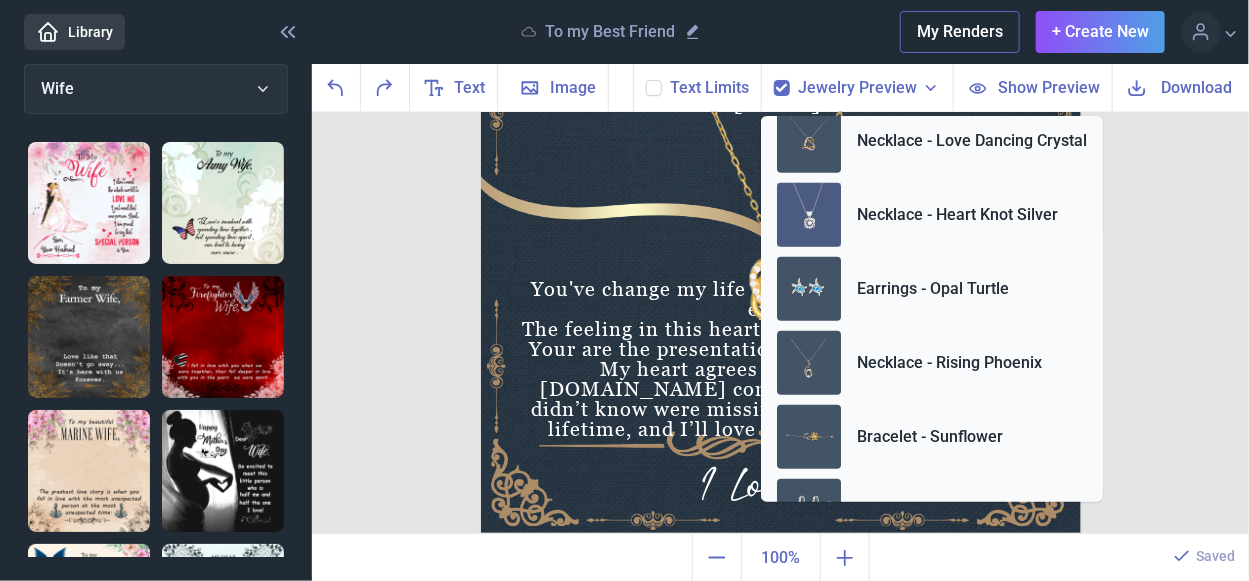 scroll, scrollTop: 346, scrollLeft: 0, axis: vertical 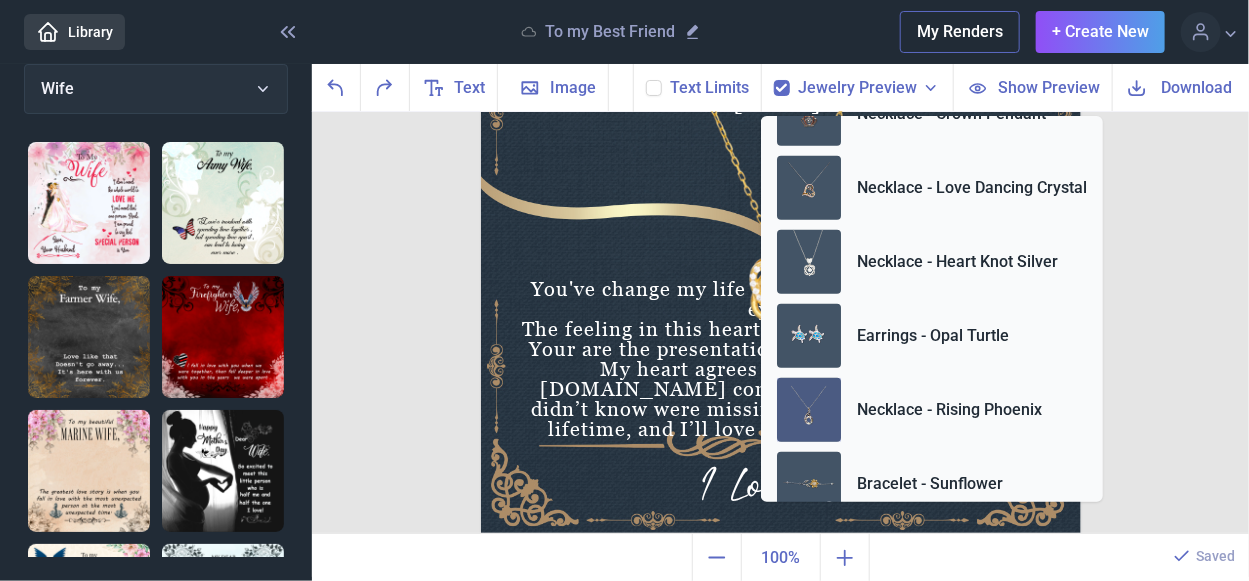 click at bounding box center [809, 410] 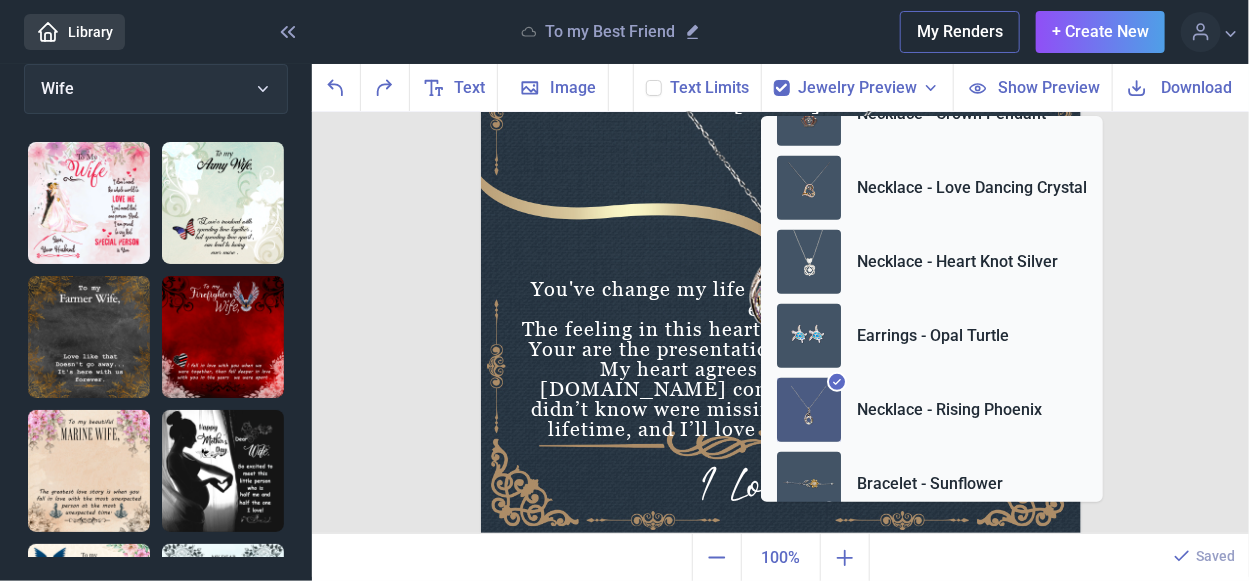 click at bounding box center [781, 236] 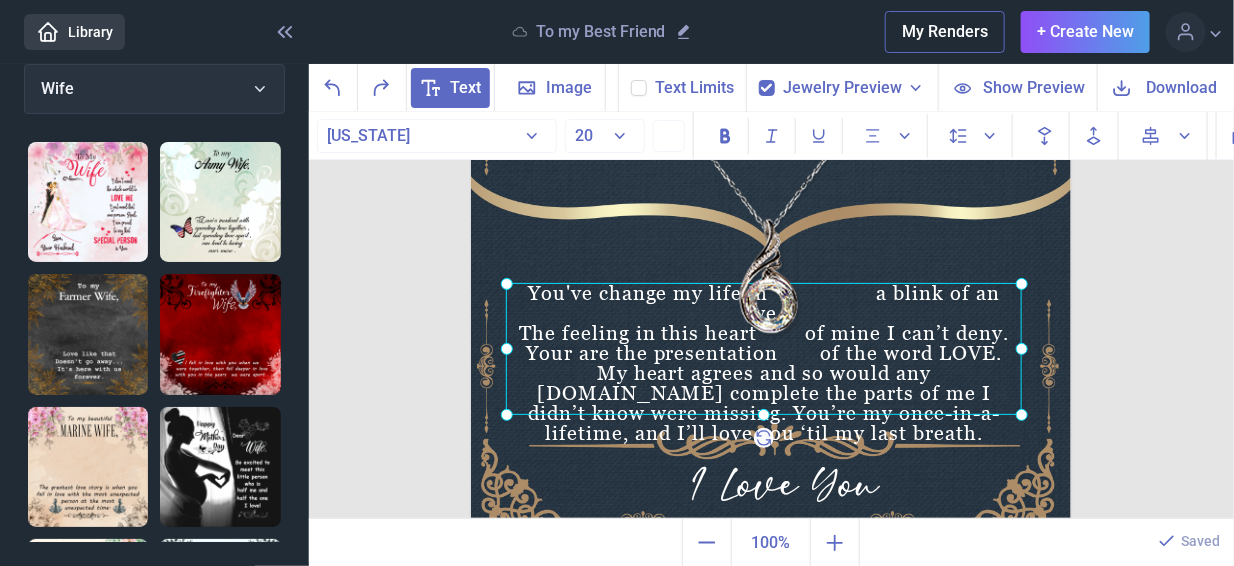 click on "You've change my life in                  a blink of an eye. The feeling in this heart        of mine I can’t deny. Your are the presentation       of the word LOVE. My heart agrees and so would any [DOMAIN_NAME] complete the parts of me I didn’t know were missing. You’re my once-in-a-lifetime, and I’ll love you ‘til my last breath." at bounding box center (471, -64) 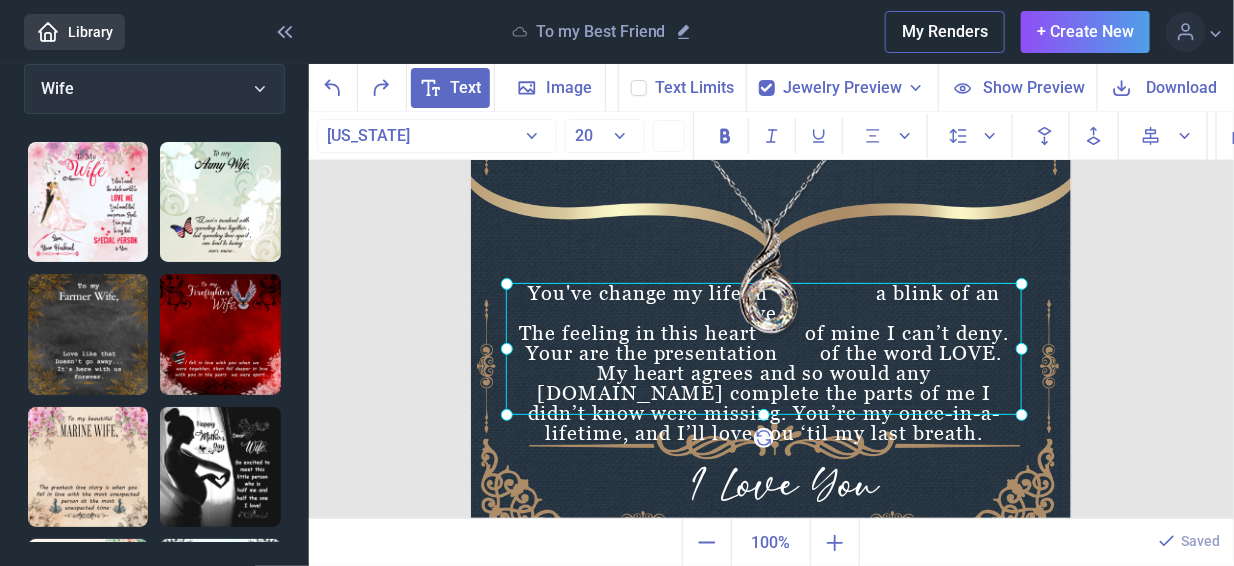 click at bounding box center [771, 236] 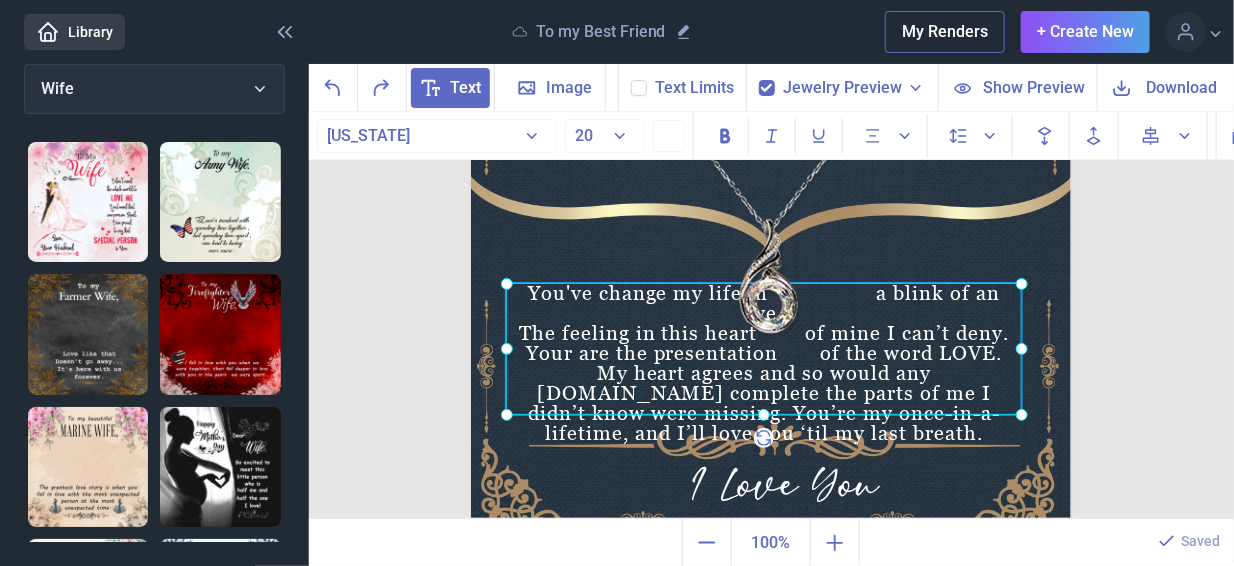 click on "You've change my life in                  a blink of an eye. The feeling in this heart        of mine I can’t deny. Your are the presentation       of the word LOVE. My heart agrees and so would any [DOMAIN_NAME] complete the parts of me I didn’t know were missing. You’re my once-in-a-lifetime, and I’ll love you ‘til my last breath." at bounding box center (471, -64) 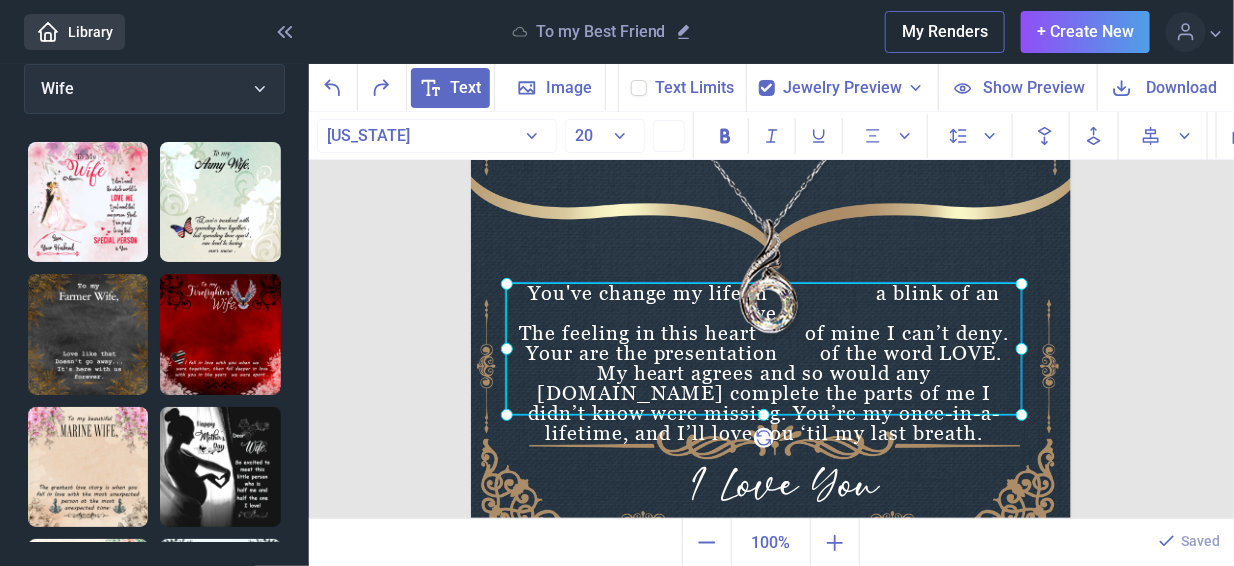 click at bounding box center (764, 349) 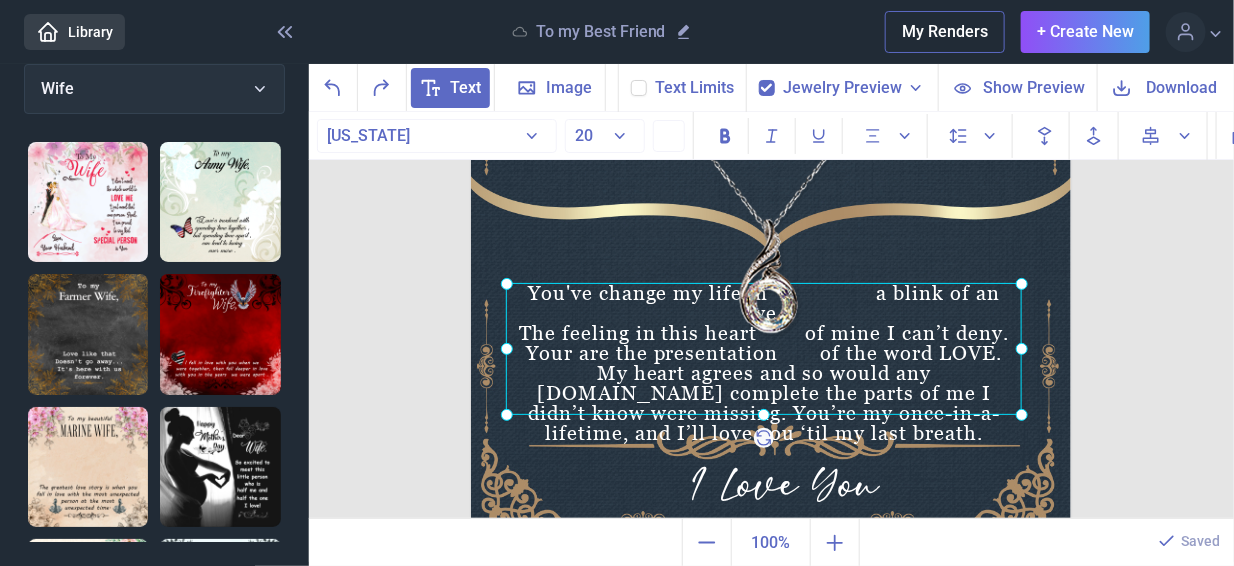 click at bounding box center [764, 349] 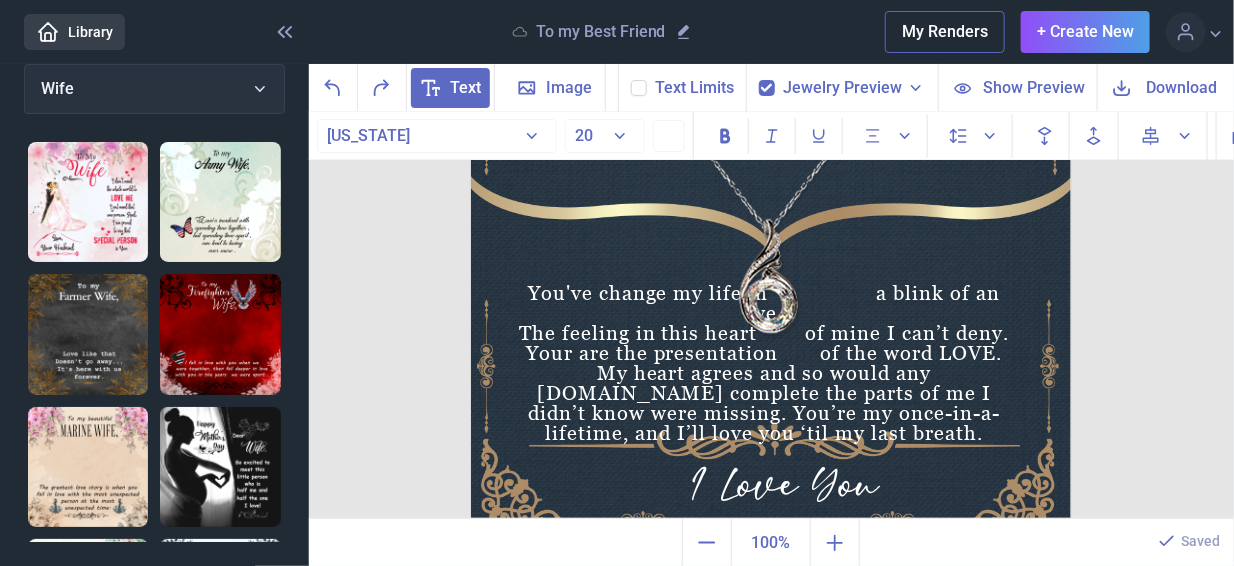 click on "You've change my life in                  a blink of an eye. The feeling in this heart        of mine I can’t deny. Your are the presentation       of the word LOVE. My heart agrees and so would any [DOMAIN_NAME] complete the parts of me I didn’t know were missing. You’re my once-in-a-lifetime, and I’ll love you ‘til my last breath." at bounding box center (764, 349) 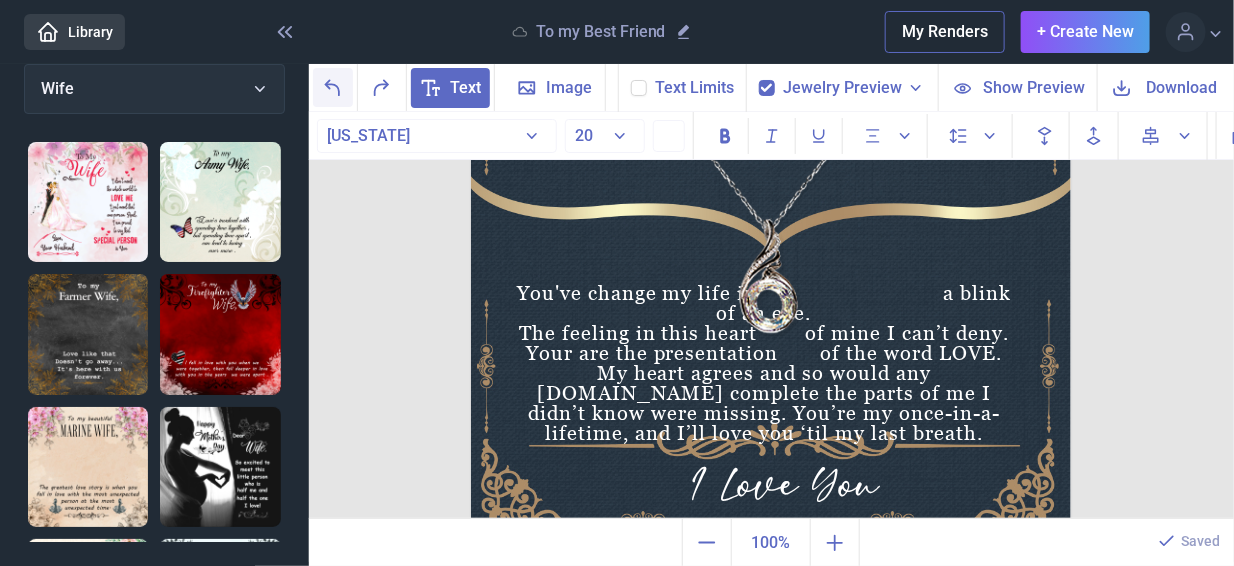 click 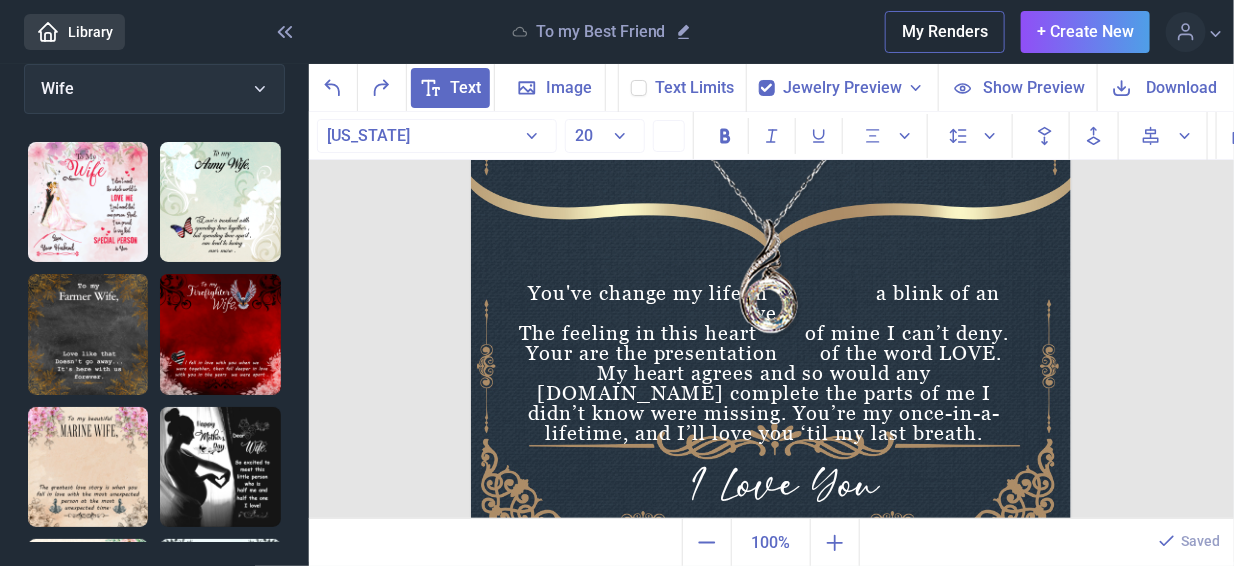 click at bounding box center [771, 236] 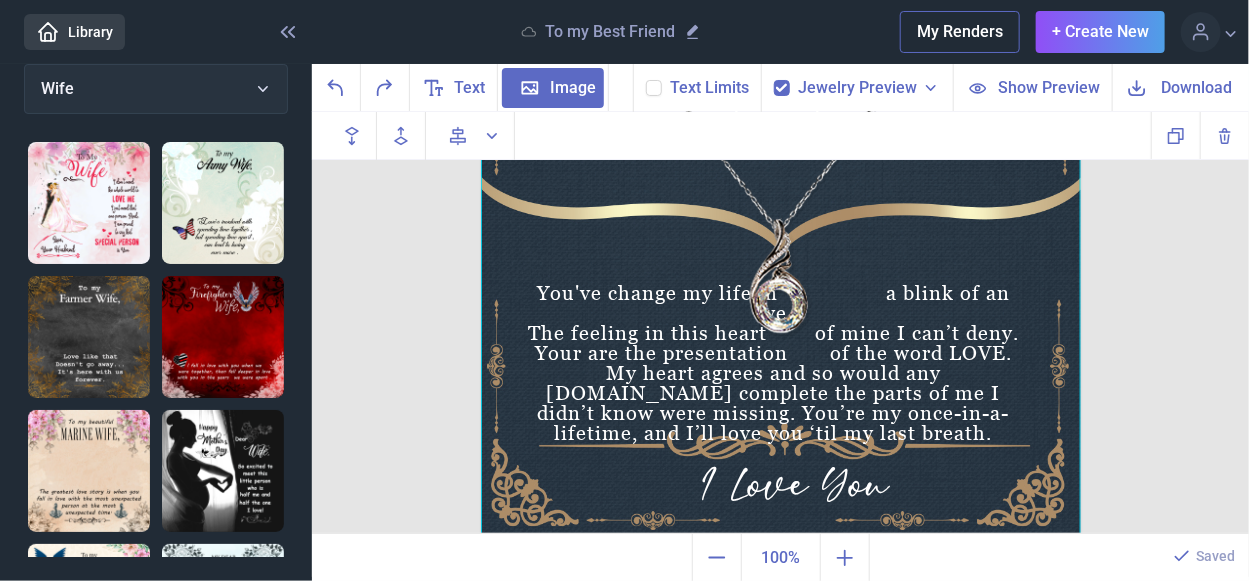 click 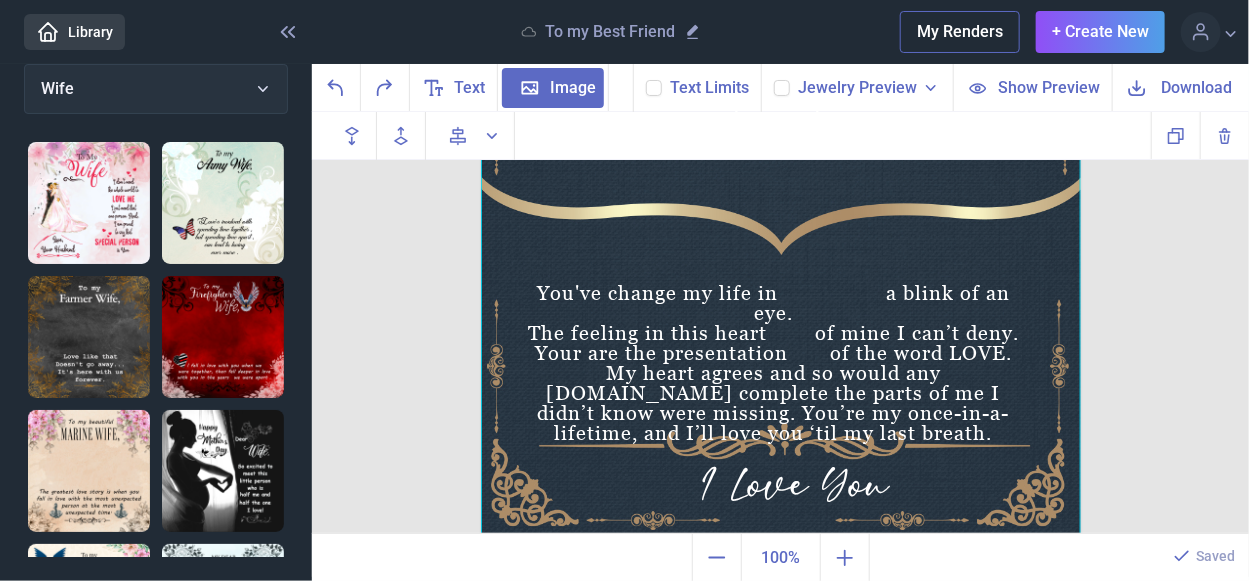 click 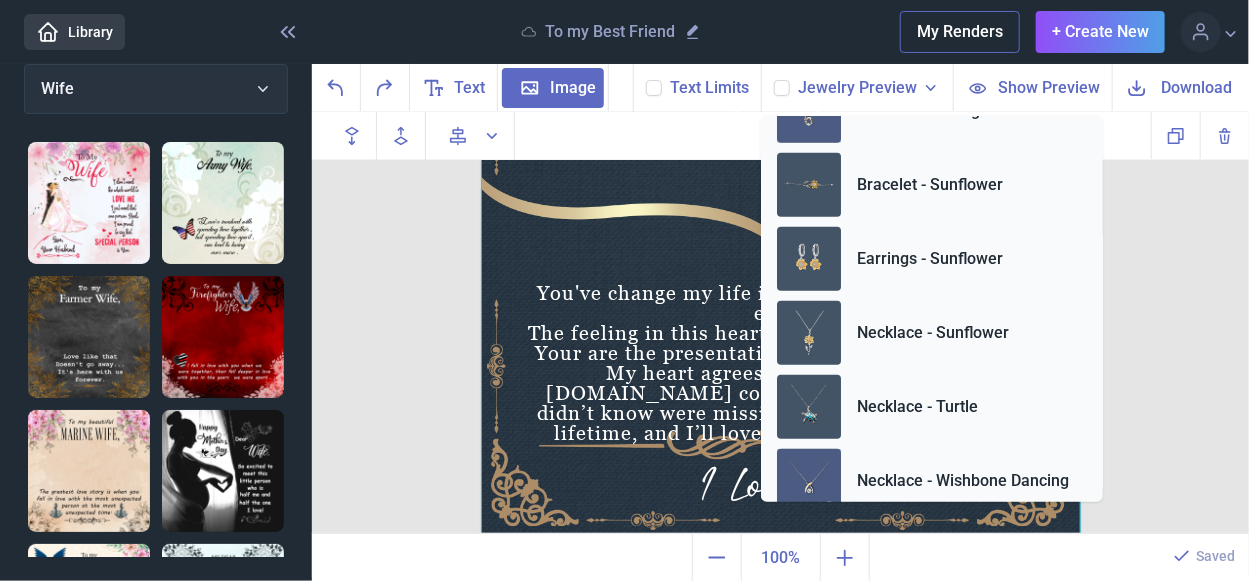 scroll, scrollTop: 746, scrollLeft: 0, axis: vertical 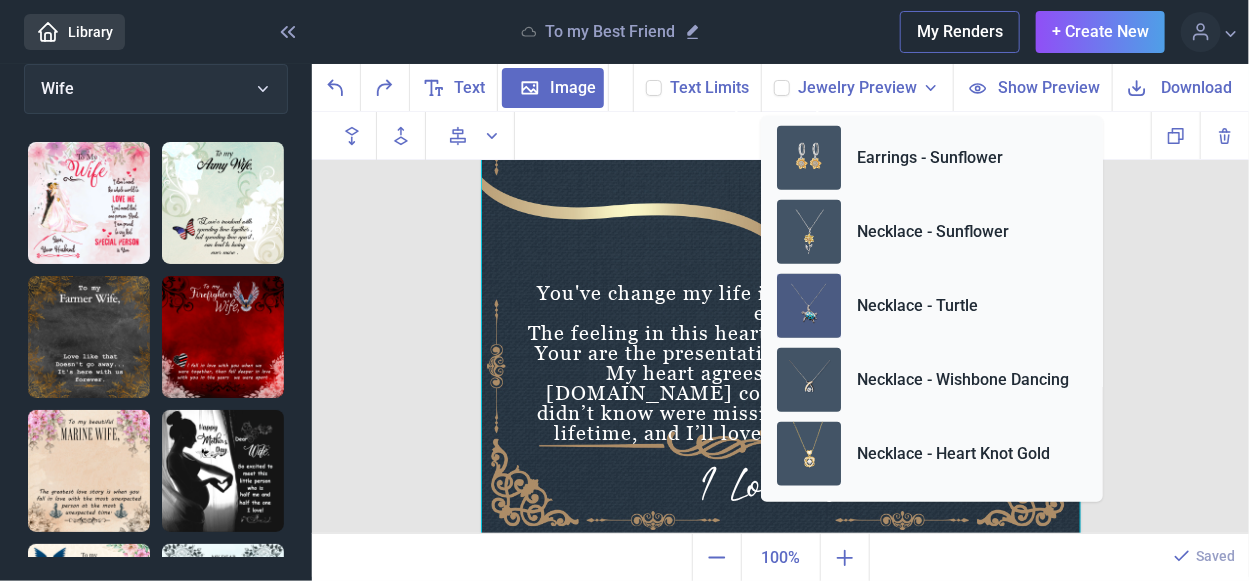 click at bounding box center (809, 306) 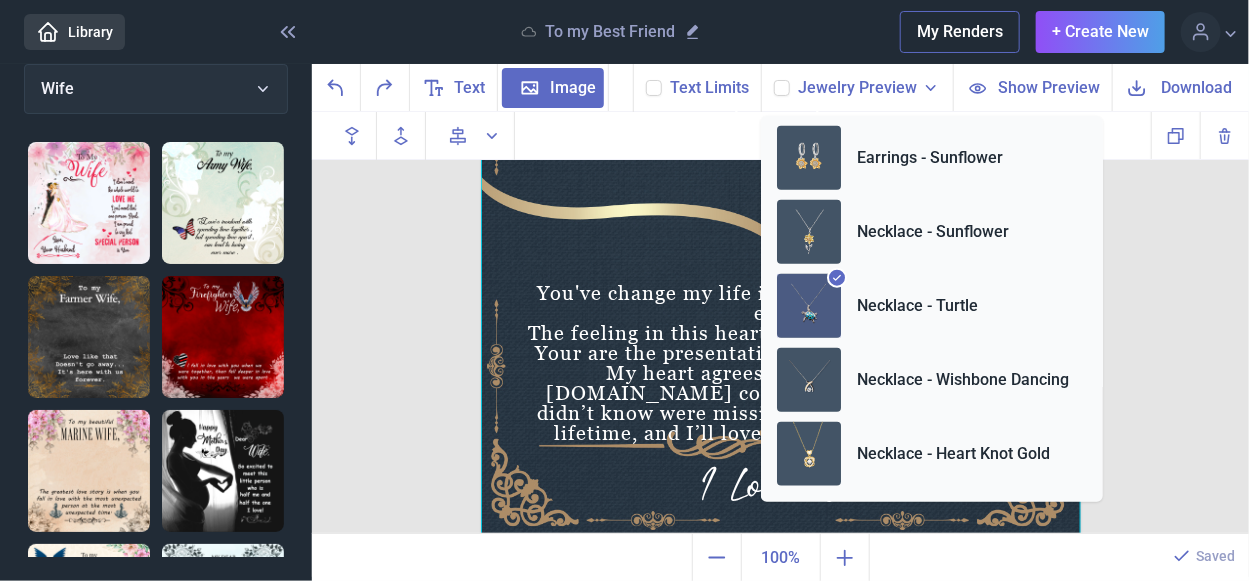 click at bounding box center [781, 236] 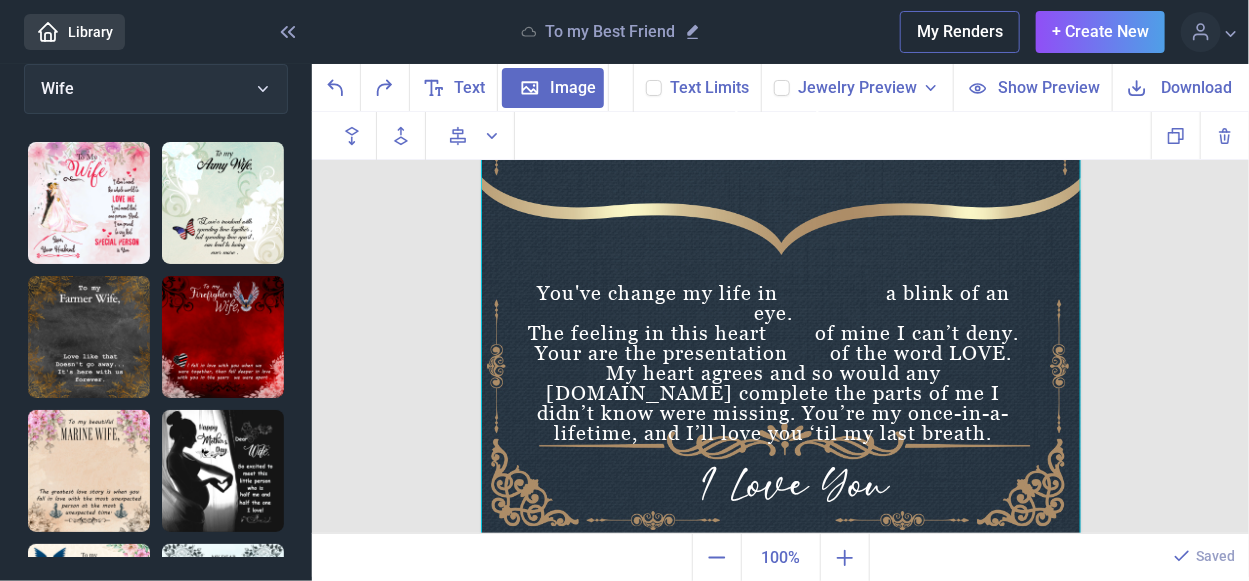click 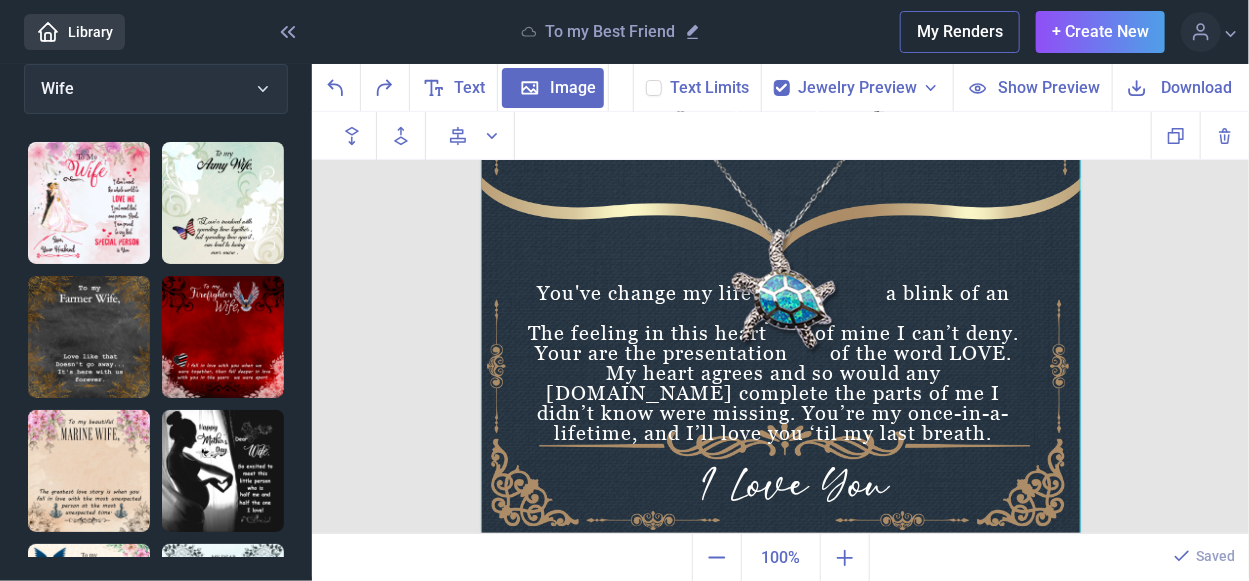 click 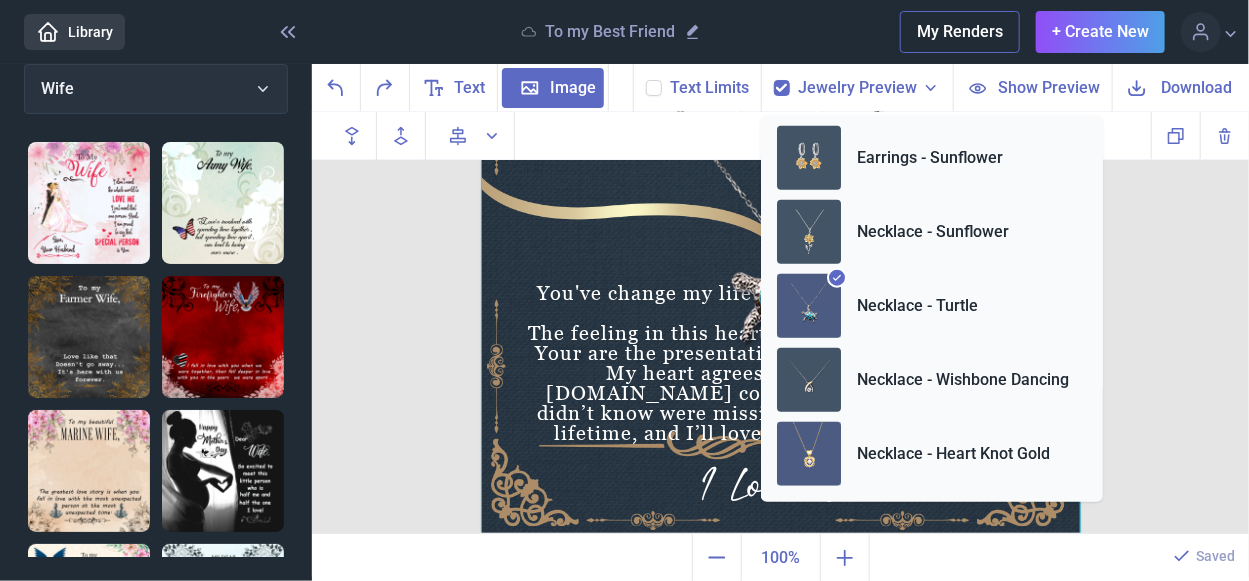 click at bounding box center (809, 454) 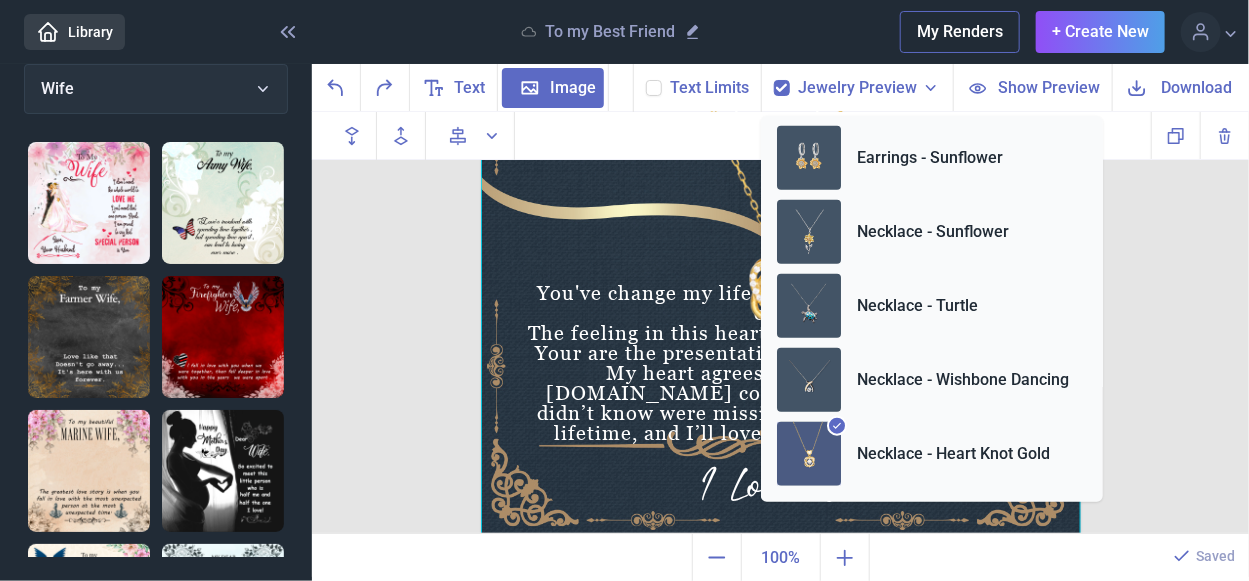 click at bounding box center (781, 236) 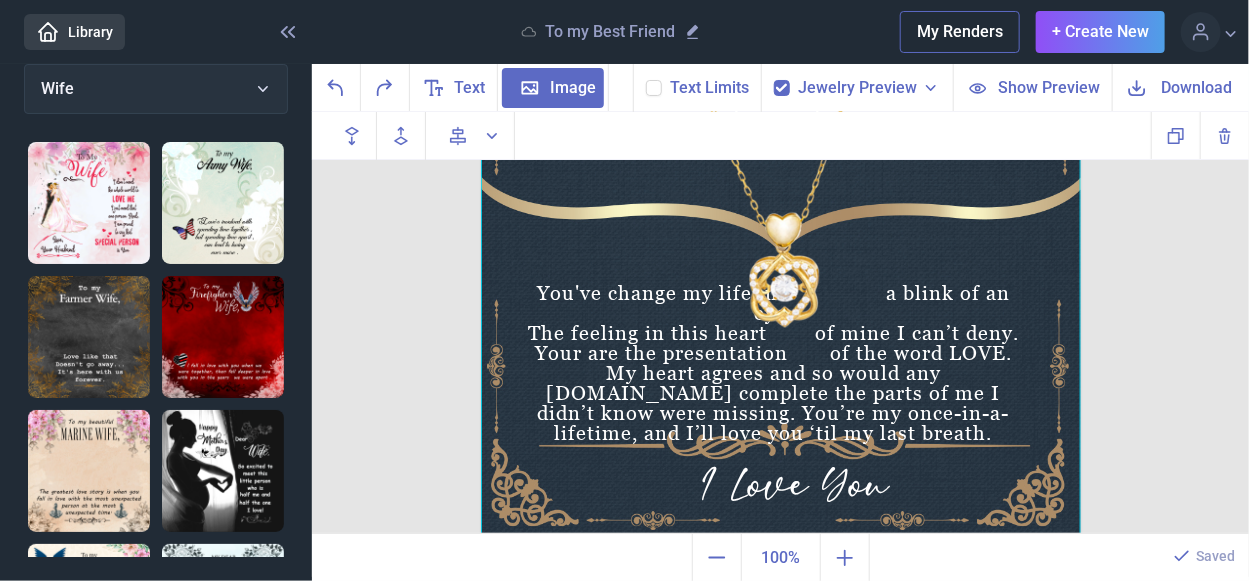 click at bounding box center [781, 236] 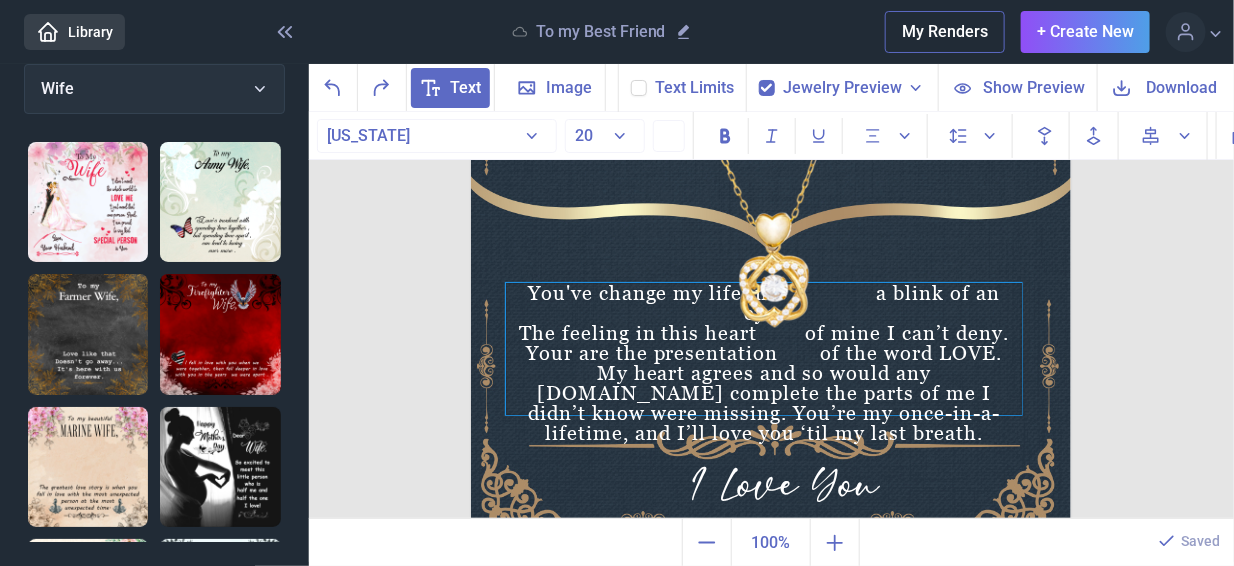 click on "You've change my life in                  a blink of an eye. The feeling in this heart        of mine I can’t deny. Your are the presentation       of the word LOVE. My heart agrees and so would any [DOMAIN_NAME] complete the parts of me I didn’t know were missing. You’re my once-in-a-lifetime, and I’ll love you ‘til my last breath." at bounding box center (764, 349) 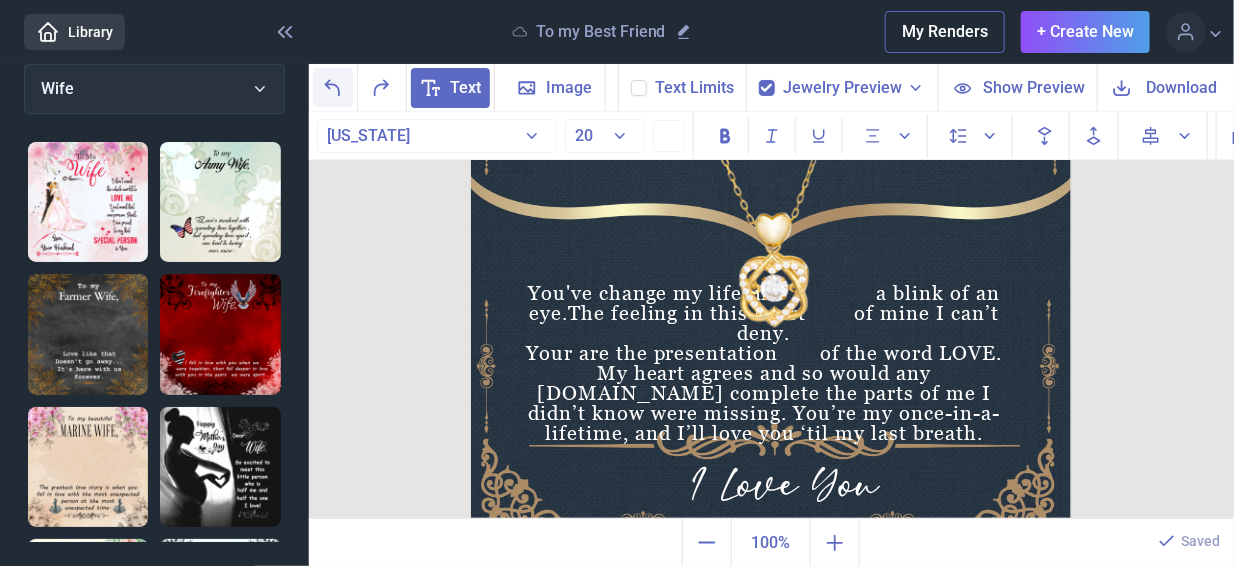 click 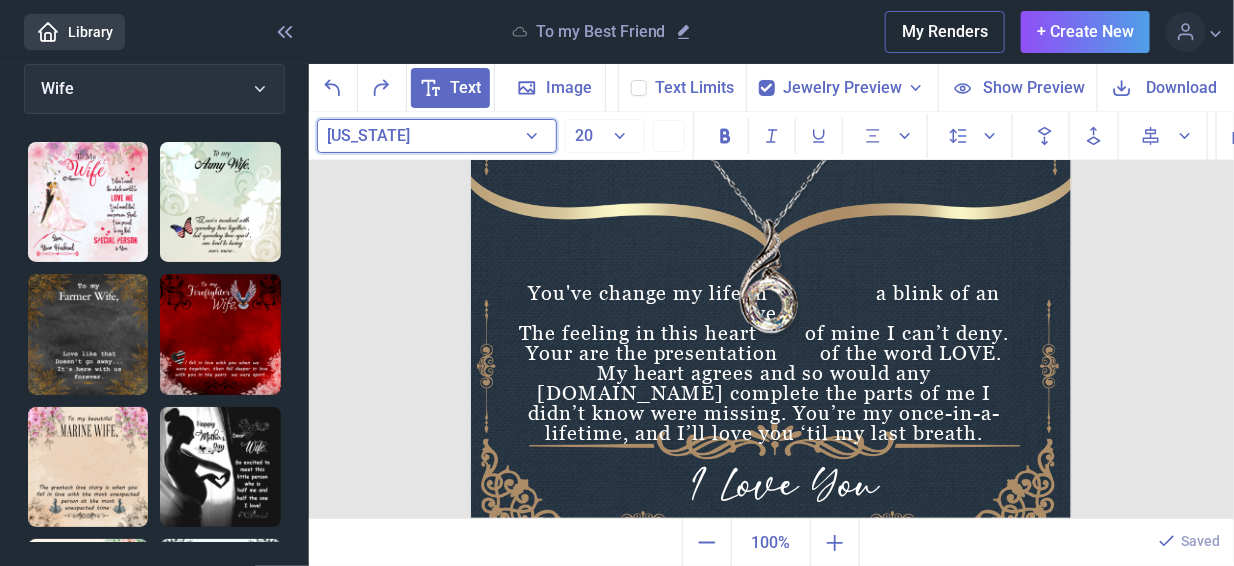 click on "[US_STATE]" at bounding box center [369, 135] 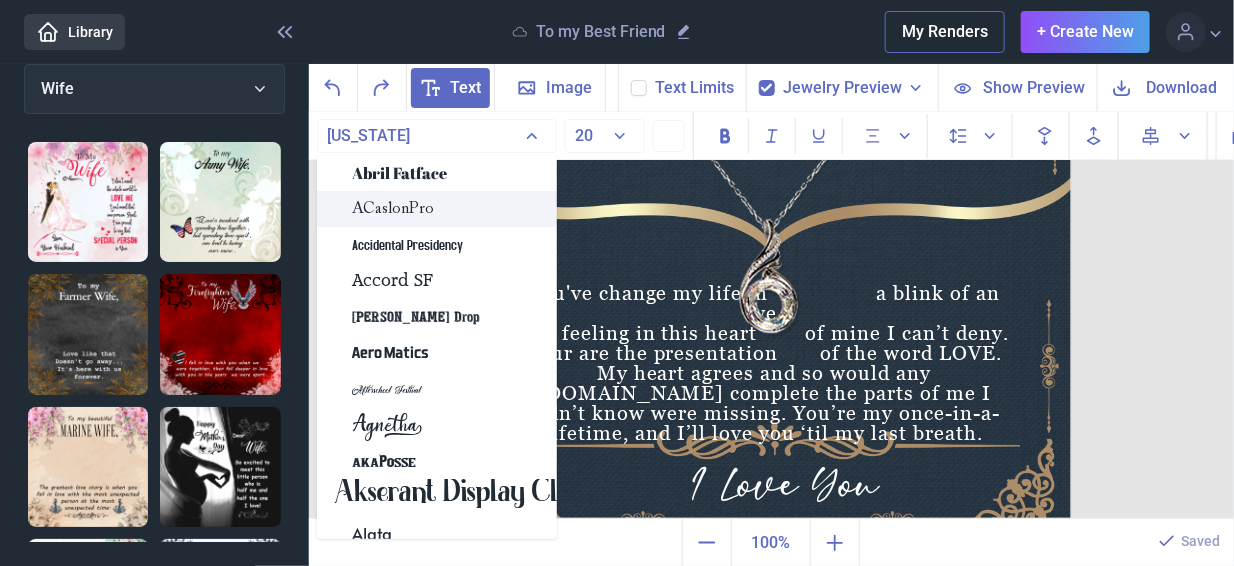 click on "ACaslonPro" at bounding box center [394, 209] 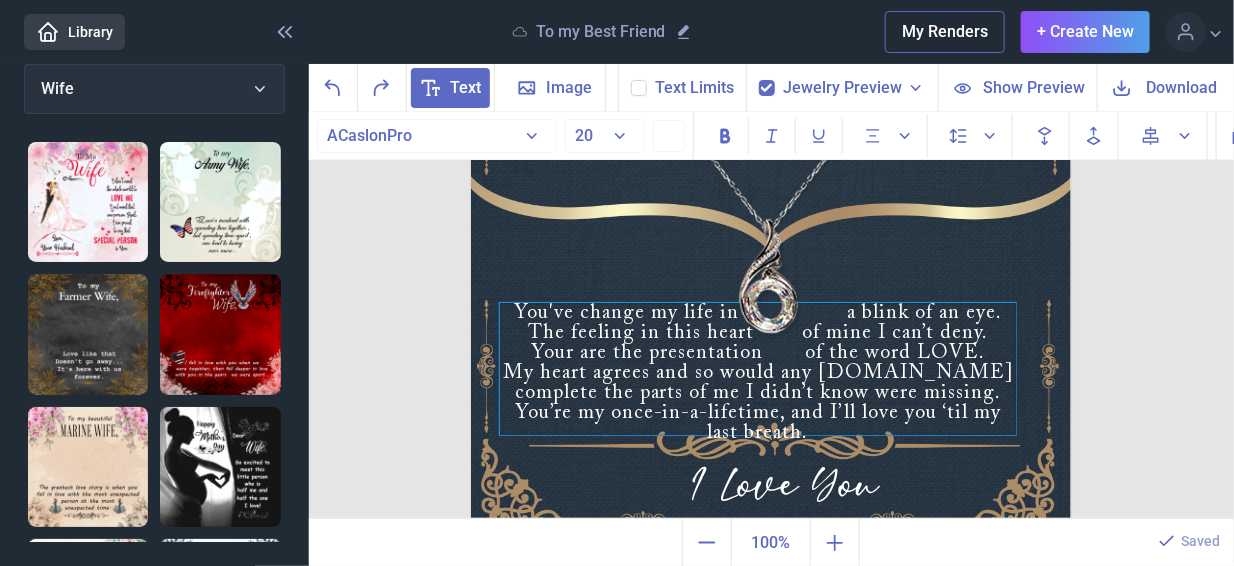 drag, startPoint x: 567, startPoint y: 362, endPoint x: 561, endPoint y: 382, distance: 20.880613 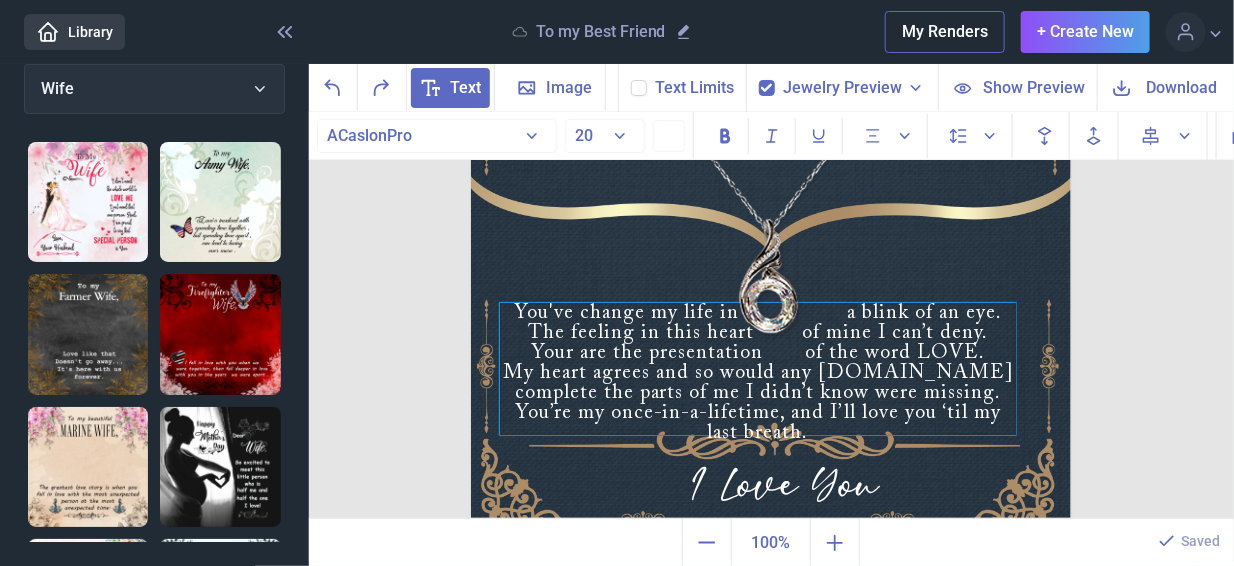 click on "You've change my life in                  a blink of an eye. The feeling in this heart        of mine I can’t deny. Your are the presentation       of the word LOVE. My heart agrees and so would any [DOMAIN_NAME] complete the parts of me I didn’t know were missing. You’re my once-in-a-lifetime, and I’ll love you ‘til my last breath." at bounding box center (758, 369) 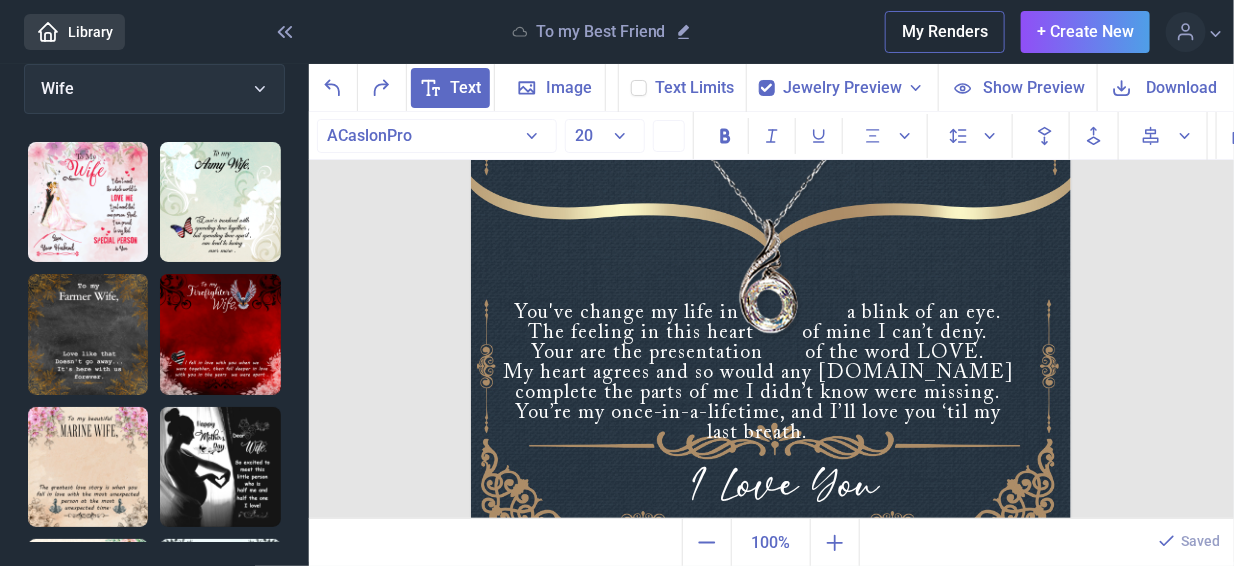 click at bounding box center (771, 236) 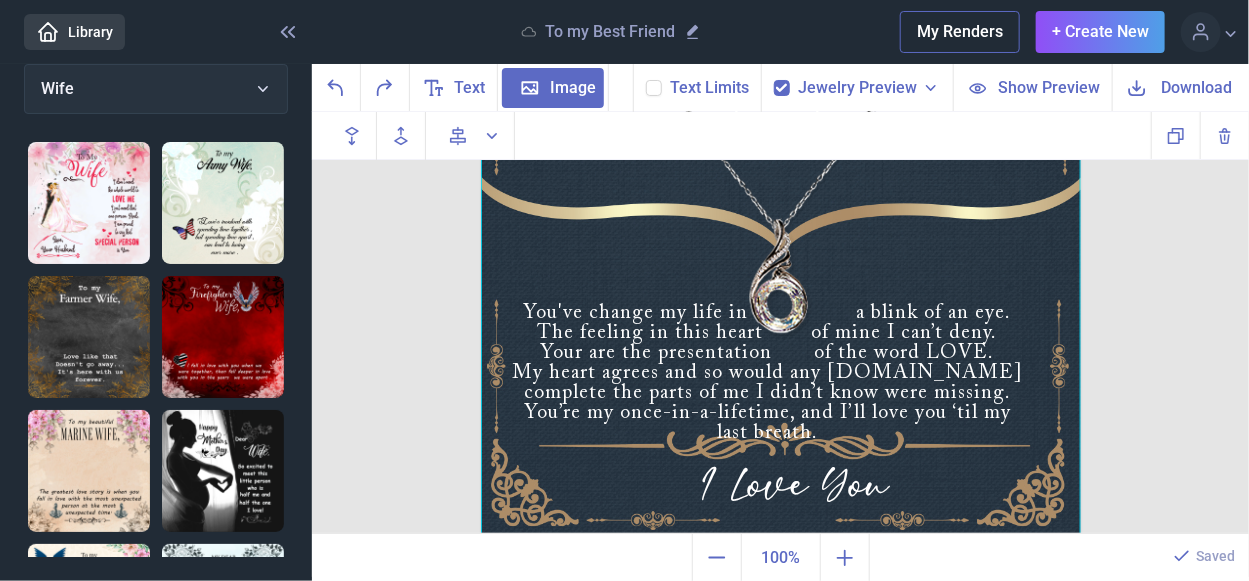 click on "Jewelry Preview" at bounding box center [857, 88] 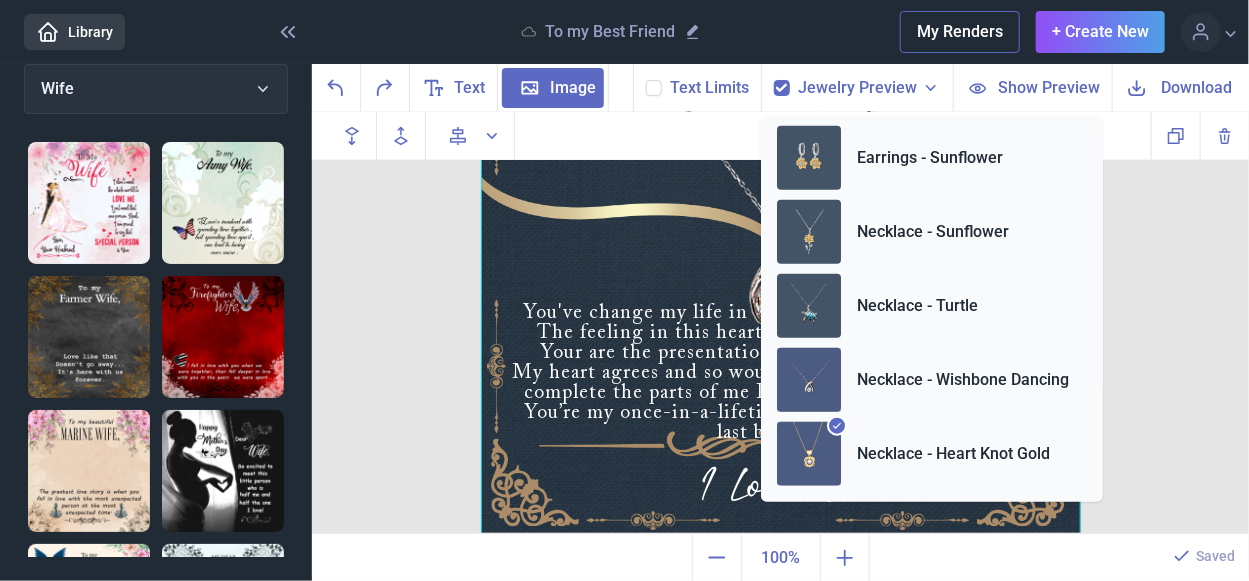 click at bounding box center [809, 380] 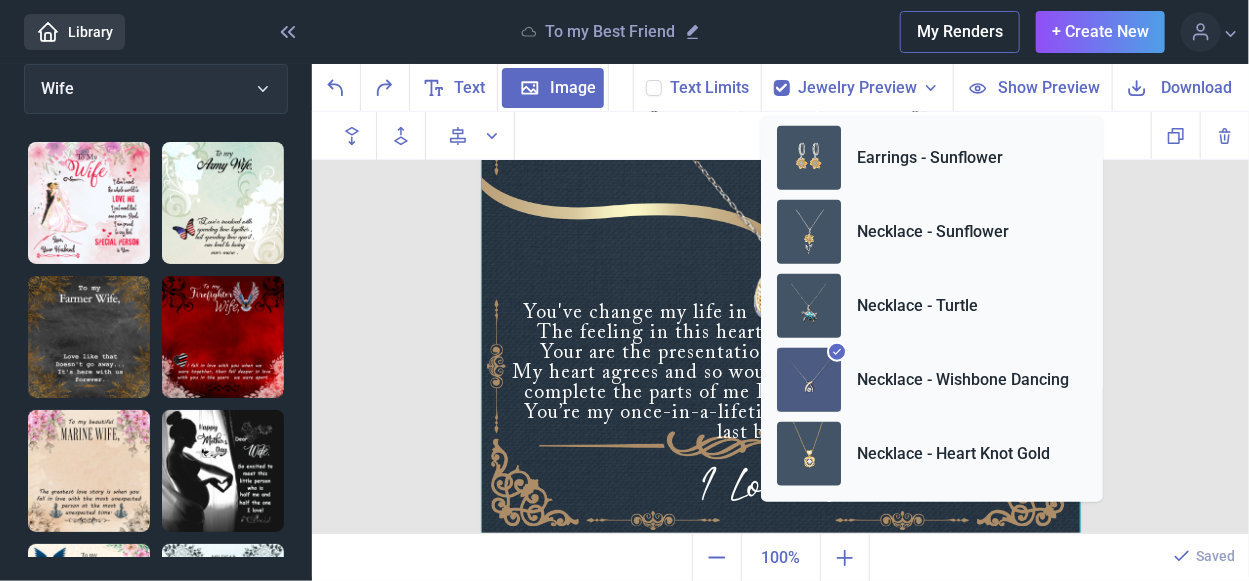 click at bounding box center (781, 236) 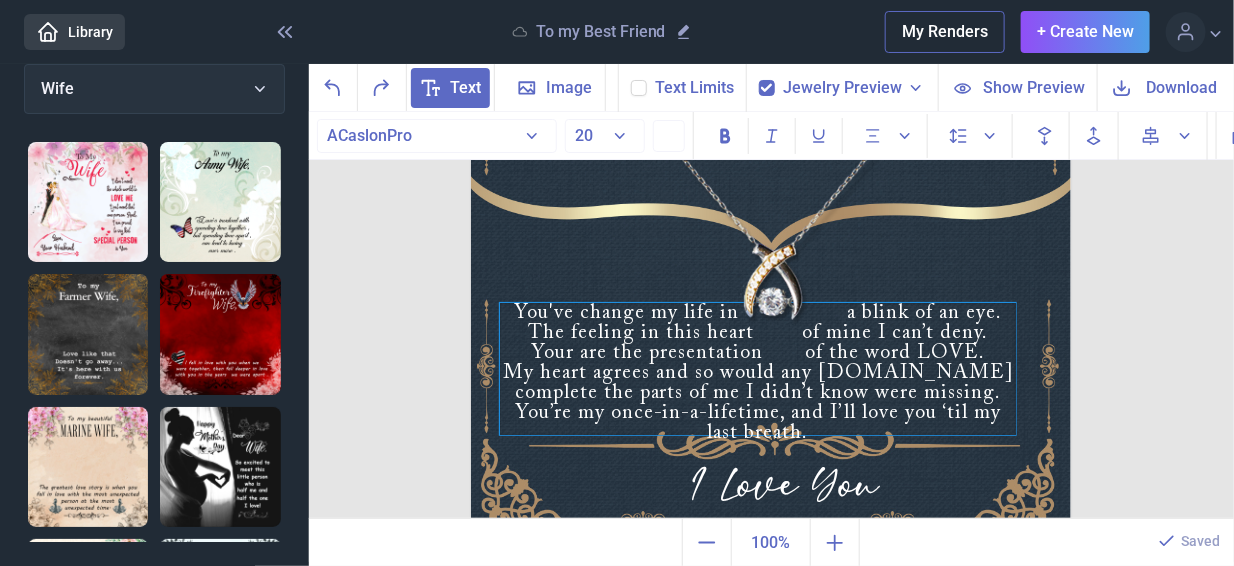 click on "You've change my life in                  a blink of an eye. The feeling in this heart        of mine I can’t deny. Your are the presentation       of the word LOVE. My heart agrees and so would any [DOMAIN_NAME] complete the parts of me I didn’t know were missing. You’re my once-in-a-lifetime, and I’ll love you ‘til my last breath." at bounding box center [758, 369] 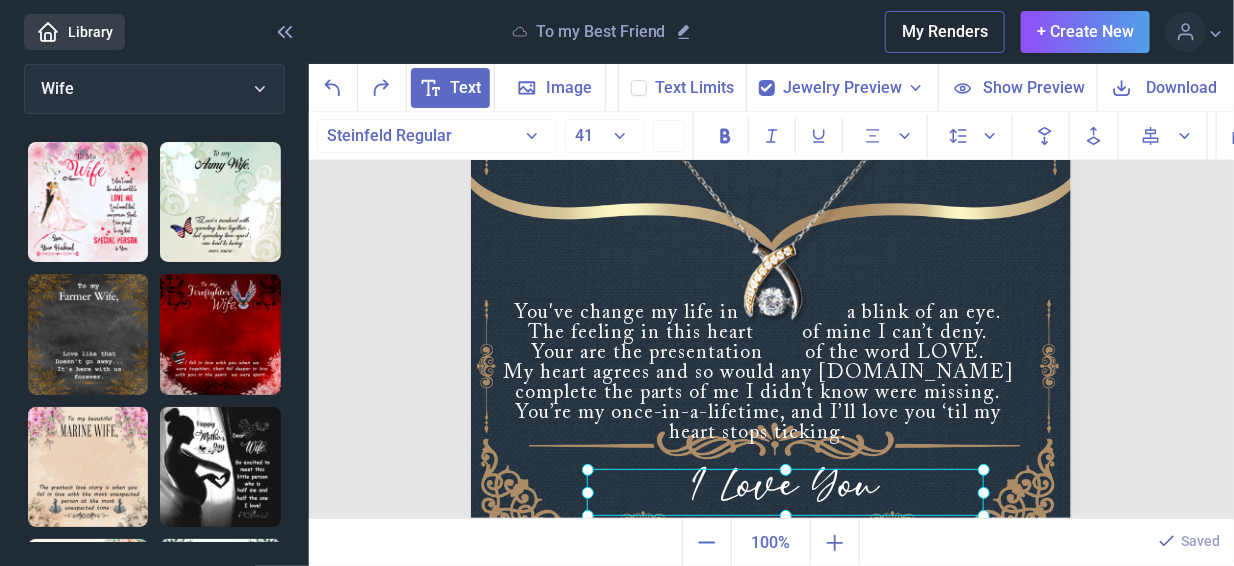 click on "I Love You" at bounding box center (471, -64) 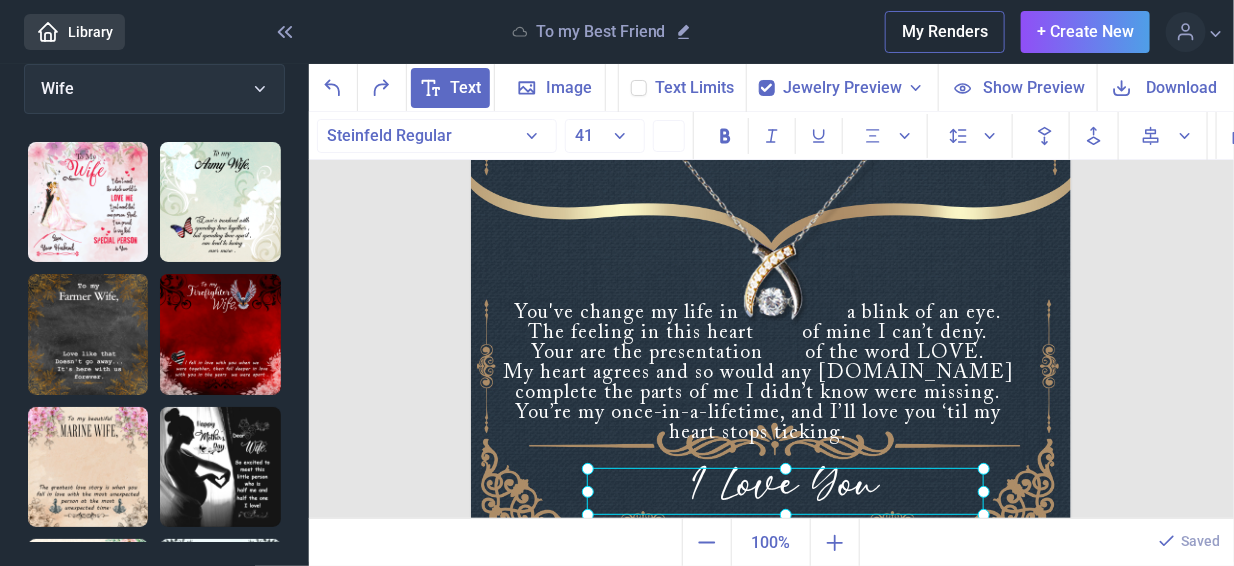 click at bounding box center (771, 236) 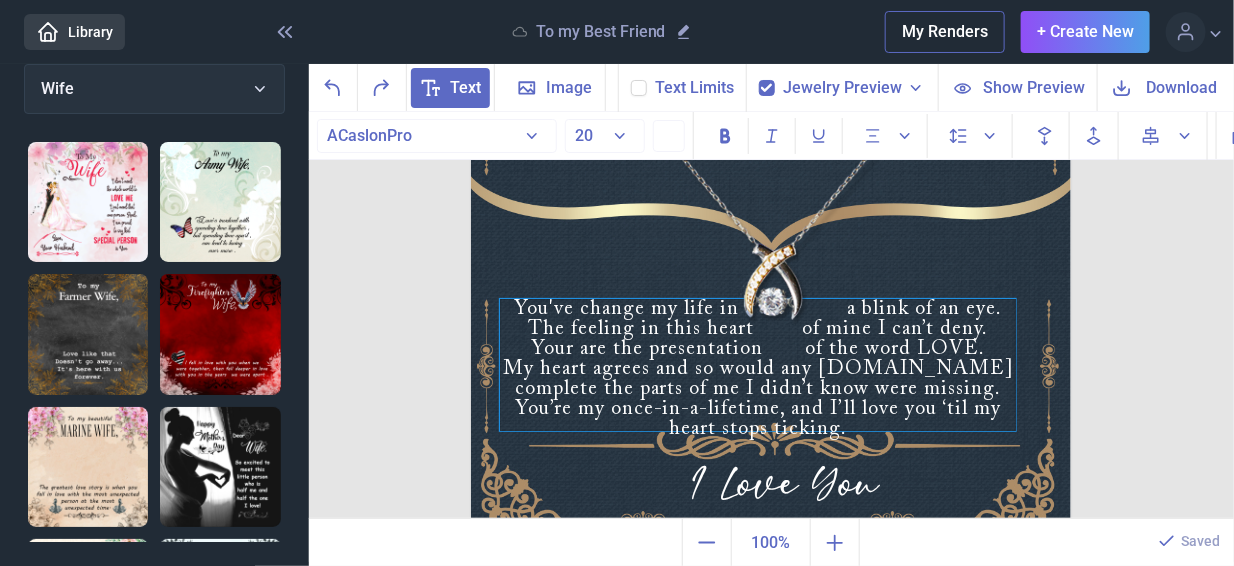 click on "You've change my life in                  a blink of an eye. The feeling in this heart        of mine I can’t deny. Your are the presentation       of the word LOVE. My heart agrees and so would any [DOMAIN_NAME] complete the parts of me I didn’t know were missing. You’re my once-in-a-lifetime, and I’ll love you ‘til my heart stops ticking." at bounding box center (758, 365) 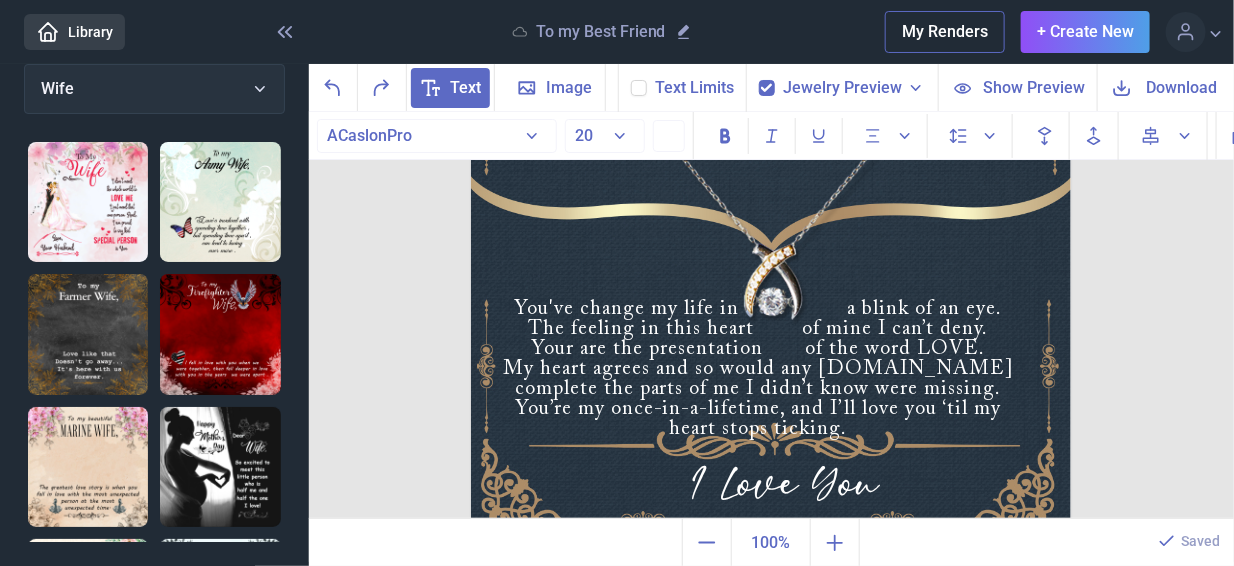click at bounding box center [771, 236] 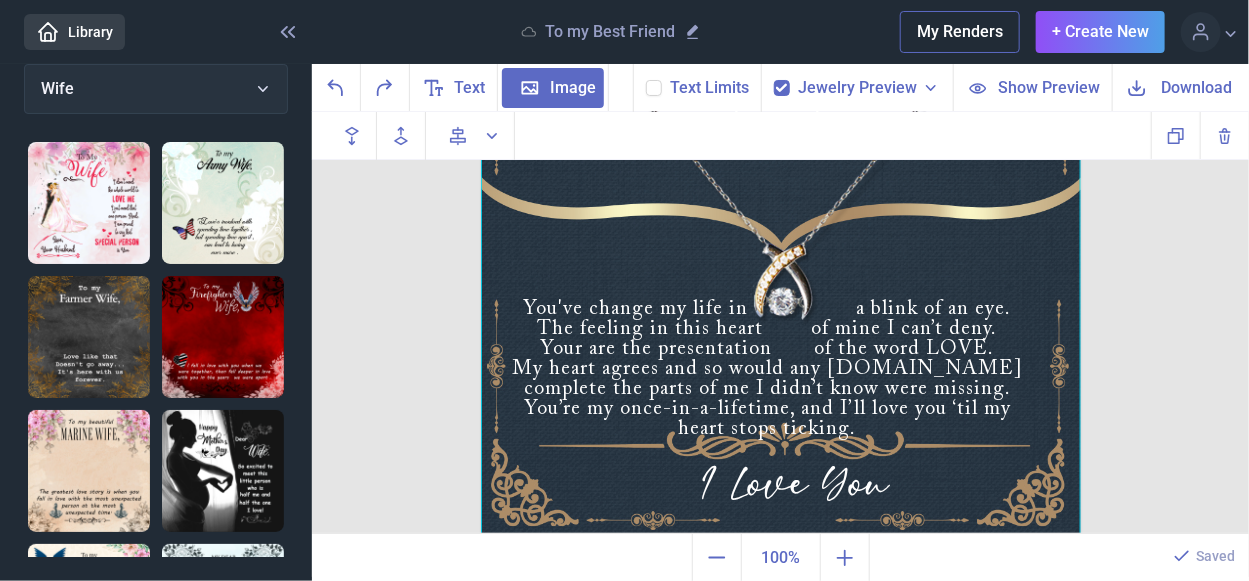 click 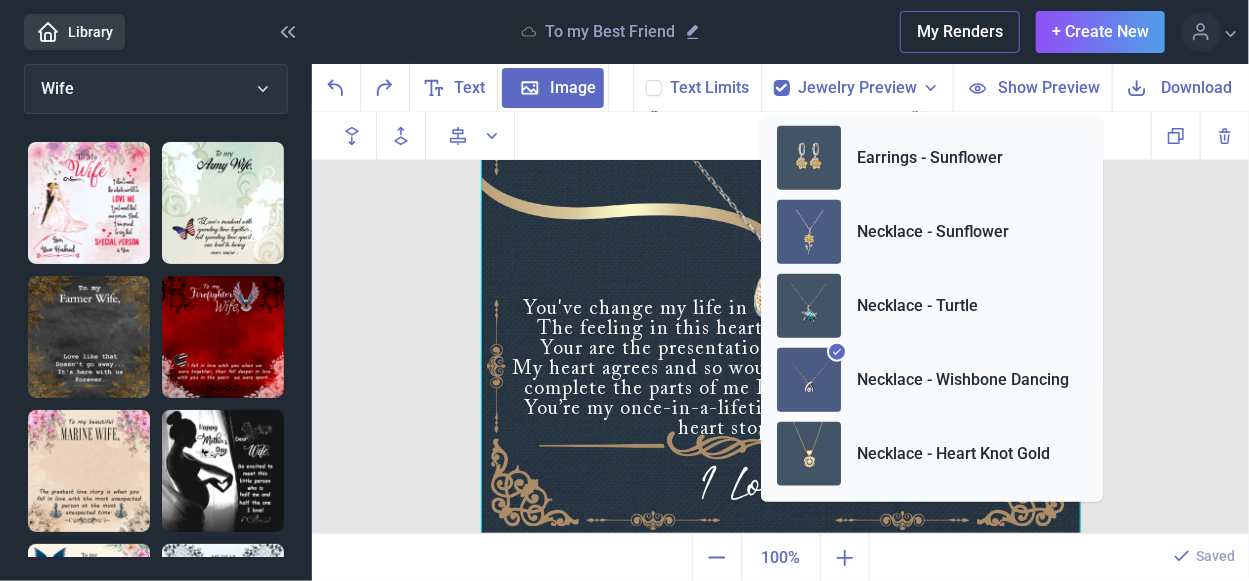 click at bounding box center [809, 232] 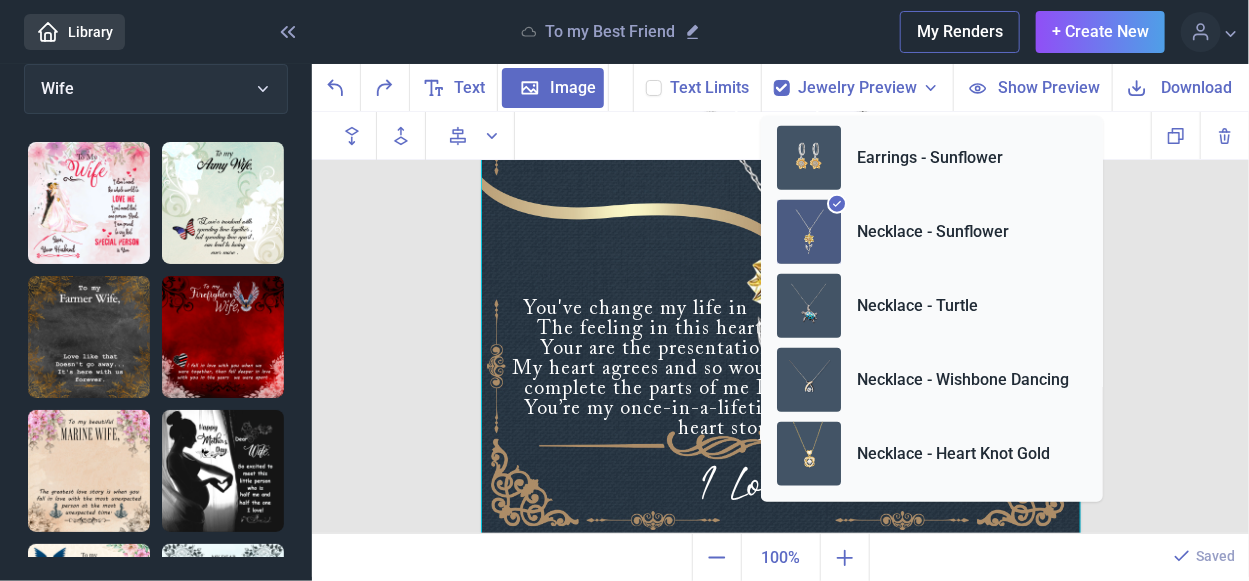 click at bounding box center (781, 236) 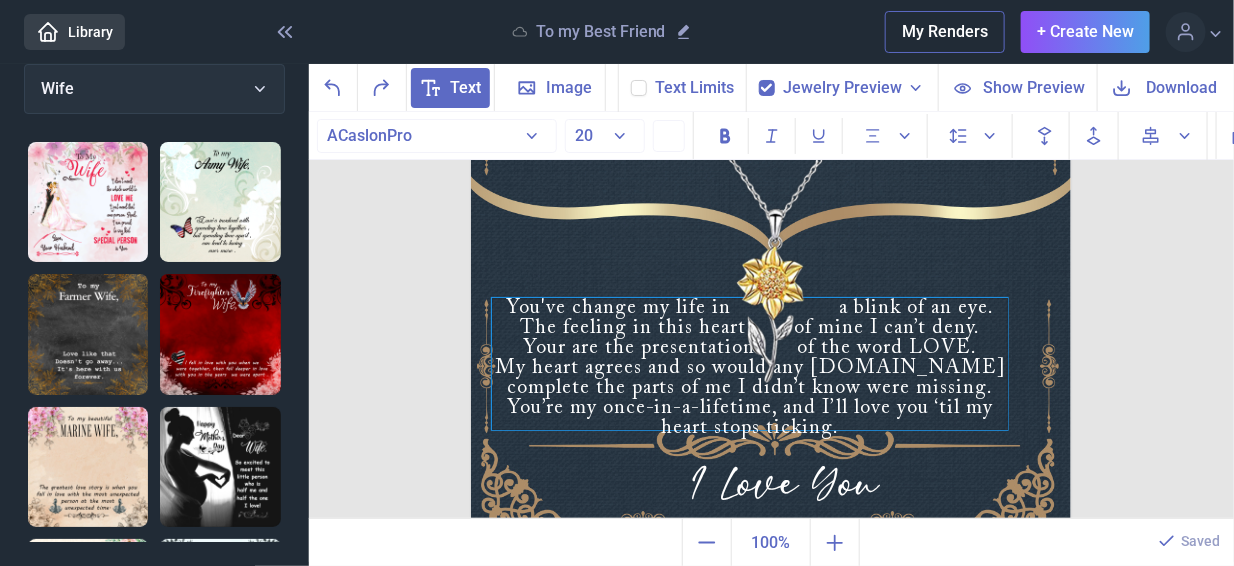 click on "You've change my life in                  a blink of an eye. The feeling in this heart        of mine I can’t deny. Your are the presentation       of the word LOVE. My heart agrees and so would any [DOMAIN_NAME] complete the parts of me I didn’t know were missing. You’re my once-in-a-lifetime, and I’ll love you ‘til my heart stops ticking." at bounding box center [750, 364] 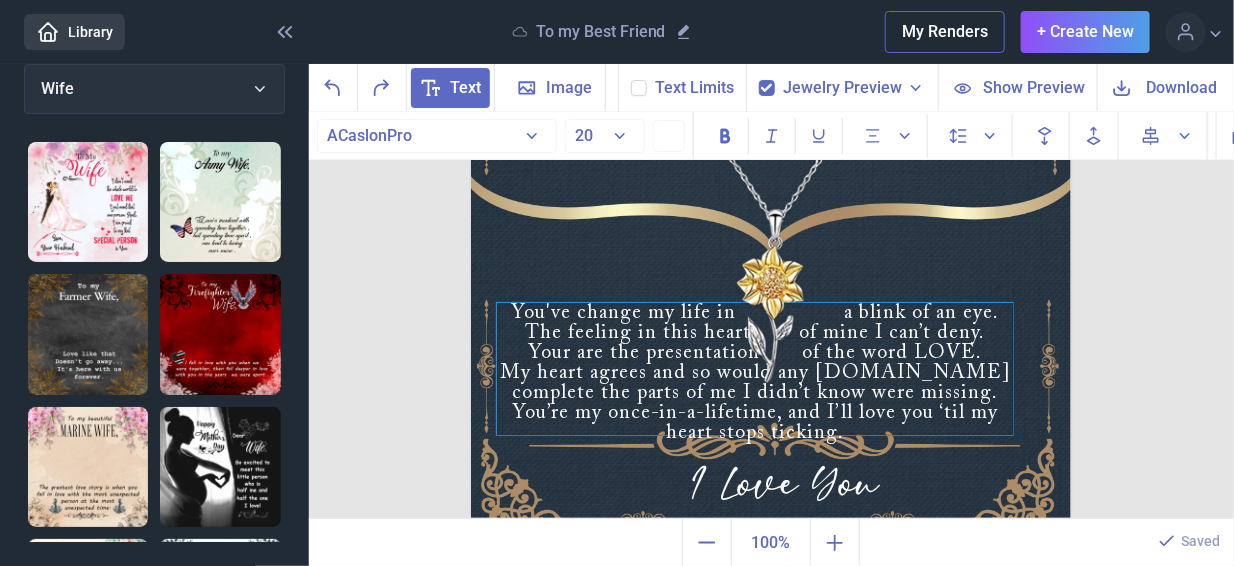 drag, startPoint x: 685, startPoint y: 329, endPoint x: 689, endPoint y: 339, distance: 10.770329 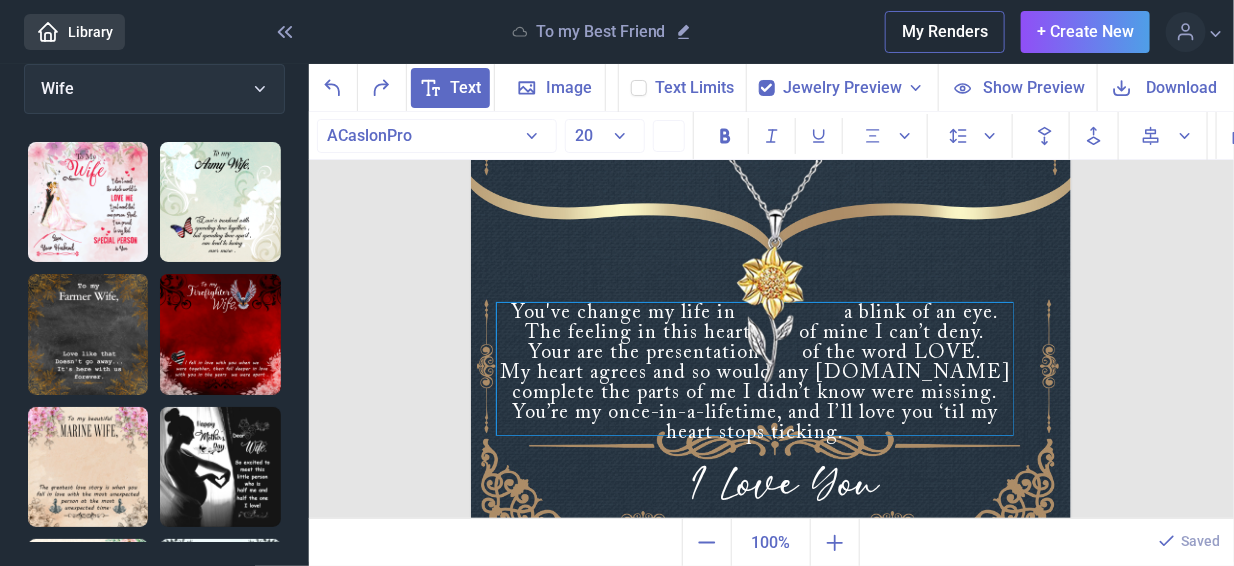 click on "You've change my life in                  a blink of an eye. The feeling in this heart        of mine I can’t deny. Your are the presentation       of the word LOVE. My heart agrees and so would any [DOMAIN_NAME] complete the parts of me I didn’t know were missing. You’re my once-in-a-lifetime, and I’ll love you ‘til my heart stops ticking." at bounding box center [755, 369] 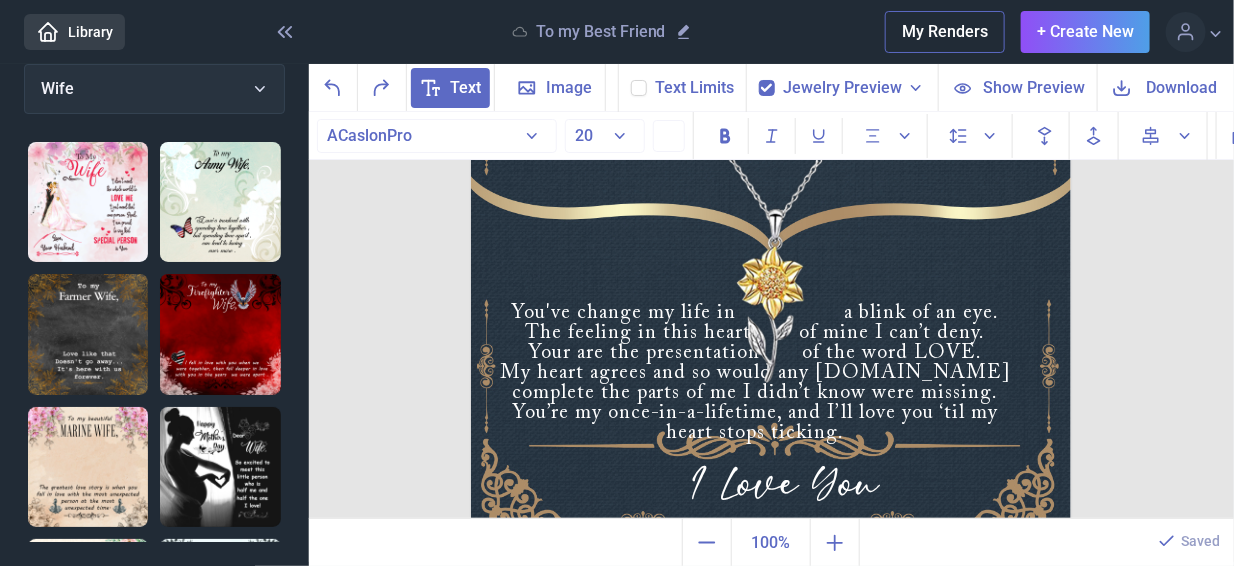 click at bounding box center [771, 236] 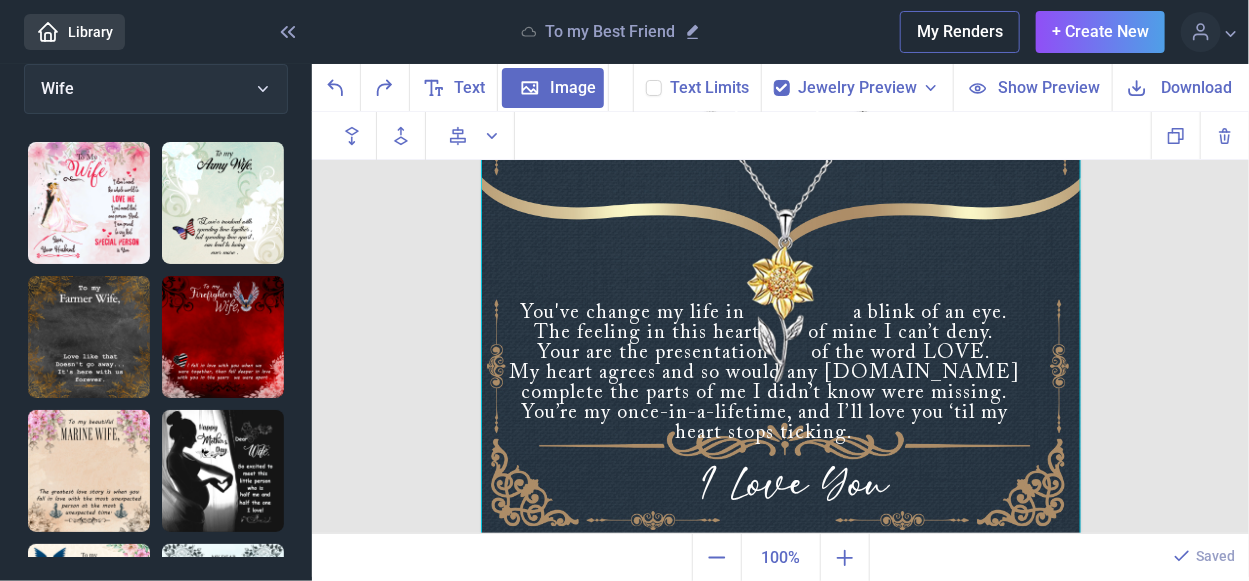 click 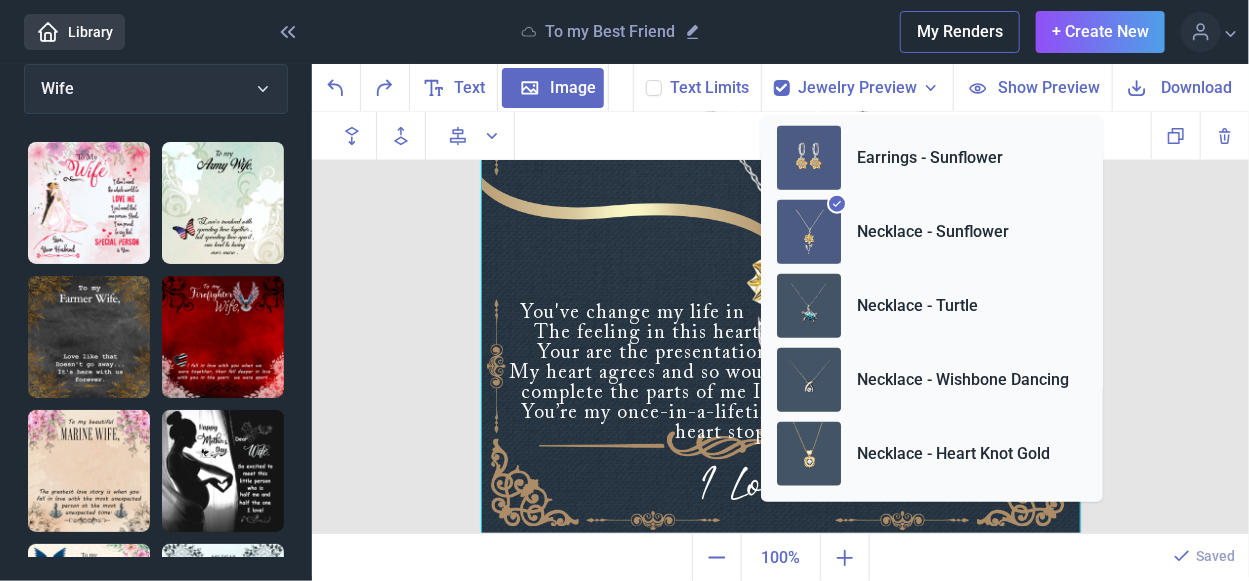 click at bounding box center (809, 158) 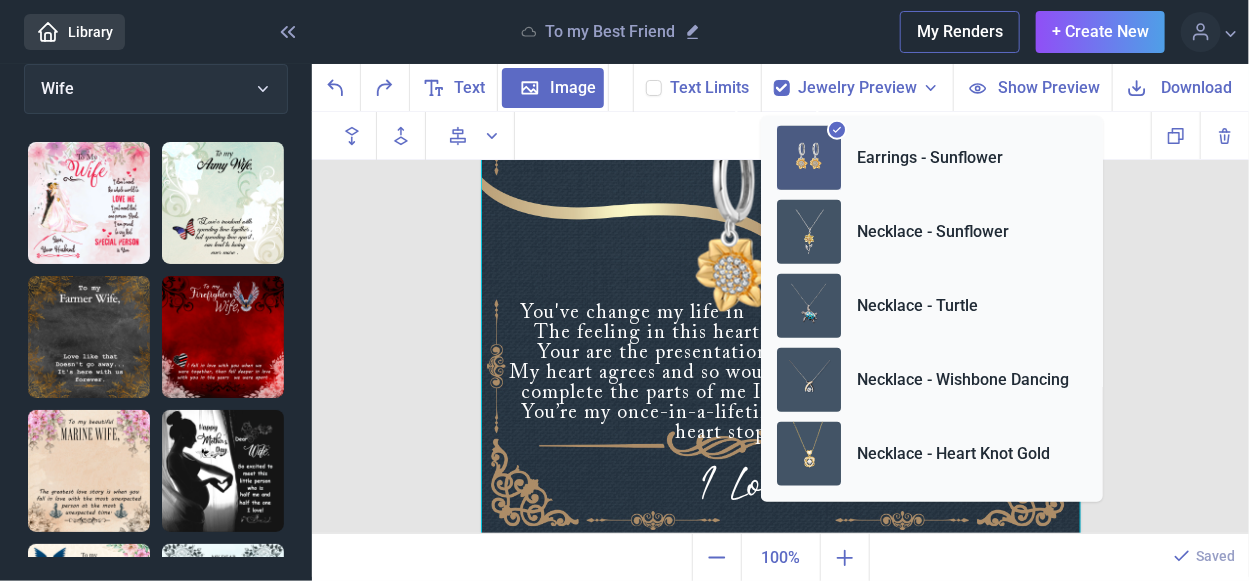 click at bounding box center (781, 236) 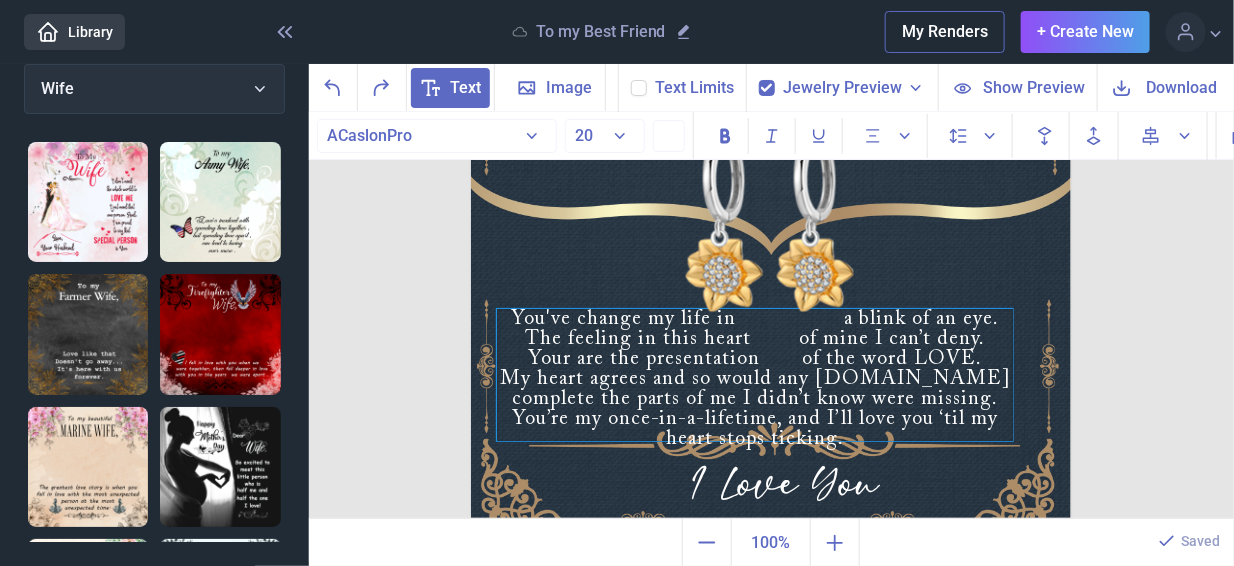 click on "You've change my life in                  a blink of an eye. The feeling in this heart        of mine I can’t deny. Your are the presentation       of the word LOVE. My heart agrees and so would any [DOMAIN_NAME] complete the parts of me I didn’t know were missing. You’re my once-in-a-lifetime, and I’ll love you ‘til my heart stops ticking." at bounding box center [755, 375] 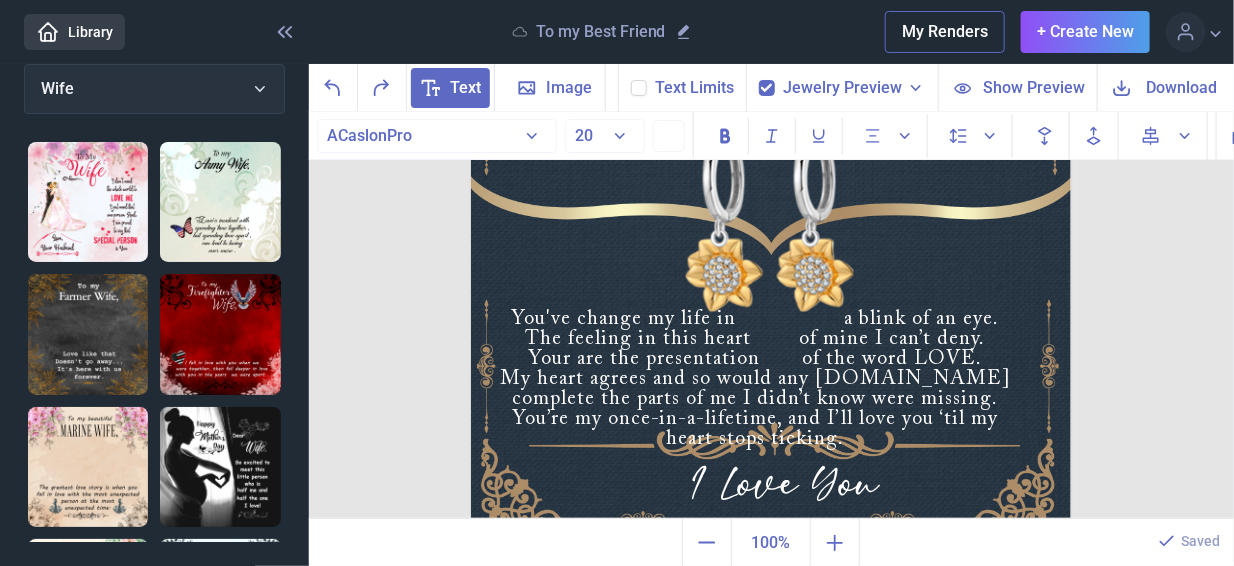 click at bounding box center (771, 236) 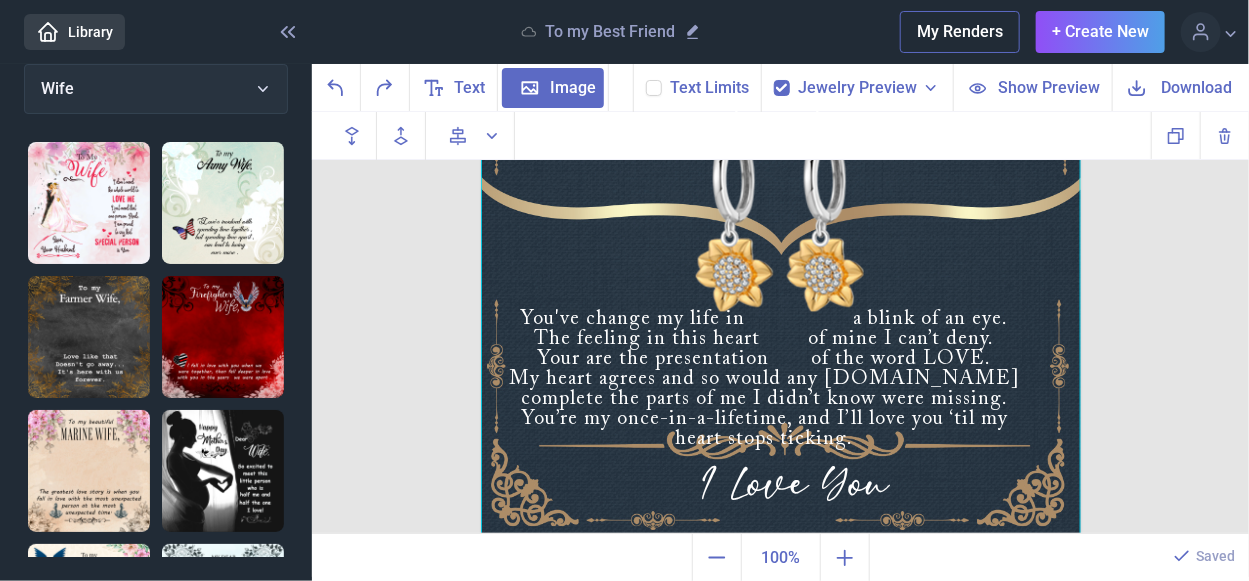 click 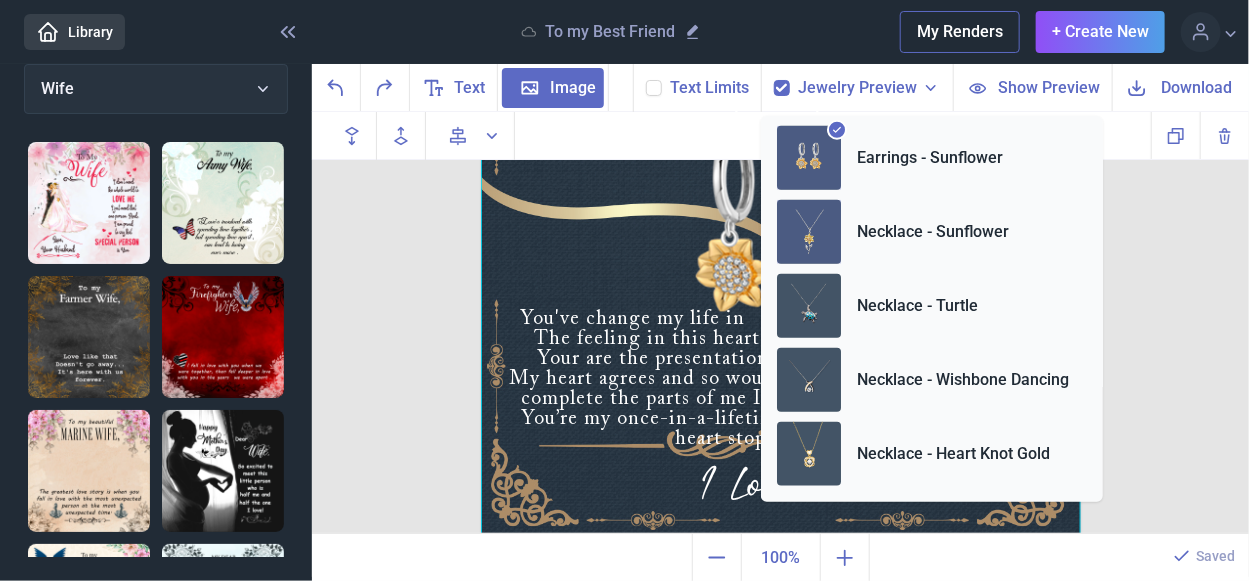 click at bounding box center [809, 232] 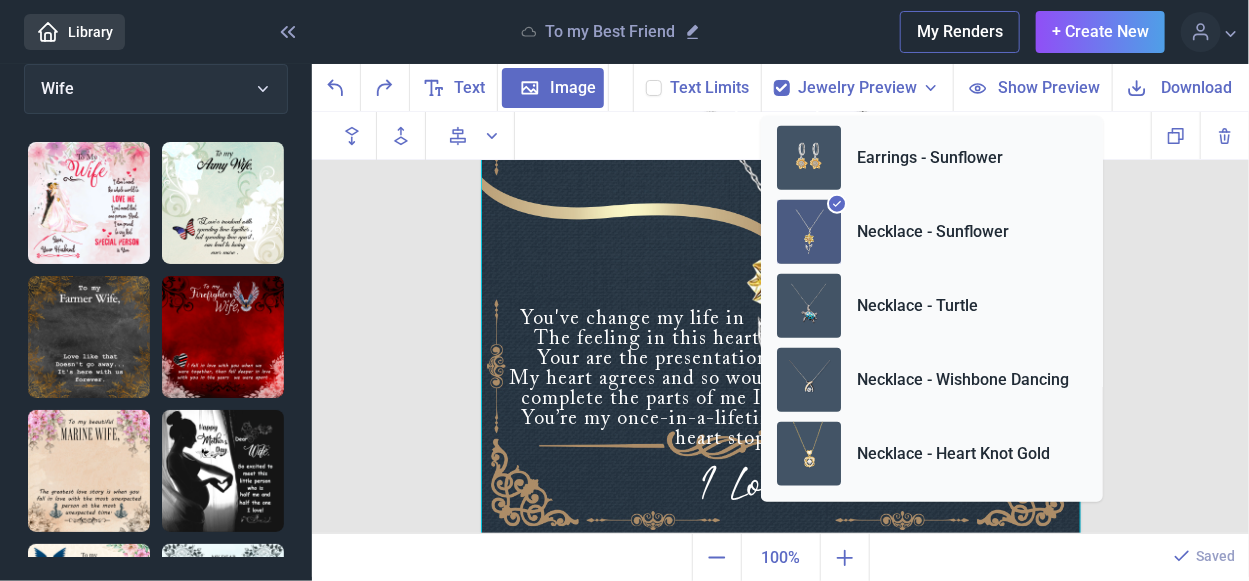 click at bounding box center (781, 236) 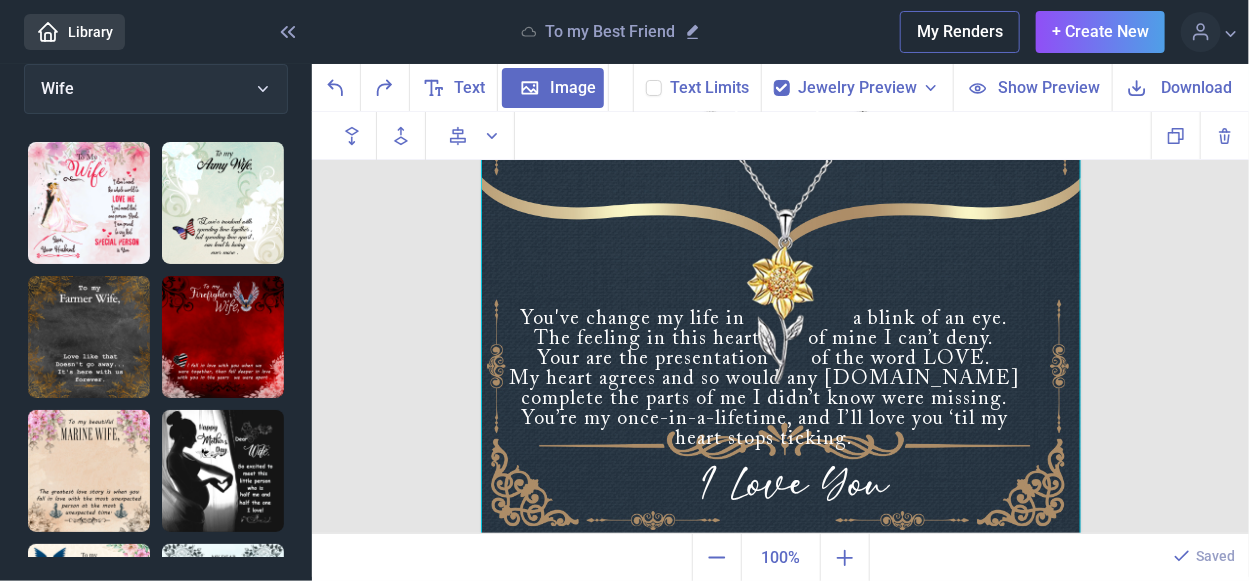 click 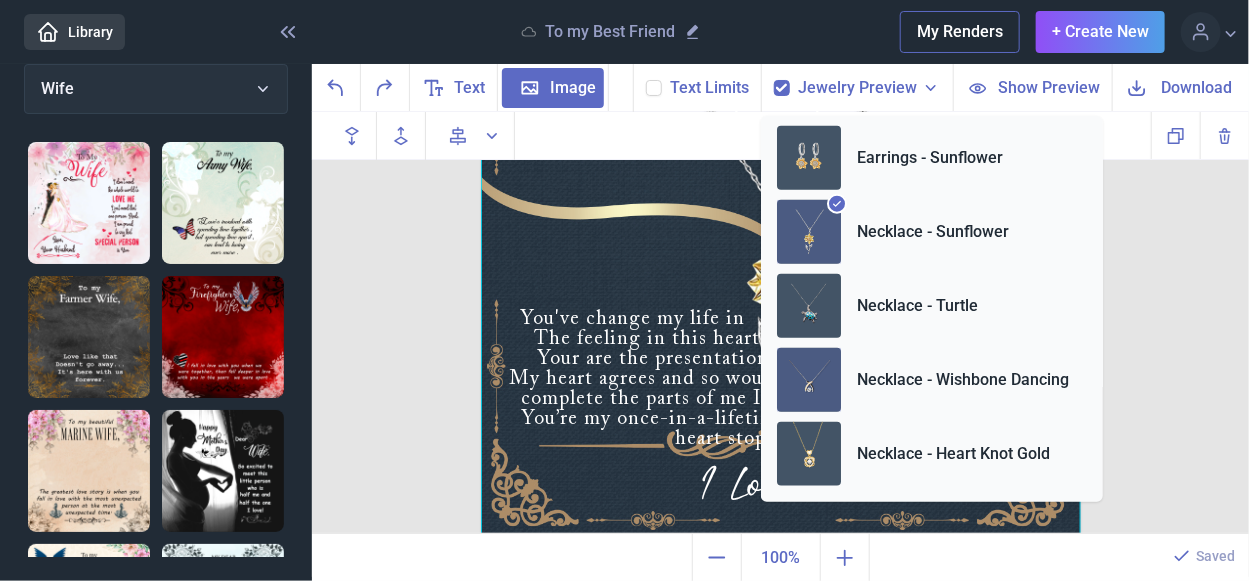 click at bounding box center (809, 380) 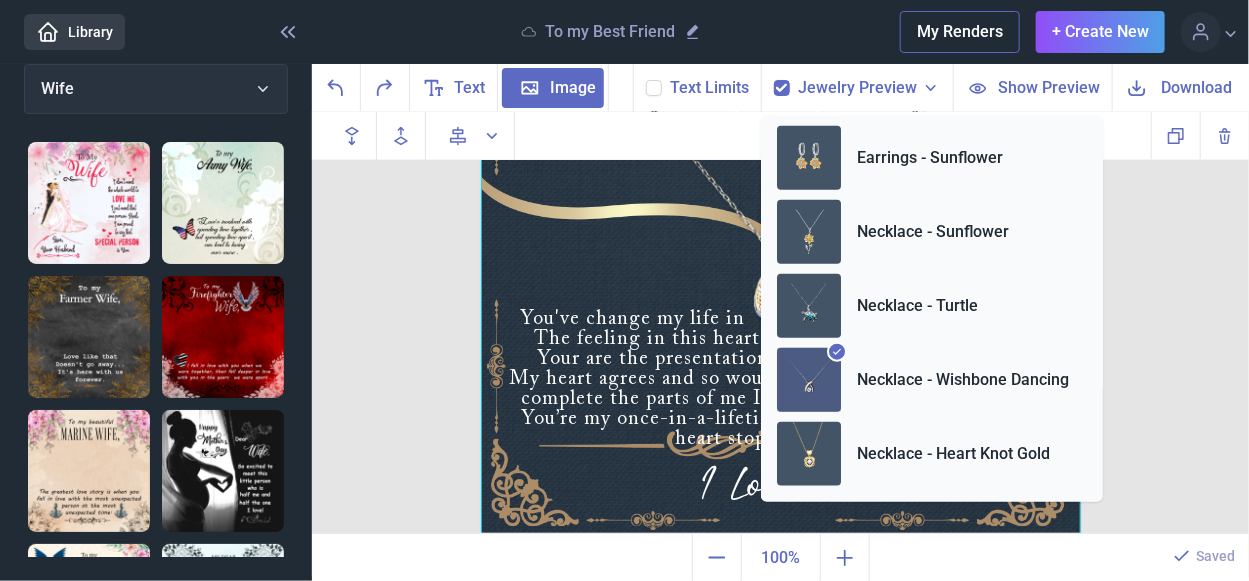 click at bounding box center (781, 236) 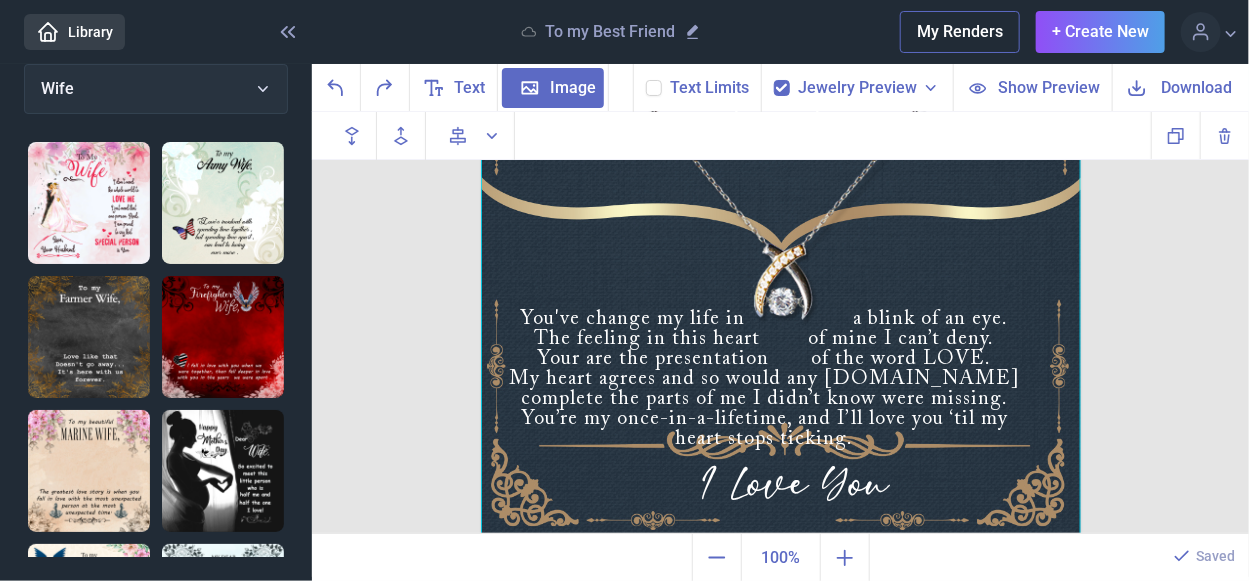 click at bounding box center (781, 236) 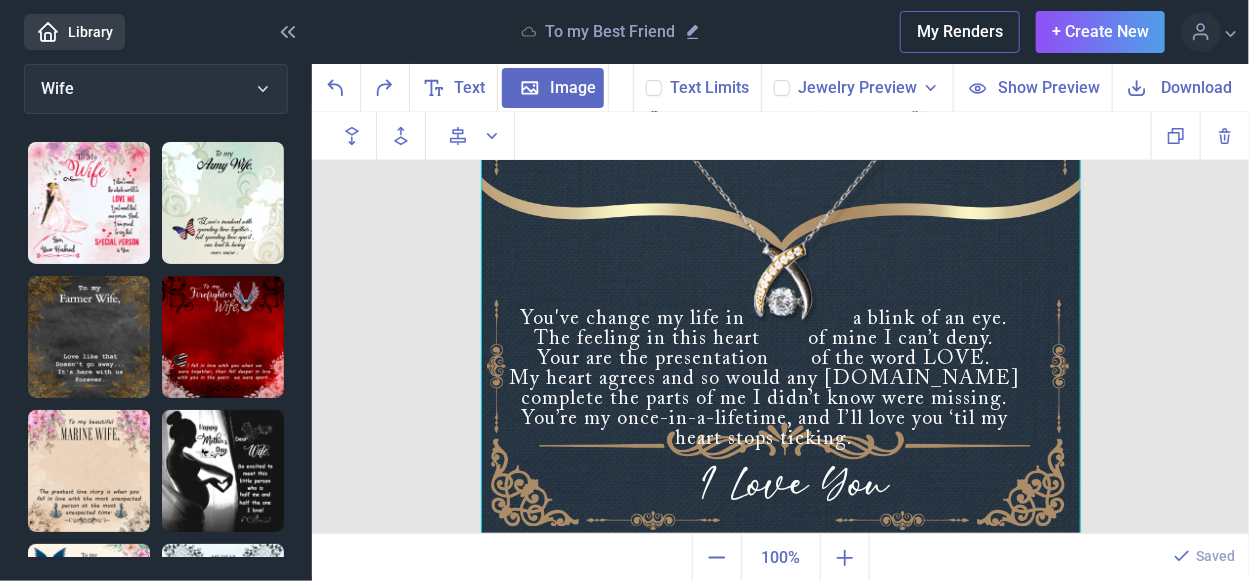 checkbox on "false" 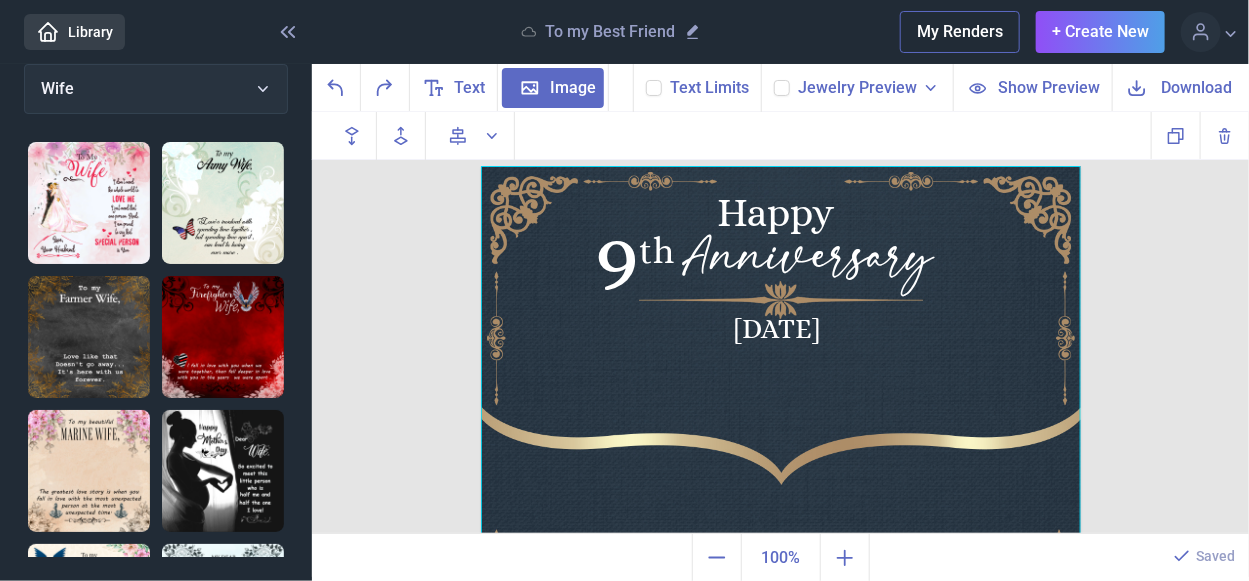 scroll, scrollTop: 0, scrollLeft: 0, axis: both 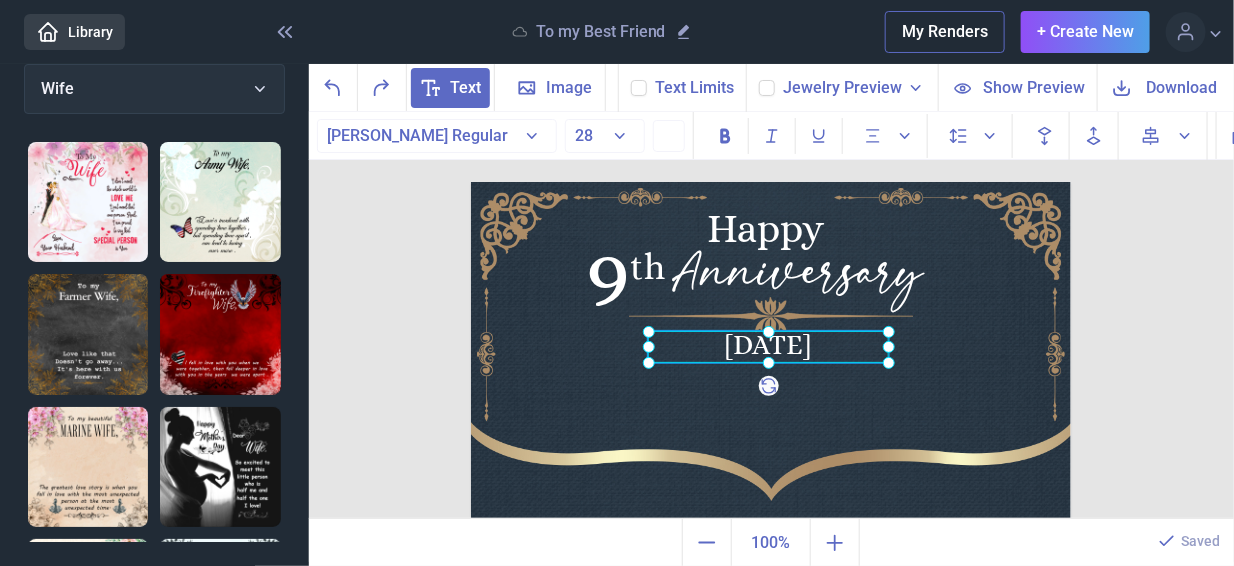 click on "[DATE]" at bounding box center (471, 182) 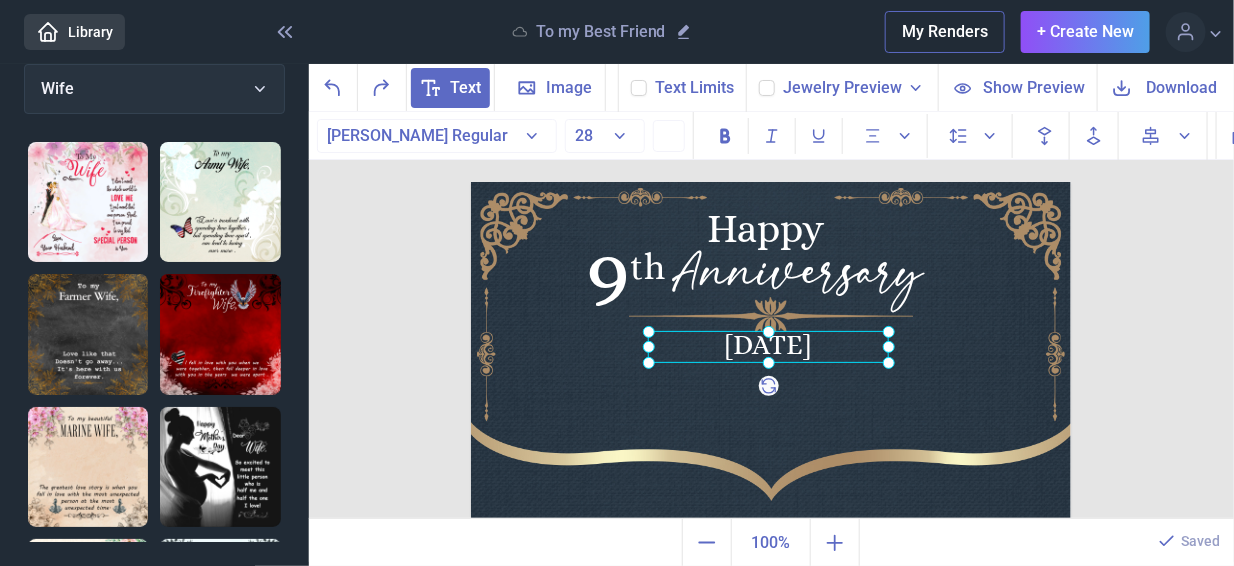 click at bounding box center [768, 347] 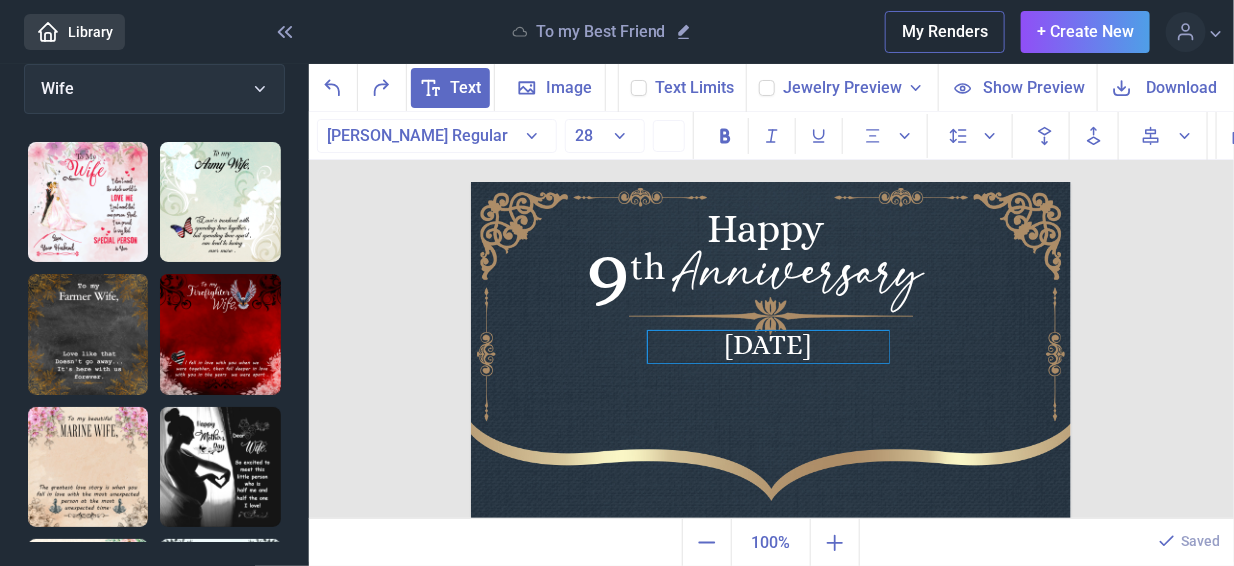 click on "[DATE]" at bounding box center [768, 347] 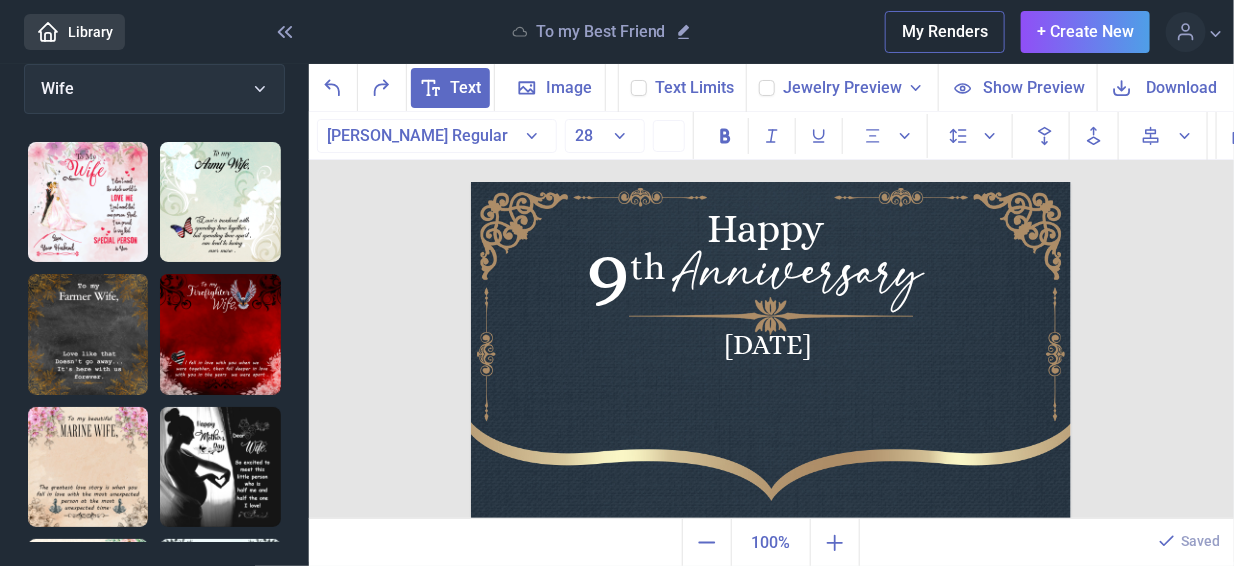 click at bounding box center [771, 482] 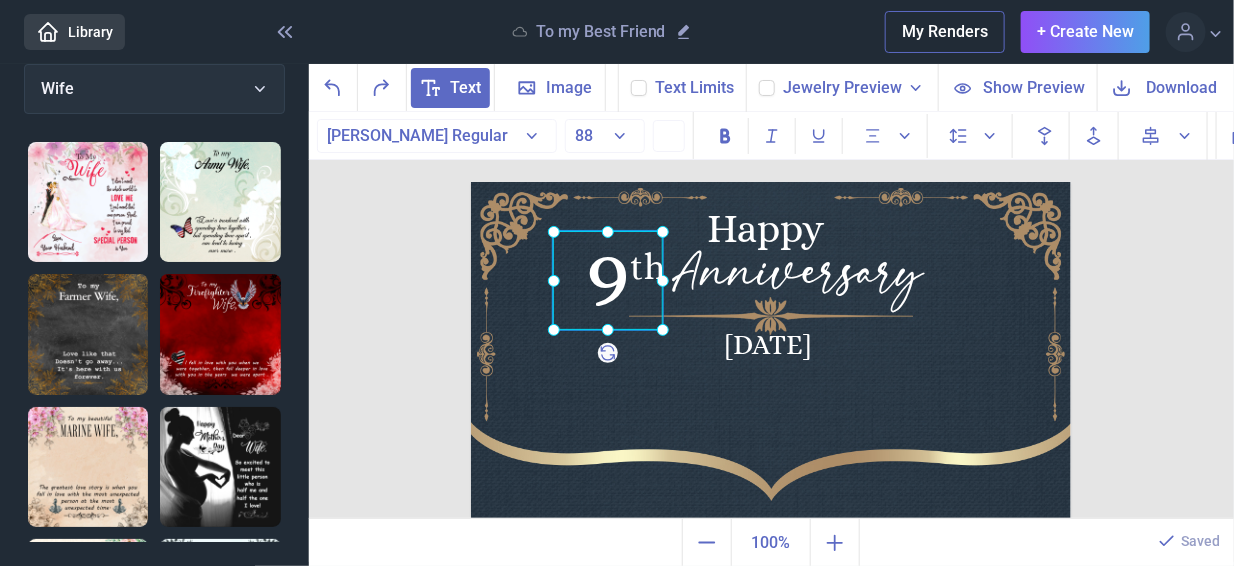 click on "Happy       9                       Anniversary       [DATE]       You've change my life in                  a blink of an eye. The feeling in this heart        of mine I can’t deny. Your are the presentation       of the word LOVE. My heart agrees and so would any [DOMAIN_NAME] complete the parts of me I didn’t know were missing. You’re my once-in-a-lifetime, and I’ll love you ‘til my heart stops ticking.         I Love You       th" at bounding box center (771, 482) 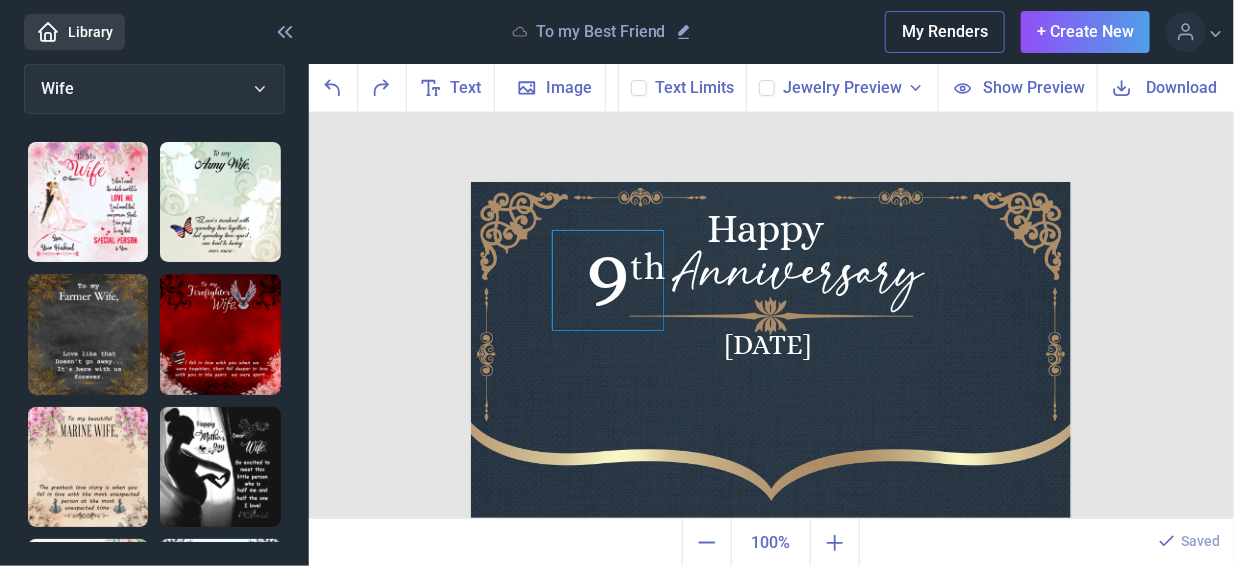 click on "Happy       9       Anniversary       [DATE]       You've change my life in                  a blink of an eye. The feeling in this heart        of mine I can’t deny. Your are the presentation       of the word LOVE. My heart agrees and so would any [DOMAIN_NAME] complete the parts of me I didn’t know were missing. You’re my once-in-a-lifetime, and I’ll love you ‘til my heart stops ticking.         I Love You       th" at bounding box center [771, 482] 